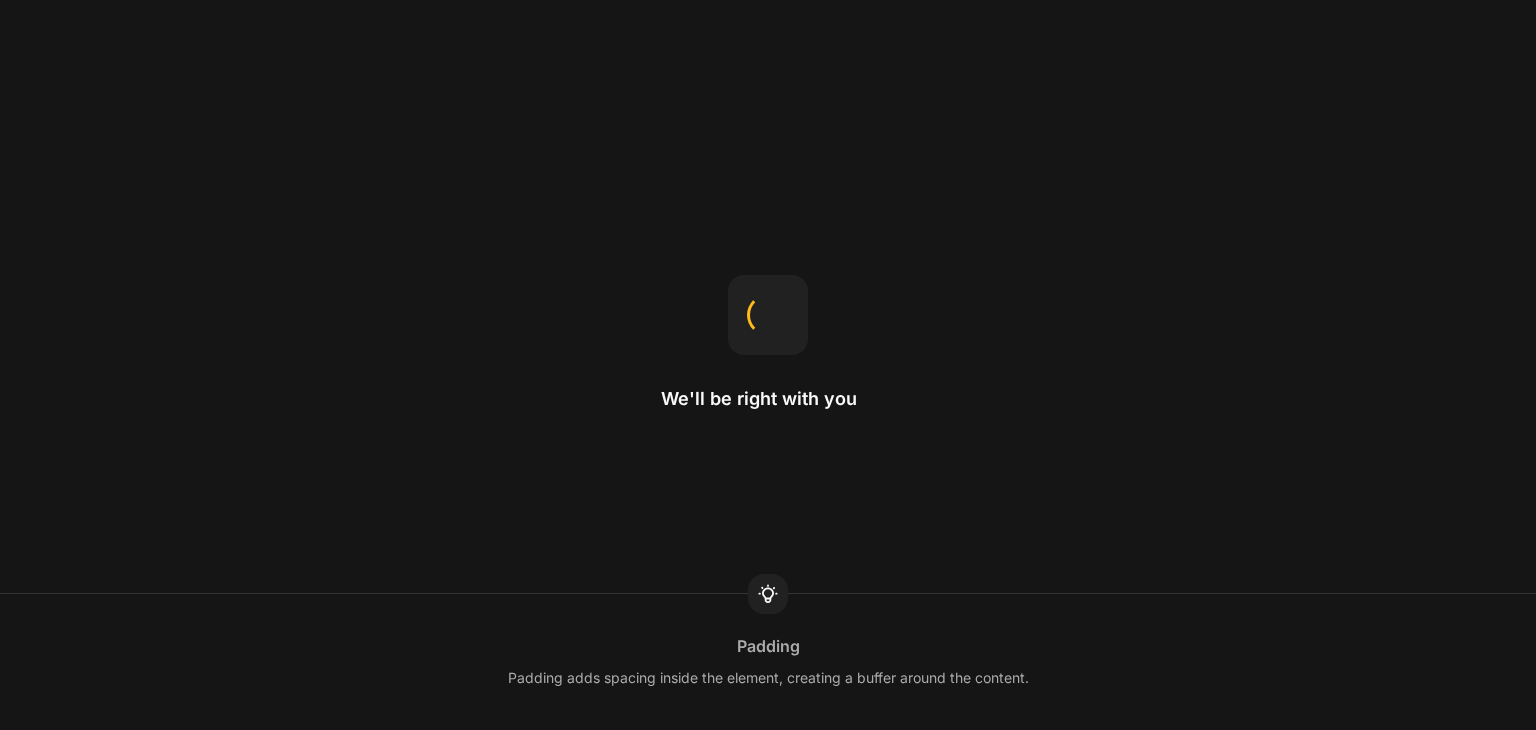 scroll, scrollTop: 0, scrollLeft: 0, axis: both 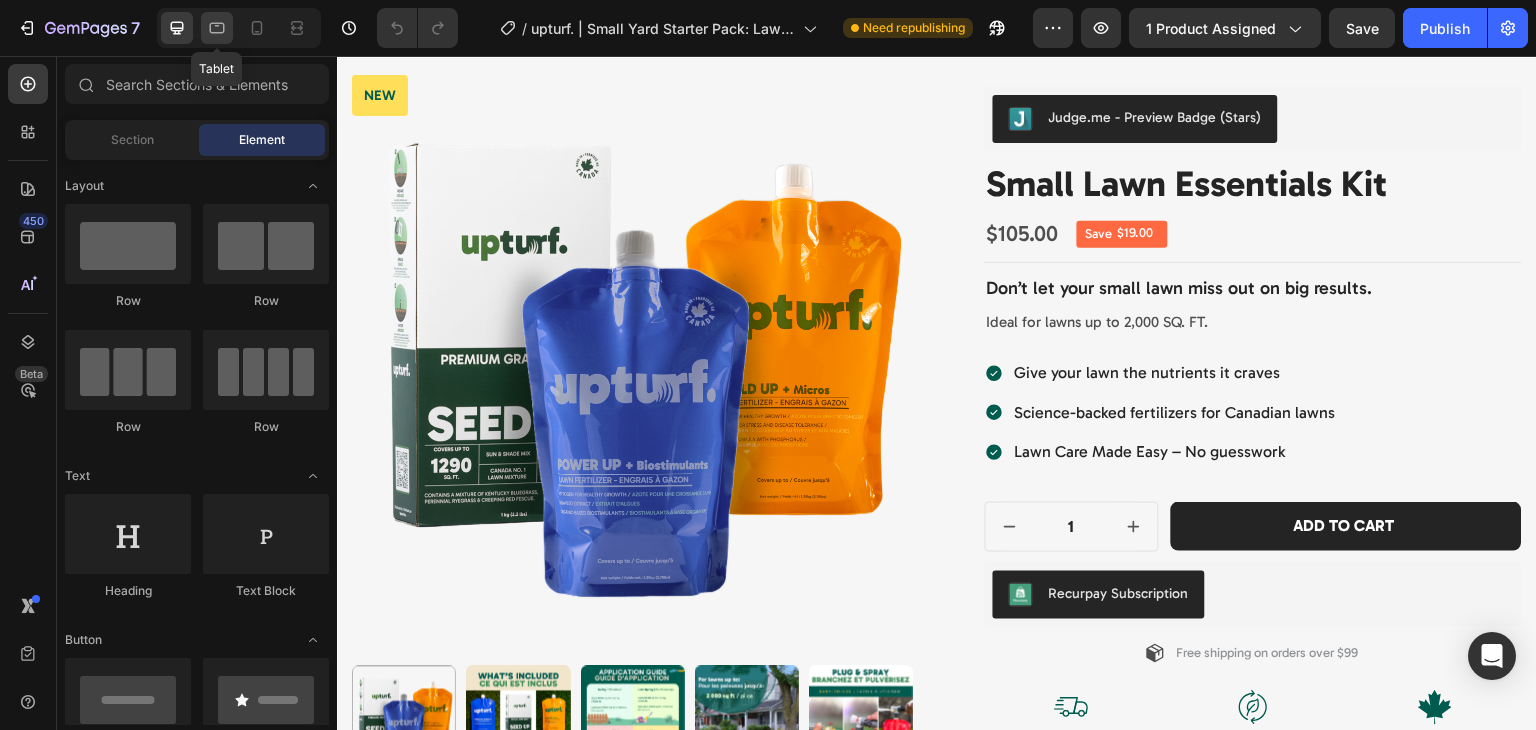 click 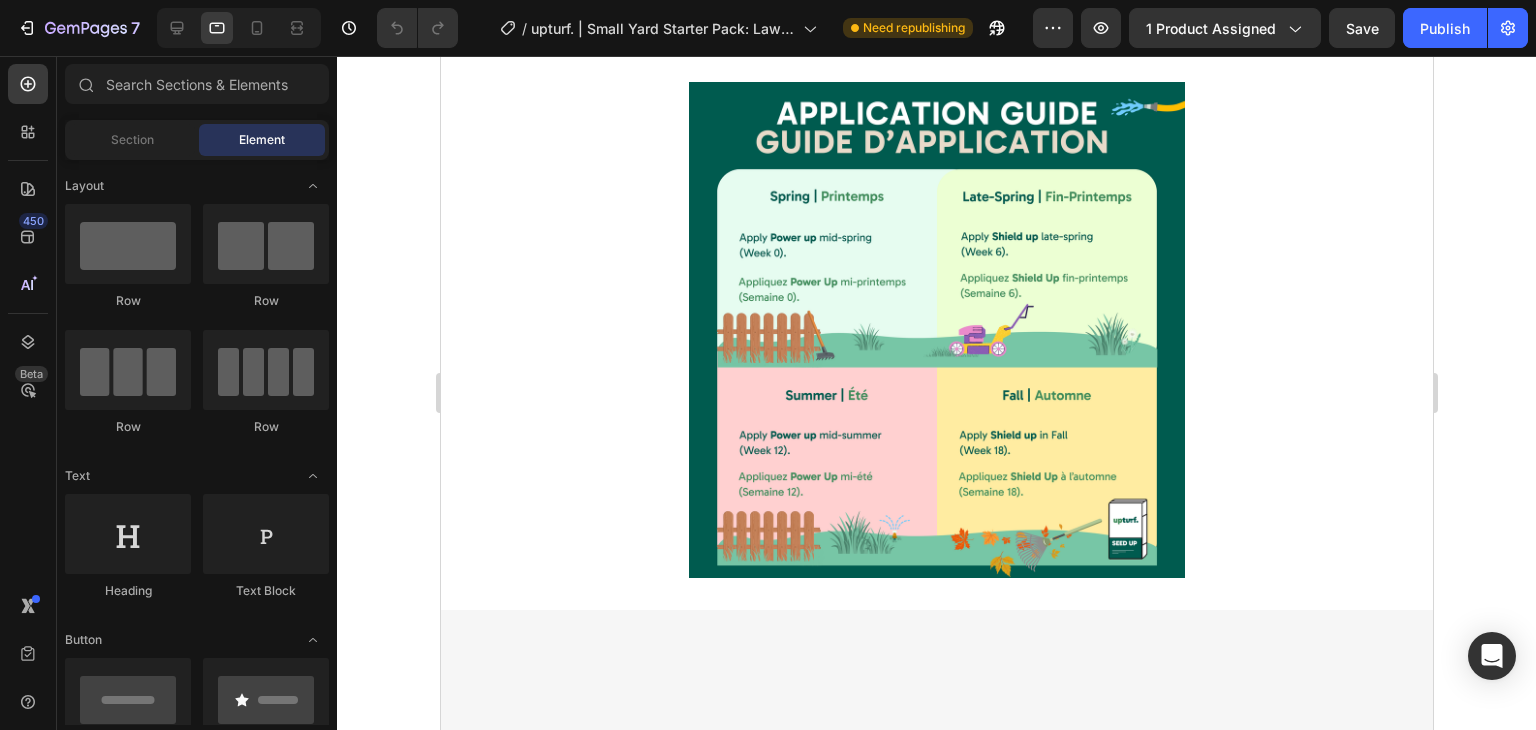 scroll, scrollTop: 1810, scrollLeft: 0, axis: vertical 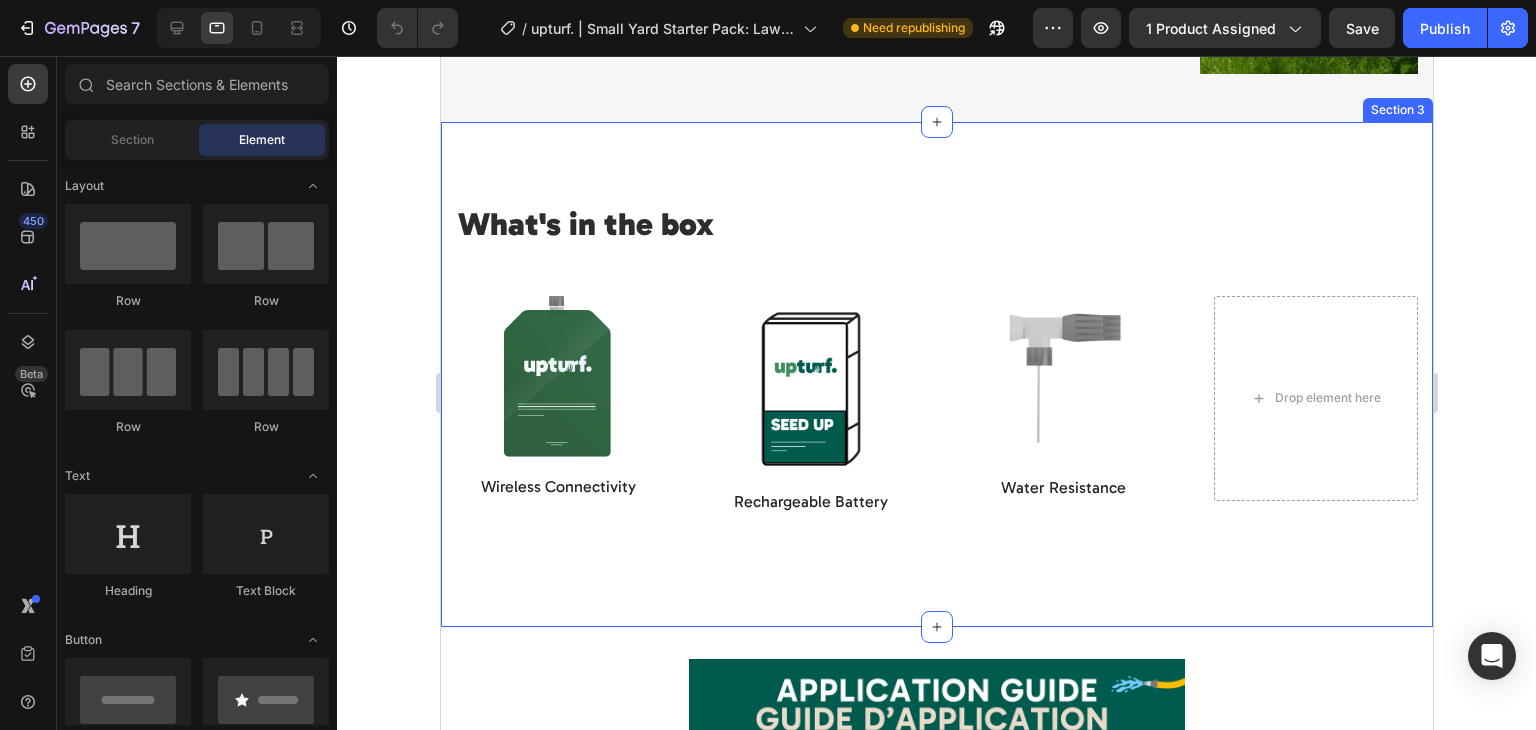 click on "What's in the box" at bounding box center [936, 225] 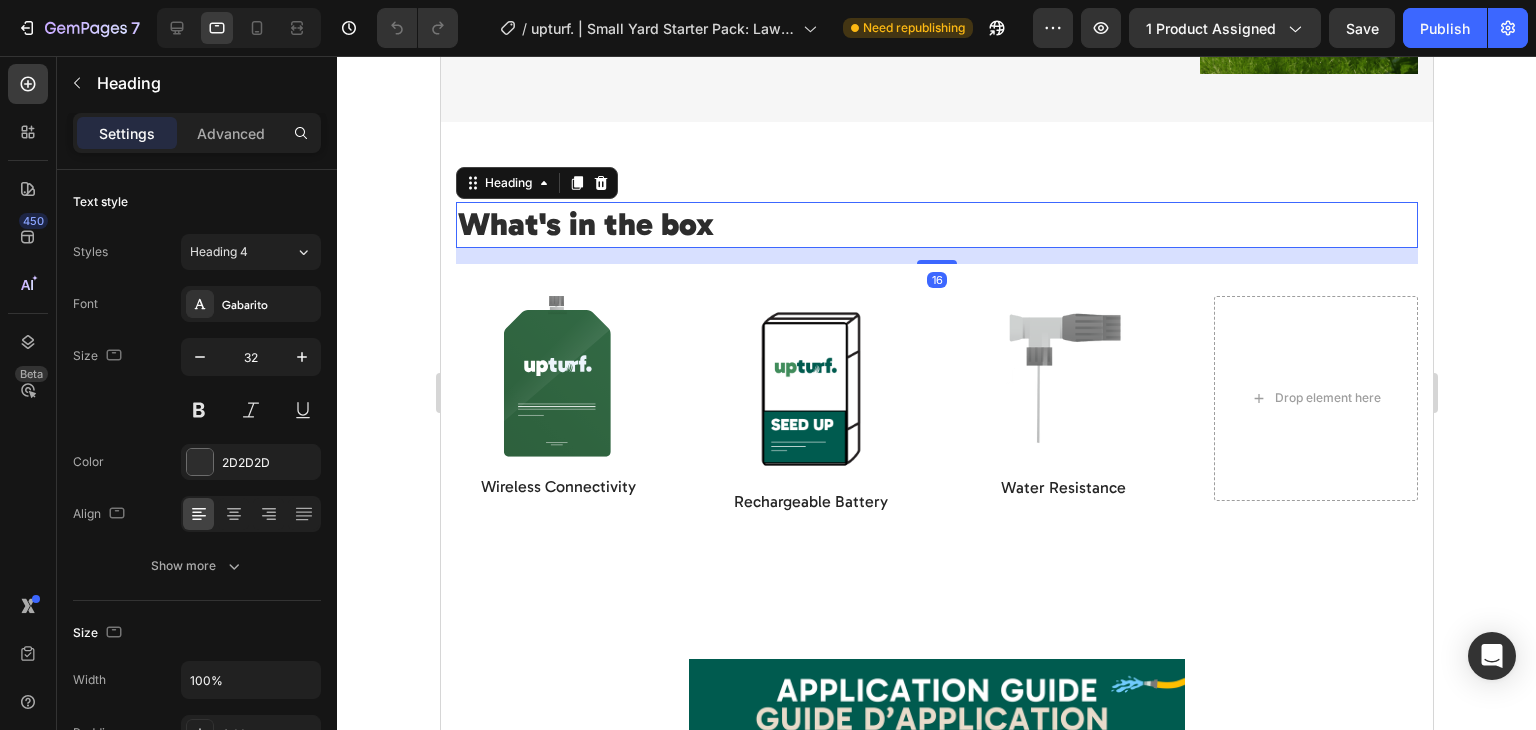click on "What's in the box Heading   16 Row Image Pouch packed with nutrients Text Block Perfect blend of nutrients crafted for Canadian lawns. Text Block Image High Quality Seeds Text Block Pure, high-quality seed for reliable results. Text Block Image Hose-end sprayer Text Block Engineered for a perfect water to nutrient mix. Plug and spray. Text Block Row Image Wireless Connectivity Text Block Image Rechargeable Battery Text Block Row Image Water Resistance Text Block
Drop element here Row Row Section 3" at bounding box center [936, 374] 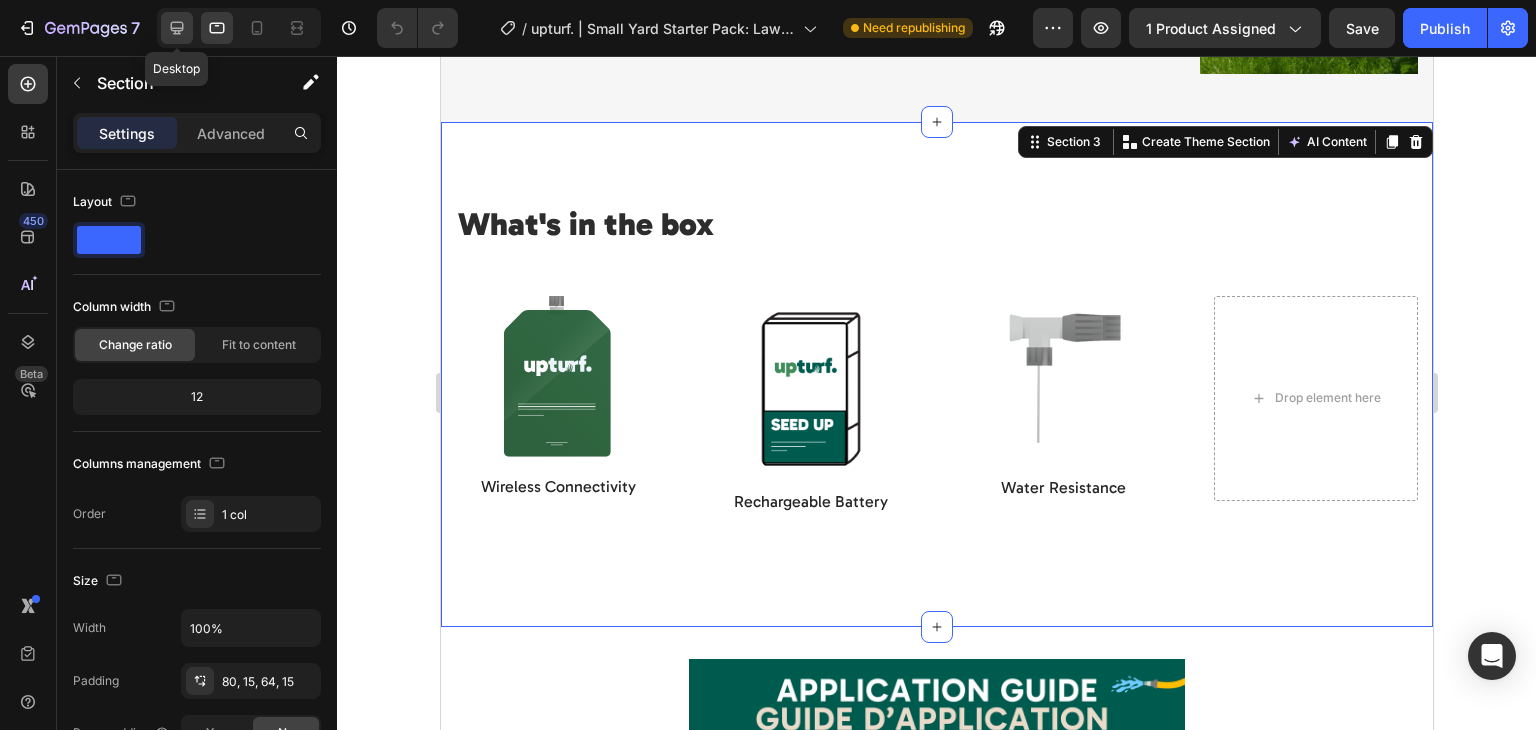click 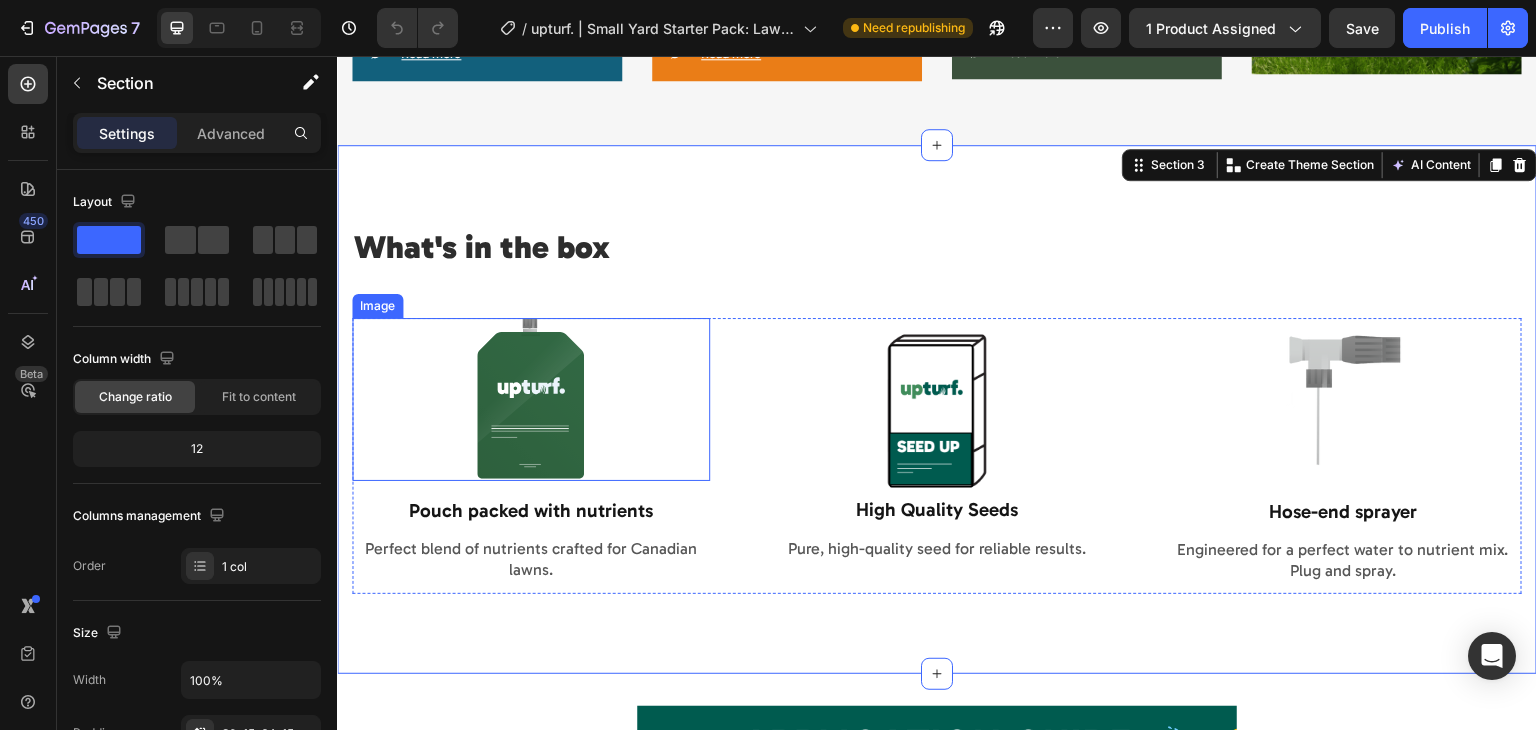 scroll, scrollTop: 1824, scrollLeft: 0, axis: vertical 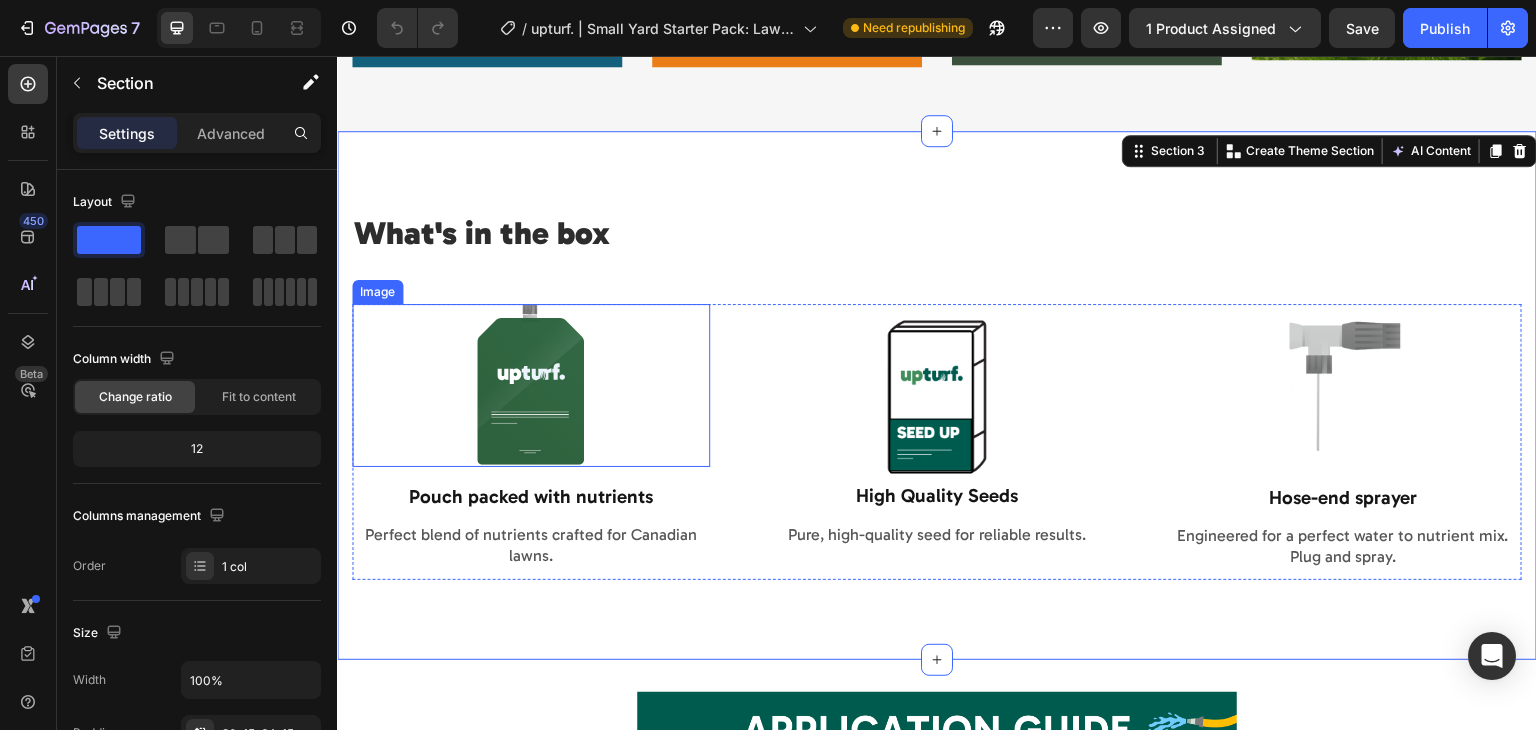 click on "What's in the box" at bounding box center (937, 234) 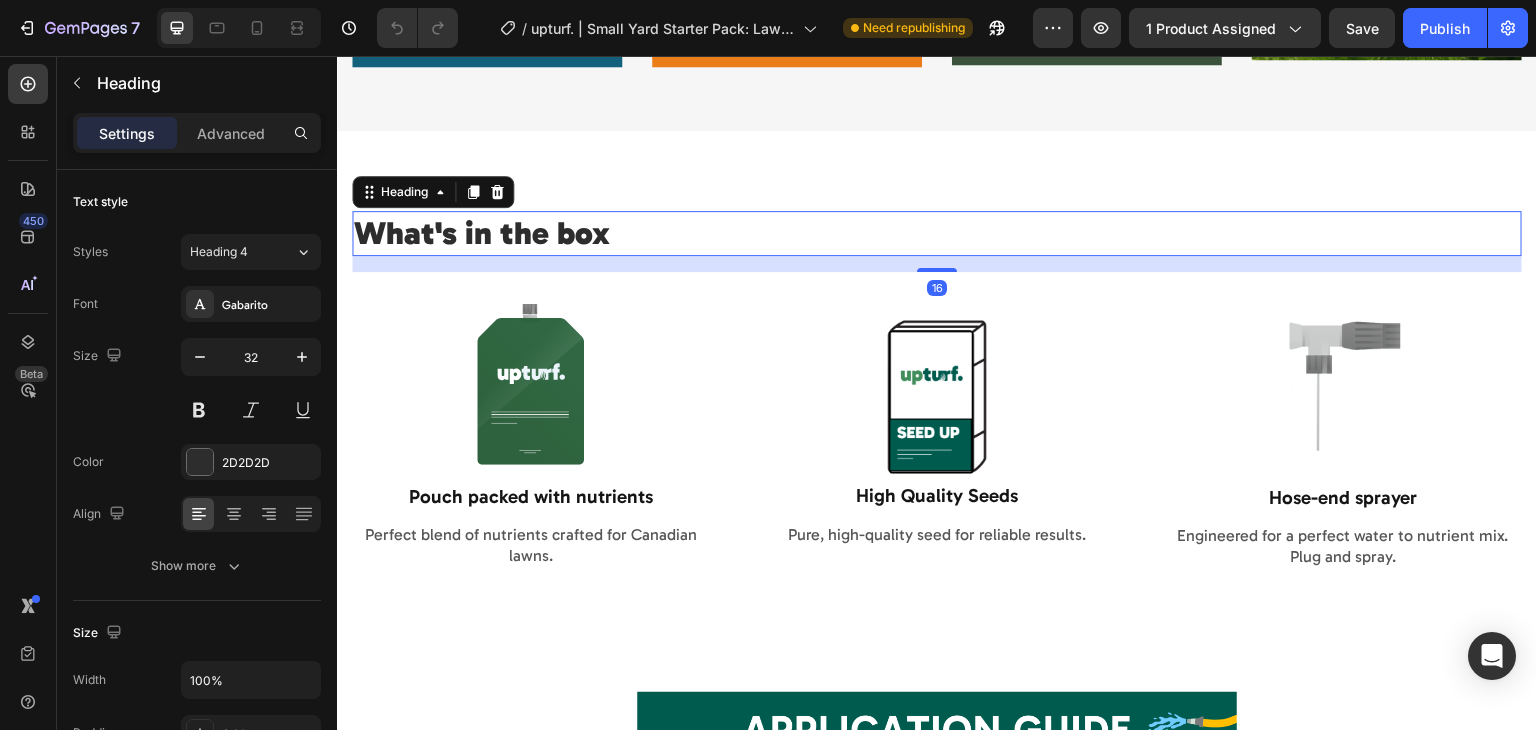 click on "What's in the box Heading   16 Row Image Pouch packed with nutrients Text Block Perfect blend of nutrients crafted for Canadian lawns. Text Block Image High Quality Seeds Text Block Pure, high-quality seed for reliable results. Text Block Image Hose-end sprayer Text Block Engineered for a perfect water to nutrient mix. Plug and spray. Text Block Row Image Wireless Connectivity Text Block Image Rechargeable Battery Text Block Row Image Water Resistance Text Block
Drop element here Row Row Section 3" at bounding box center (937, 395) 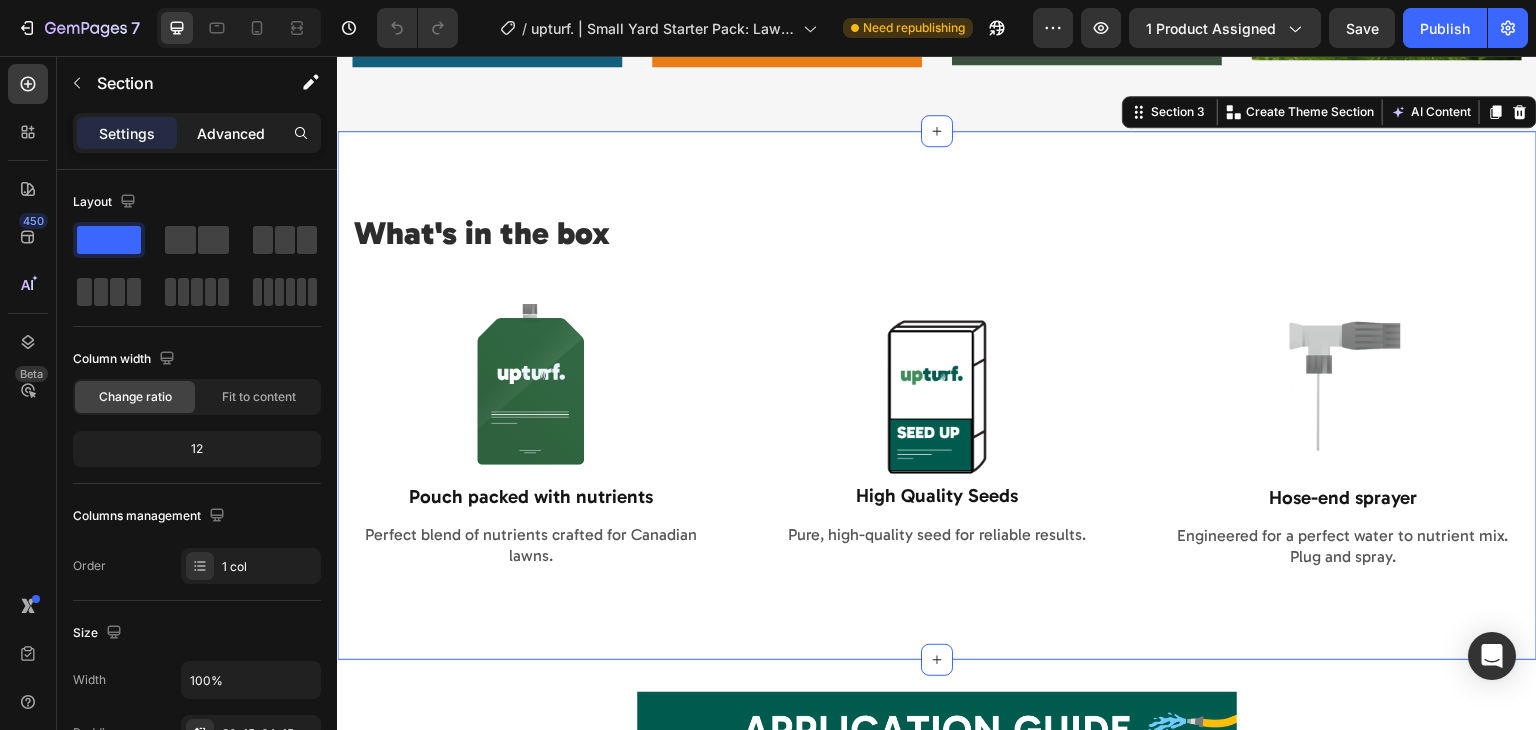 click on "Advanced" at bounding box center (231, 133) 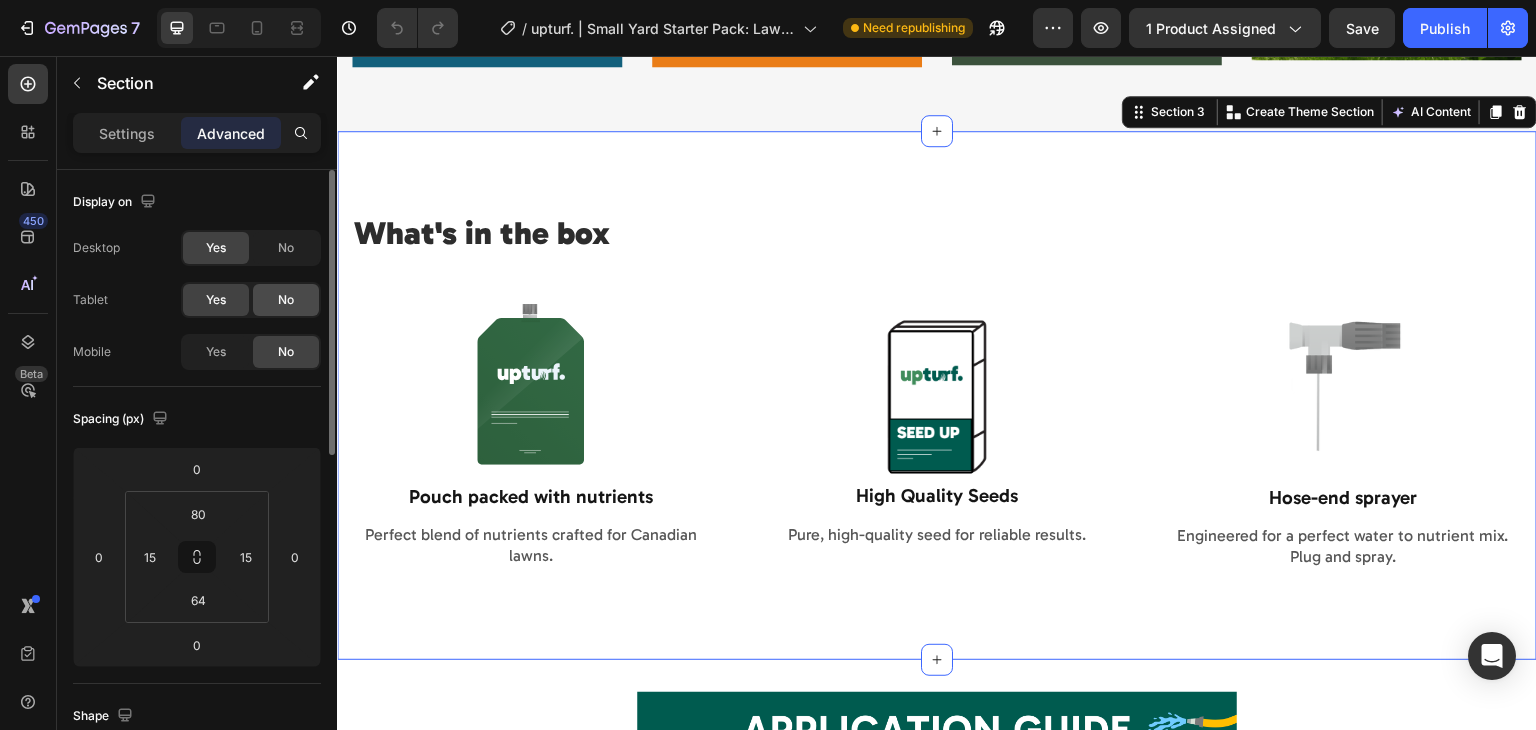 click on "No" 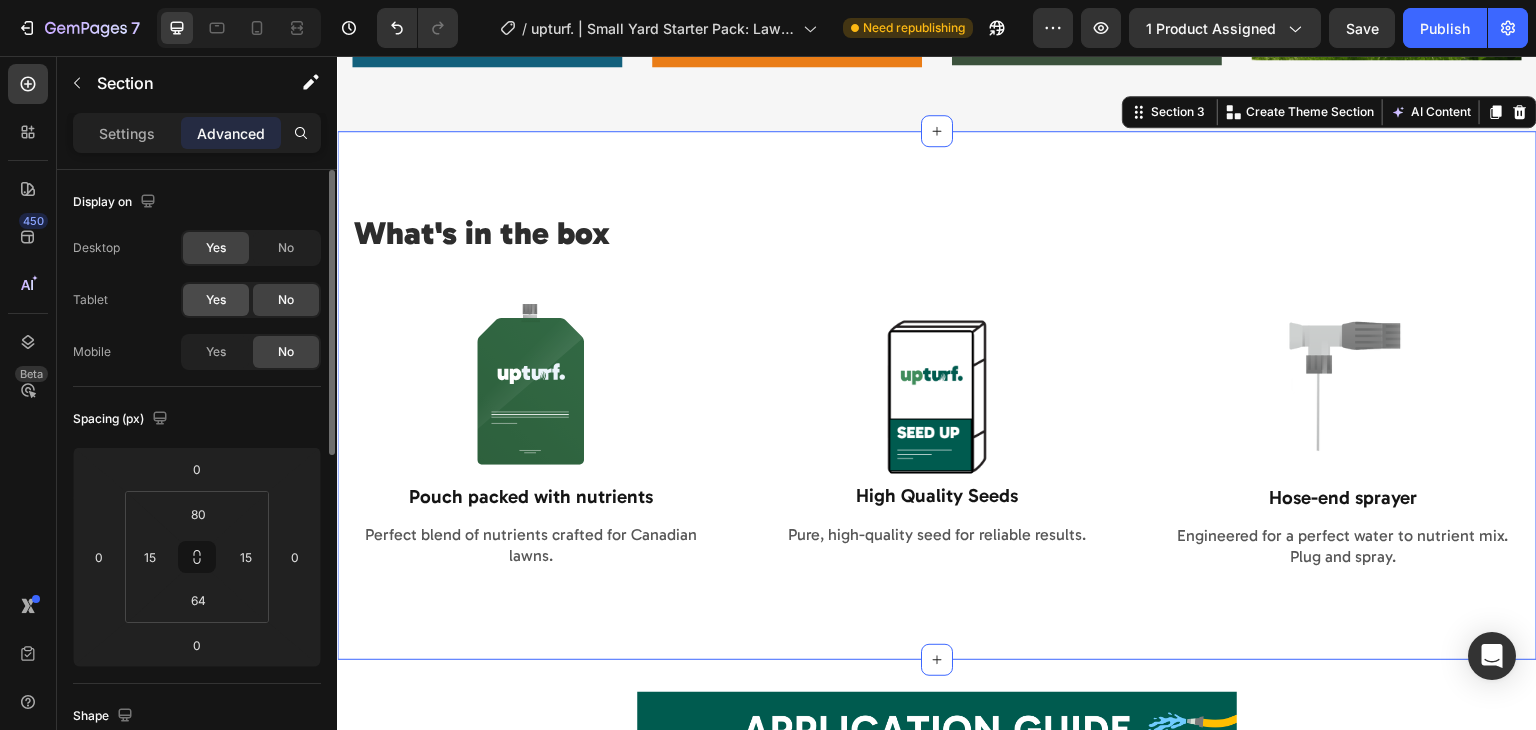click on "Yes" 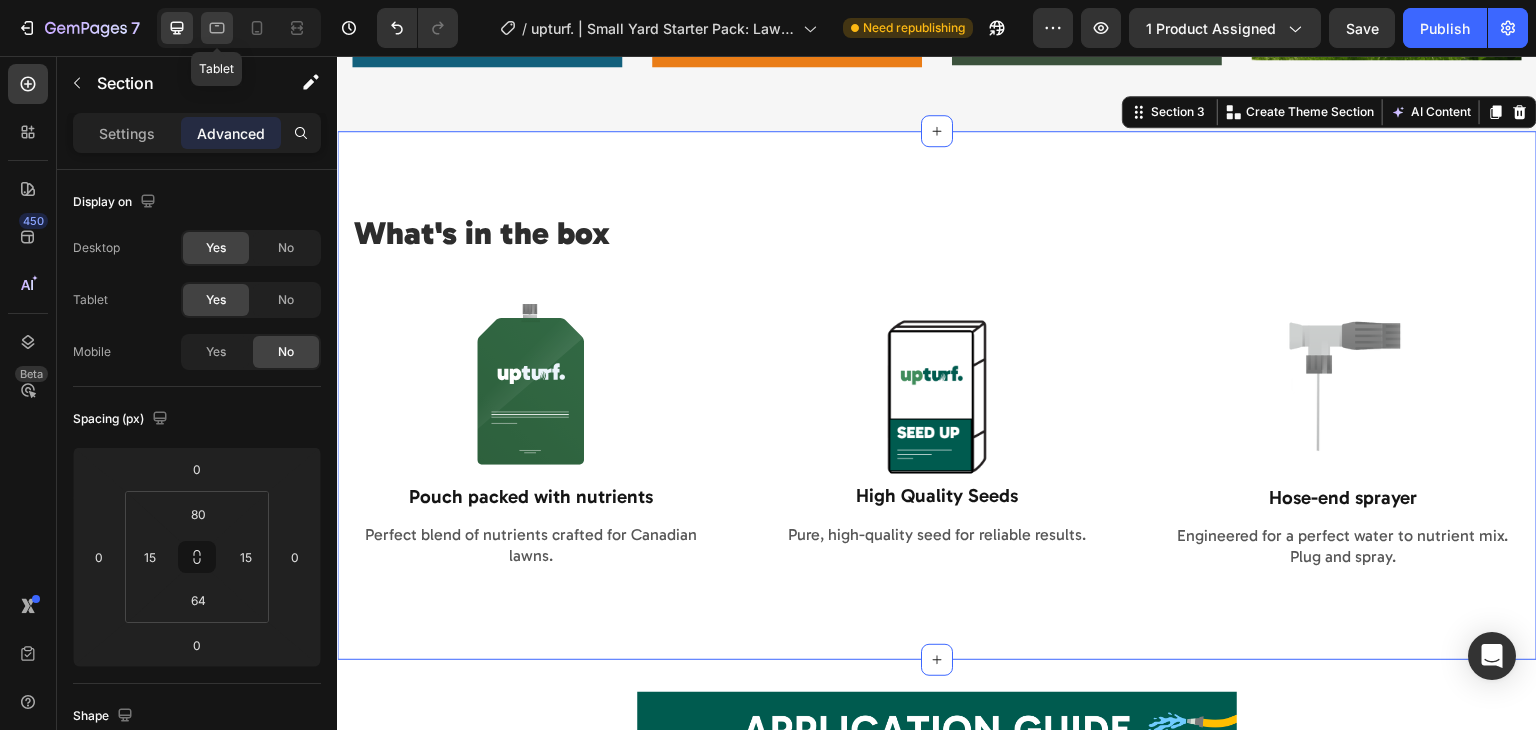 click 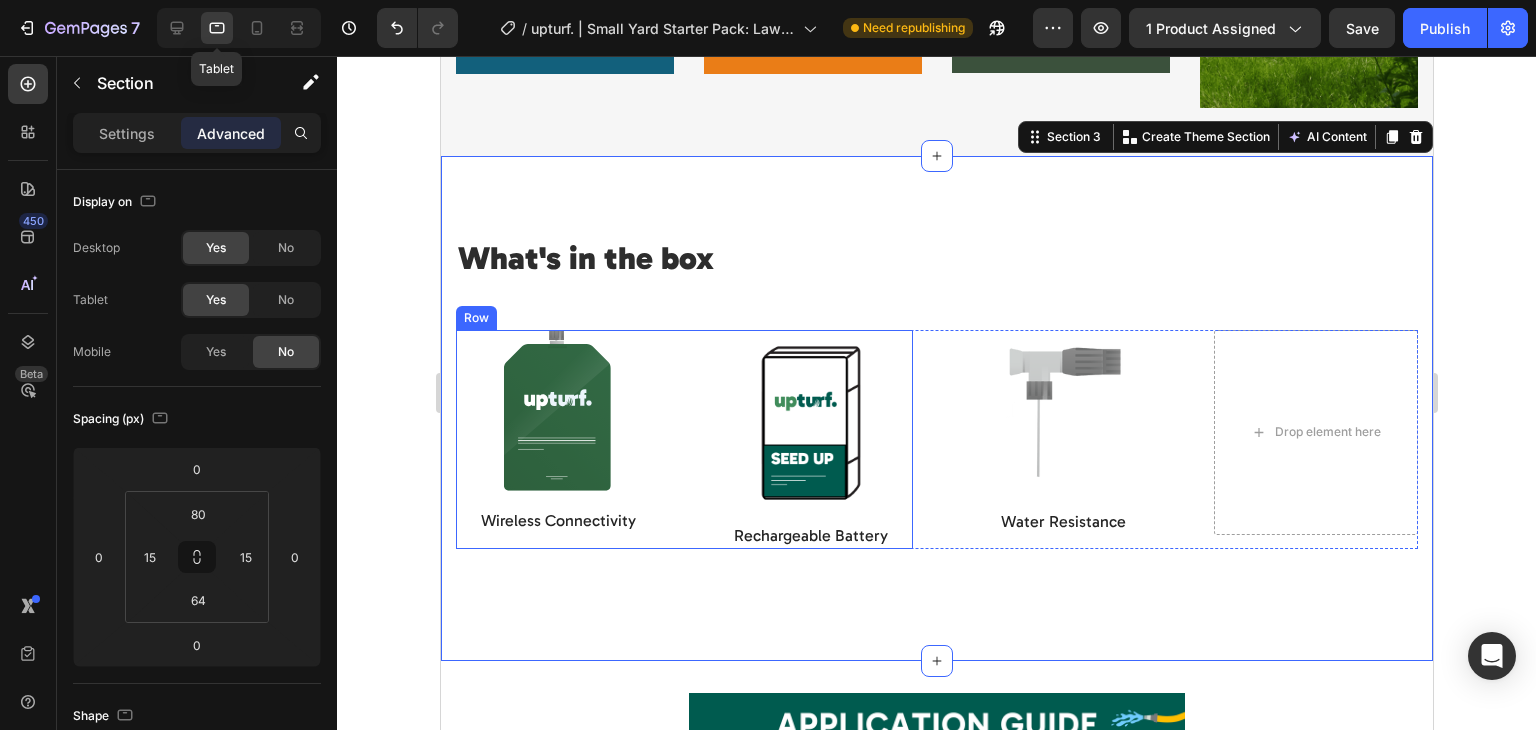 scroll, scrollTop: 1806, scrollLeft: 0, axis: vertical 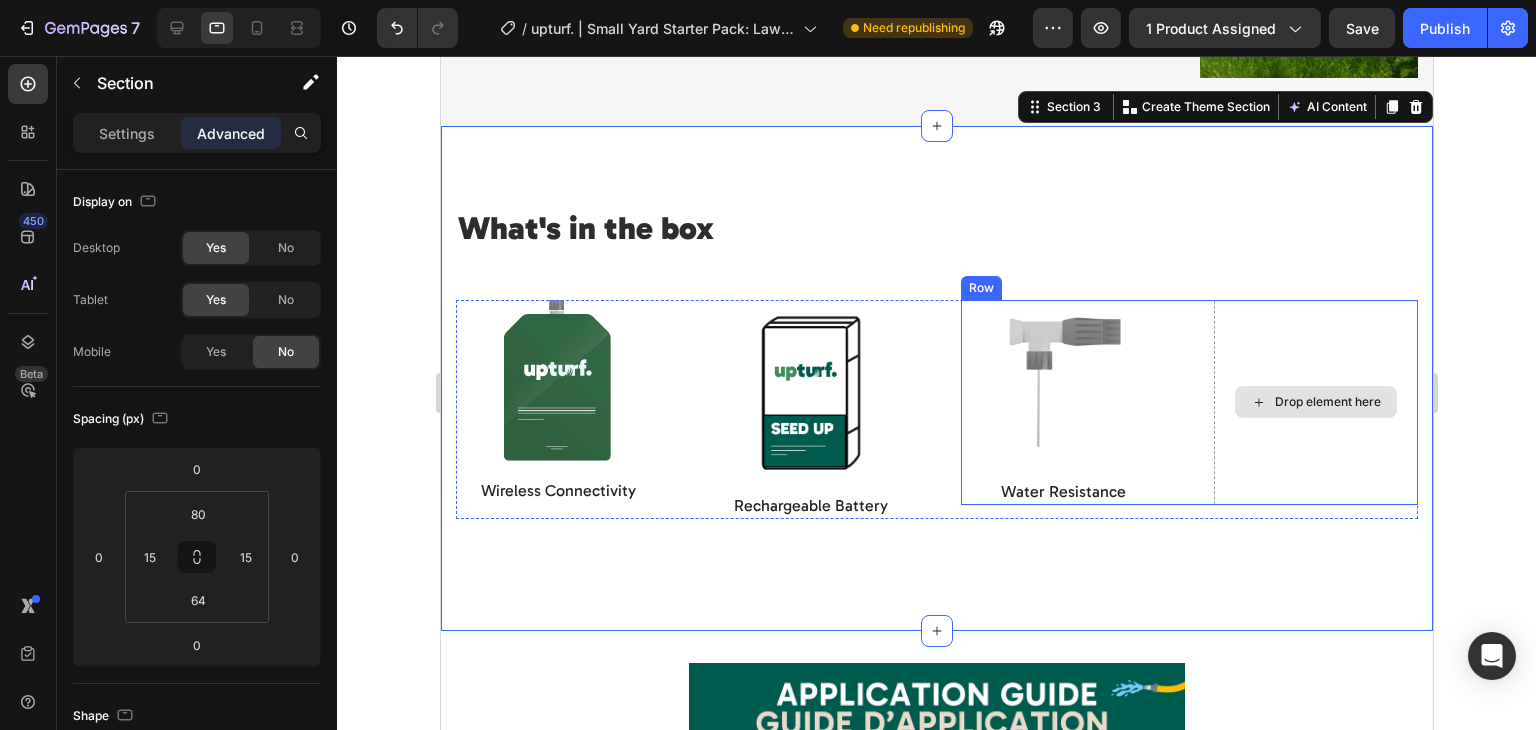 click on "Drop element here" at bounding box center [1315, 402] 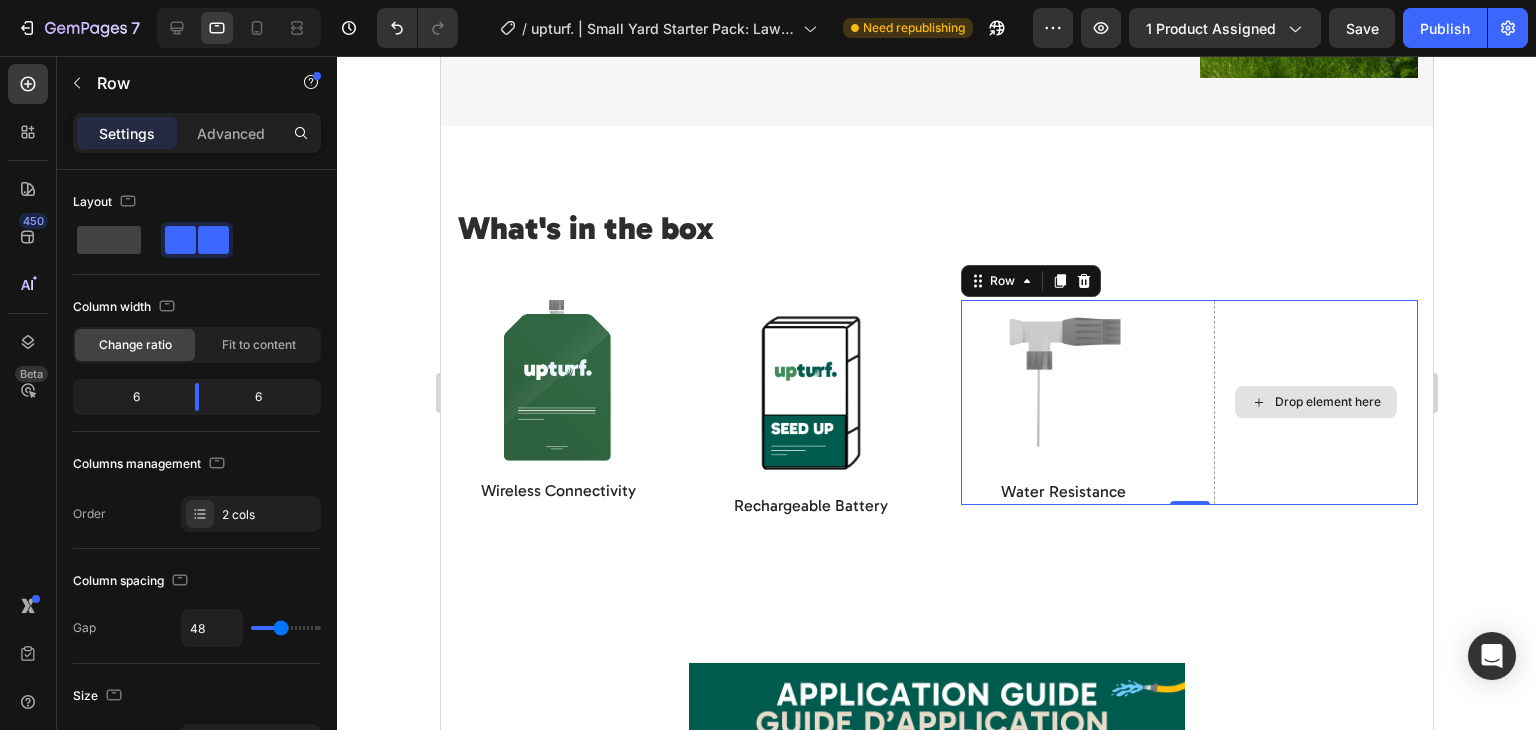 click on "Drop element here" at bounding box center (1315, 402) 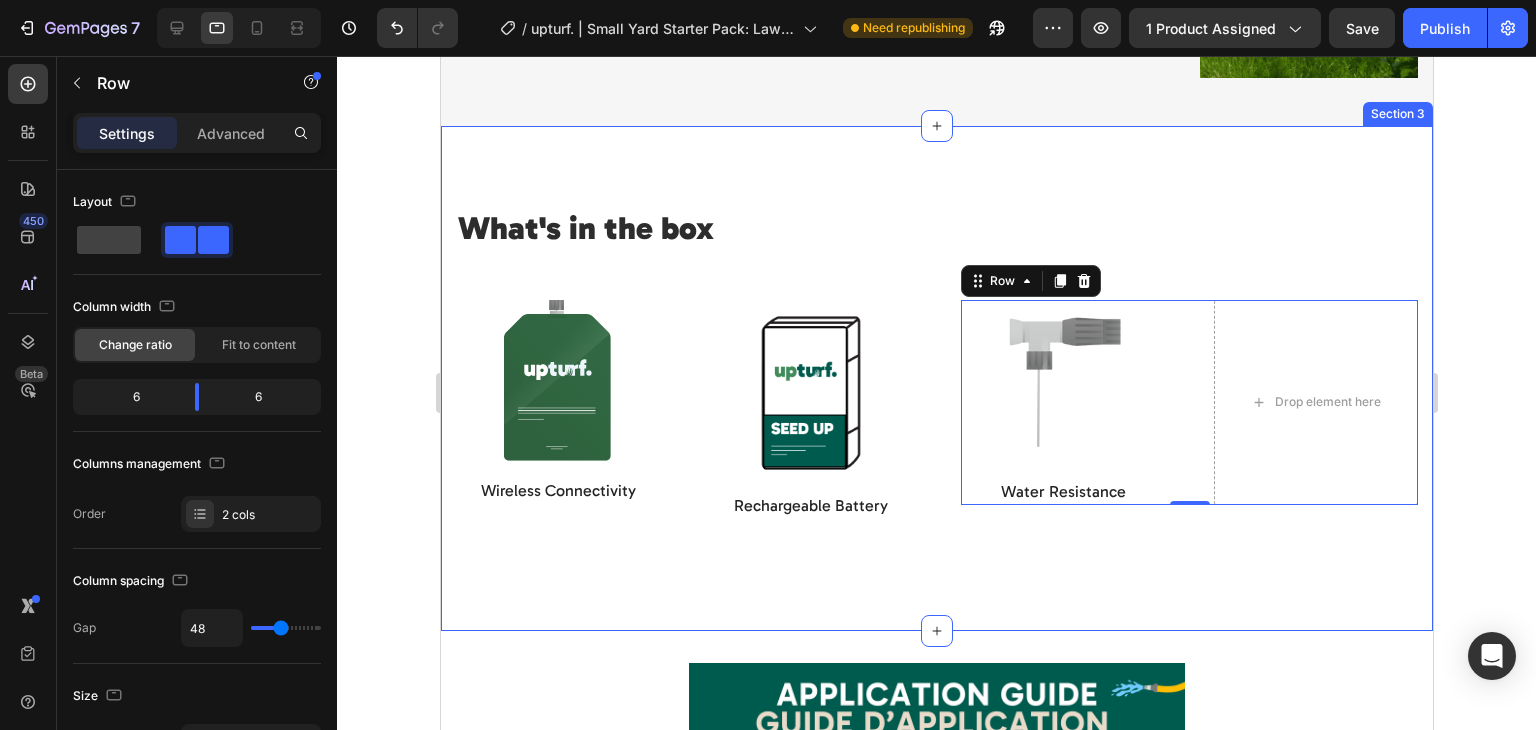 click on "What's in the box Heading Row Image Pouch packed with nutrients Text Block Perfect blend of nutrients crafted for Canadian lawns. Text Block Image High Quality Seeds Text Block Pure, high-quality seed for reliable results. Text Block Image Hose-end sprayer Text Block Engineered for a perfect water to nutrient mix. Plug and spray. Text Block Row Image Wireless Connectivity Text Block Image Rechargeable Battery Text Block Row Image Water Resistance Text Block
Drop element here Row   0 Row Section 3" at bounding box center (936, 378) 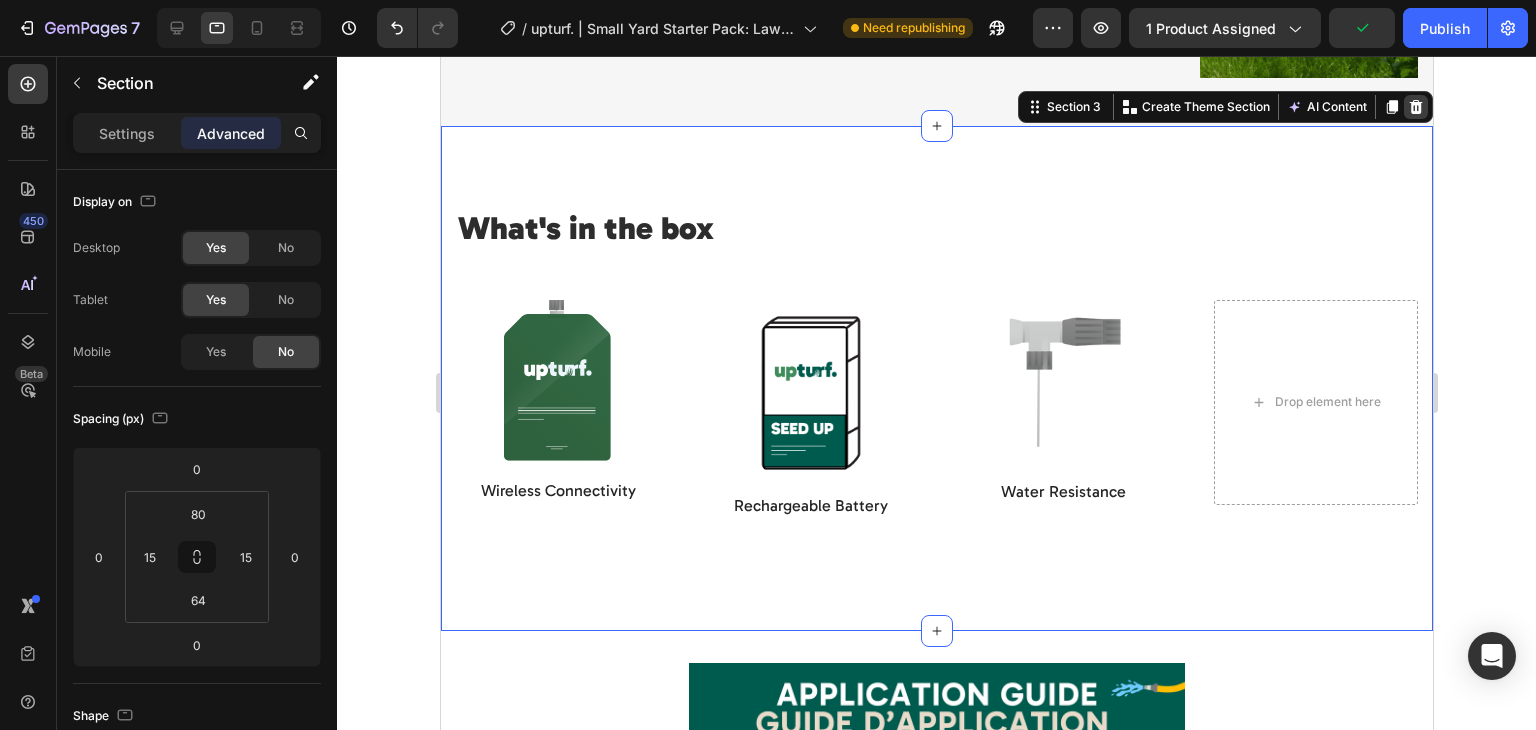 click 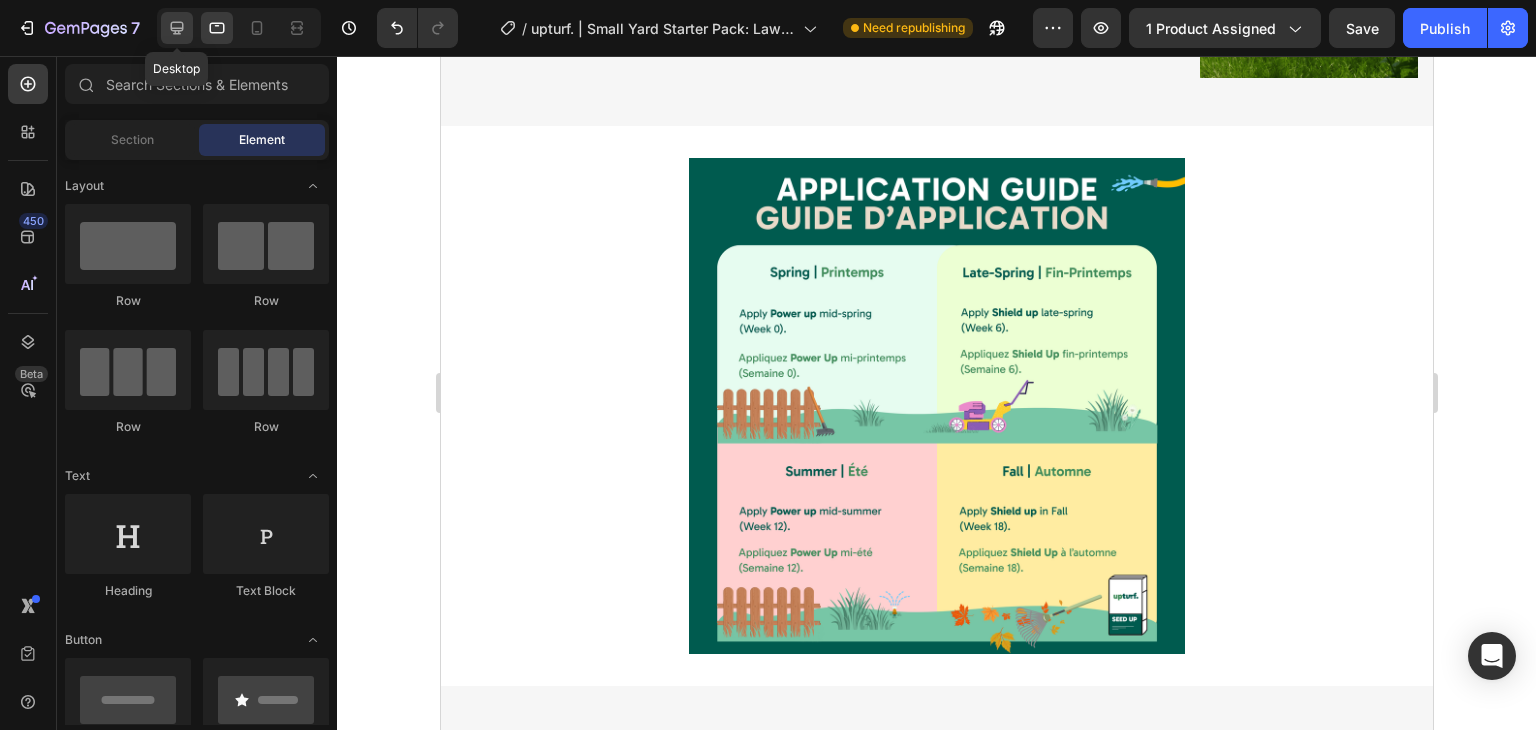 click 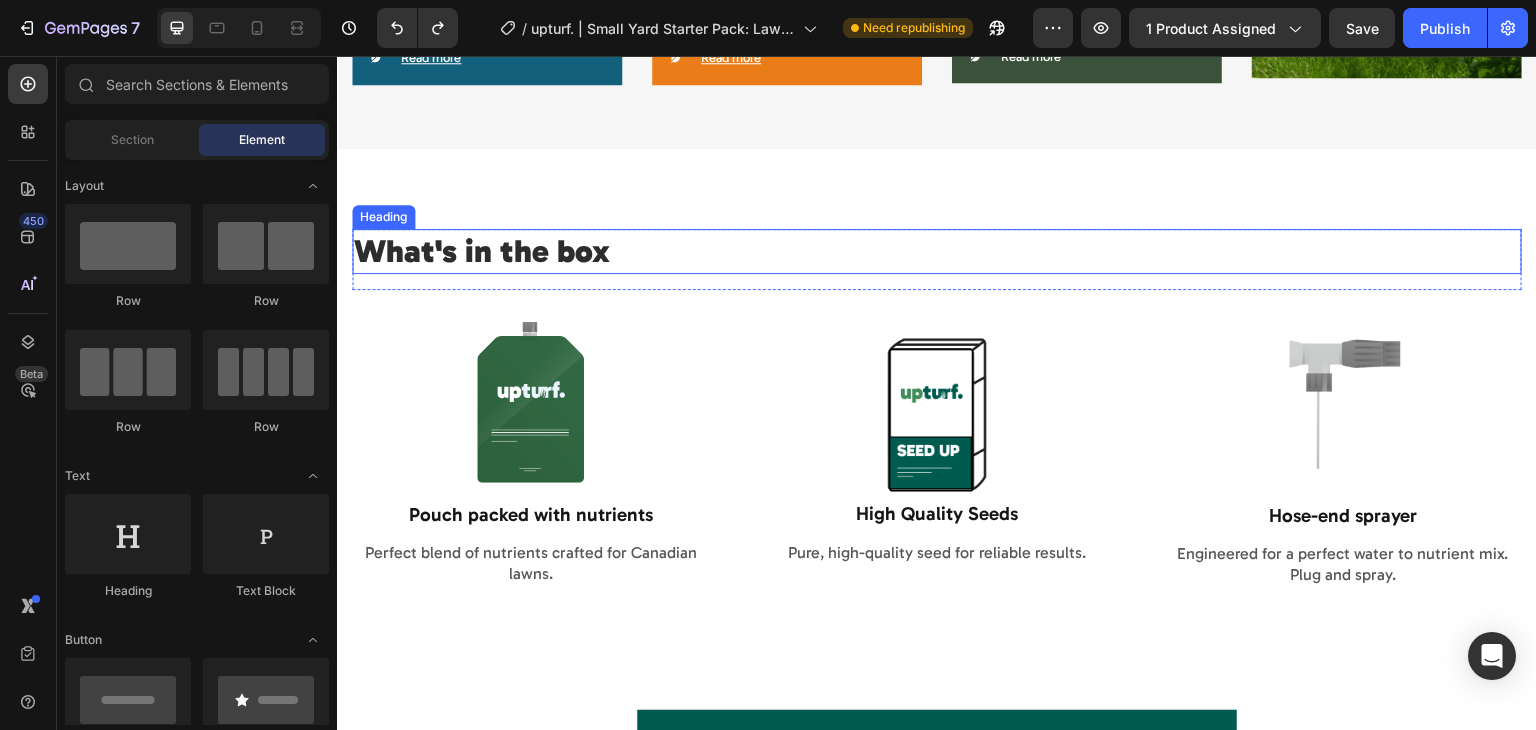 click on "What's in the box" at bounding box center [937, 252] 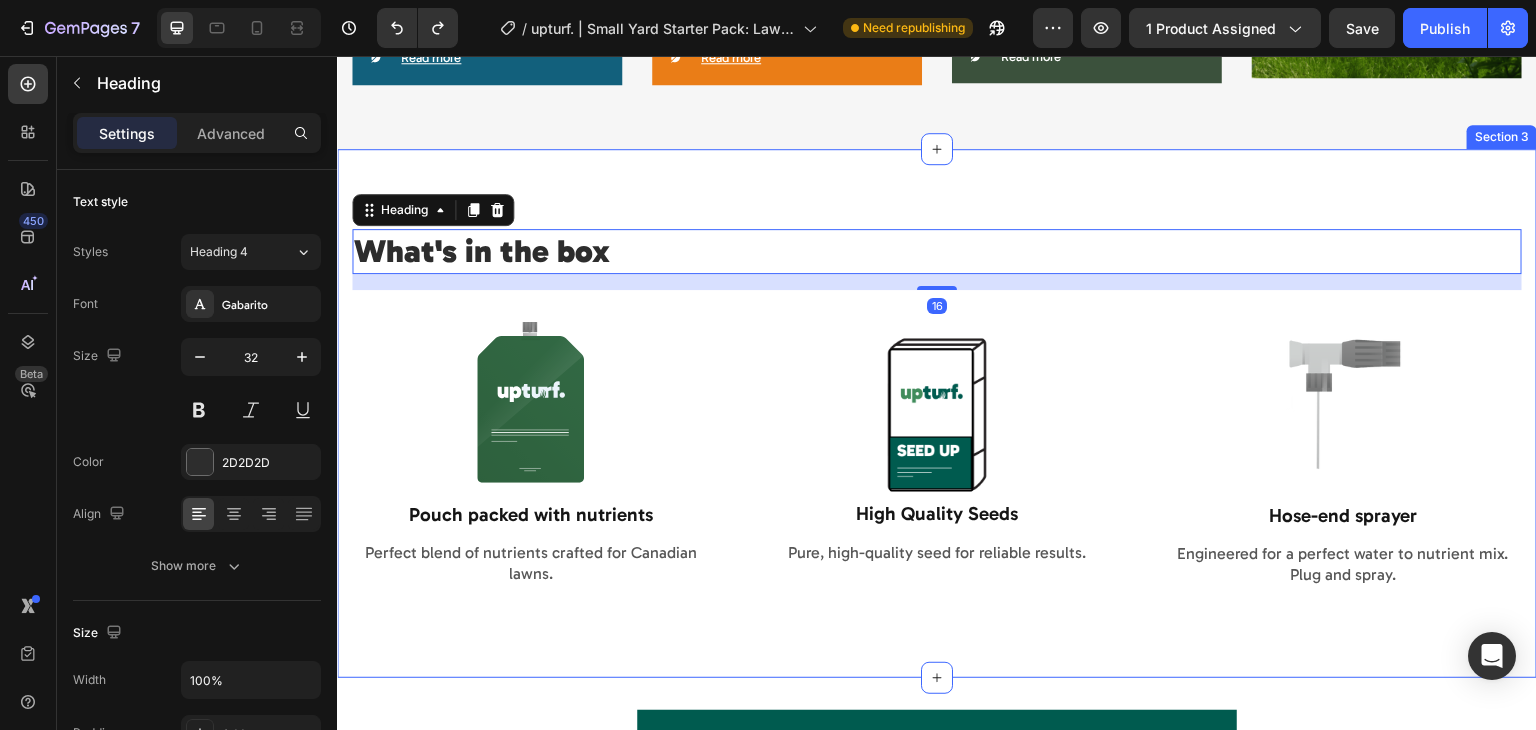 click on "What's in the box Heading   16 Row Image Pouch packed with nutrients Text Block Perfect blend of nutrients crafted for Canadian lawns. Text Block Image High Quality Seeds Text Block Pure, high-quality seed for reliable results. Text Block Image Hose-end sprayer Text Block Engineered for a perfect water to nutrient mix. Plug and spray. Text Block Row Image Wireless Connectivity Text Block Image Rechargeable Battery Text Block Row Image Water Resistance Text Block
Row Row Section 3" at bounding box center [937, 413] 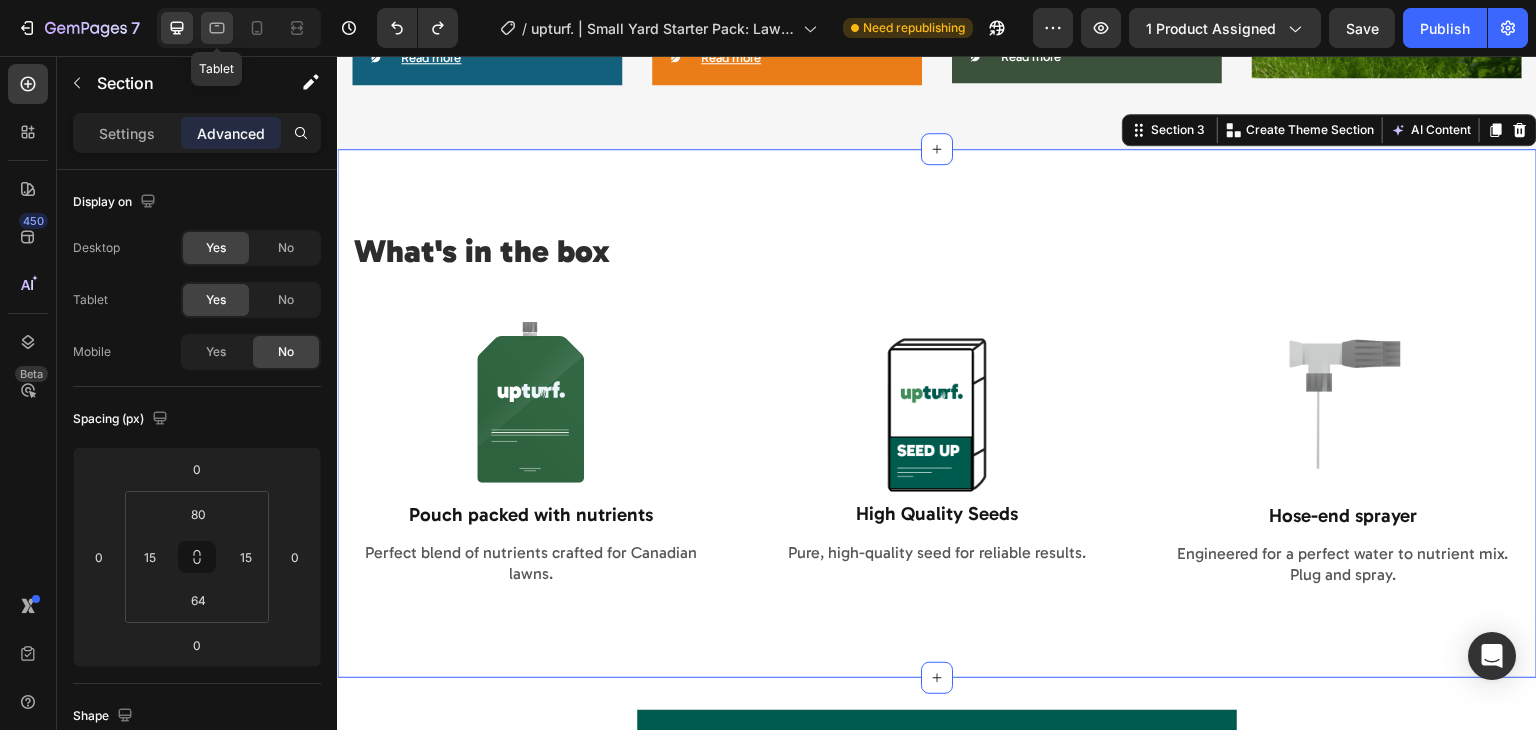 click 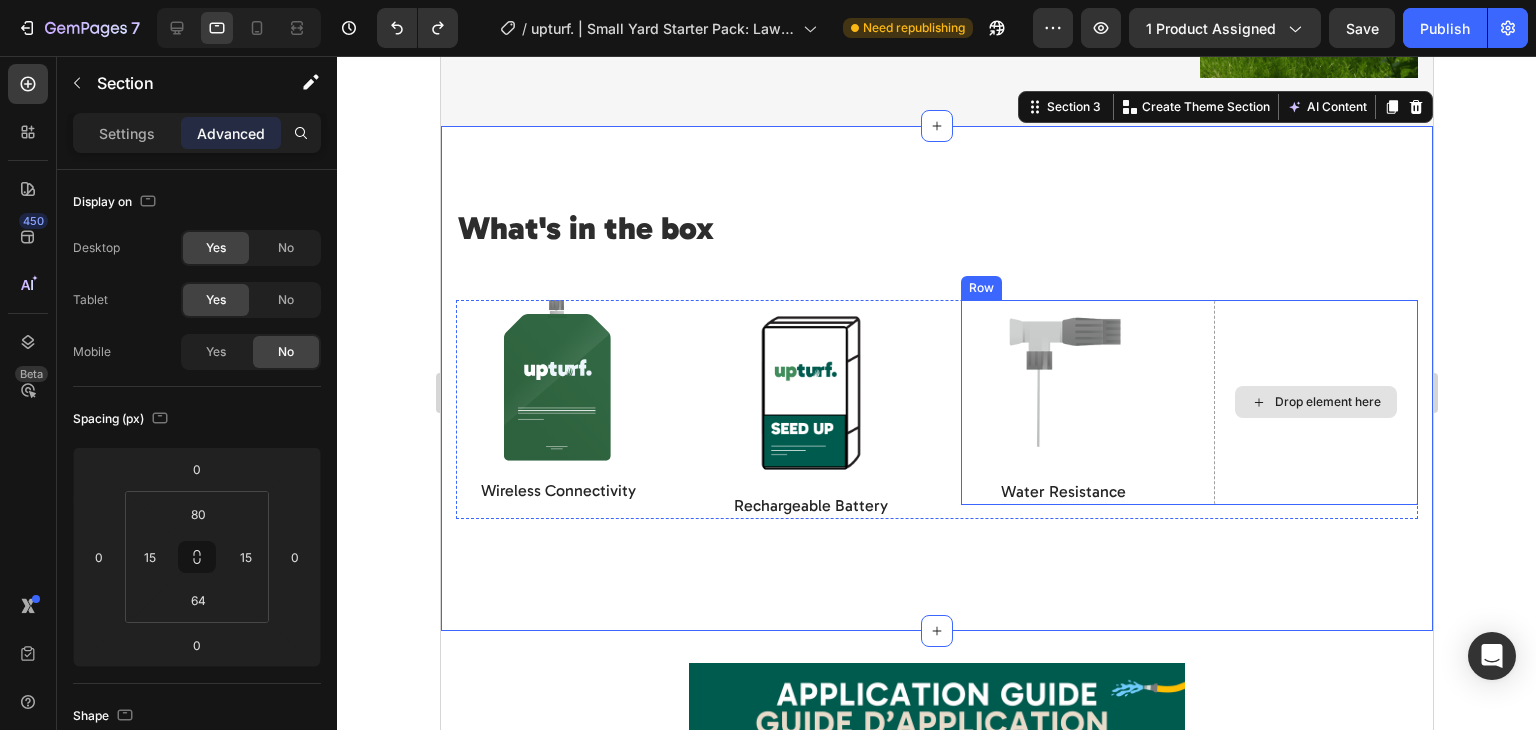 click on "Drop element here" at bounding box center (1315, 402) 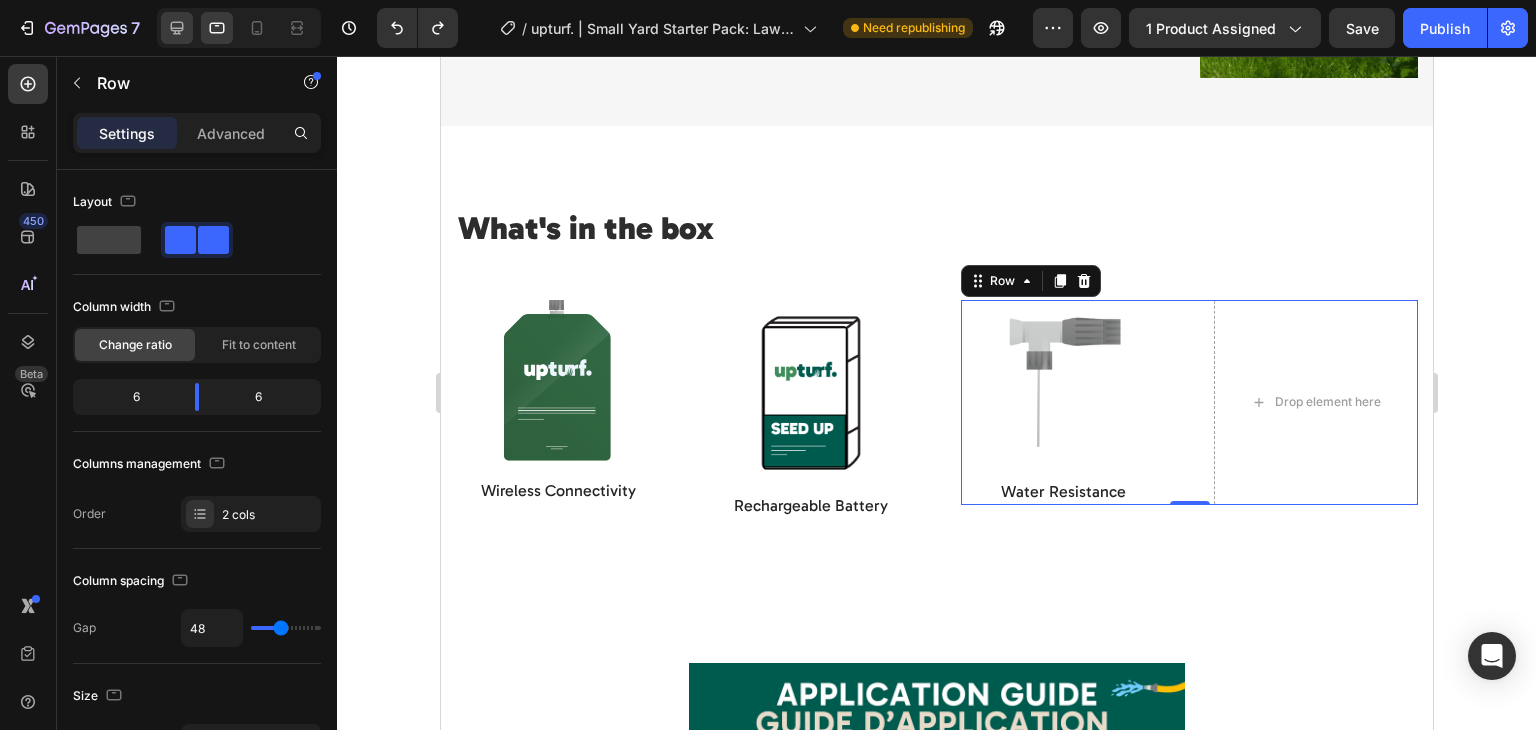 click 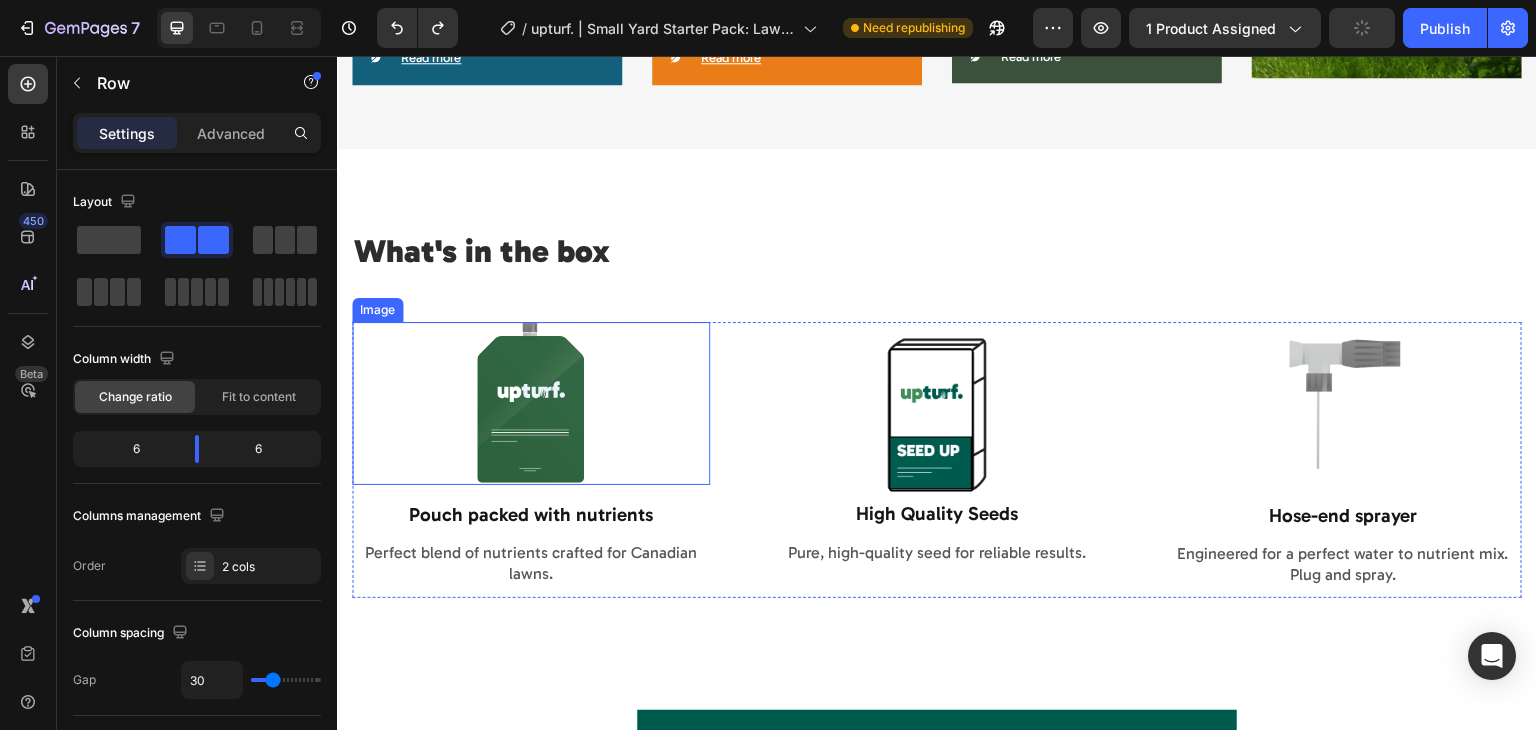 scroll, scrollTop: 1736, scrollLeft: 0, axis: vertical 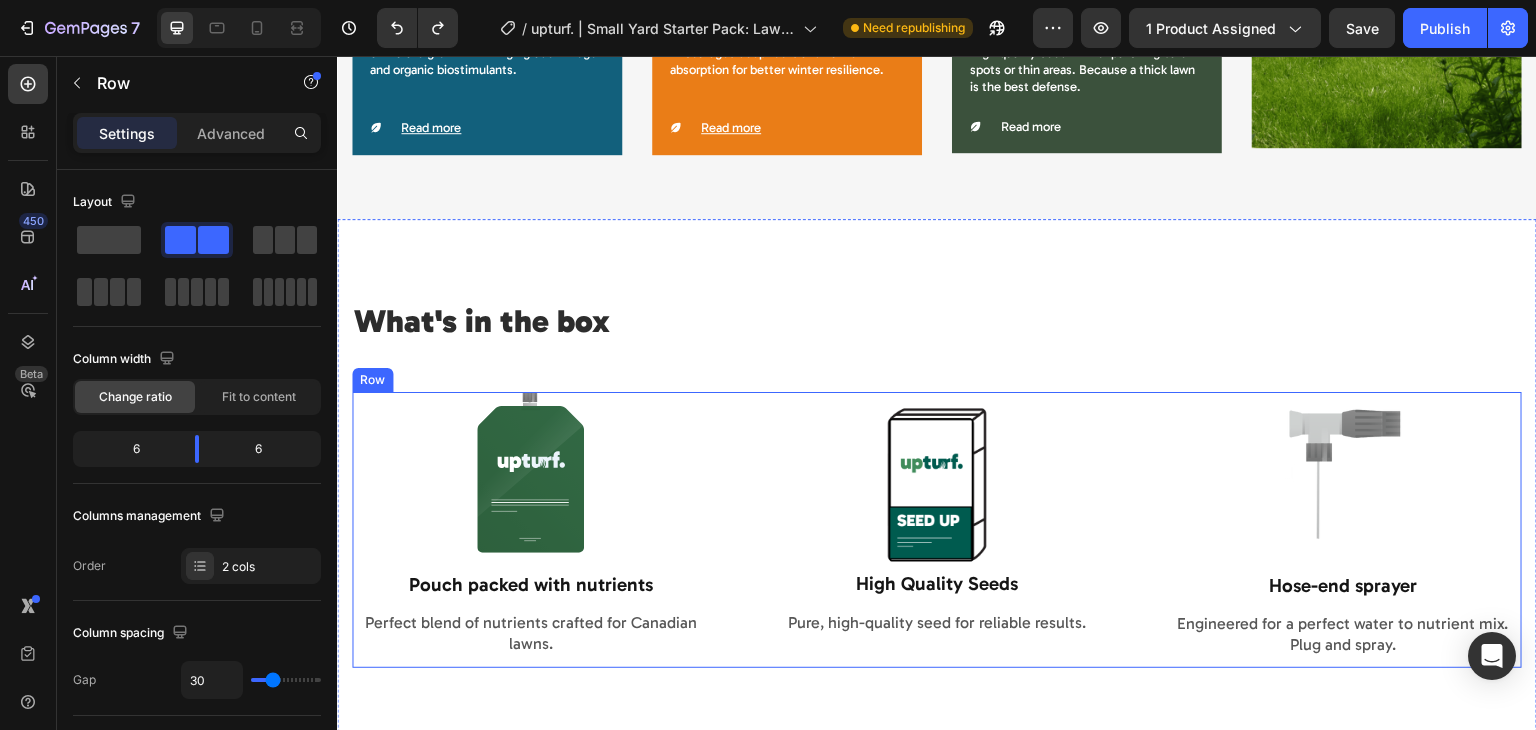 click on "Image Pouch packed with nutrients Text Block Perfect blend of nutrients crafted for Canadian lawns. Text Block Image High Quality Seeds Text Block Pure, high-quality seed for reliable results. Text Block Image Hose-end sprayer Text Block Engineered for a perfect water to nutrient mix. Plug and spray. Text Block Row" at bounding box center [937, 530] 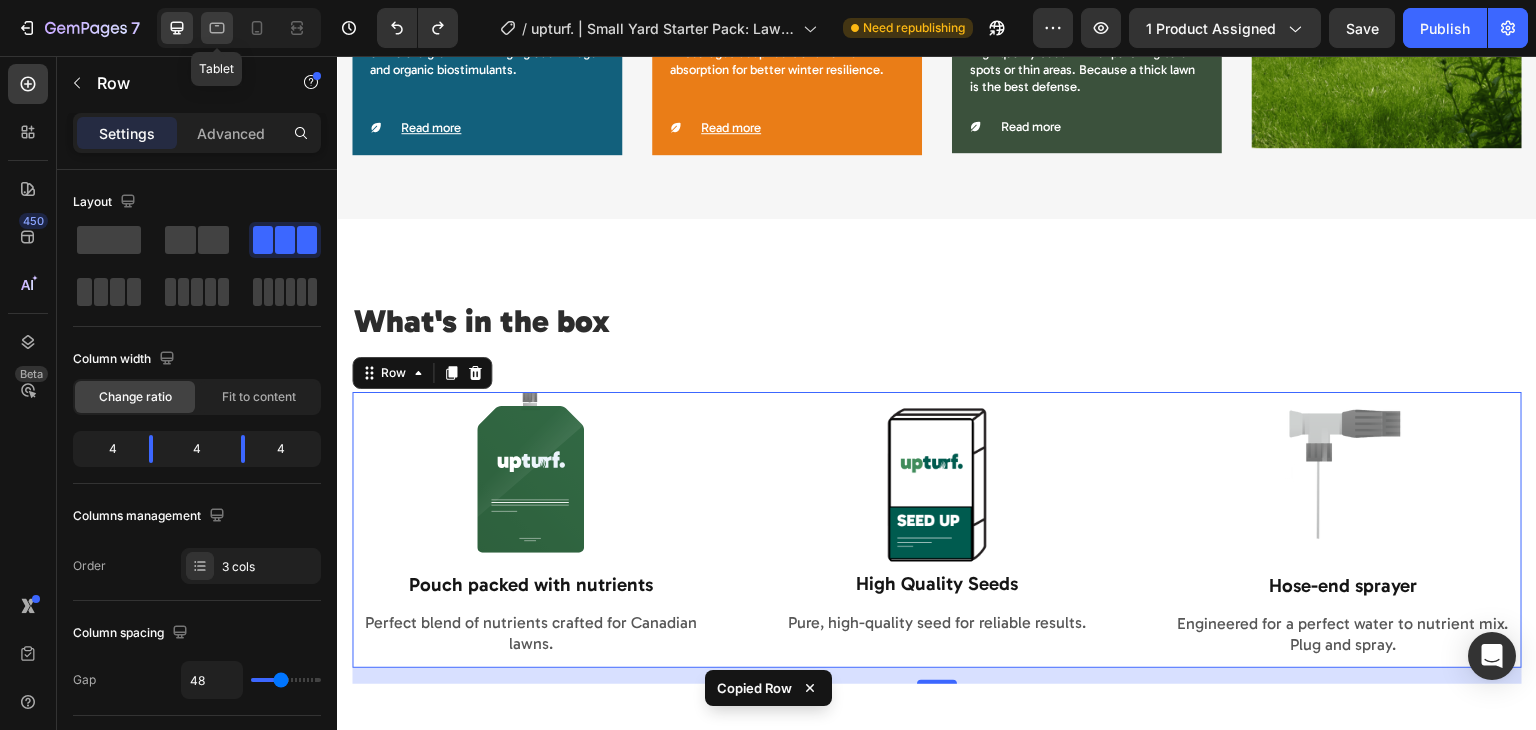 click 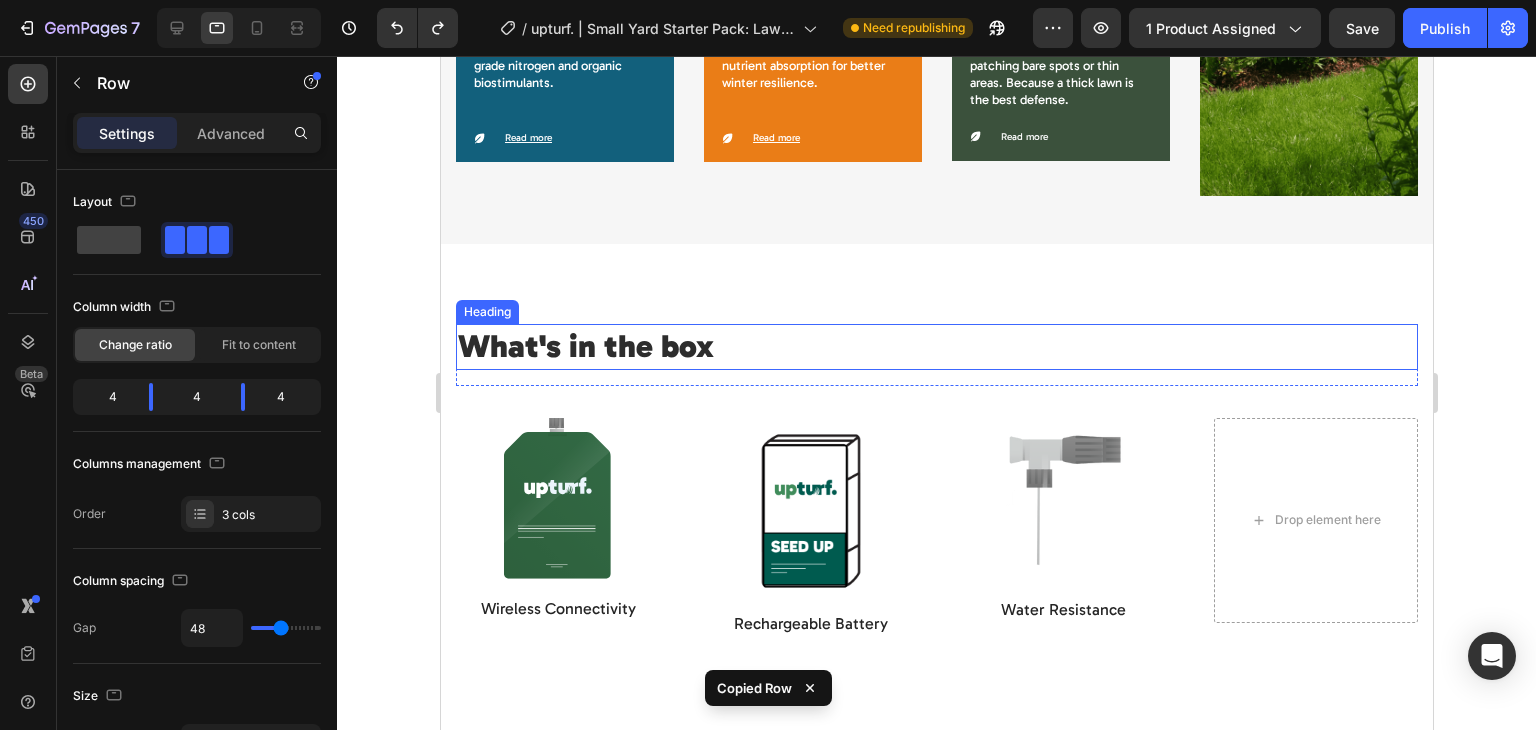 scroll, scrollTop: 1618, scrollLeft: 0, axis: vertical 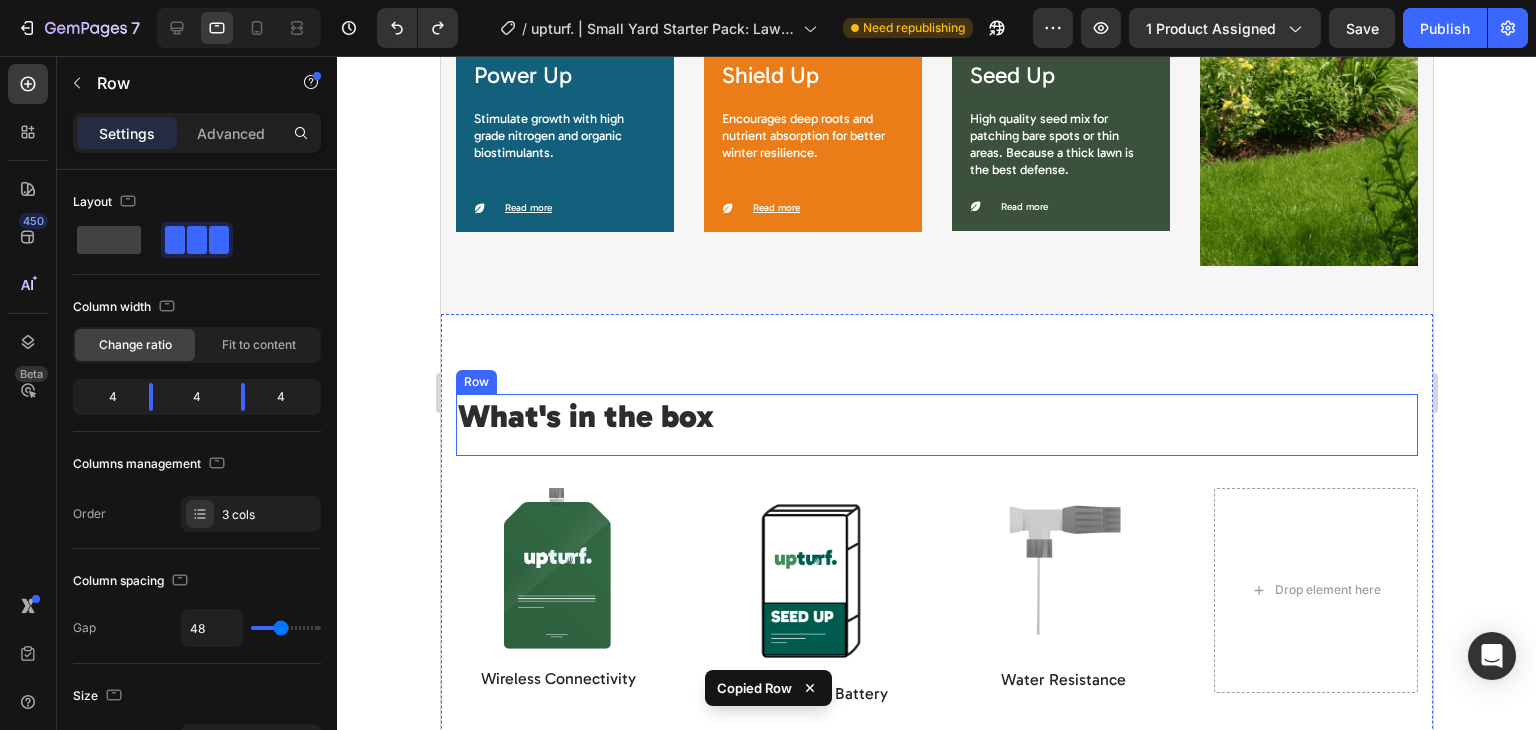 click on "What's in the box Heading" at bounding box center (936, 425) 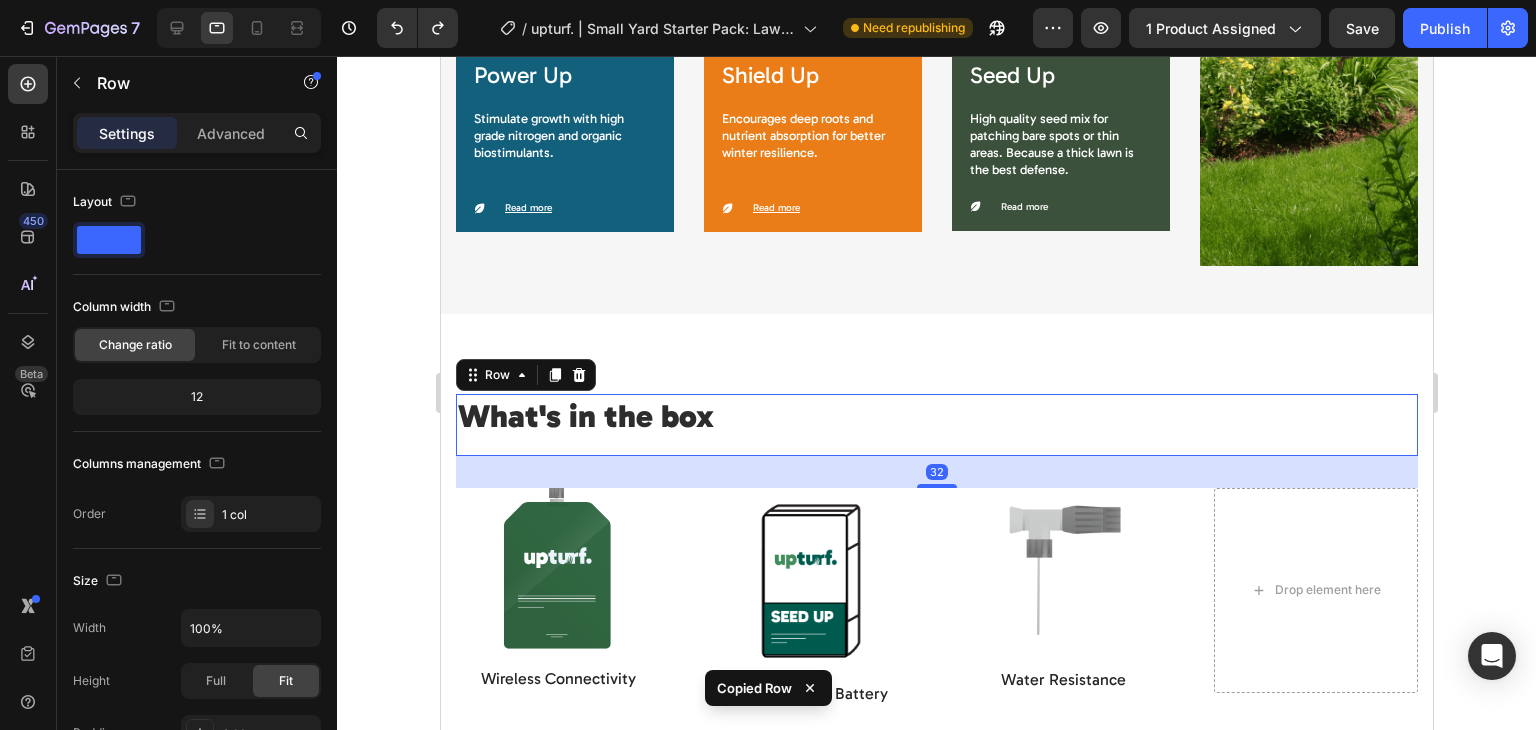 click on "32" at bounding box center (936, 472) 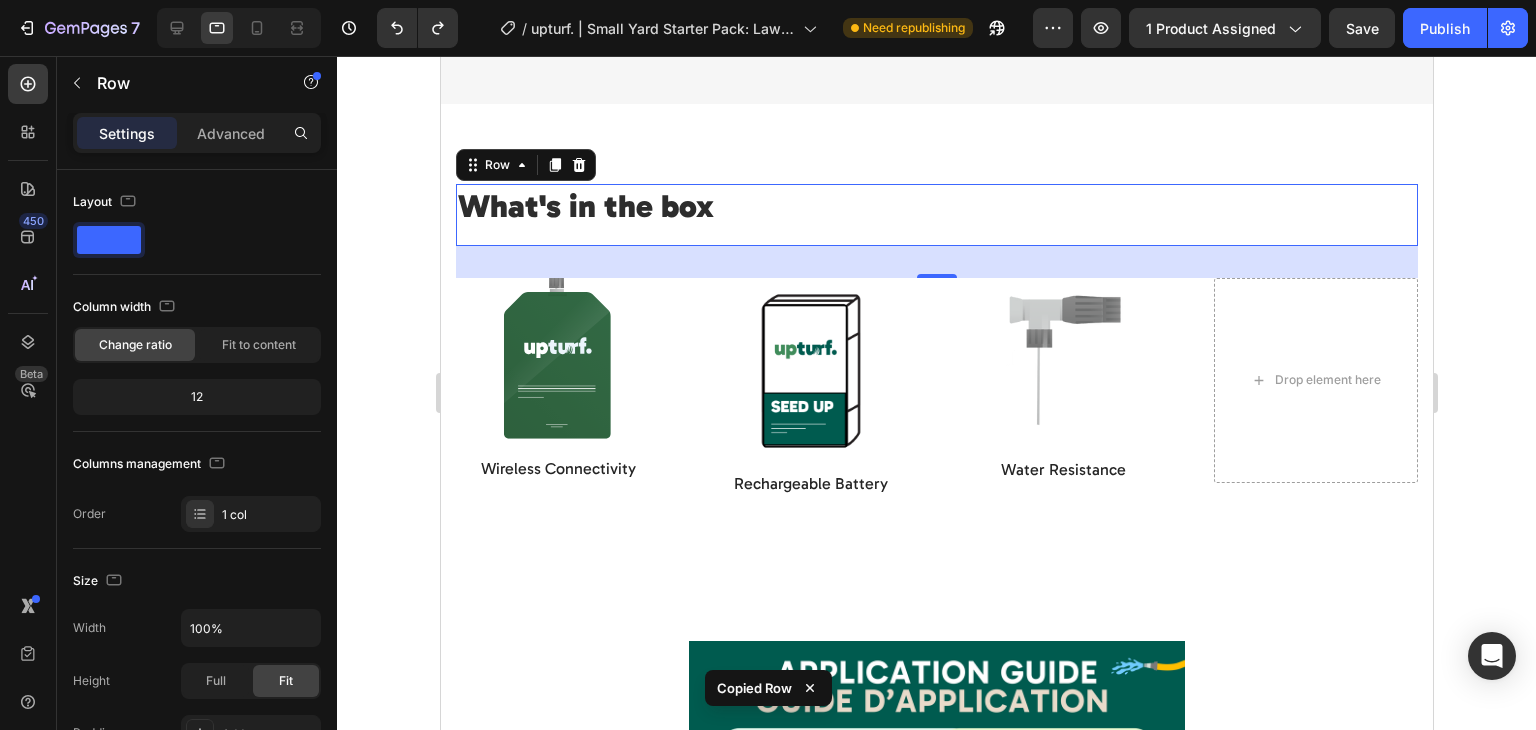 scroll, scrollTop: 1828, scrollLeft: 0, axis: vertical 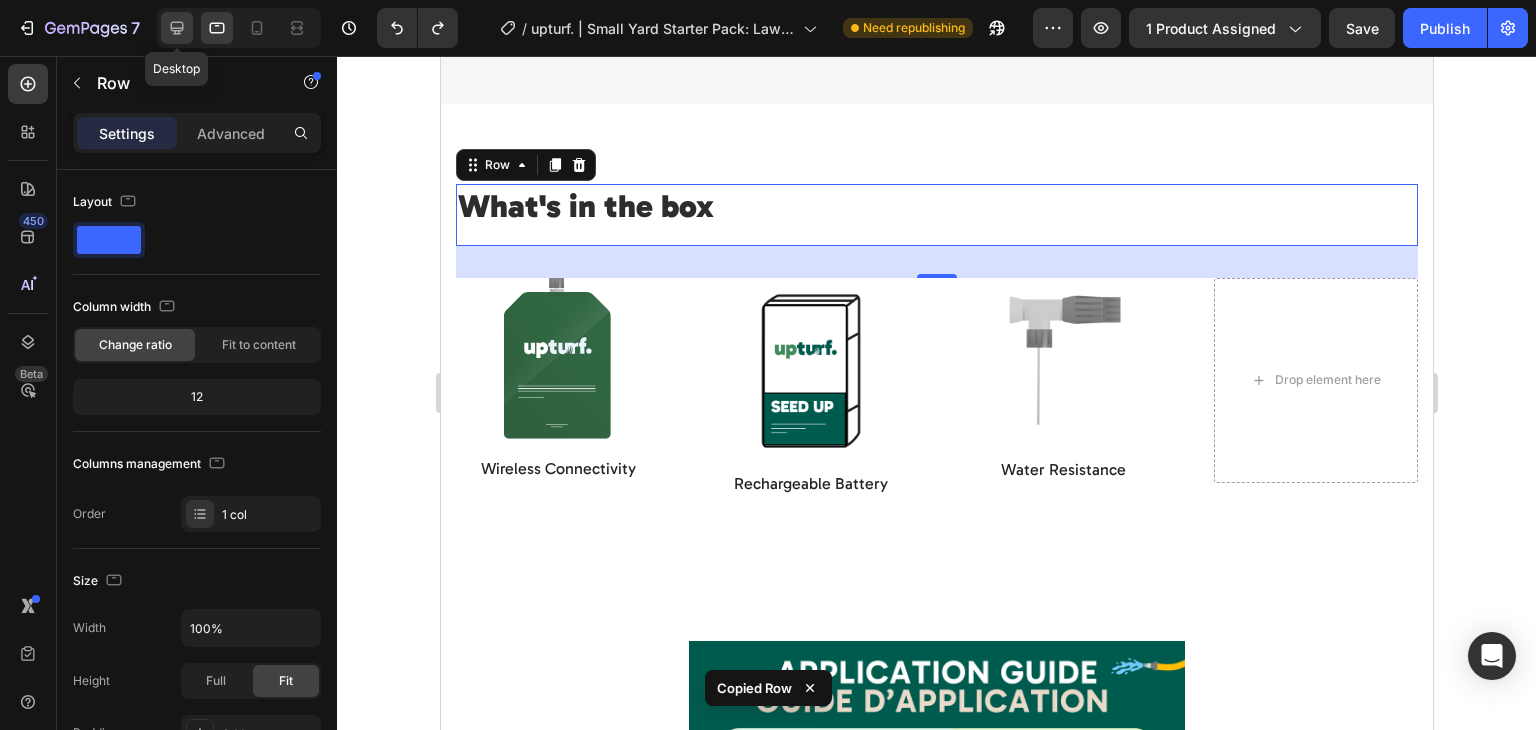 click 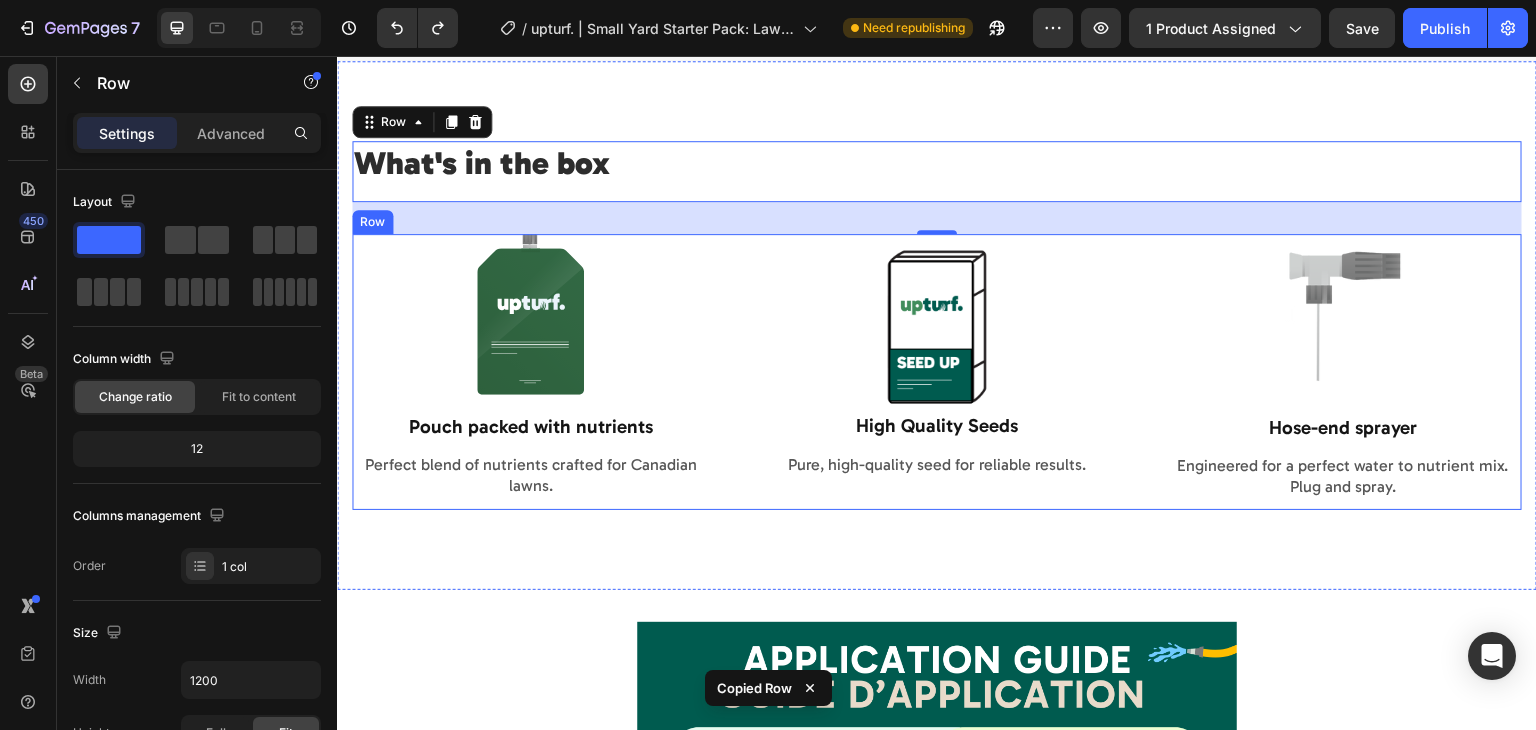 scroll, scrollTop: 1904, scrollLeft: 0, axis: vertical 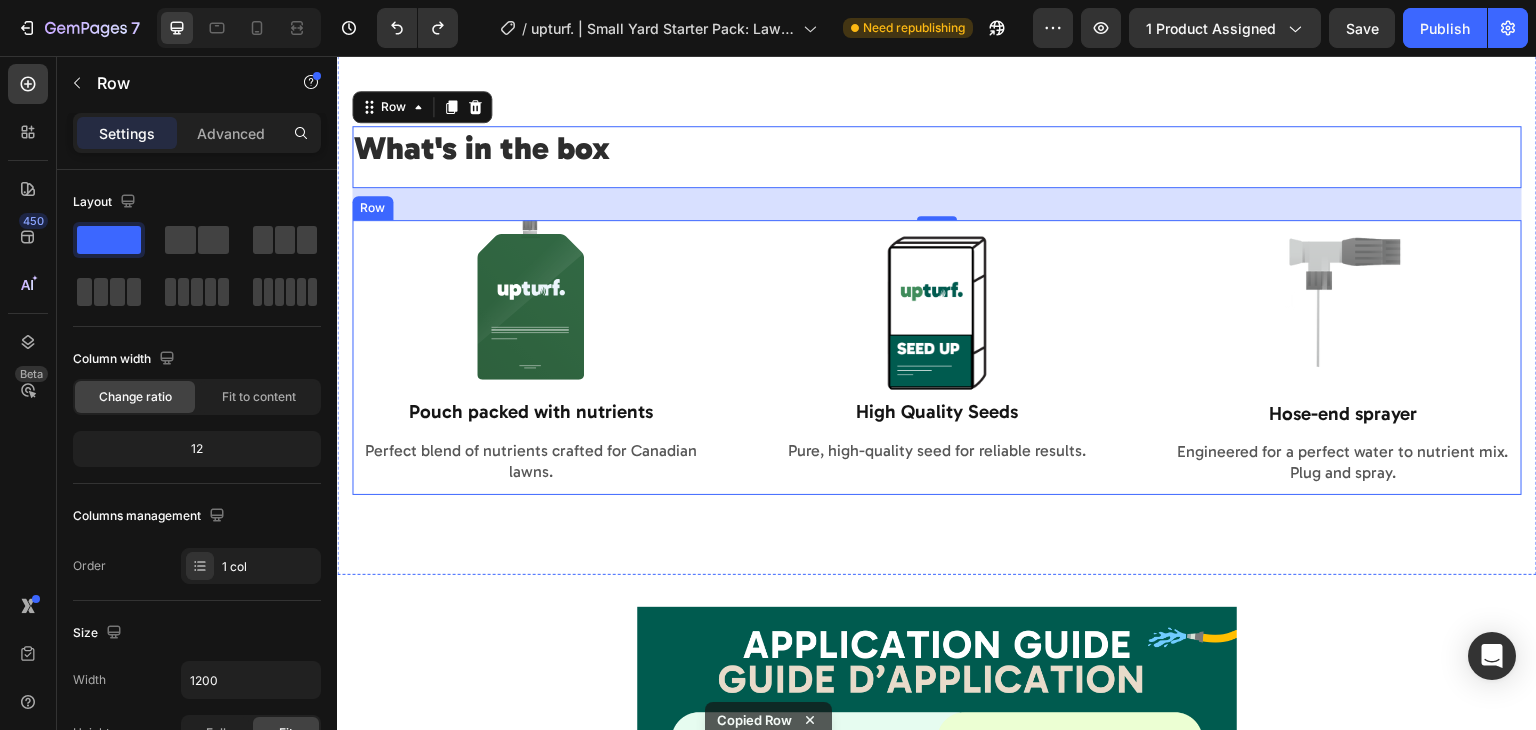 click on "Image Pouch packed with nutrients Text Block Perfect blend of nutrients crafted for Canadian lawns. Text Block Image High Quality Seeds Text Block Pure, high-quality seed for reliable results. Text Block Image Hose-end sprayer Text Block Engineered for a perfect water to nutrient mix. Plug and spray. Text Block Row" at bounding box center [937, 358] 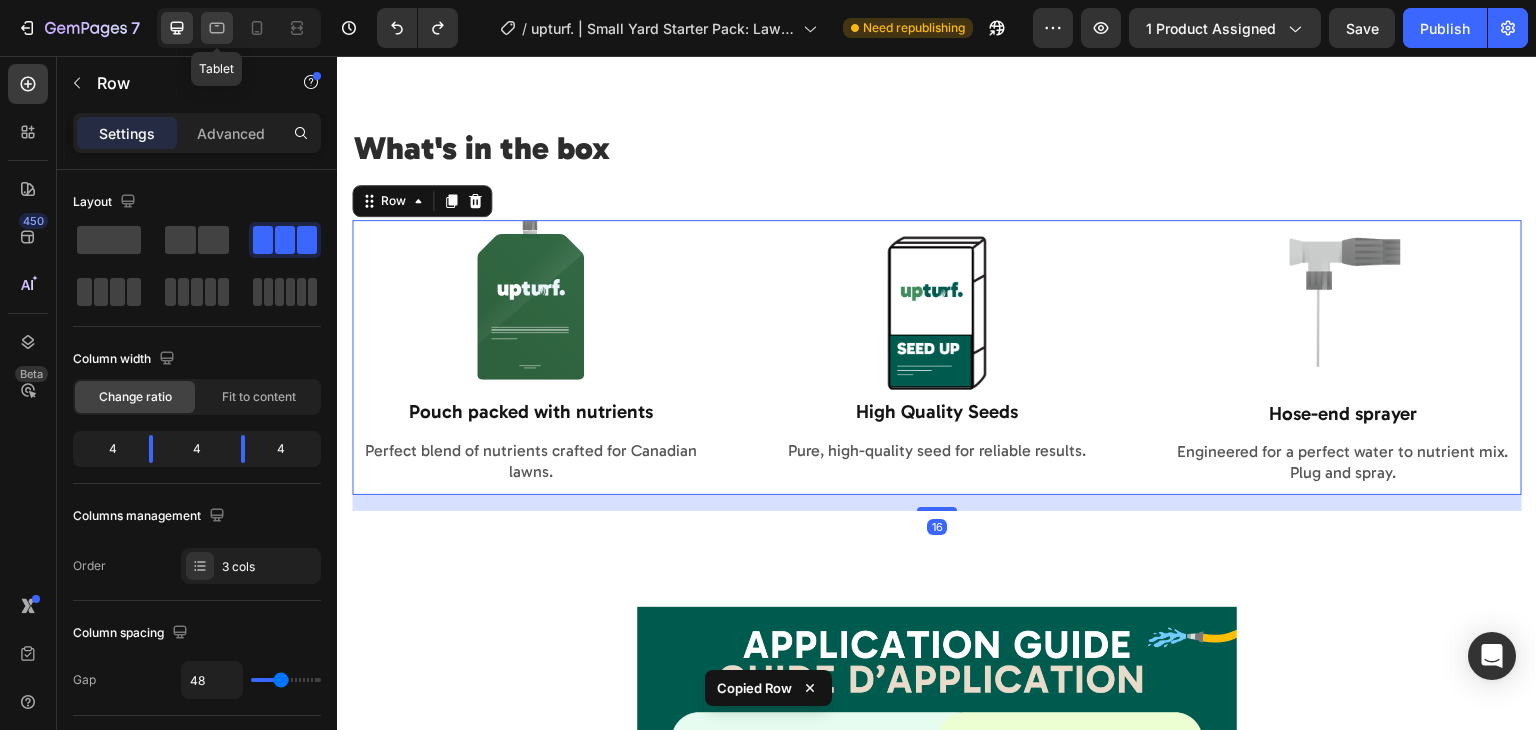 click 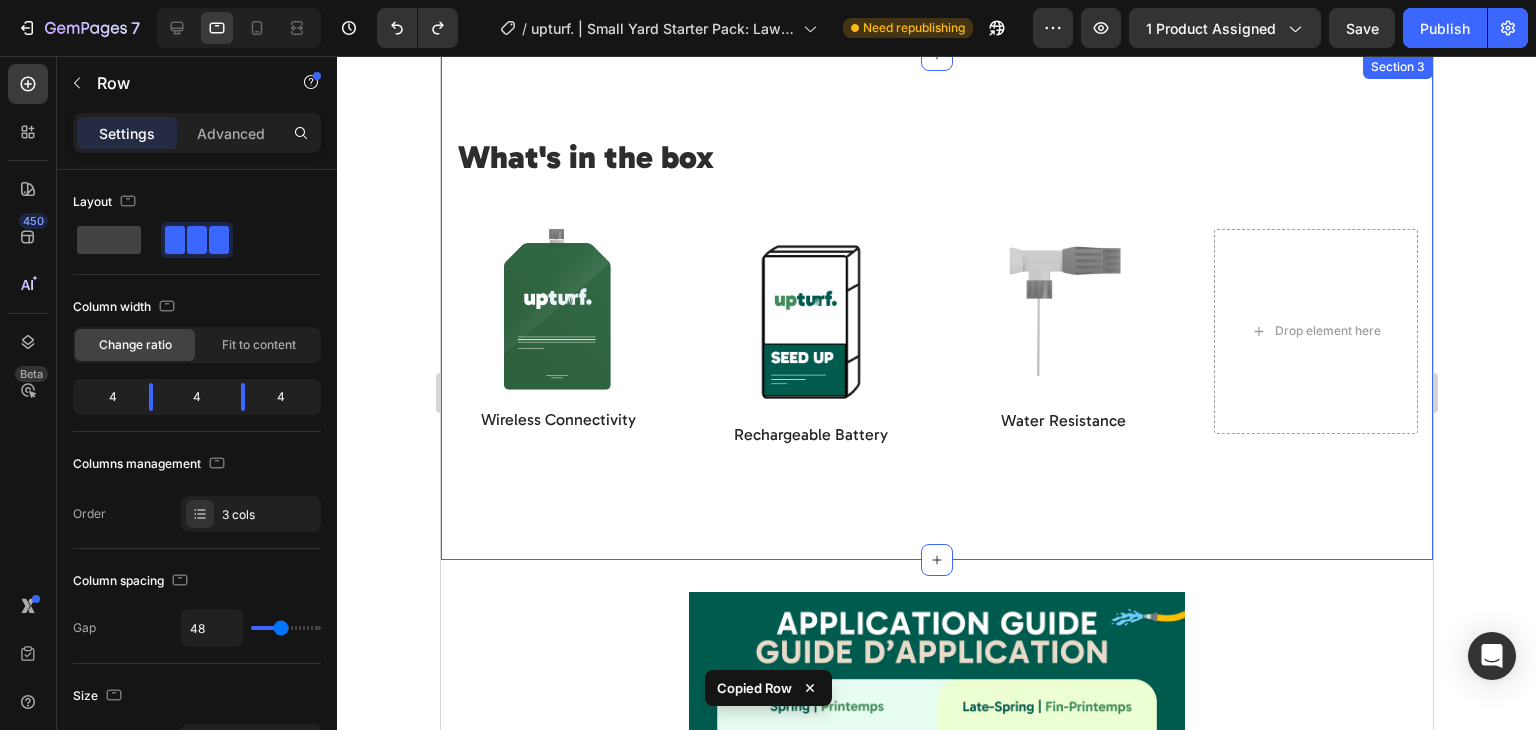 scroll, scrollTop: 1834, scrollLeft: 0, axis: vertical 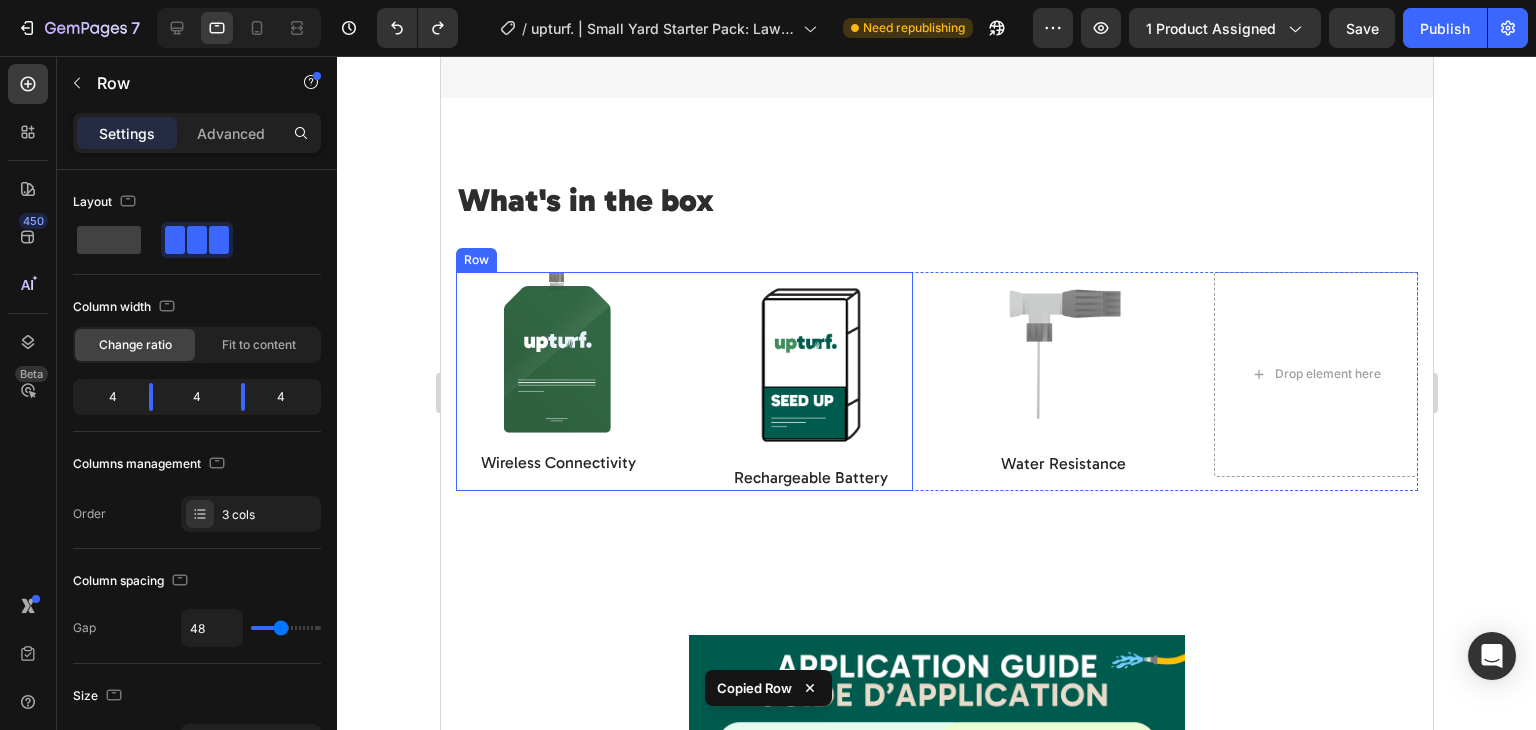 click on "Image Wireless Connectivity Text Block Image Rechargeable Battery Text Block Row" at bounding box center (683, 381) 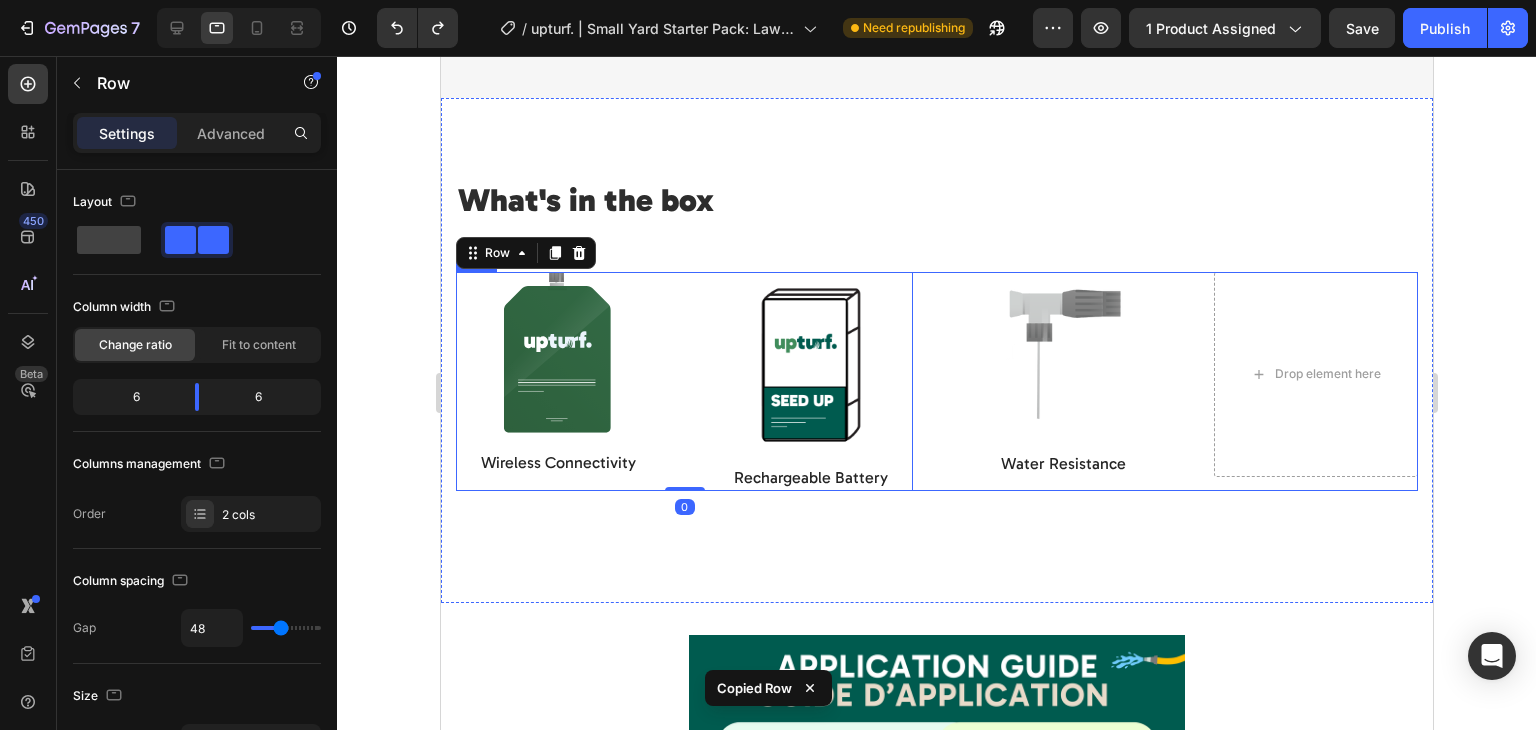 click on "Image Wireless Connectivity Text Block Image Rechargeable Battery Text Block Row   0 Image Water Resistance Text Block
Drop element here Row Row" at bounding box center [936, 381] 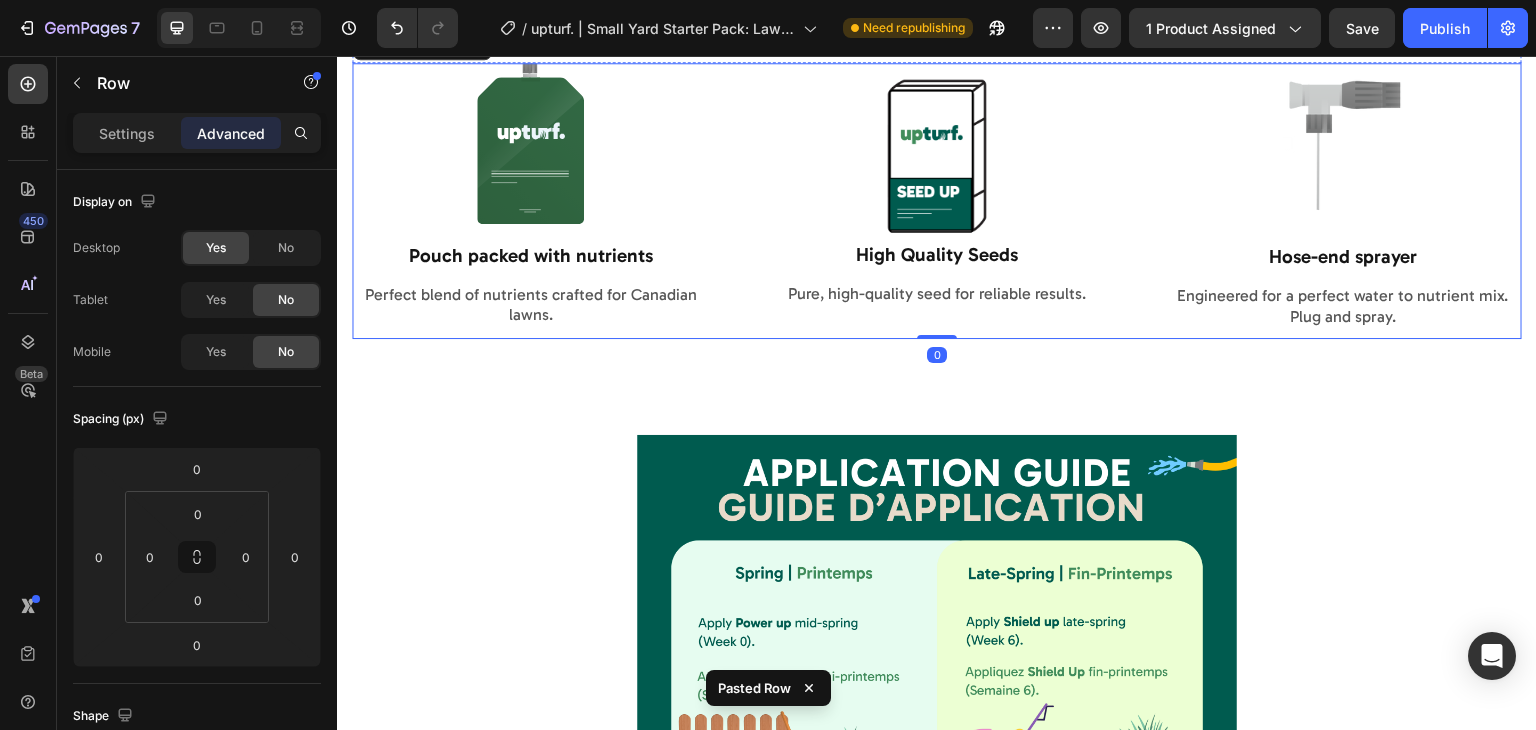 scroll, scrollTop: 2132, scrollLeft: 0, axis: vertical 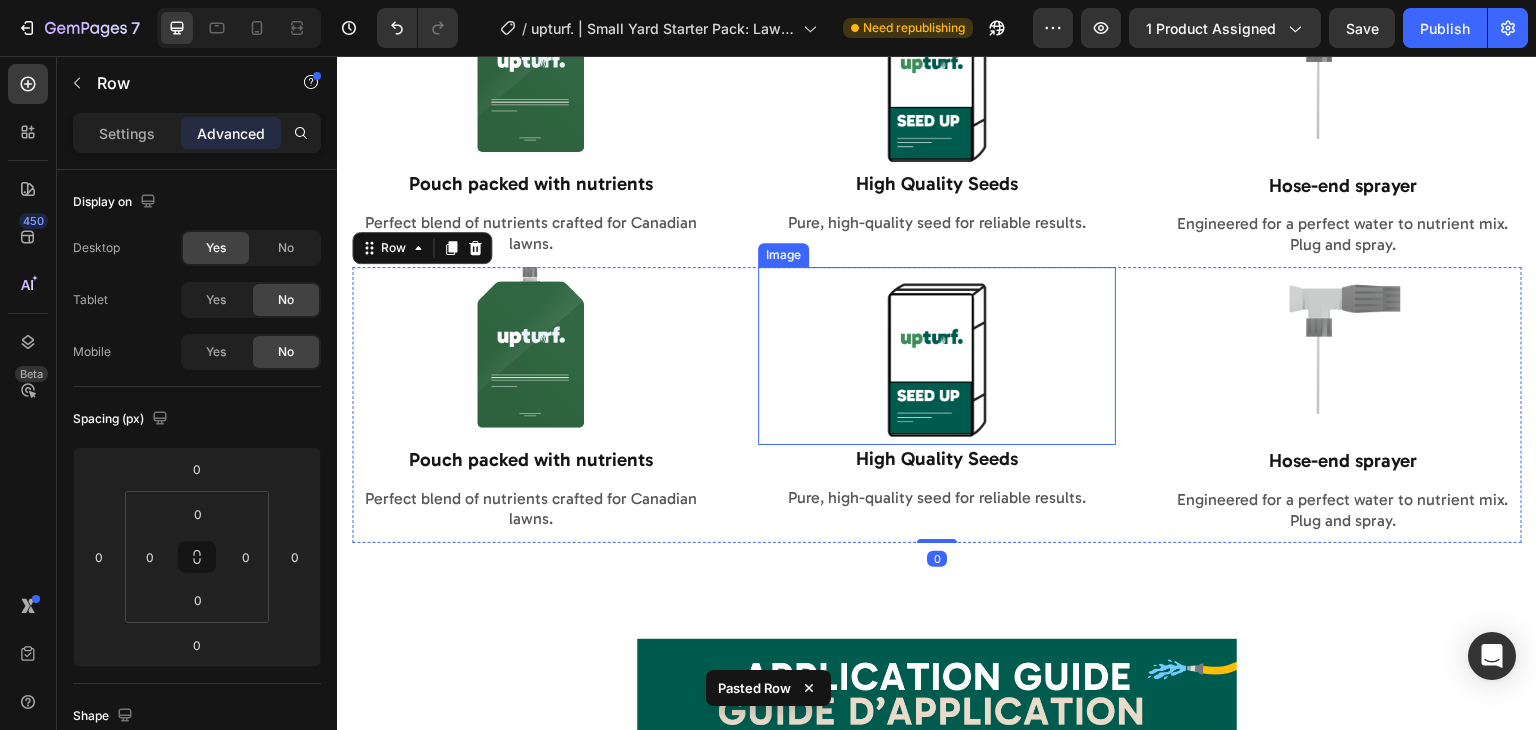 click at bounding box center (937, 360) 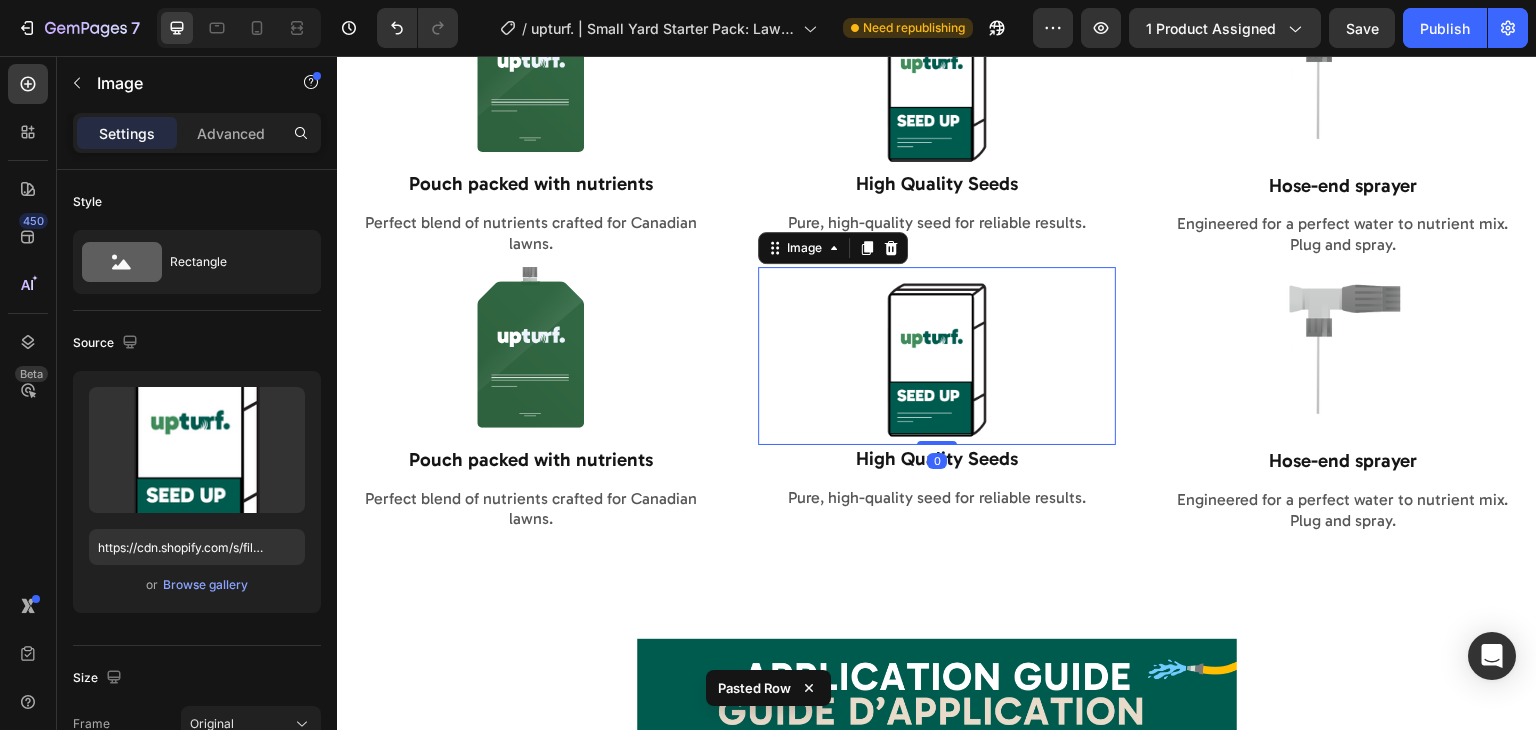 click on "Image Pouch packed with nutrients Text Block Perfect blend of nutrients crafted for Canadian lawns. Text Block Image   0 High Quality Seeds Text Block Pure, high-quality seed for reliable results. Text Block Image Hose-end sprayer Text Block Engineered for a perfect water to nutrient mix. Plug and spray. Text Block Row" at bounding box center [937, 405] 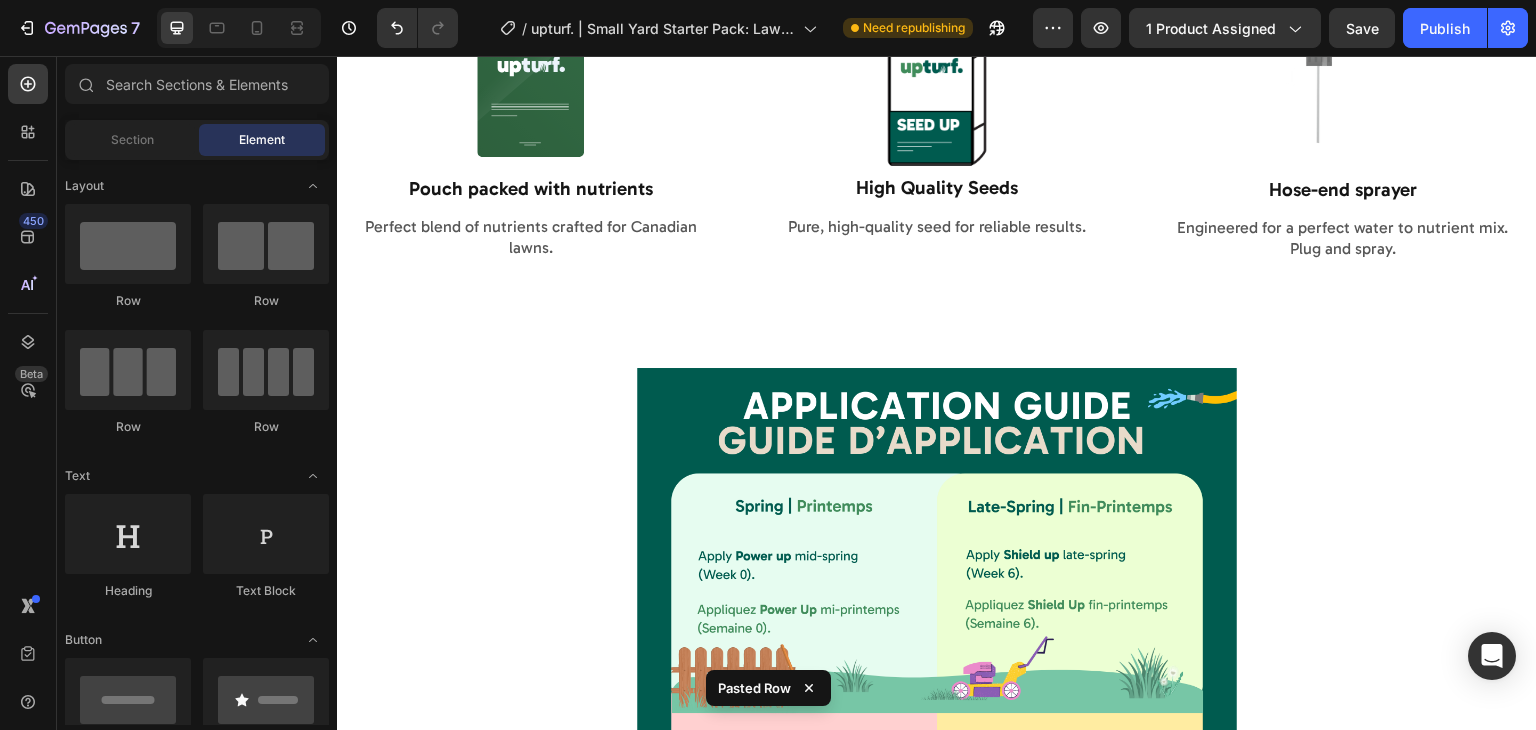 scroll, scrollTop: 1740, scrollLeft: 0, axis: vertical 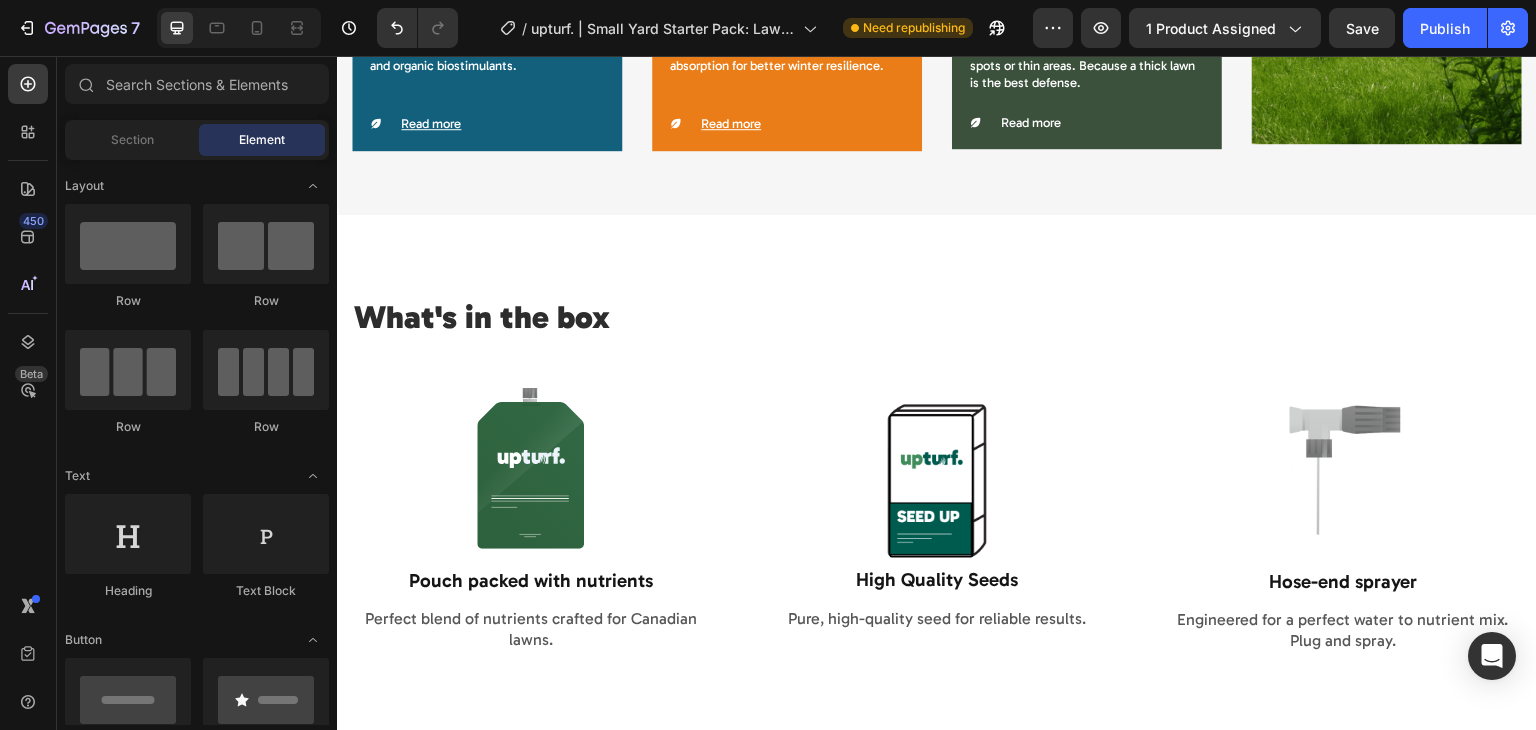 click at bounding box center [239, 28] 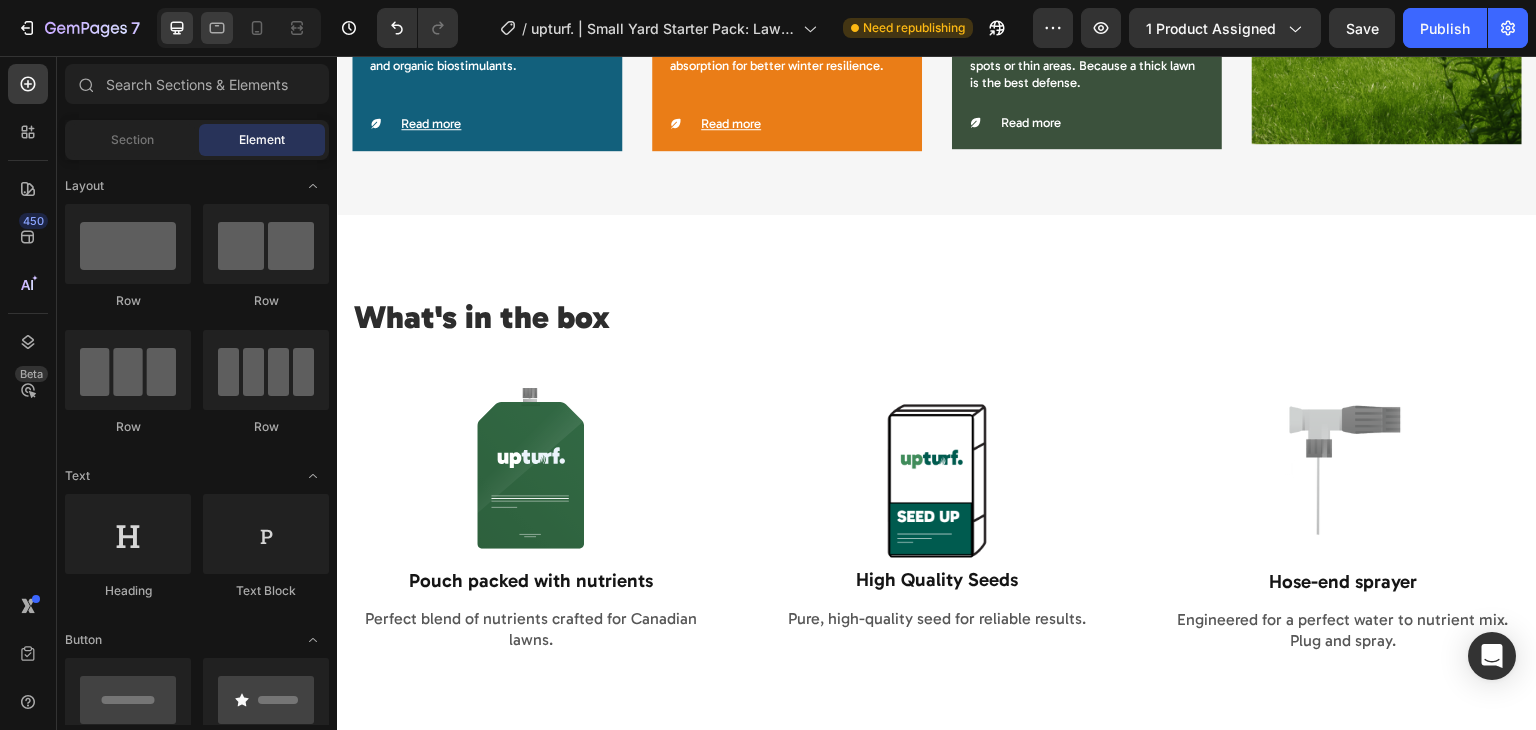 click 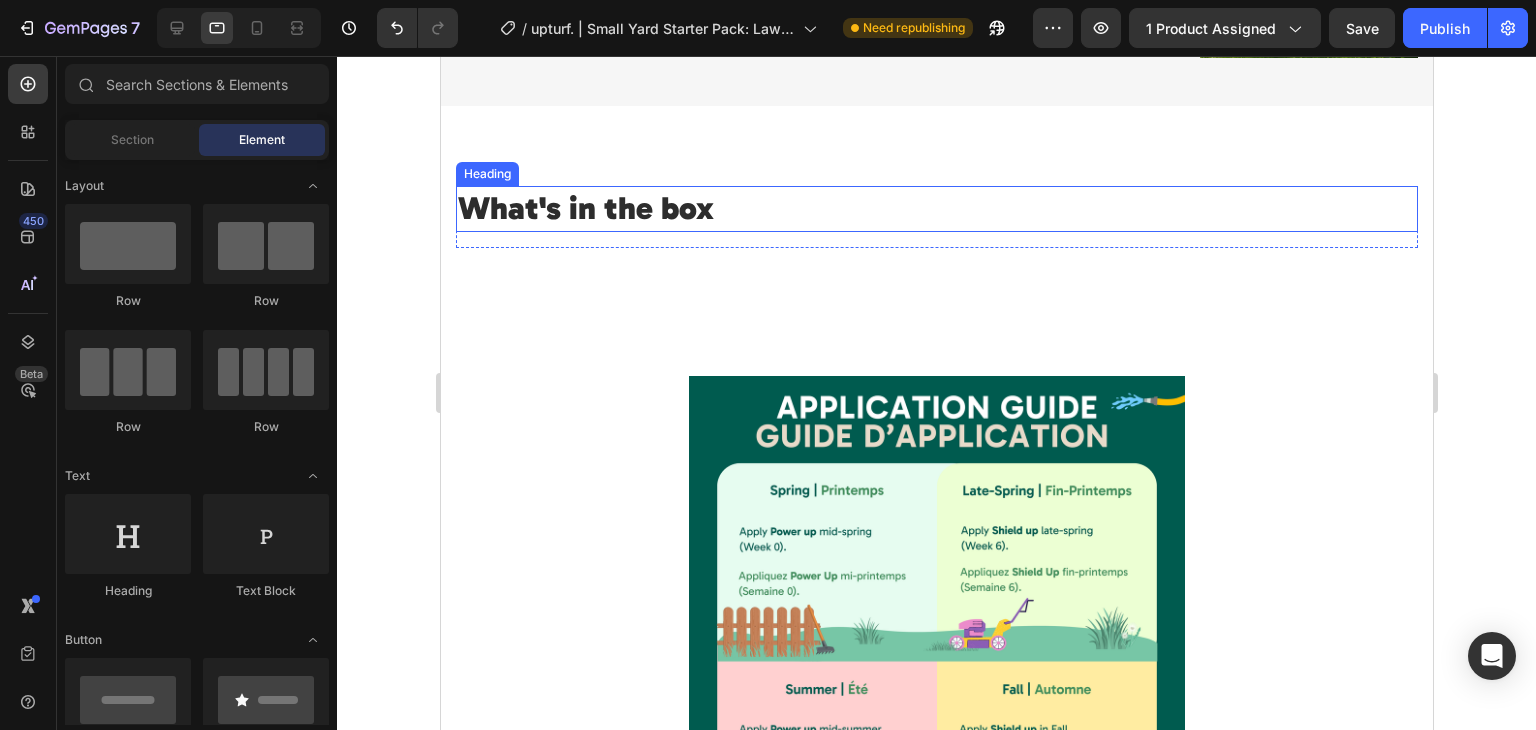 scroll, scrollTop: 1828, scrollLeft: 0, axis: vertical 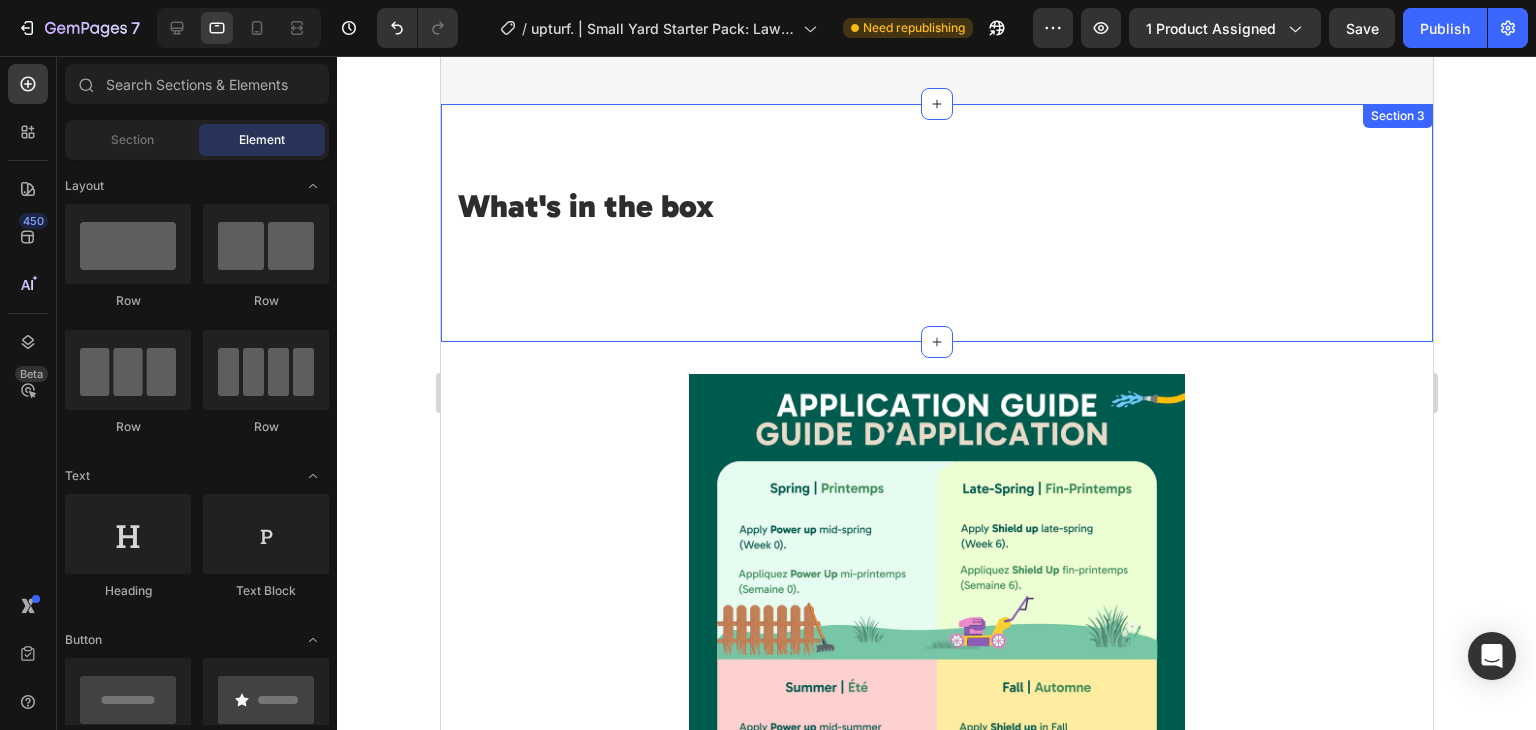 click on "What's in the box Heading Row Image Pouch packed with nutrients Text Block Perfect blend of nutrients crafted for Canadian lawns. Text Block Image High Quality Seeds Text Block Pure, high-quality seed for reliable results. Text Block Image Hose-end sprayer Text Block Engineered for a perfect water to nutrient mix. Plug and spray. Text Block Row" at bounding box center (936, 231) 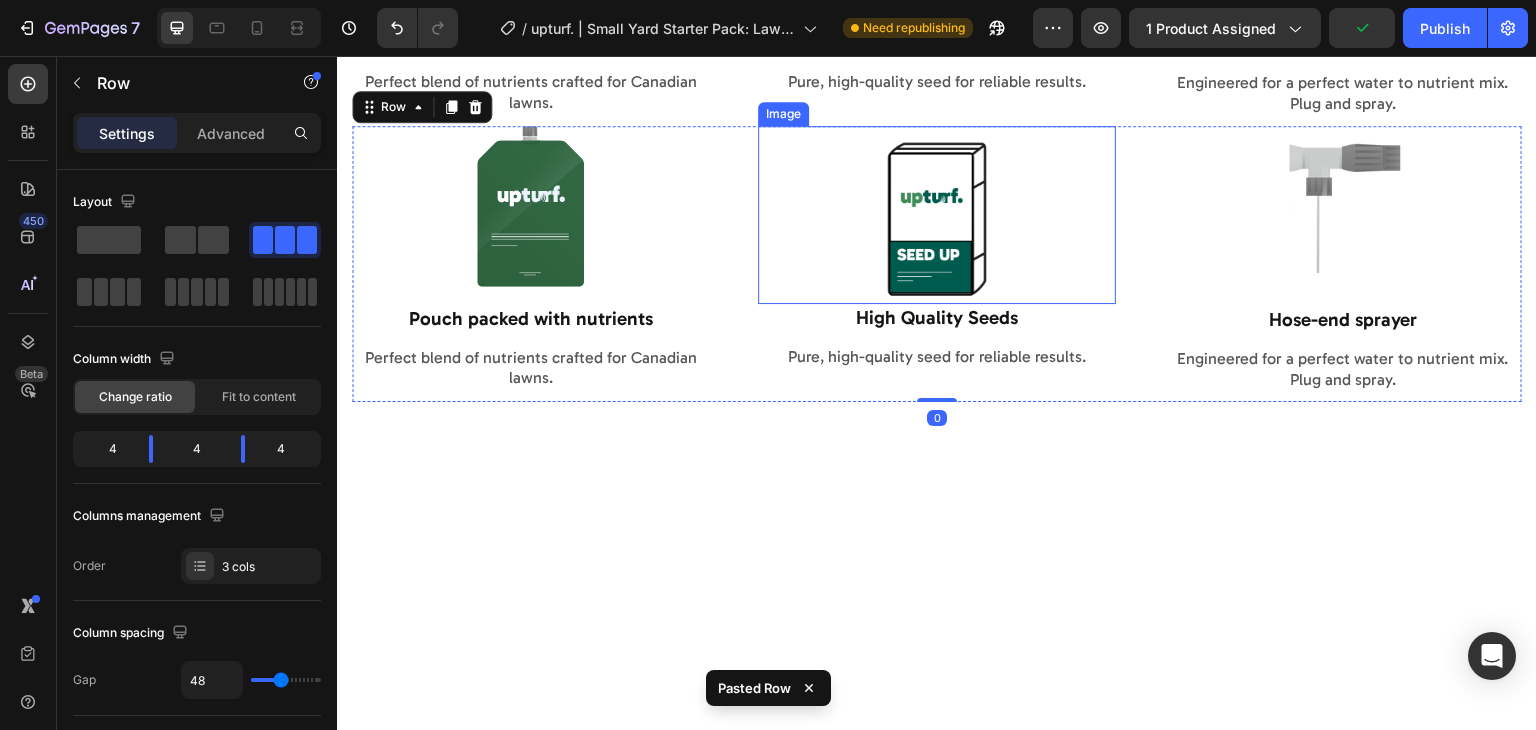 scroll, scrollTop: 1840, scrollLeft: 0, axis: vertical 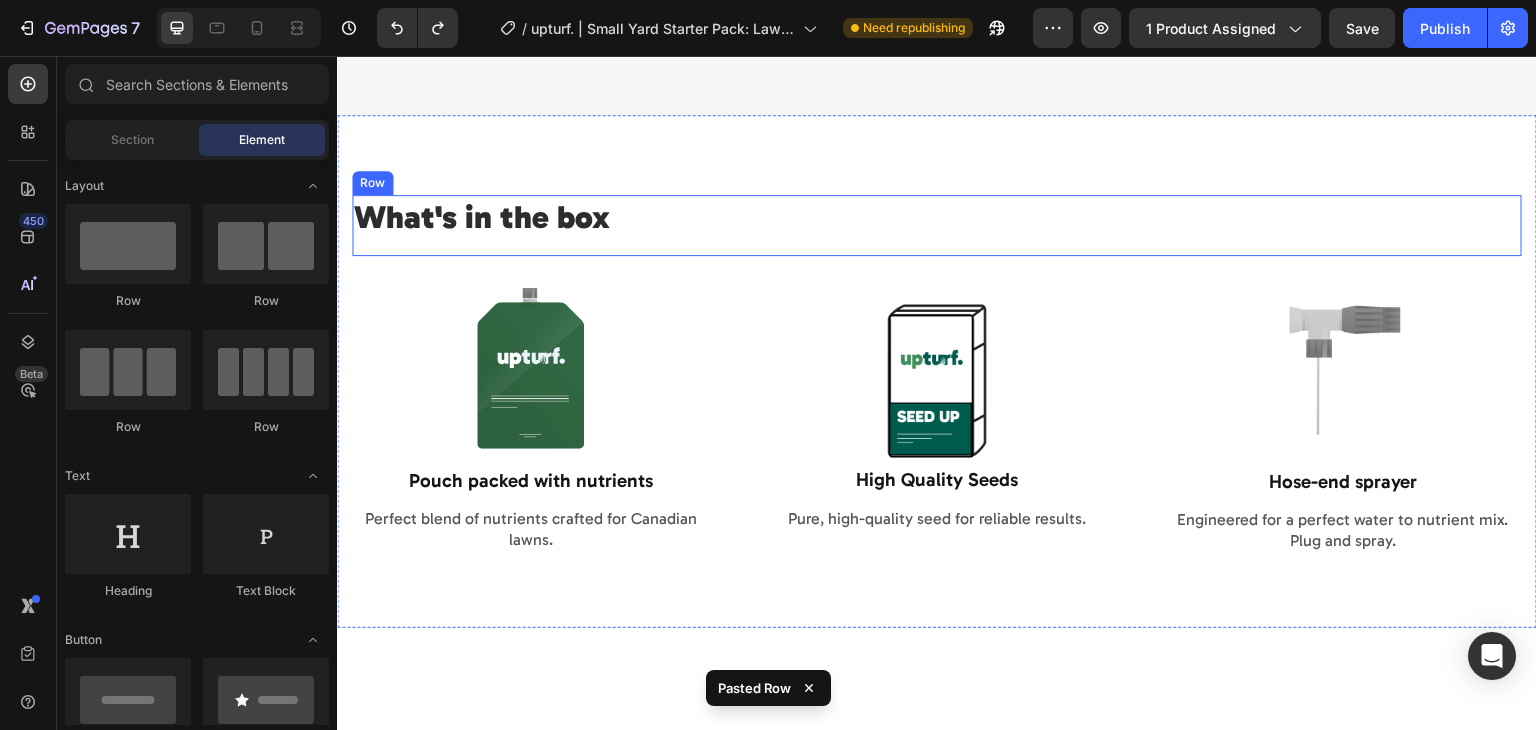 click on "What's in the box Heading" at bounding box center [937, 226] 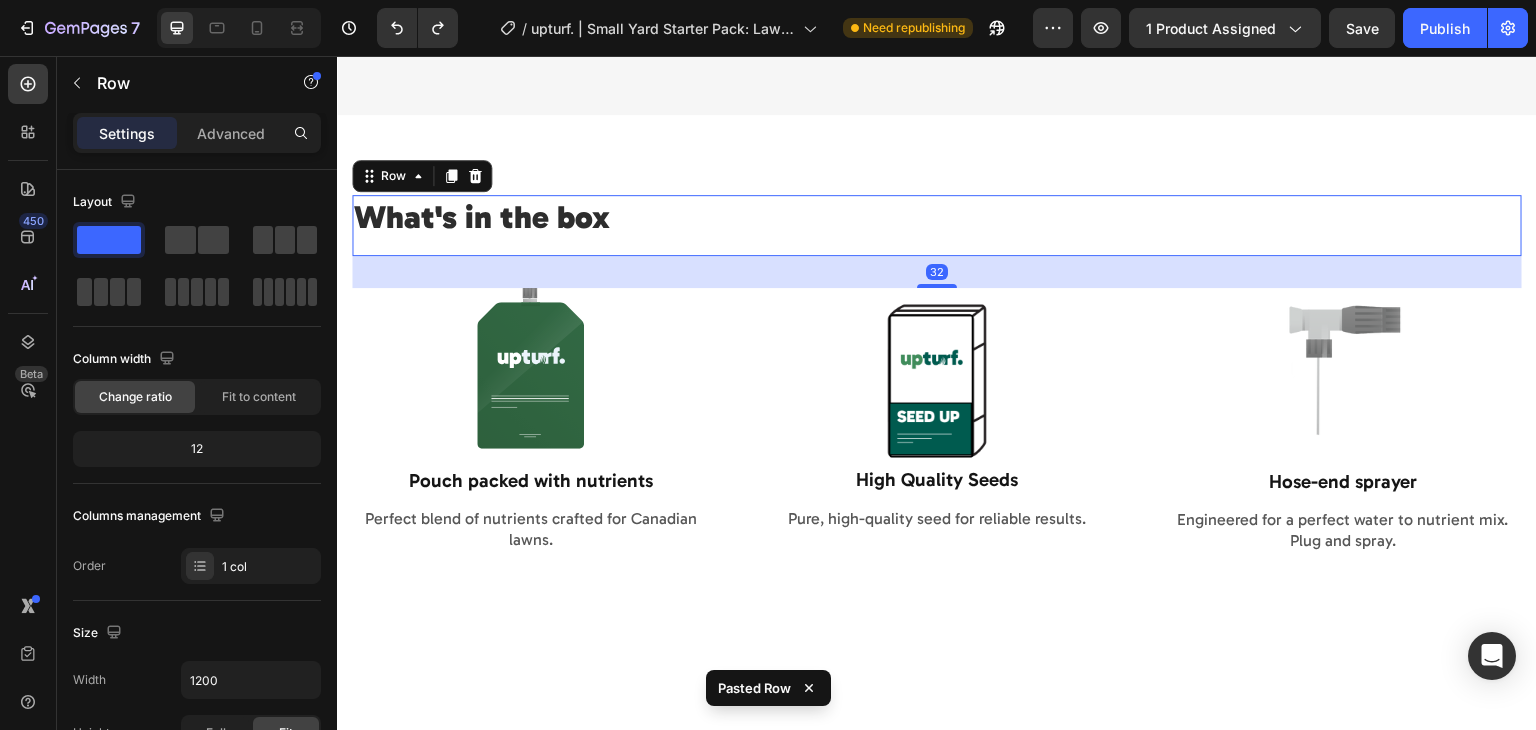 click on "32" at bounding box center [937, 272] 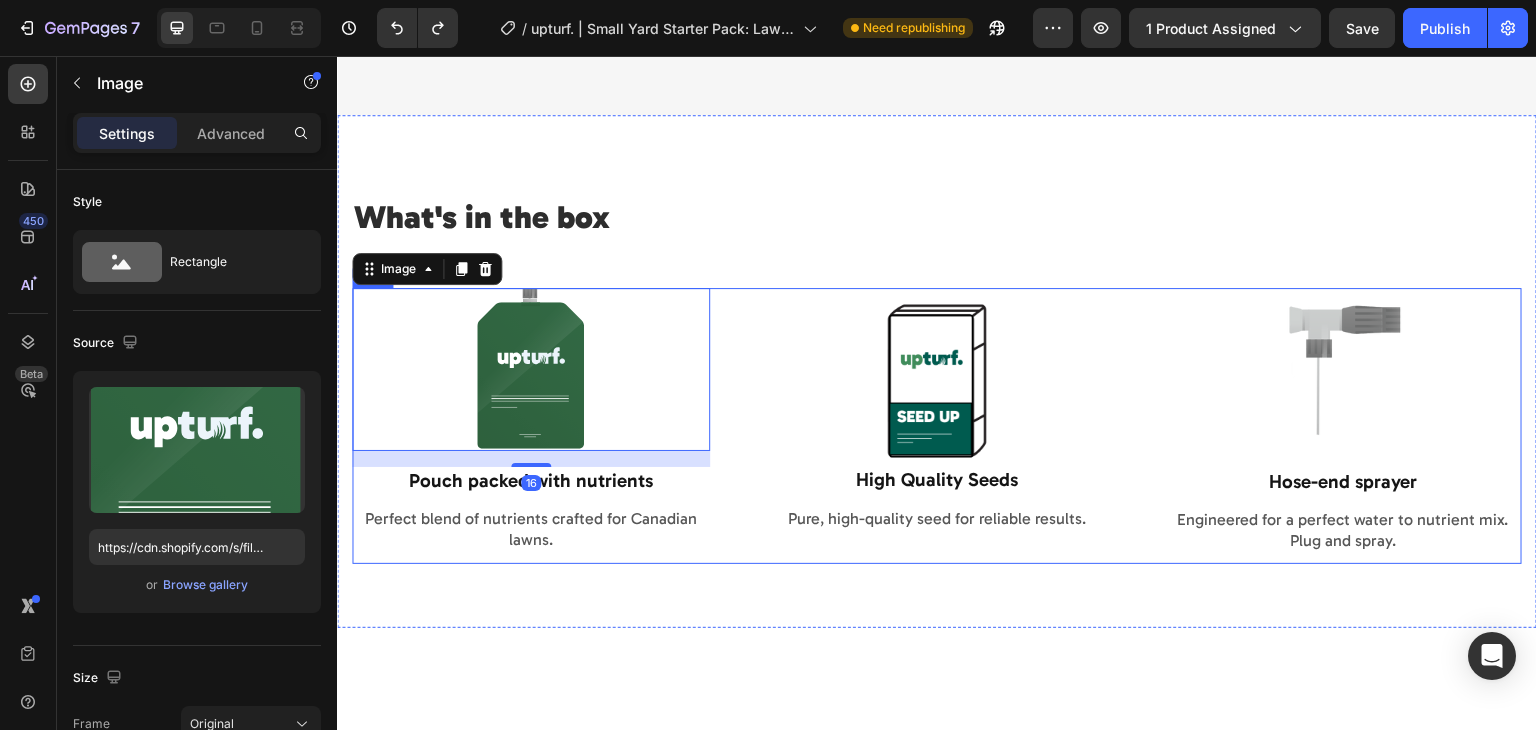 click on "Image   16 Pouch packed with nutrients Text Block Perfect blend of nutrients crafted for Canadian lawns. Text Block Image High Quality Seeds Text Block Pure, high-quality seed for reliable results. Text Block Image Hose-end sprayer Text Block Engineered for a perfect water to nutrient mix. Plug and spray. Text Block Row" at bounding box center [937, 426] 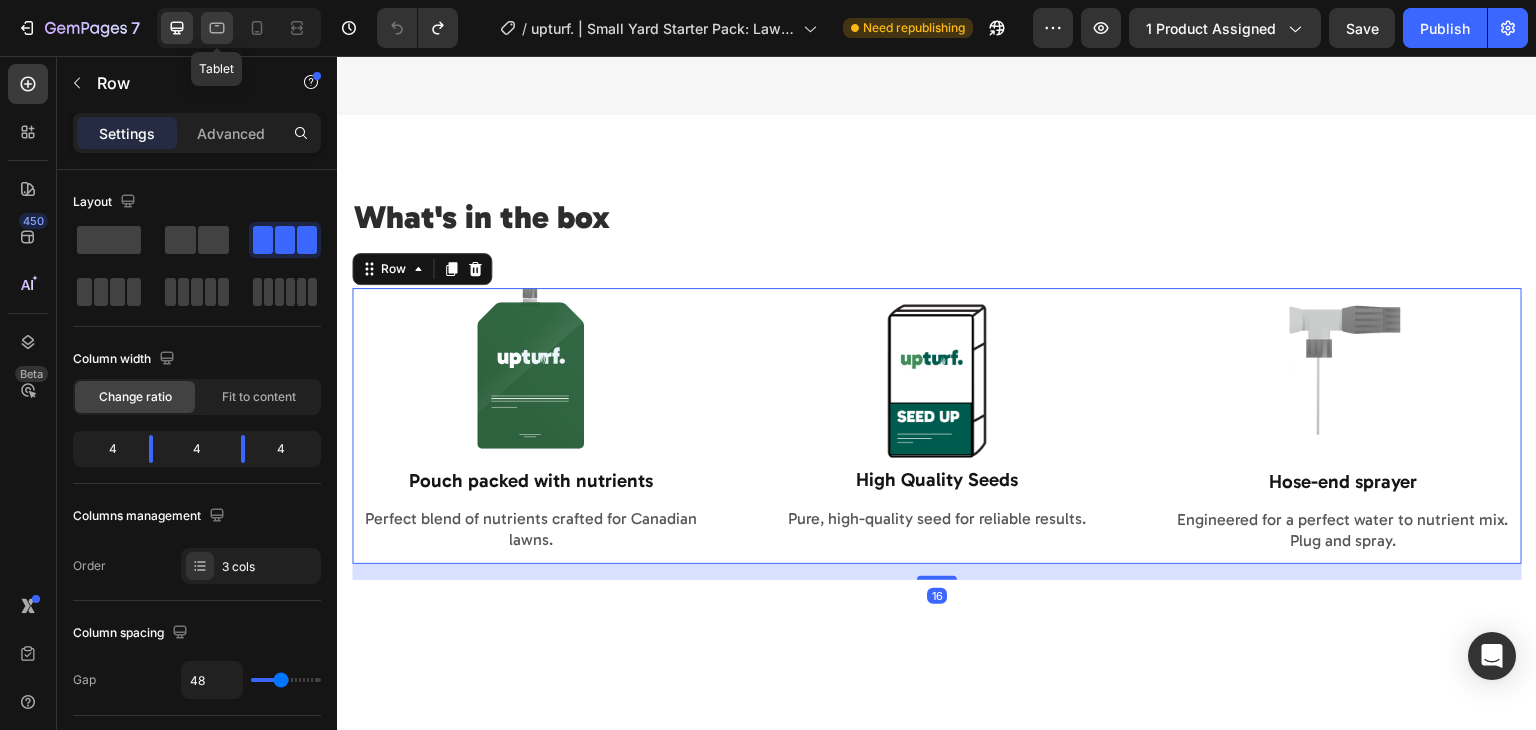 click 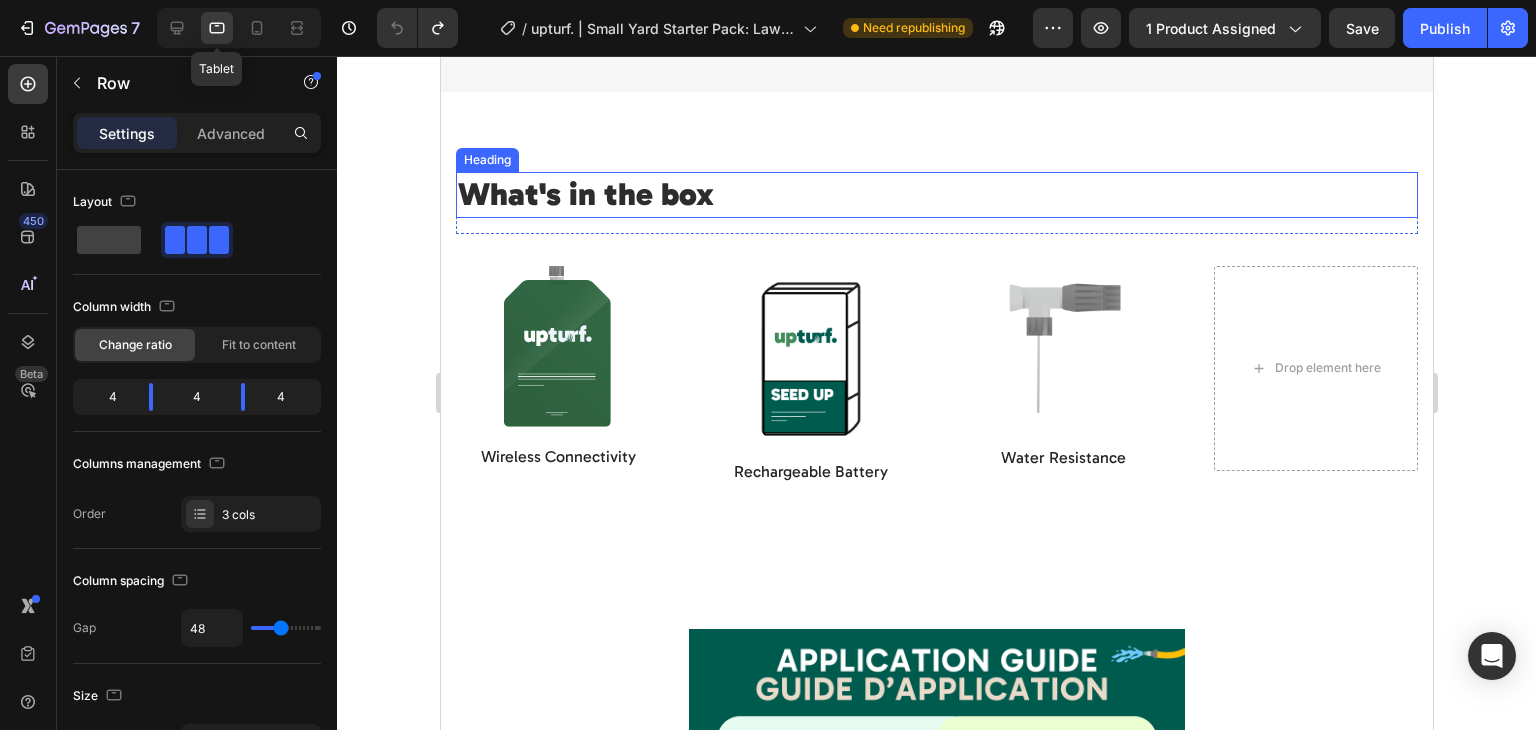 scroll, scrollTop: 1770, scrollLeft: 0, axis: vertical 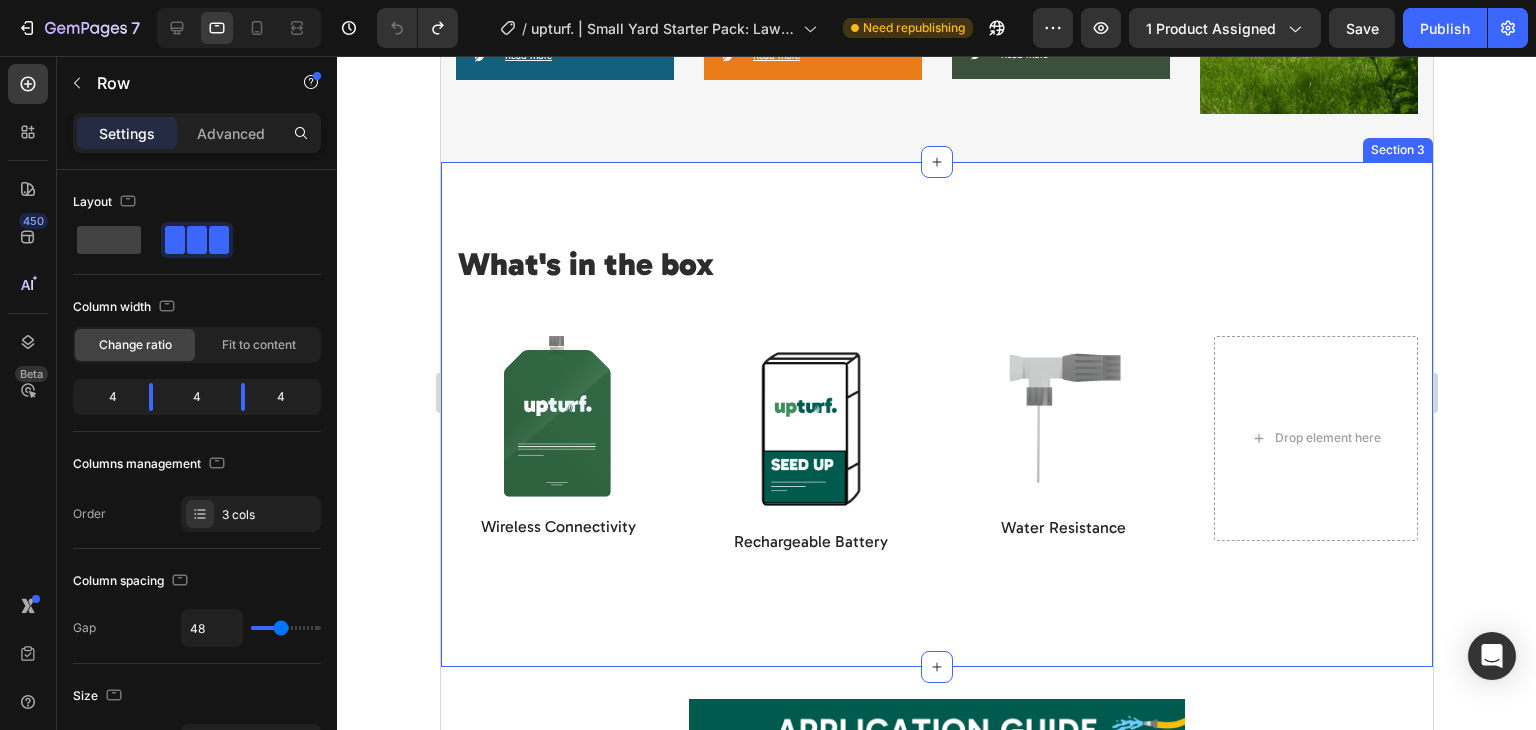 click on "What's in the box Heading Row Image Pouch packed with nutrients Text Block Perfect blend of nutrients crafted for Canadian lawns. Text Block Image High Quality Seeds Text Block Pure, high-quality seed for reliable results. Text Block Image Hose-end sprayer Text Block Engineered for a perfect water to nutrient mix. Plug and spray. Text Block Row   16 Image Wireless Connectivity Text Block Image Rechargeable Battery Text Block Row Image Water Resistance Text Block
Drop element here Row Row" at bounding box center (936, 422) 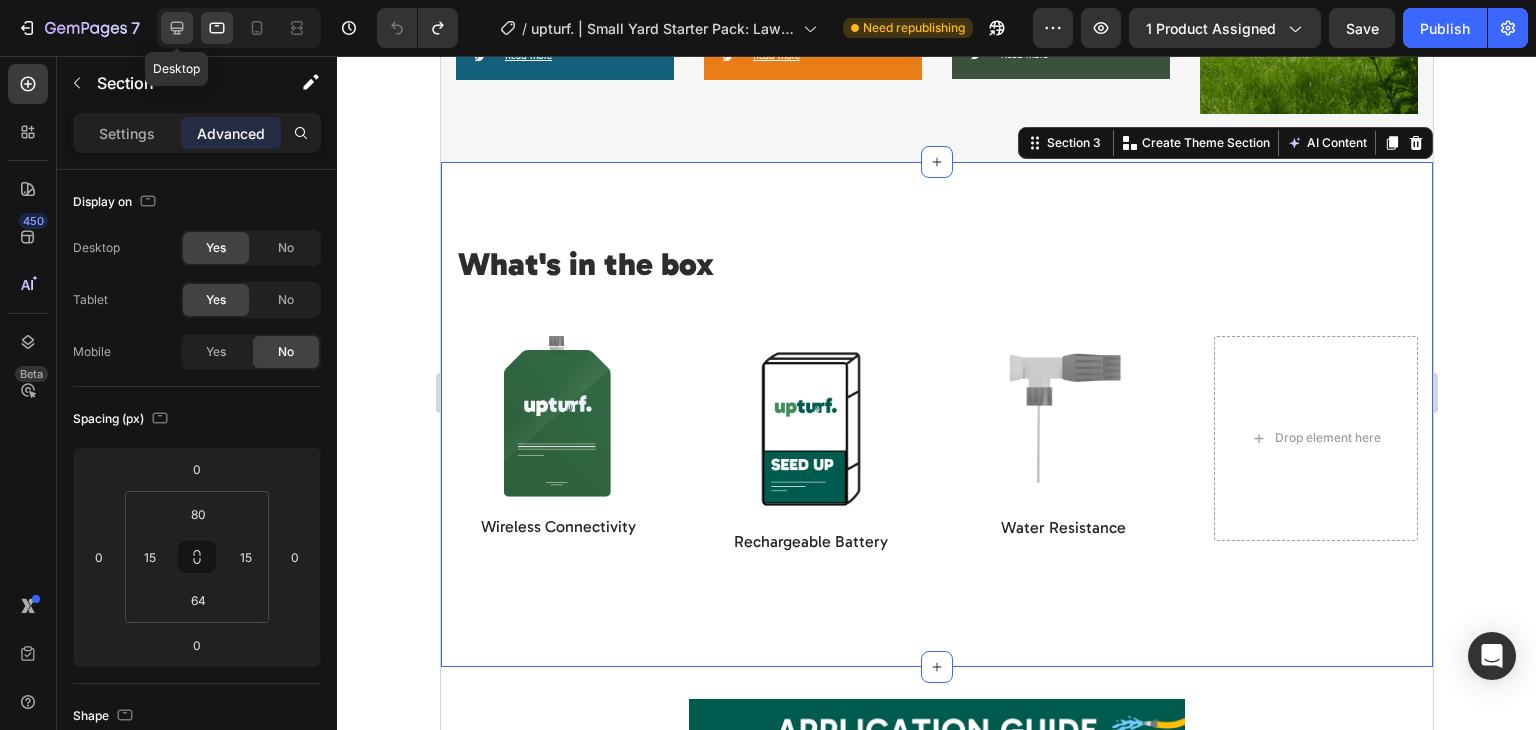 click 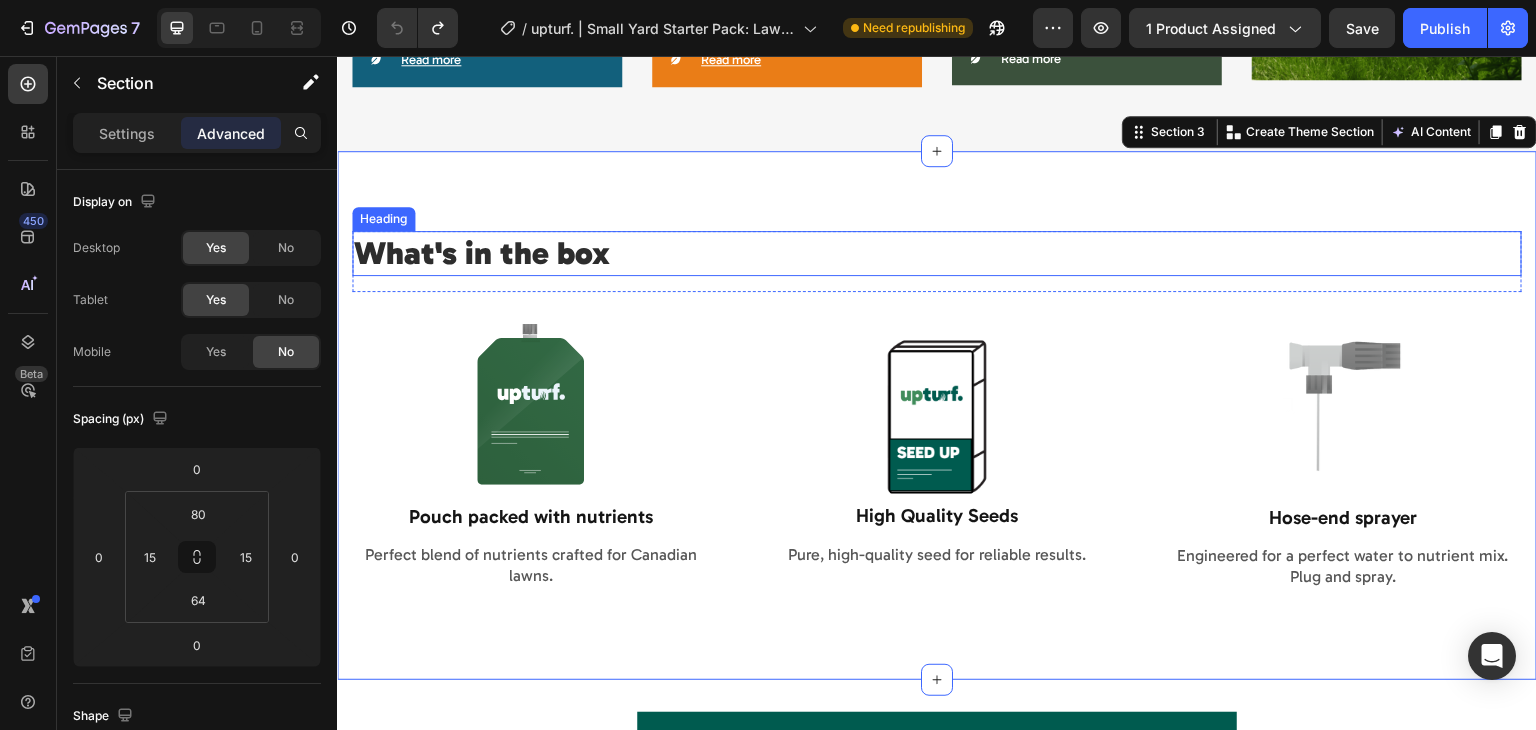 scroll, scrollTop: 1824, scrollLeft: 0, axis: vertical 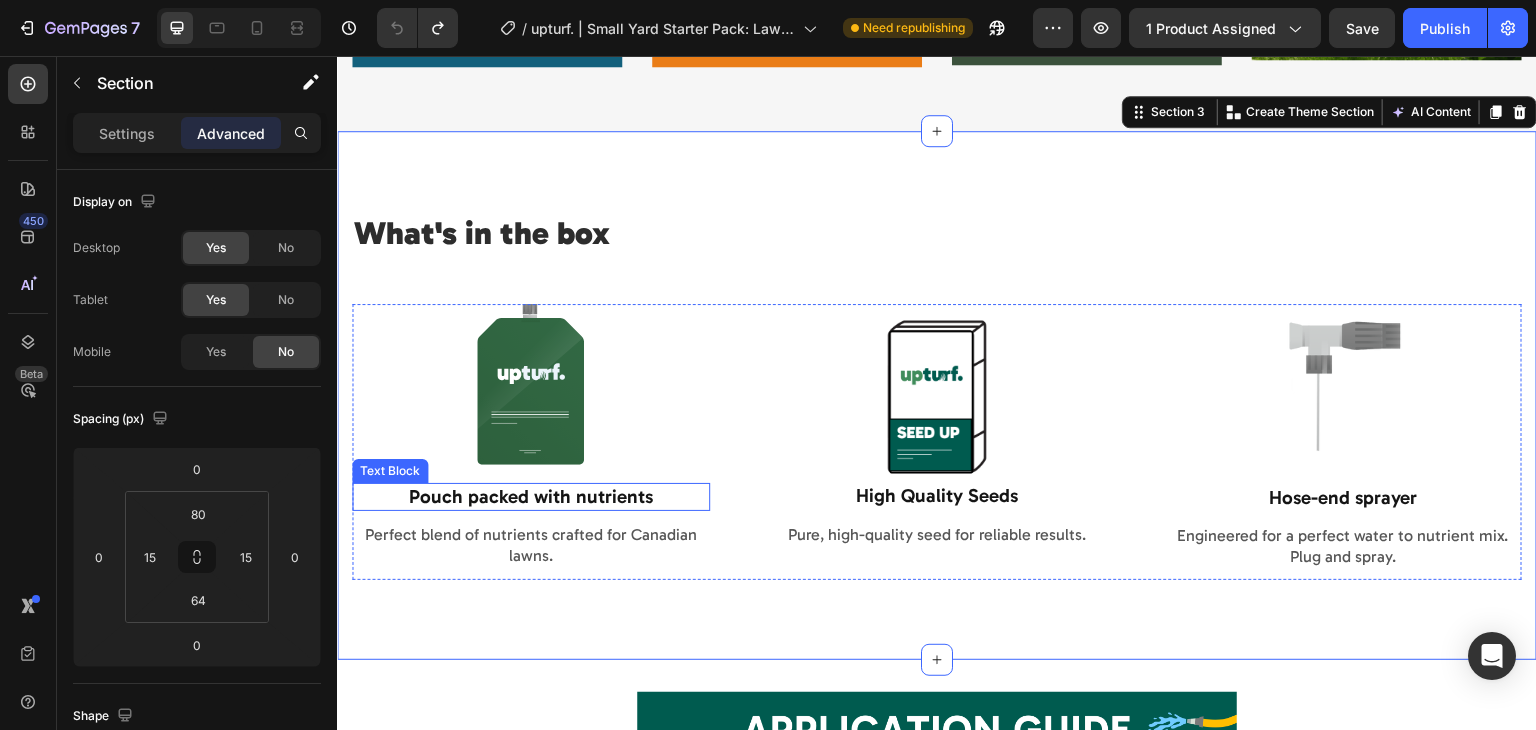click on "Pouch packed with nutrients" at bounding box center (531, 497) 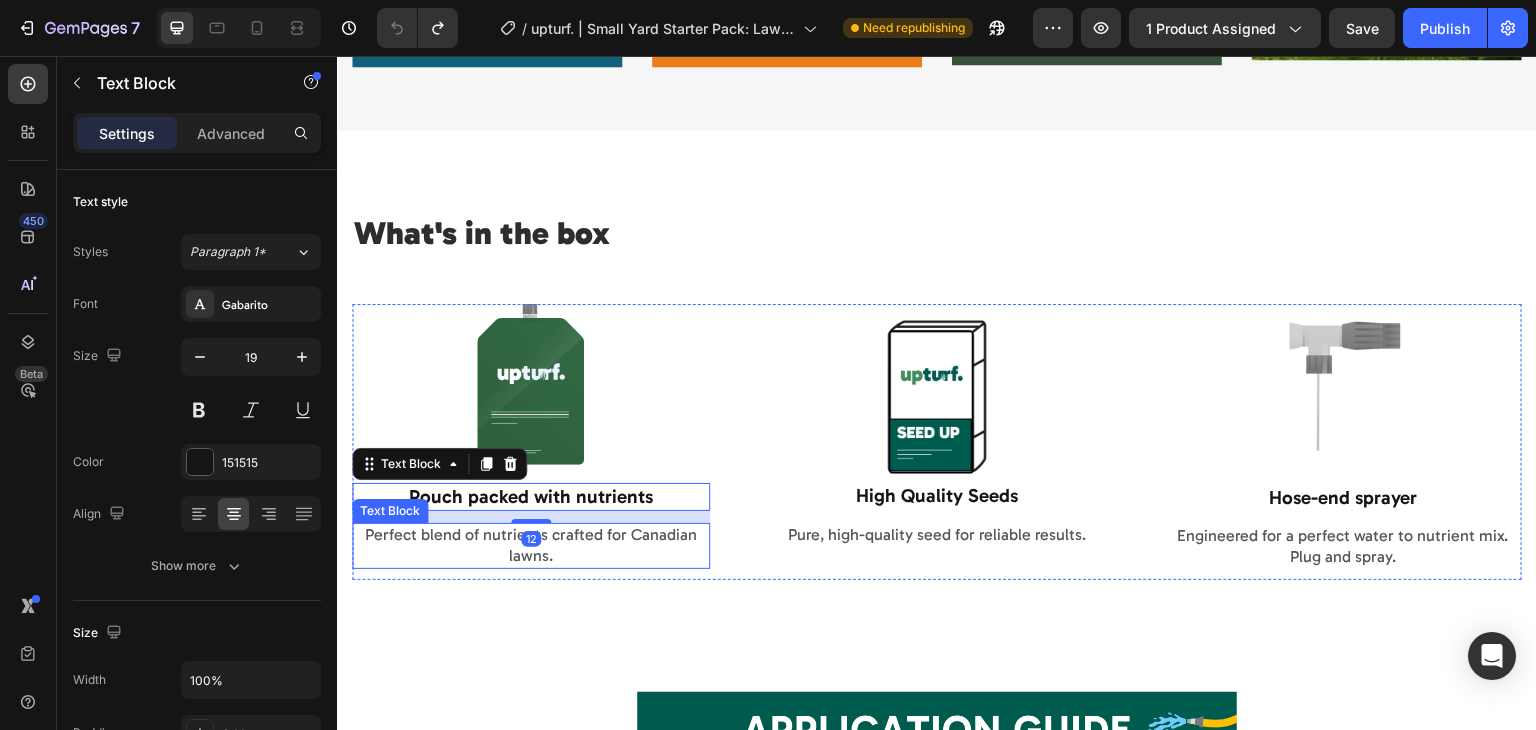 click on "Perfect blend of nutrients crafted for Canadian lawns." at bounding box center [531, 546] 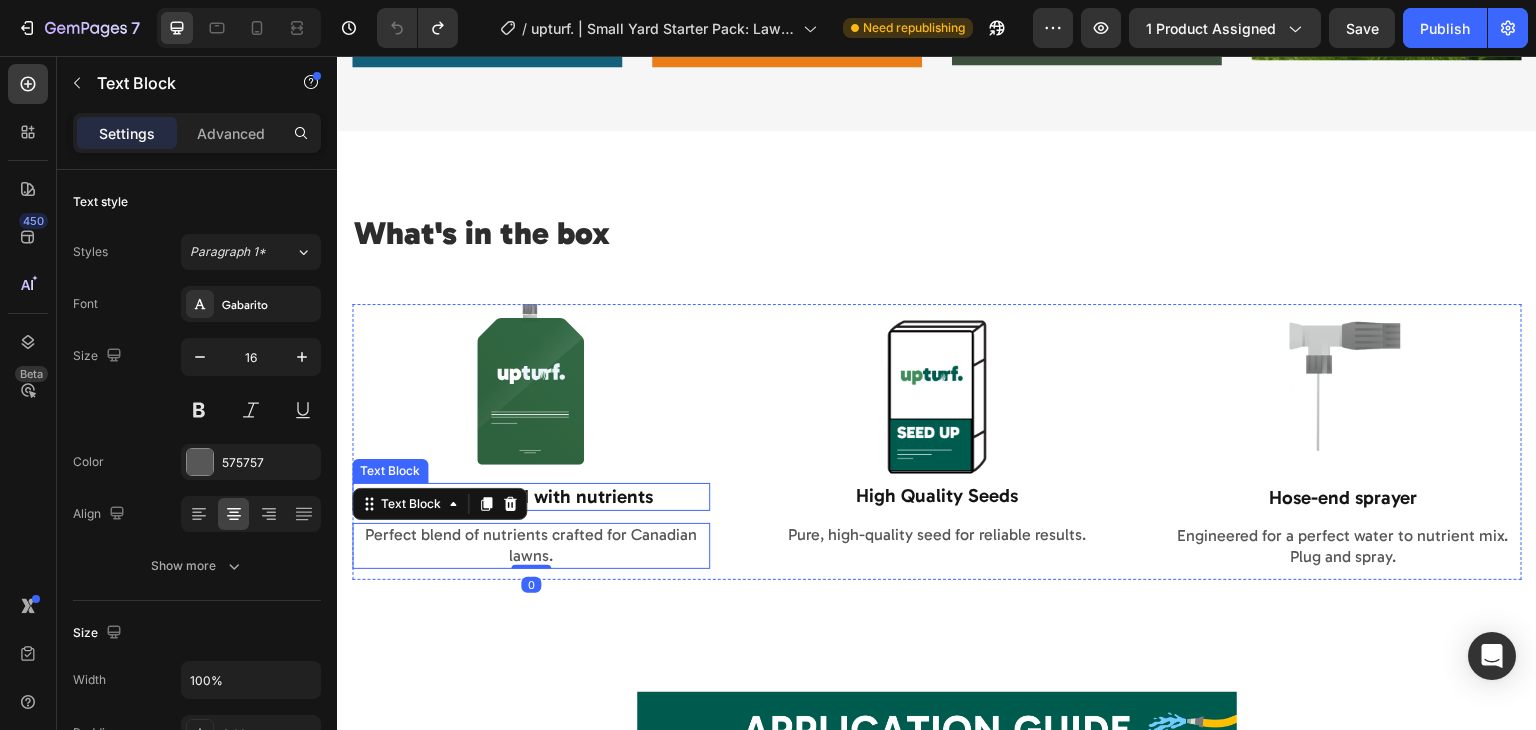 click on "Pouch packed with nutrients" at bounding box center [531, 497] 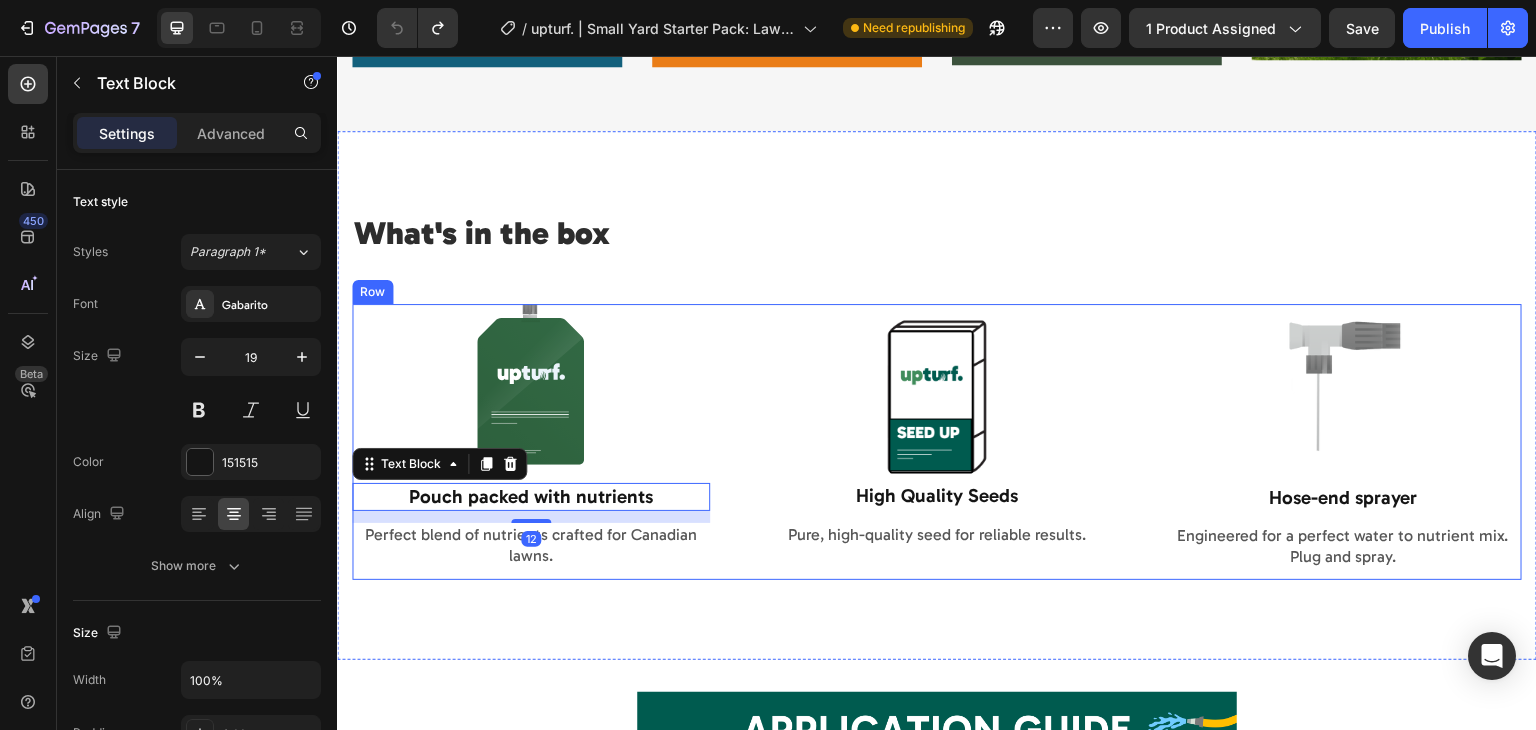 click on "Image Pouch packed with nutrients Text Block   12 Perfect blend of nutrients crafted for Canadian lawns. Text Block Image High Quality Seeds Text Block Pure, high-quality seed for reliable results. Text Block Image Hose-end sprayer Text Block Engineered for a perfect water to nutrient mix. Plug and spray. Text Block Row" at bounding box center [937, 442] 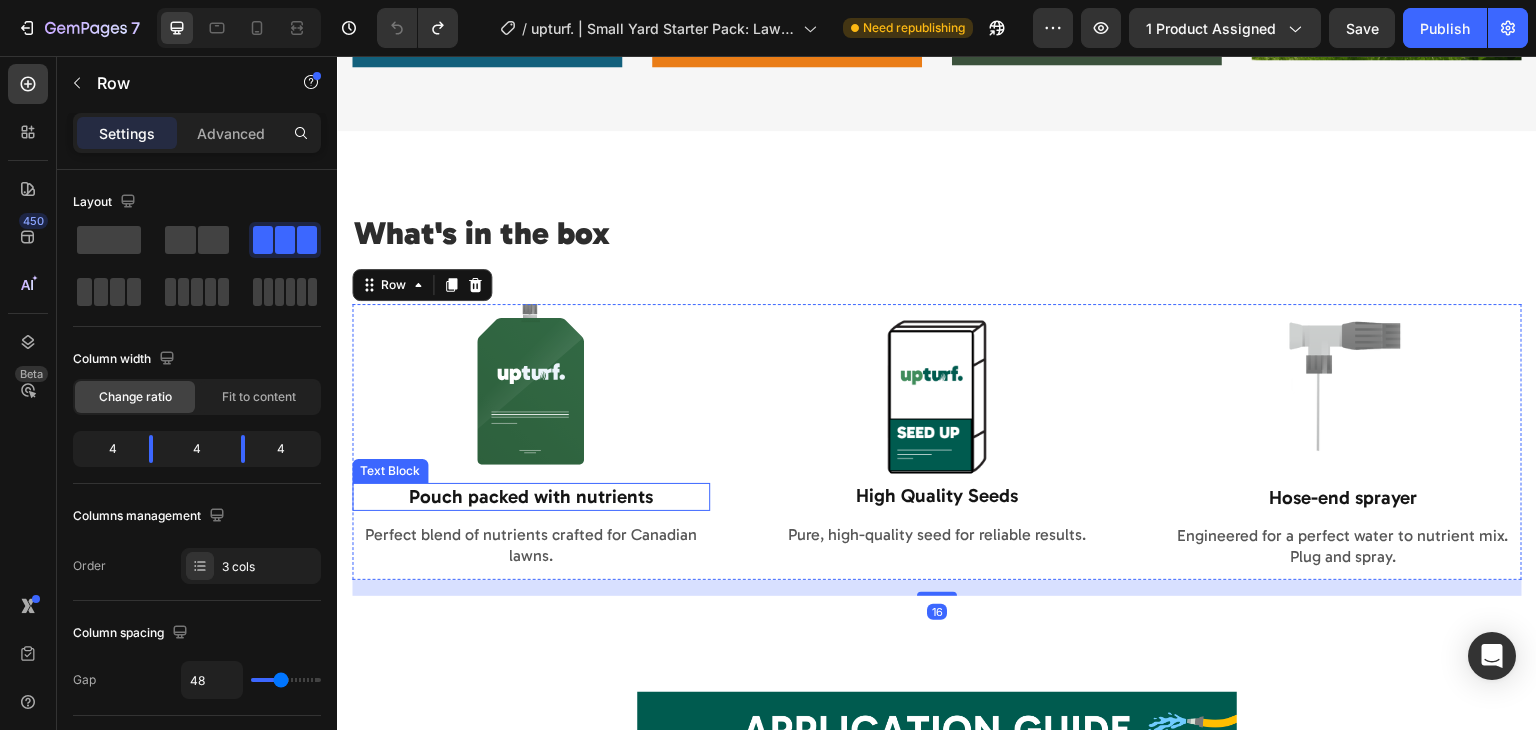 click on "Pouch packed with nutrients" at bounding box center [531, 497] 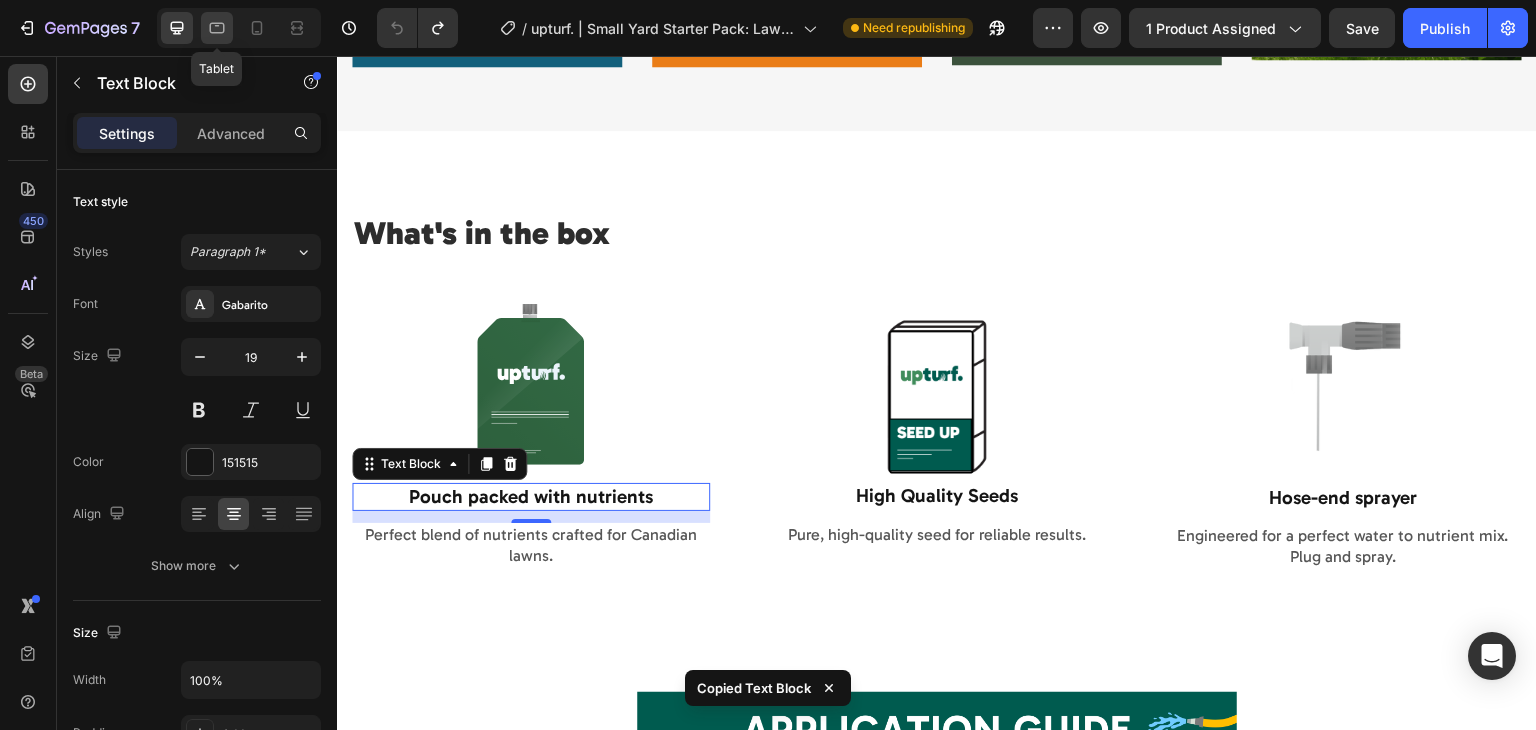 click 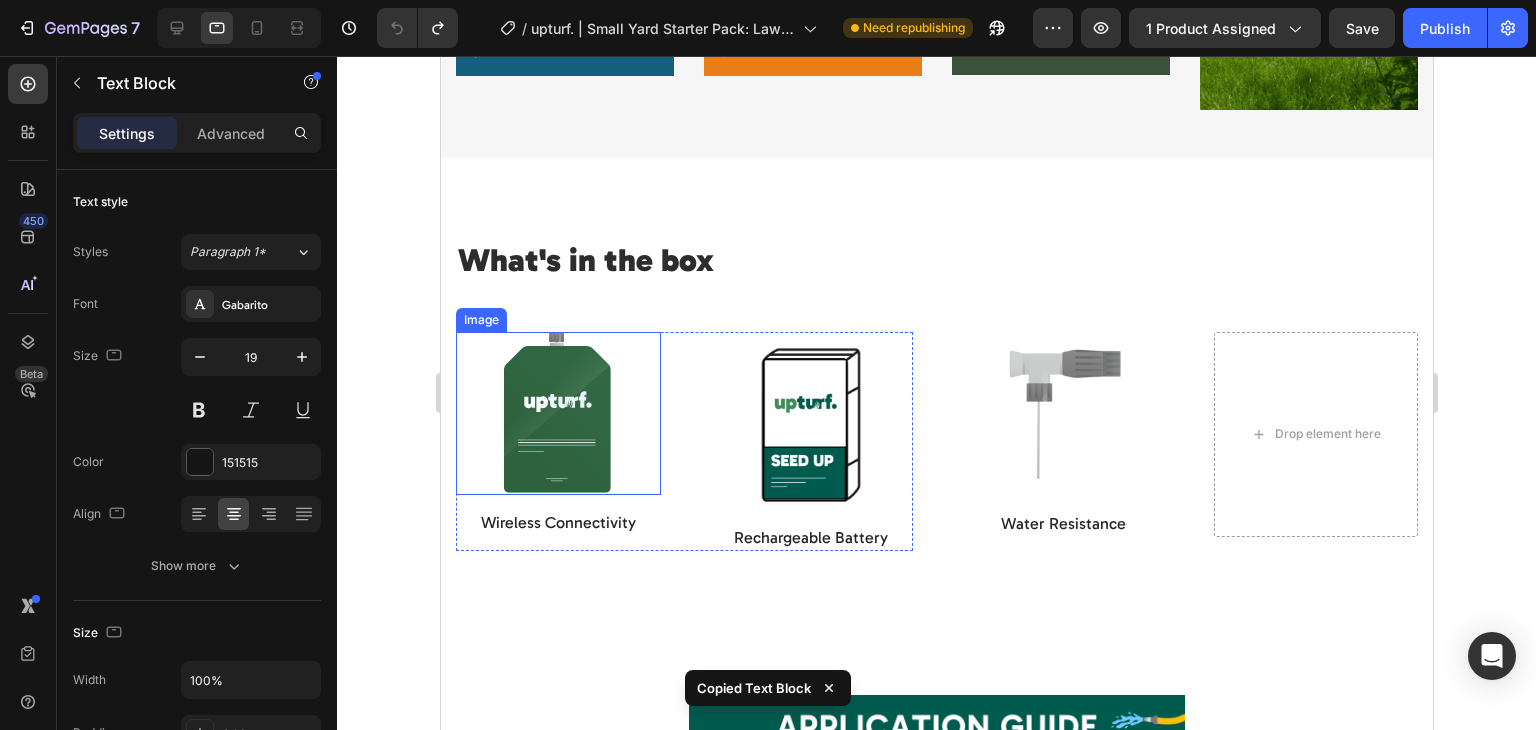 scroll, scrollTop: 1704, scrollLeft: 0, axis: vertical 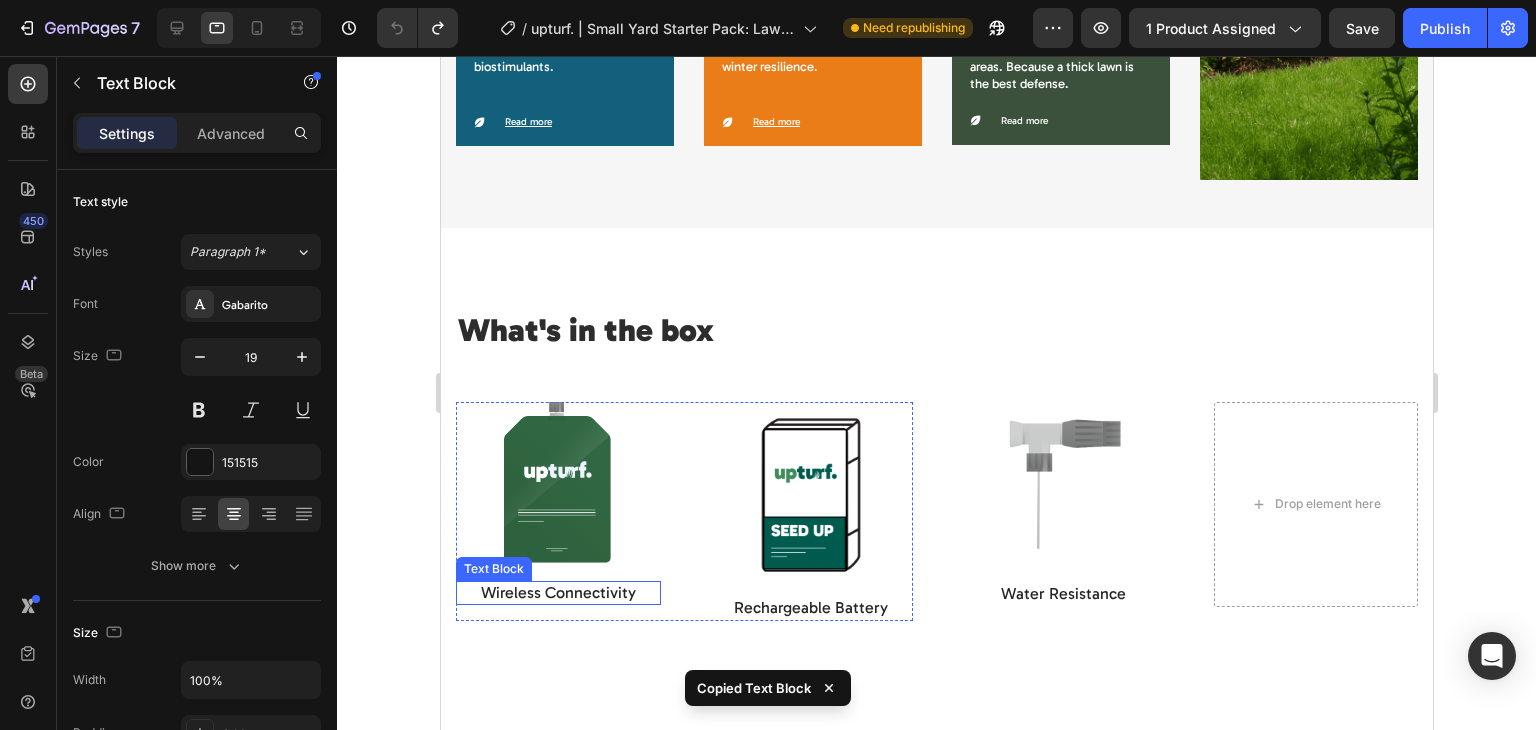 click on "Wireless Connectivity" at bounding box center [557, 593] 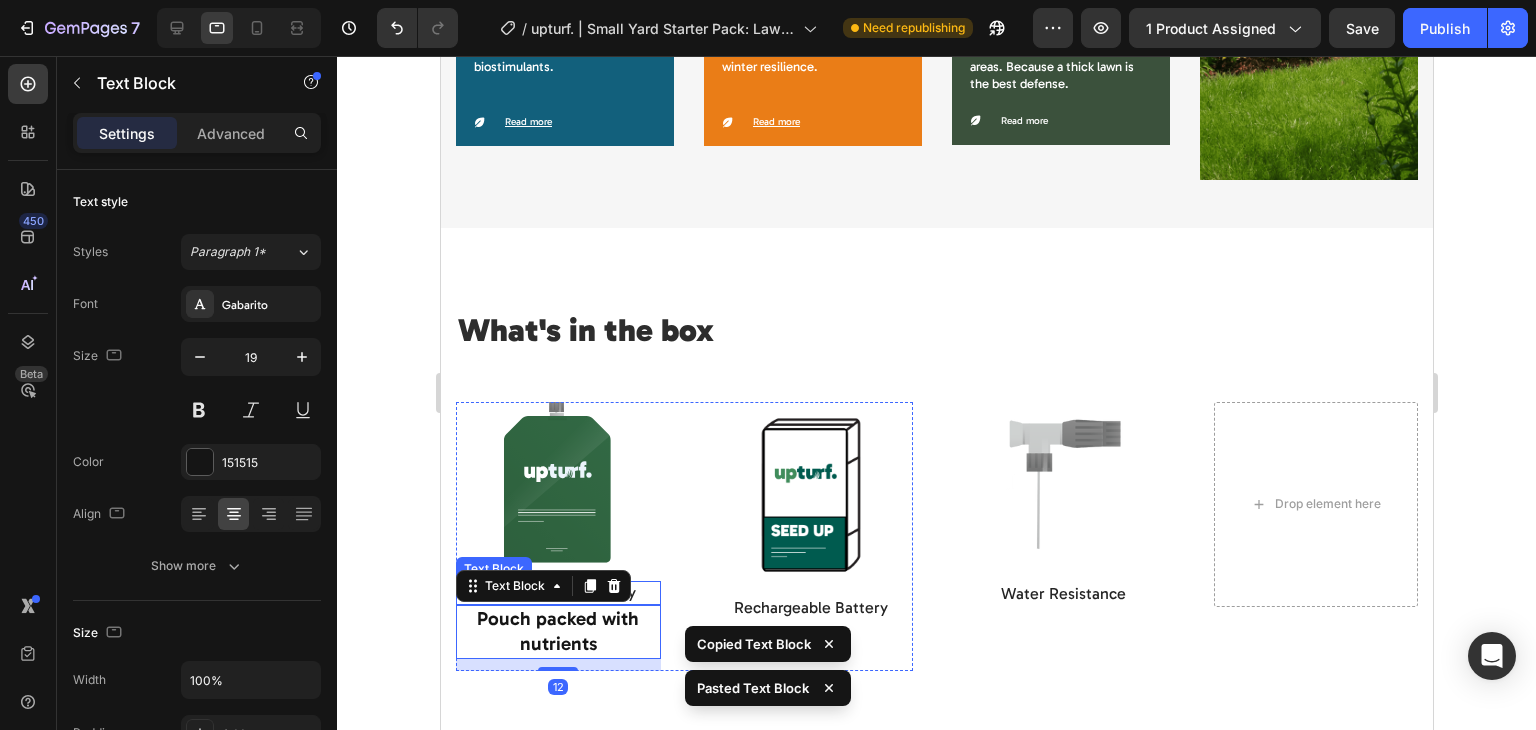 click on "Wireless Connectivity" at bounding box center (557, 593) 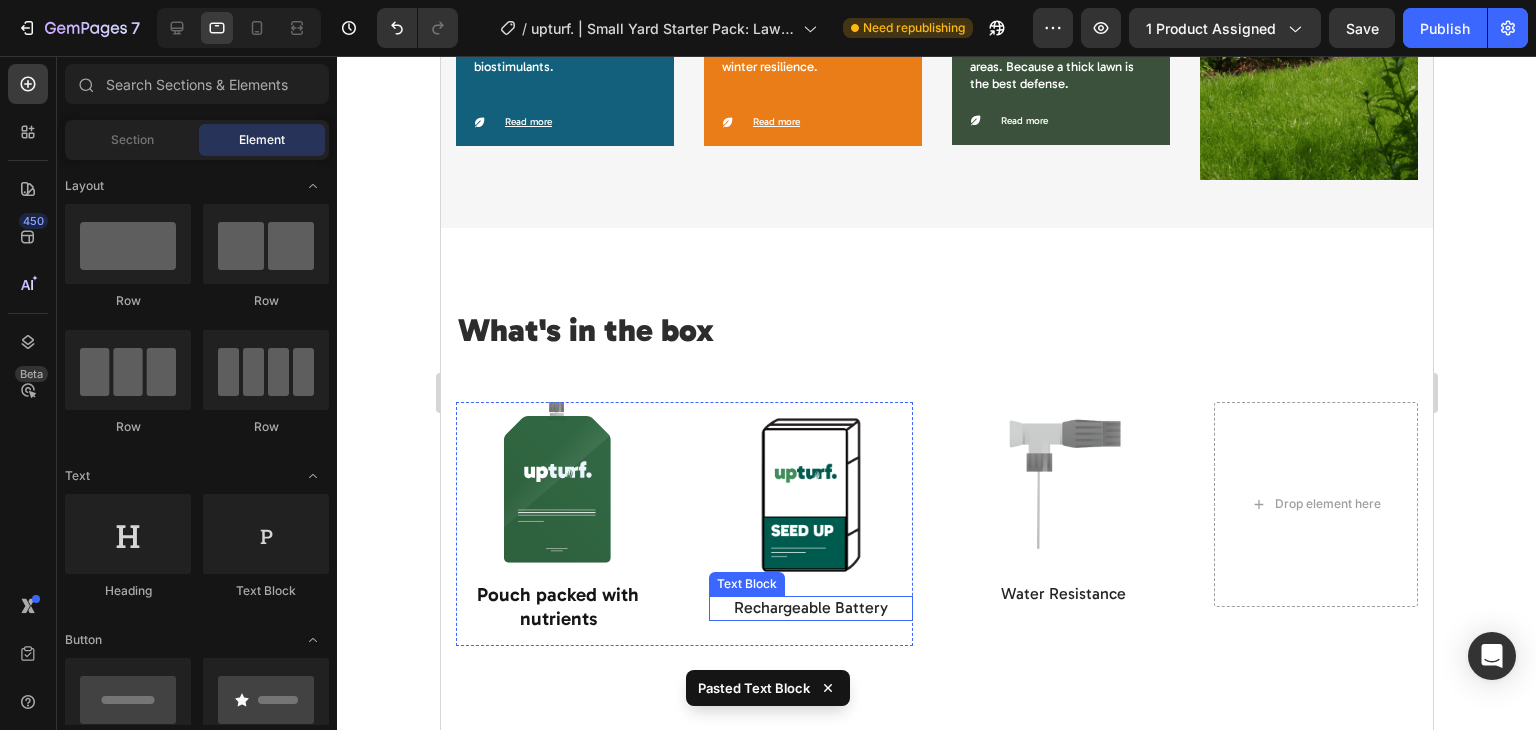 click on "Rechargeable Battery" at bounding box center (810, 608) 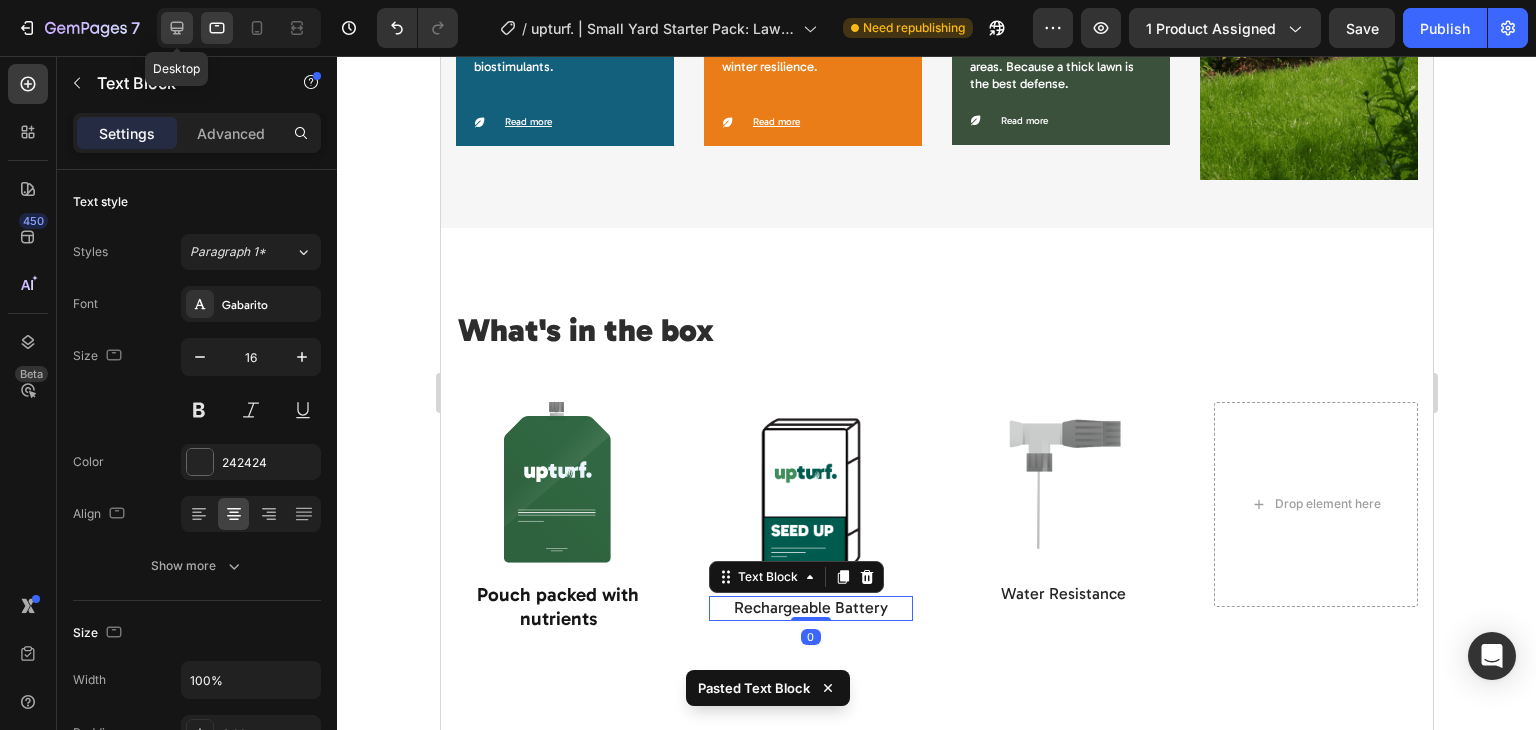 click 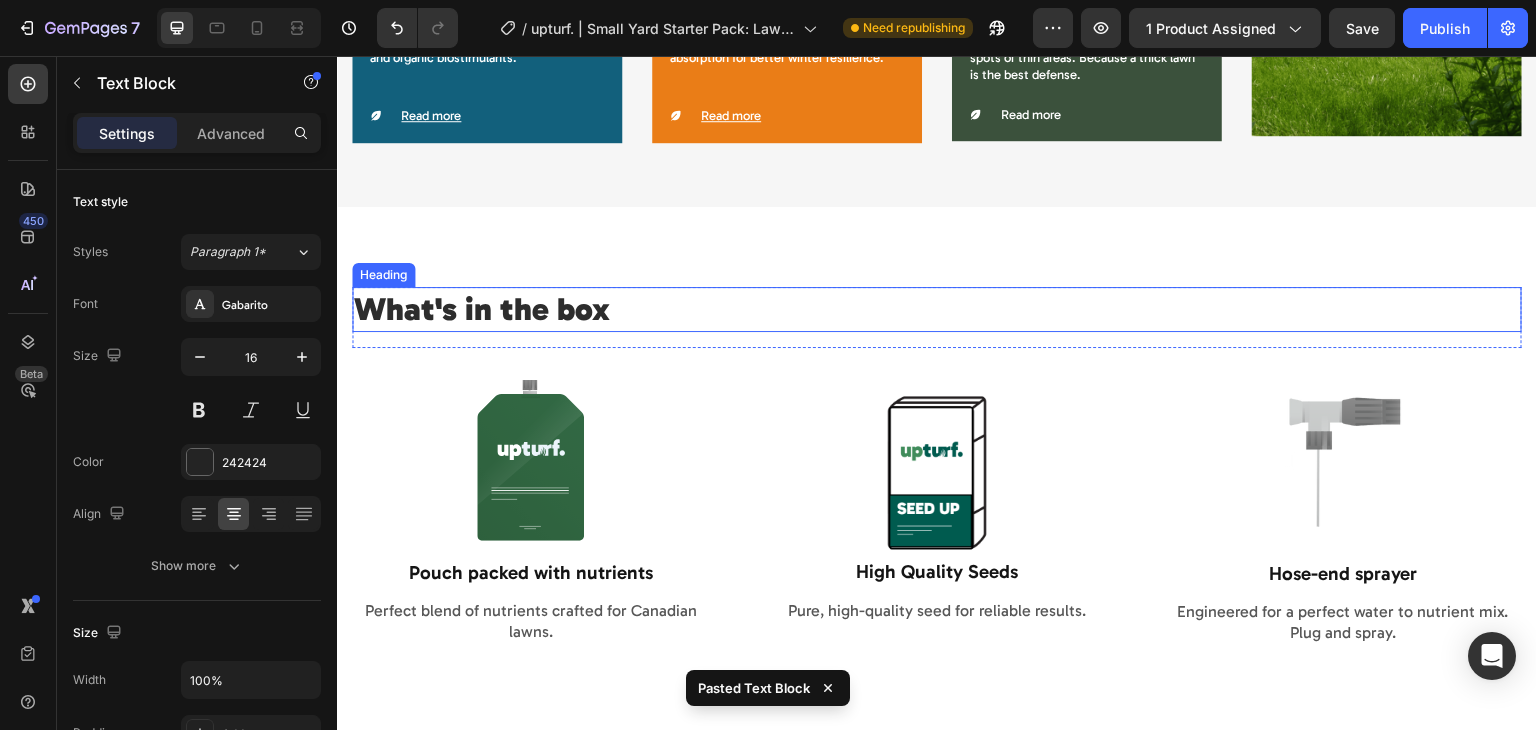 scroll, scrollTop: 1679, scrollLeft: 0, axis: vertical 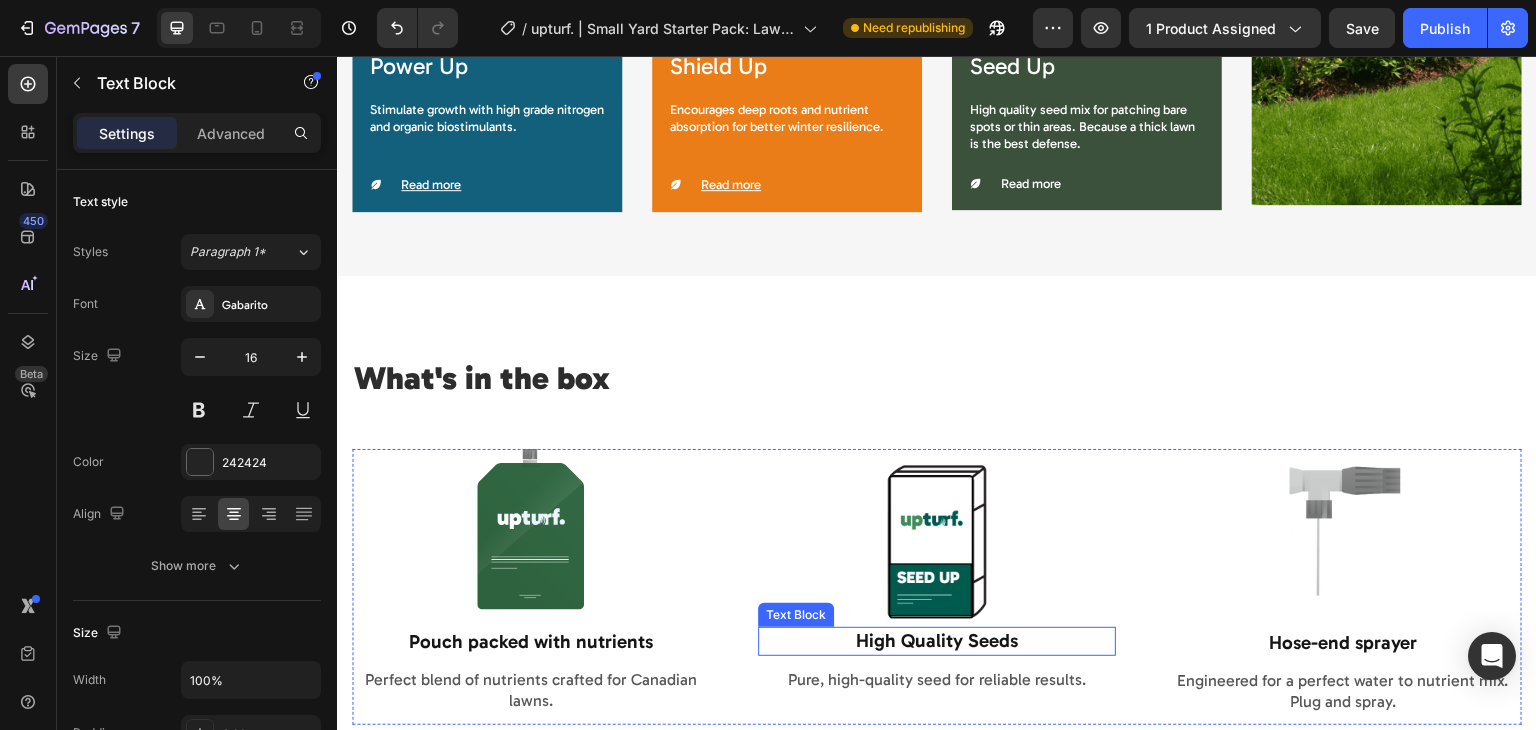 click on "High Quality Seeds" at bounding box center [937, 641] 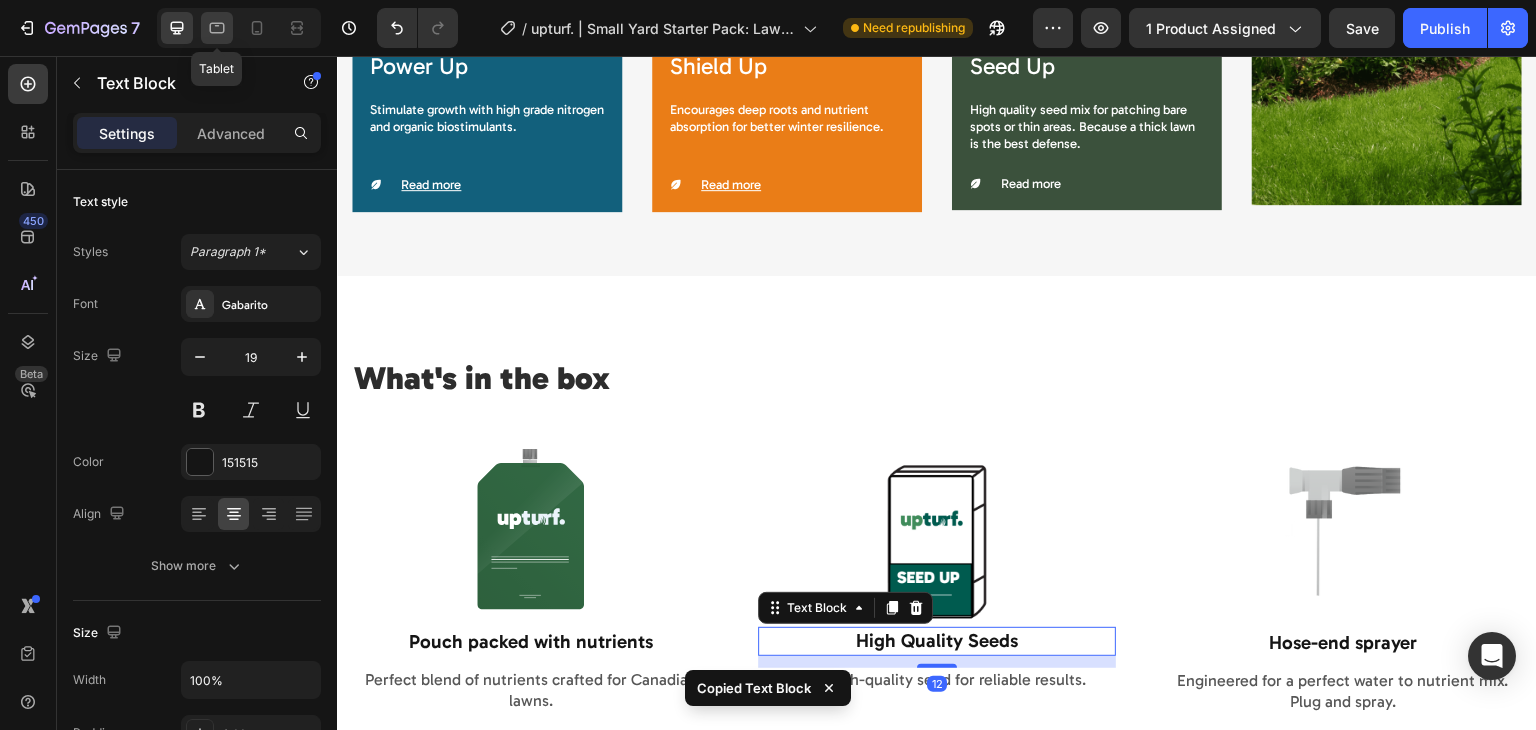 click 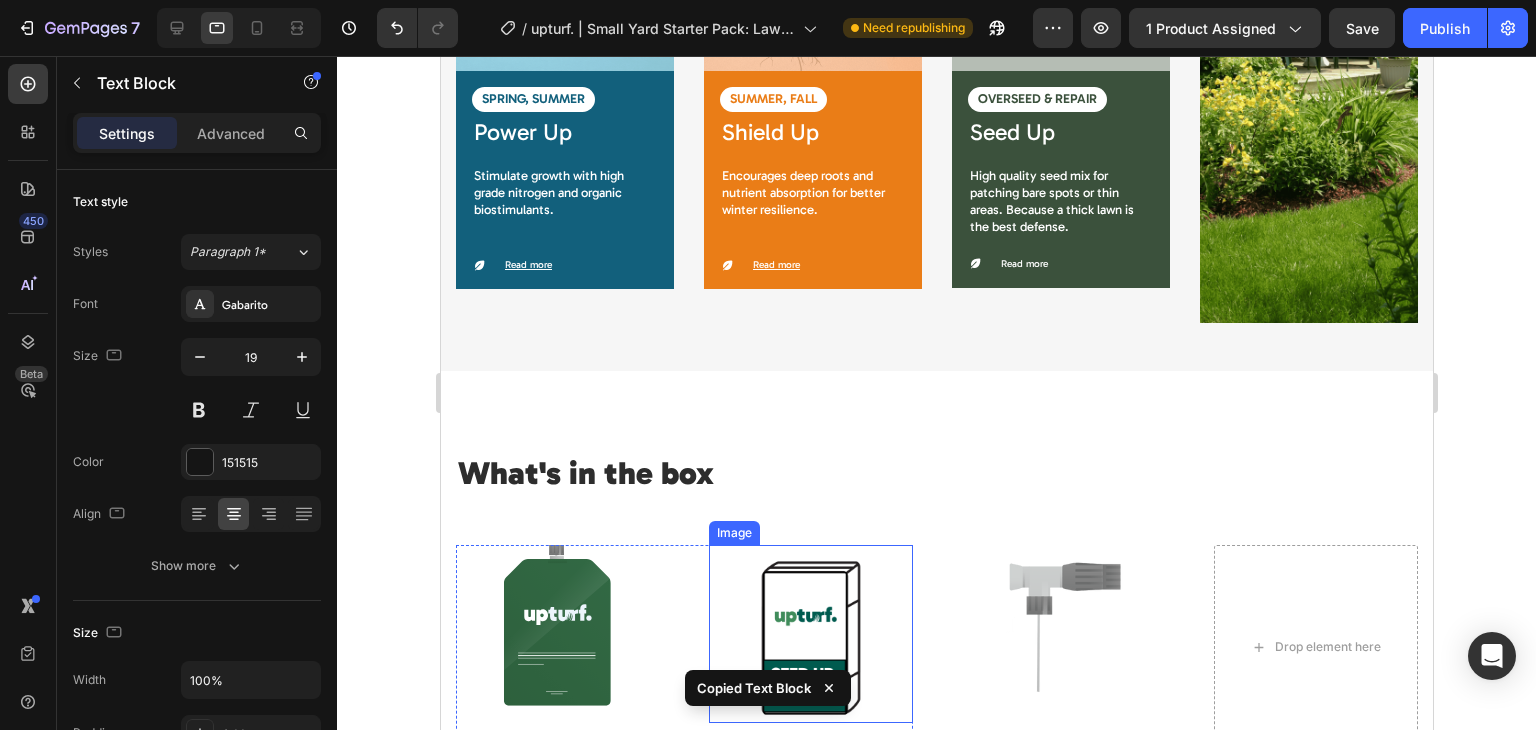 scroll, scrollTop: 1827, scrollLeft: 0, axis: vertical 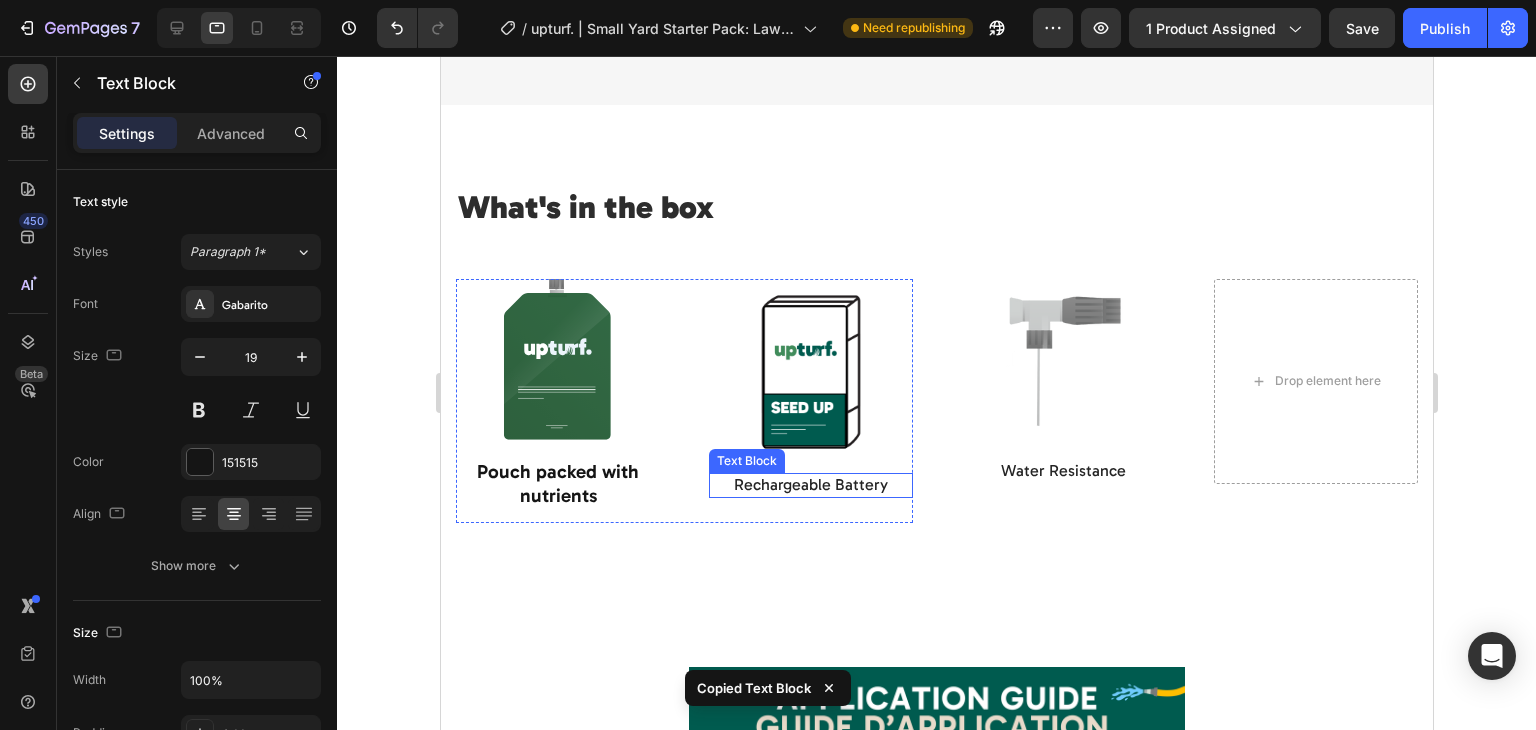 click on "Rechargeable Battery" at bounding box center (810, 485) 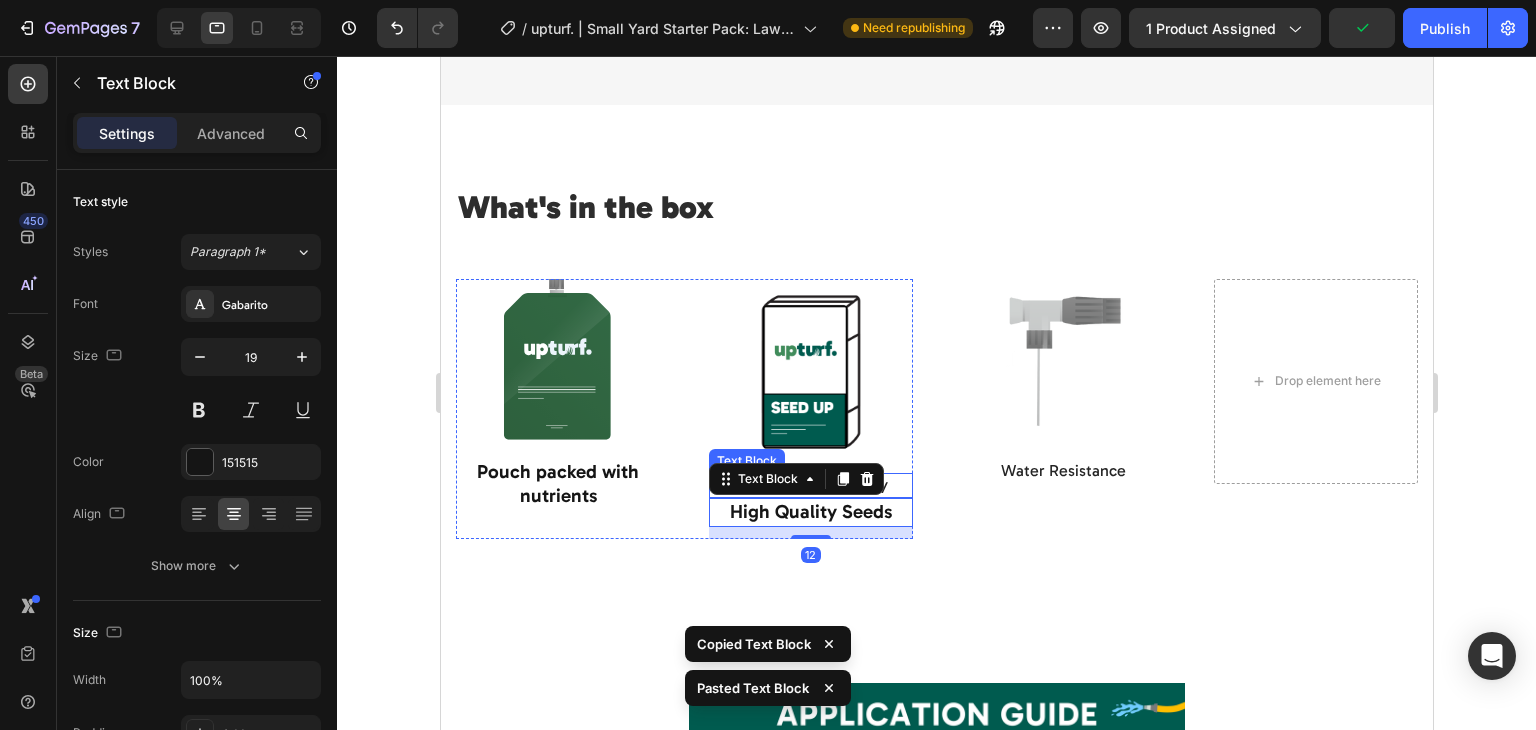 click on "Rechargeable Battery" at bounding box center (810, 485) 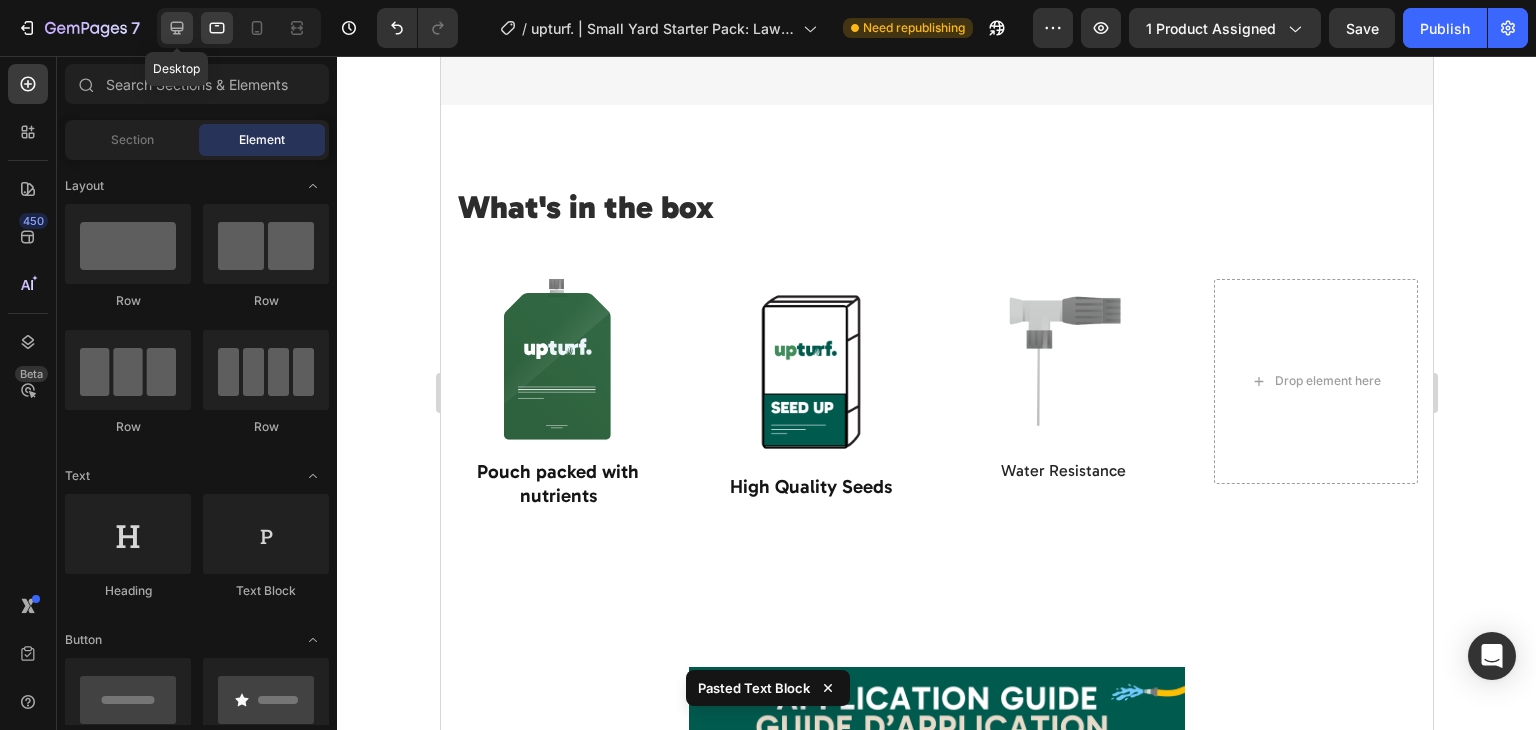 click 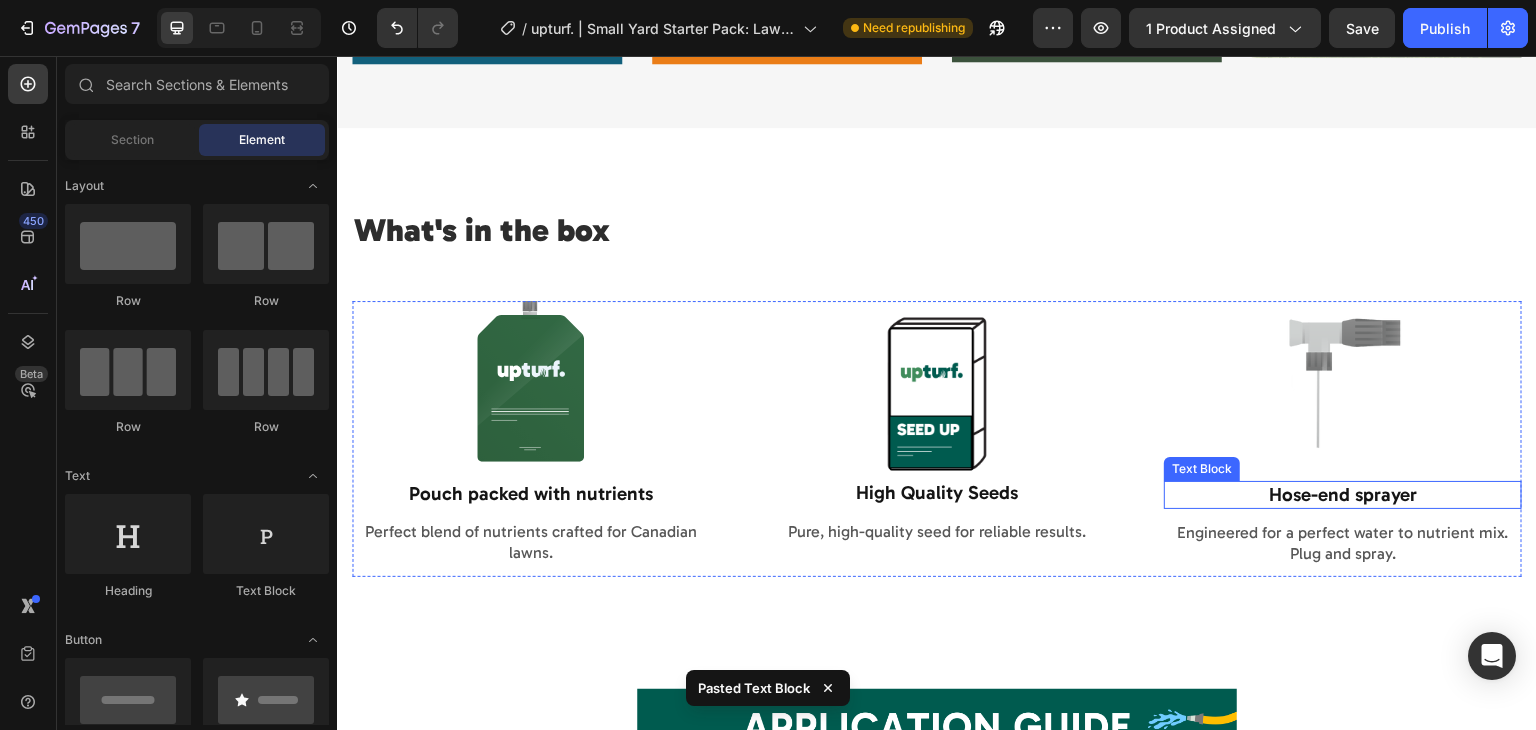 click on "Hose-end sprayer" at bounding box center [1343, 495] 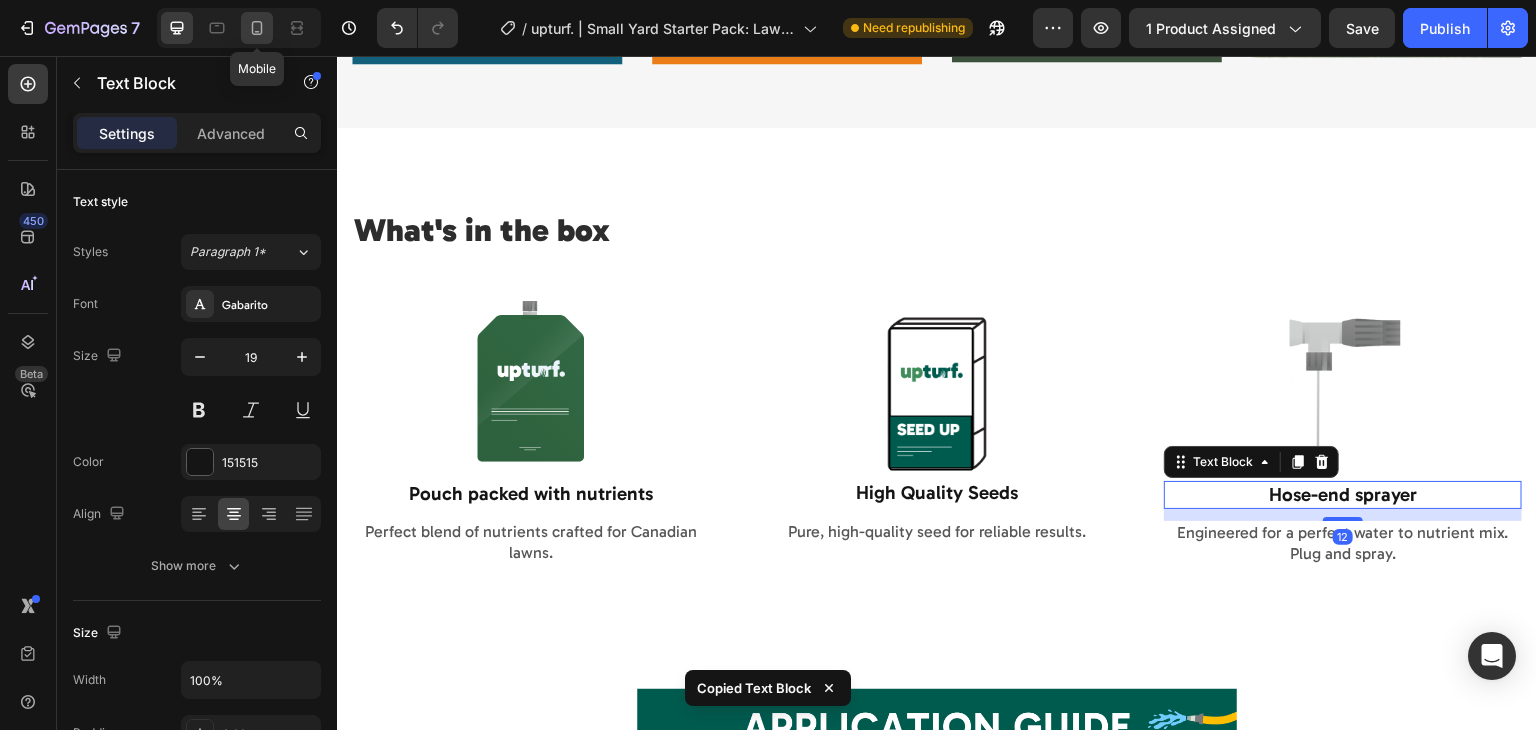 click 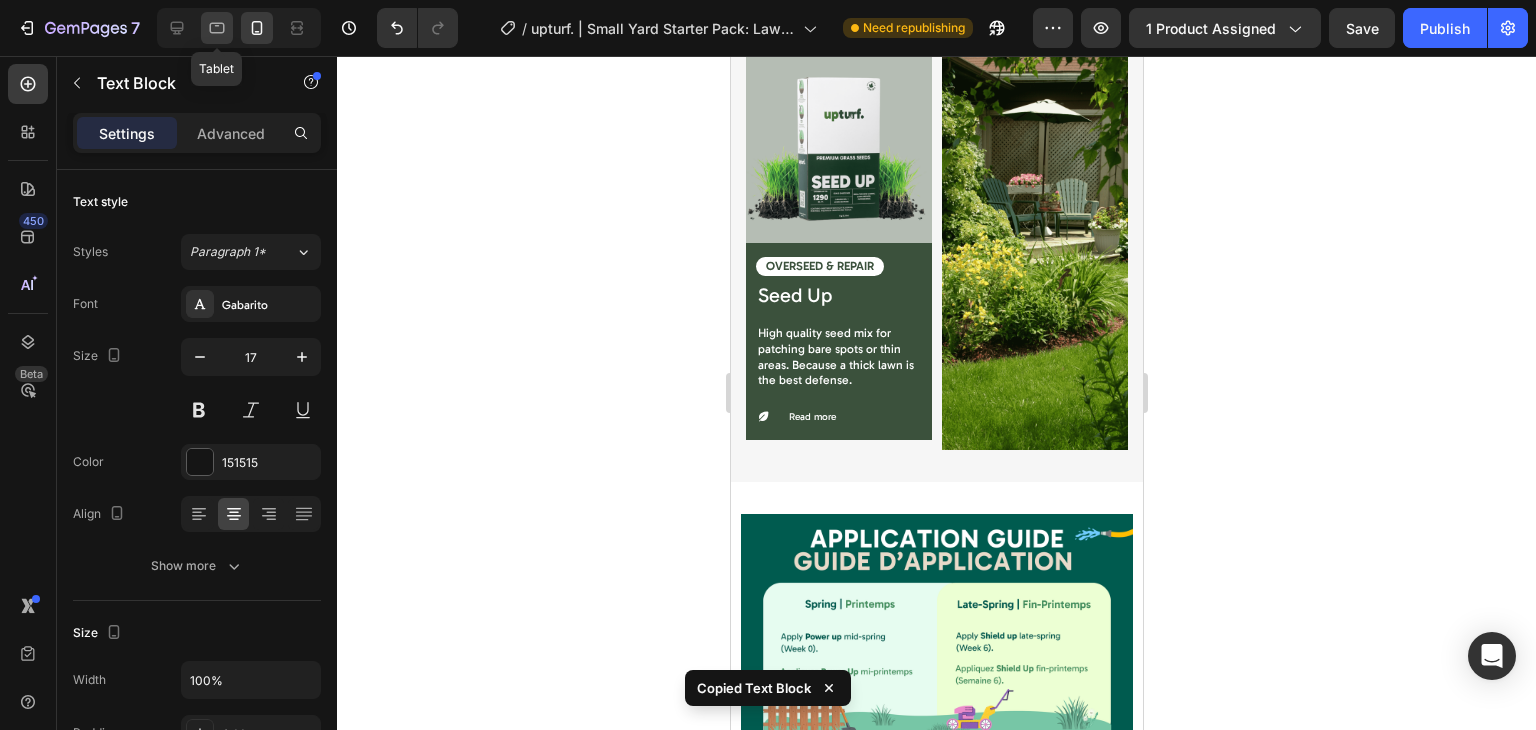 click 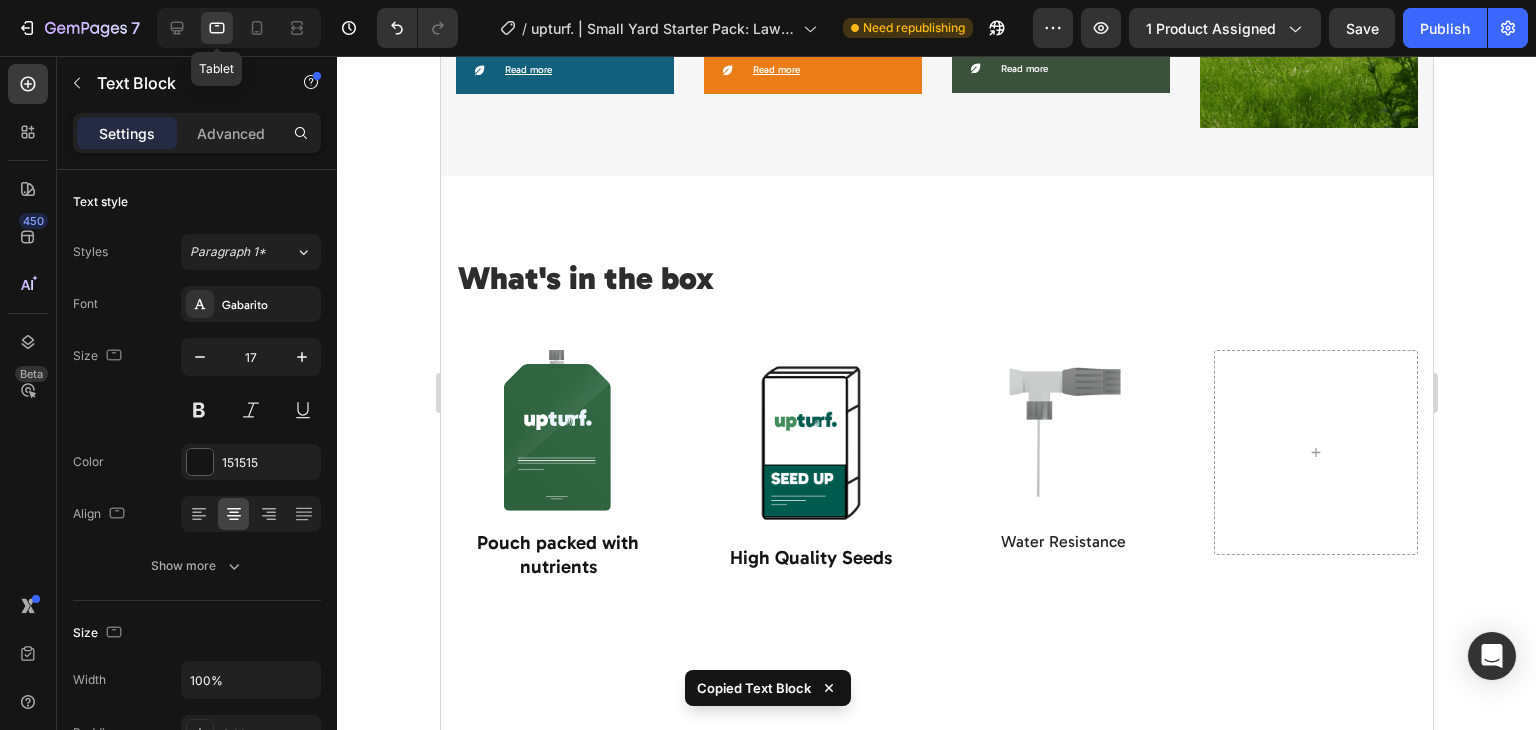 type on "19" 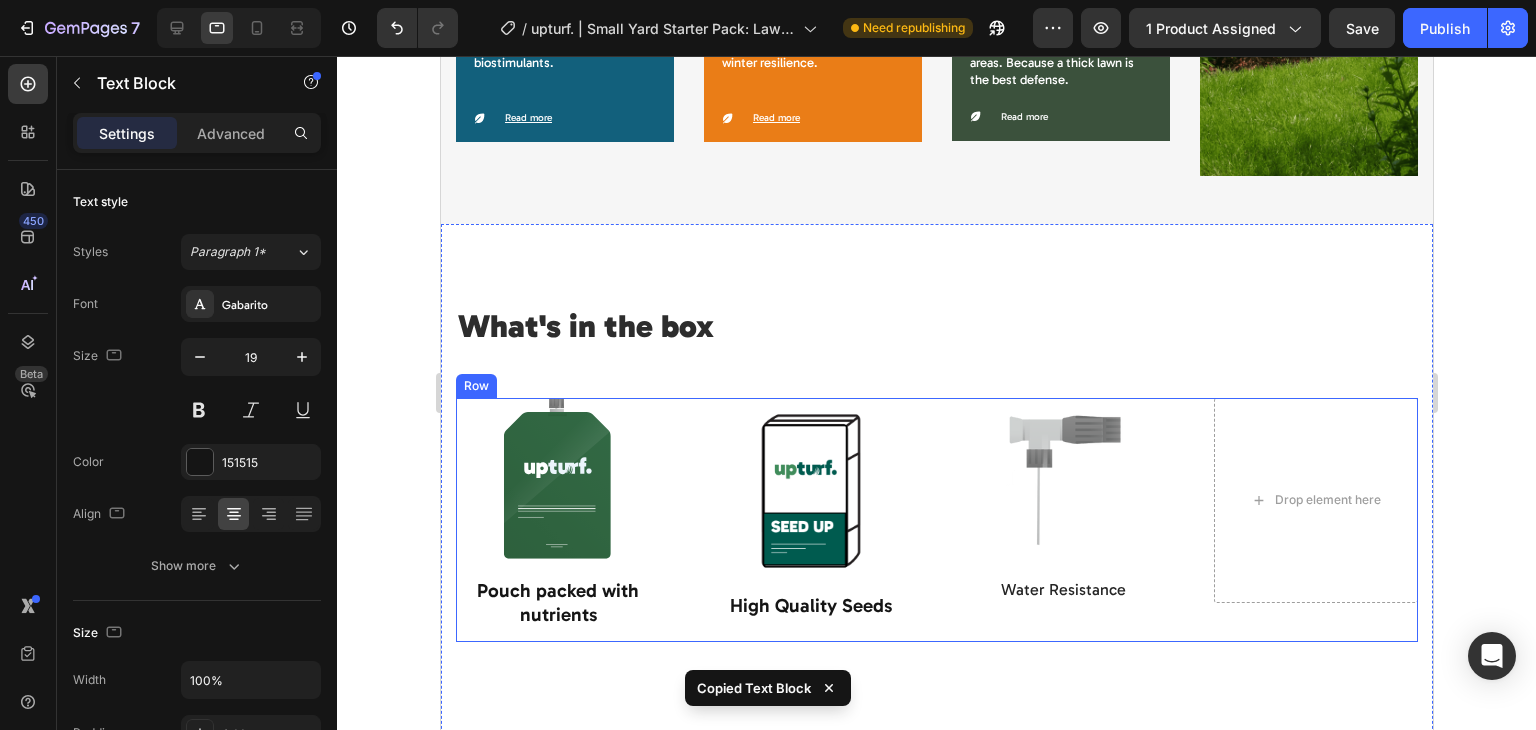 scroll, scrollTop: 1687, scrollLeft: 0, axis: vertical 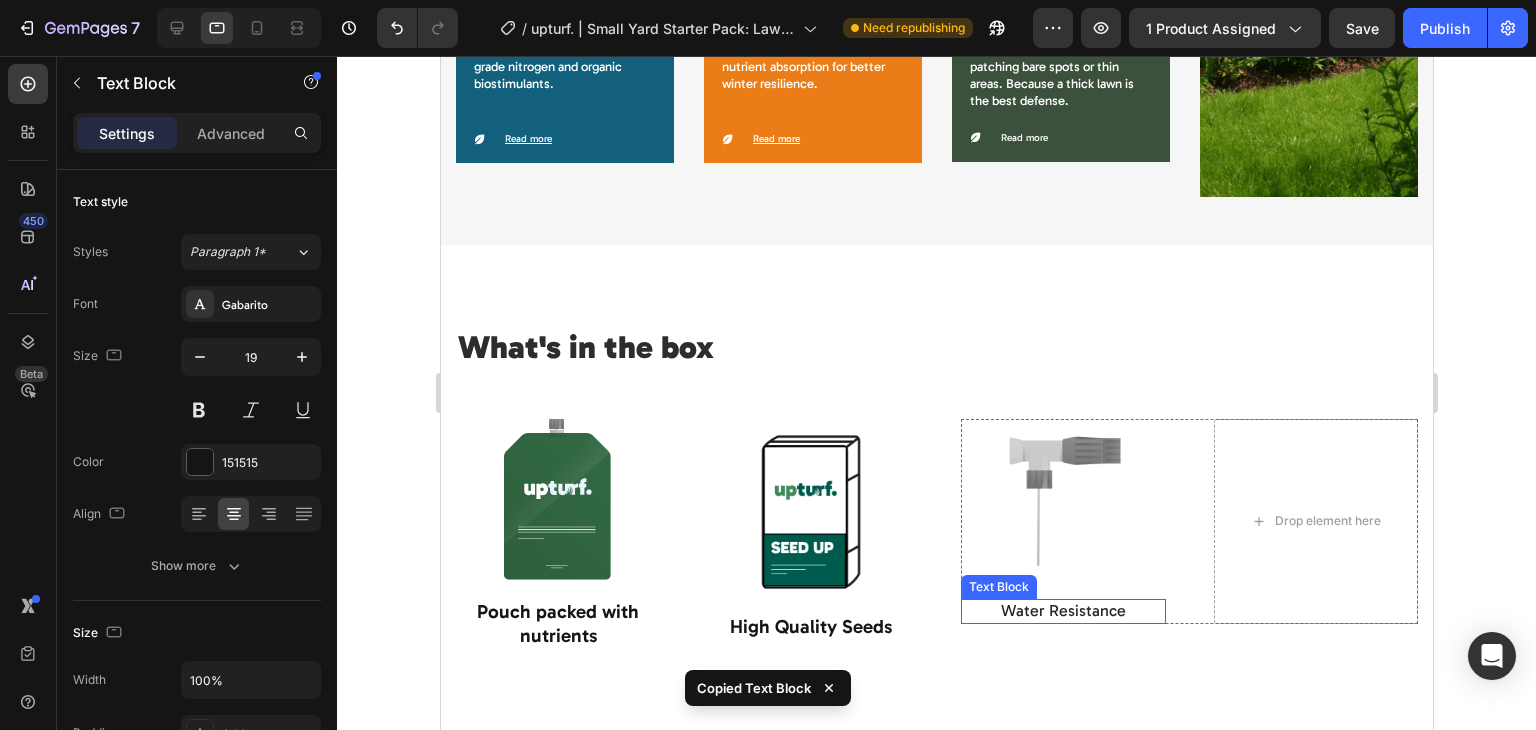 click on "Water Resistance" at bounding box center [1062, 611] 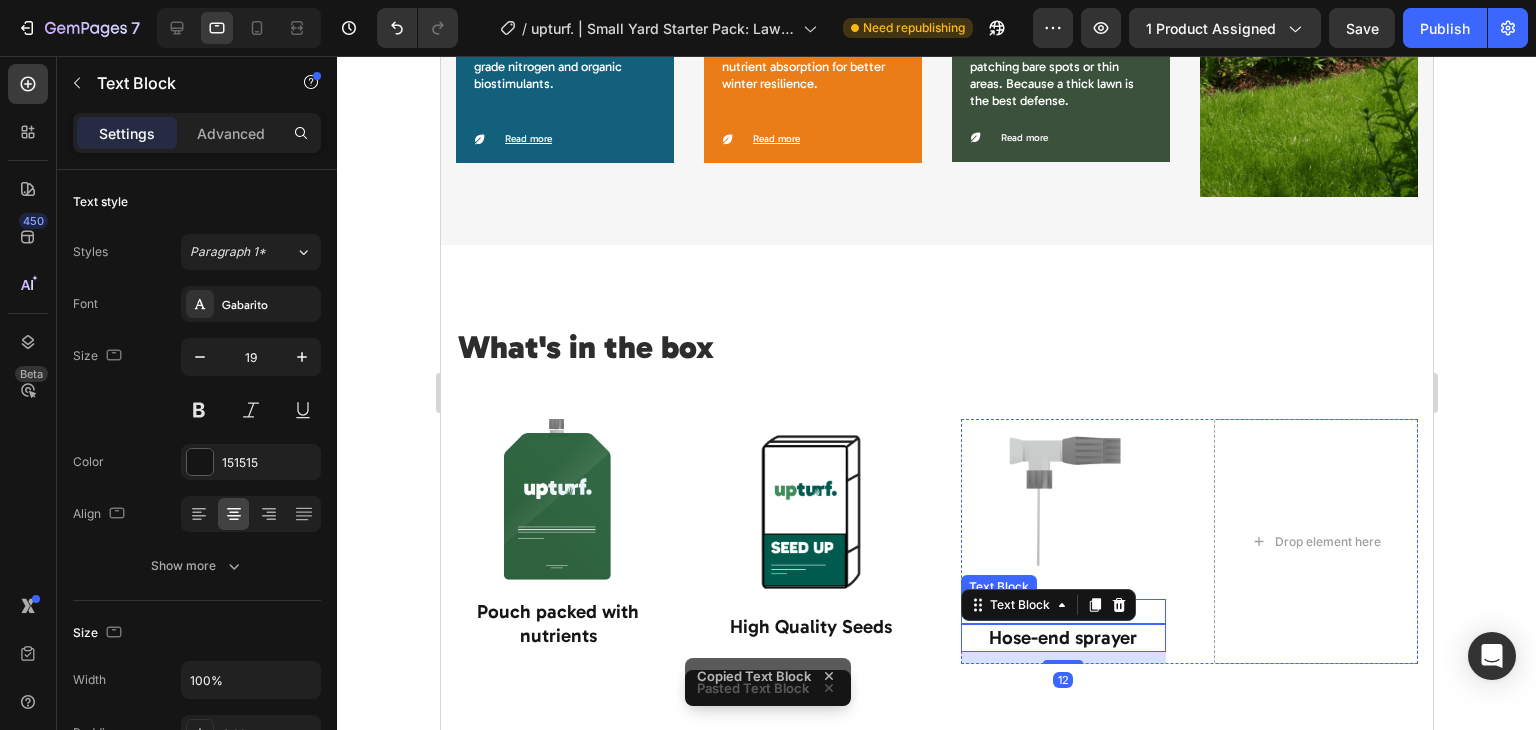 click on "Water Resistance" at bounding box center [1062, 611] 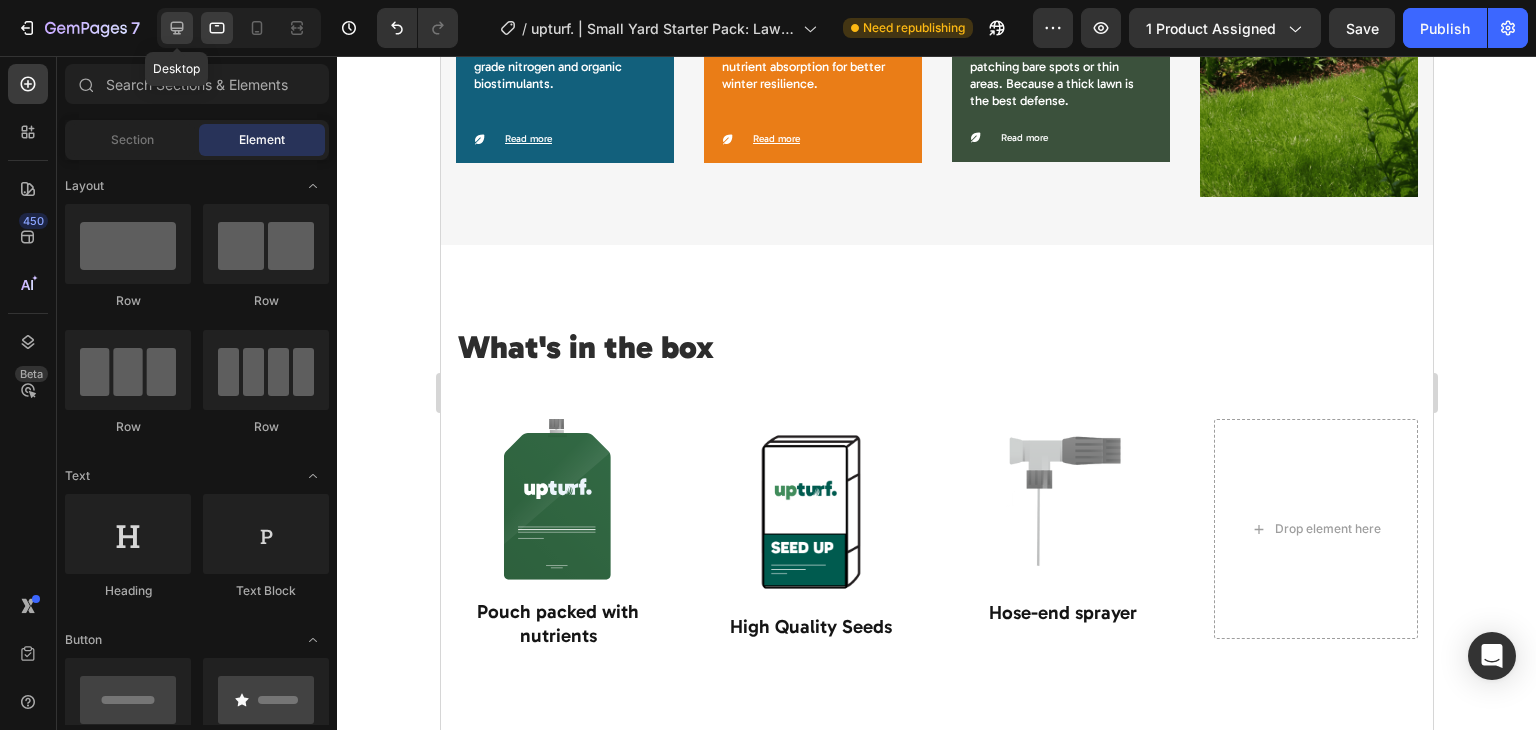 click 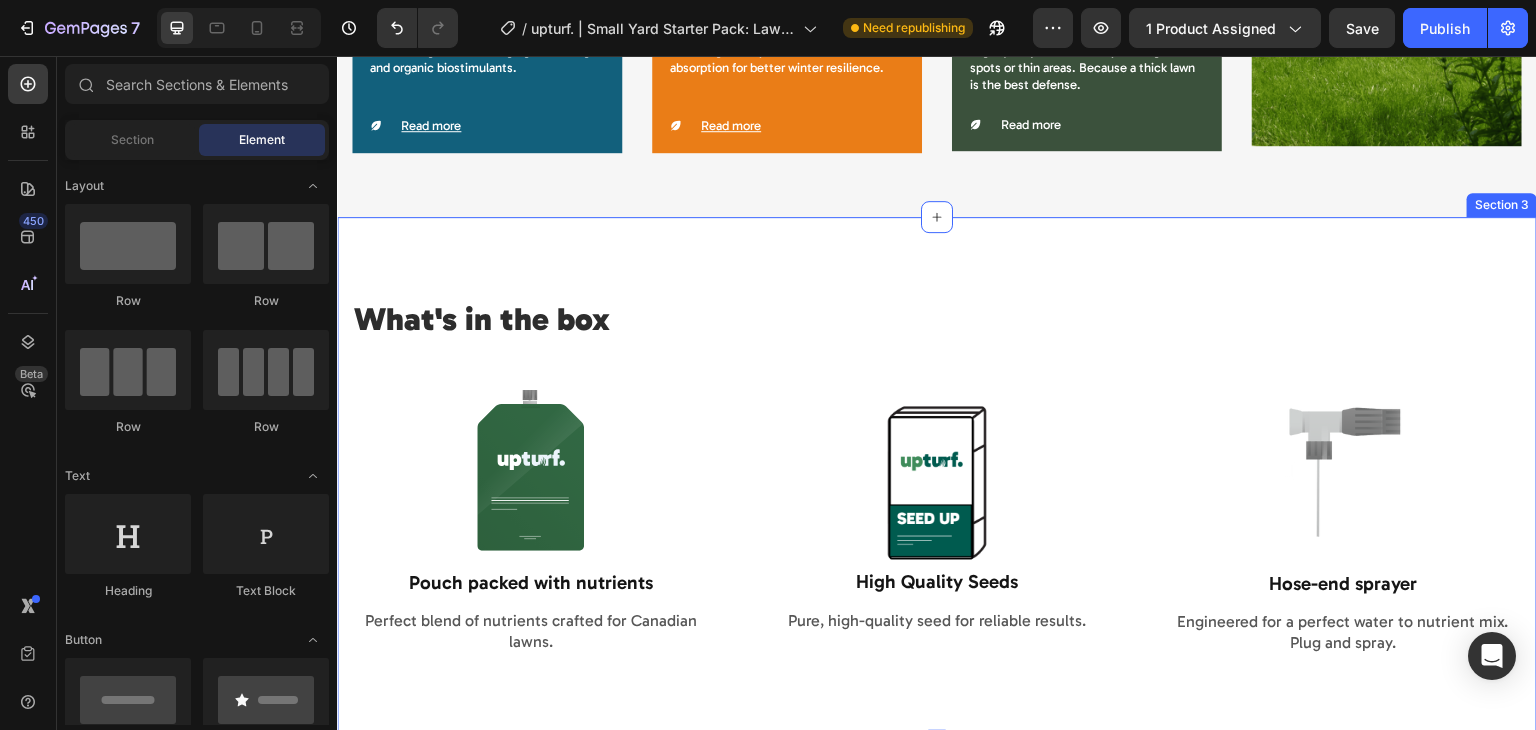 scroll, scrollTop: 1921, scrollLeft: 0, axis: vertical 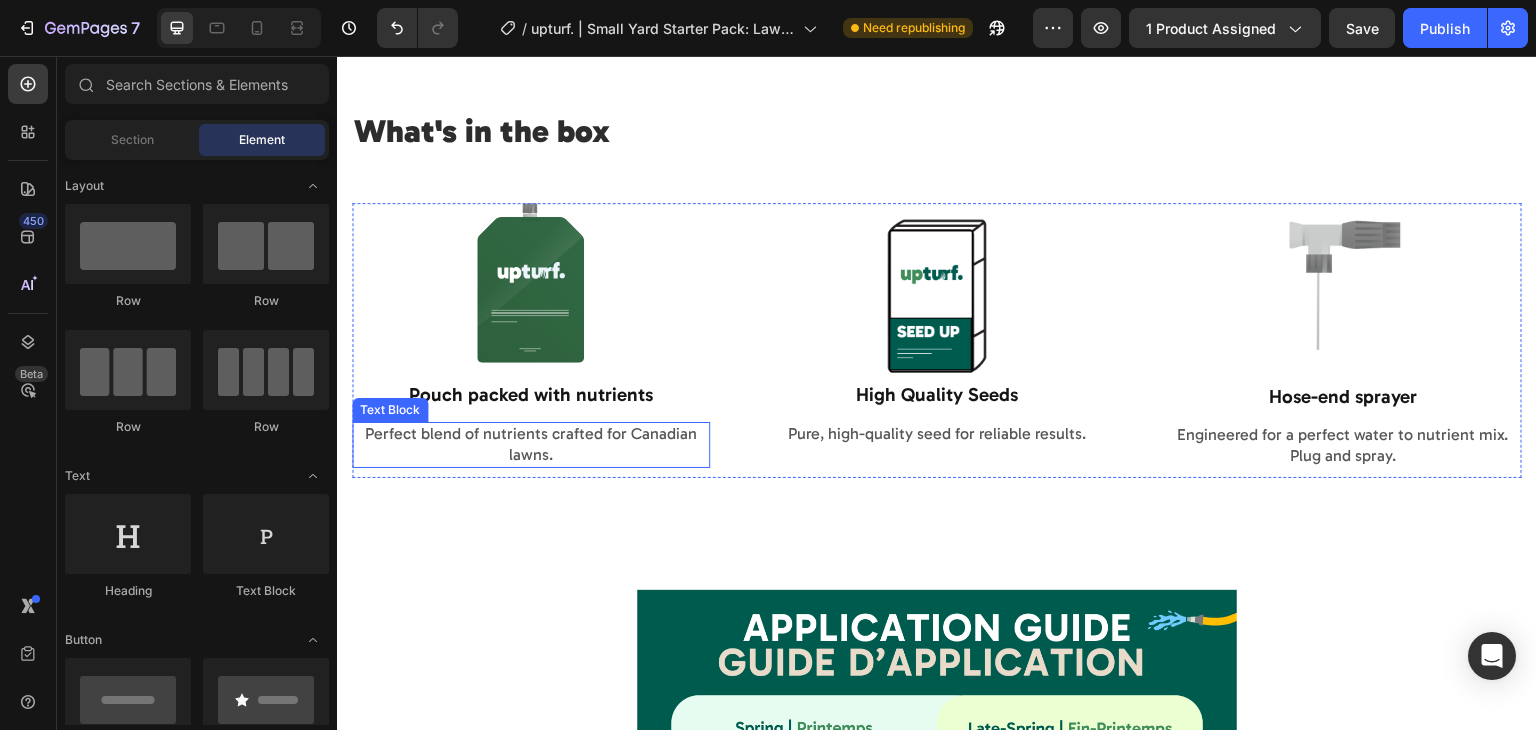 click on "Perfect blend of nutrients crafted for Canadian lawns." at bounding box center [531, 445] 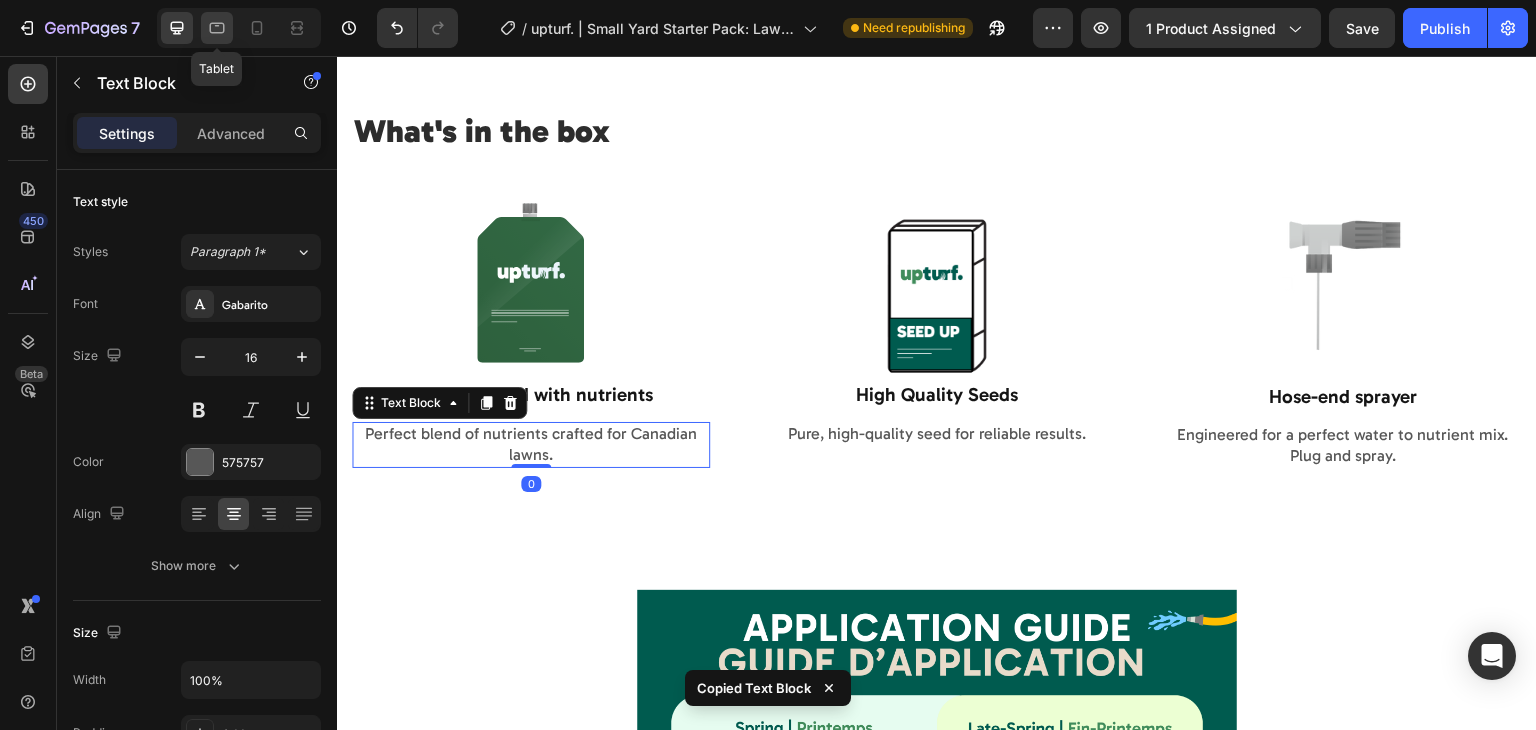 click 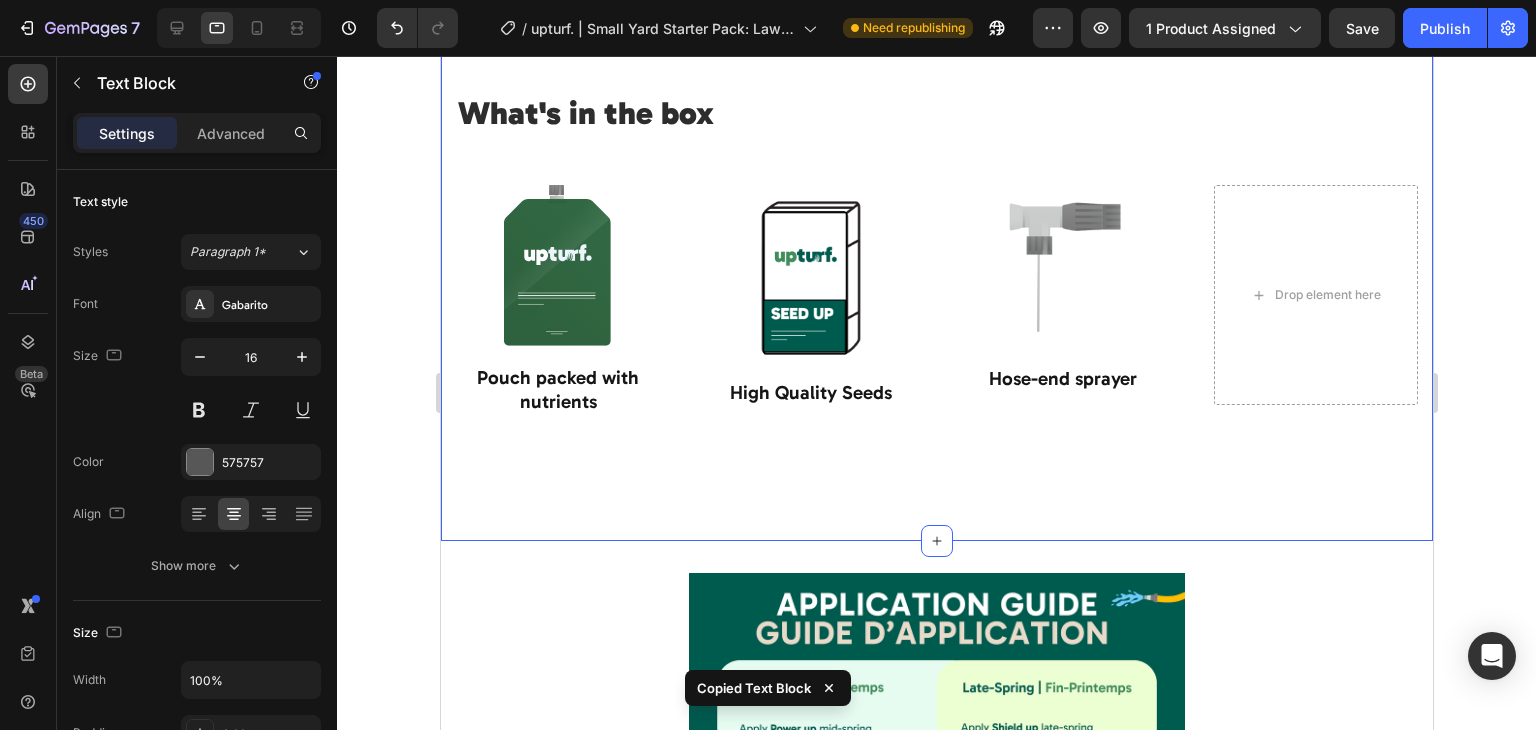 click on "Pouch packed with nutrients" at bounding box center [557, 390] 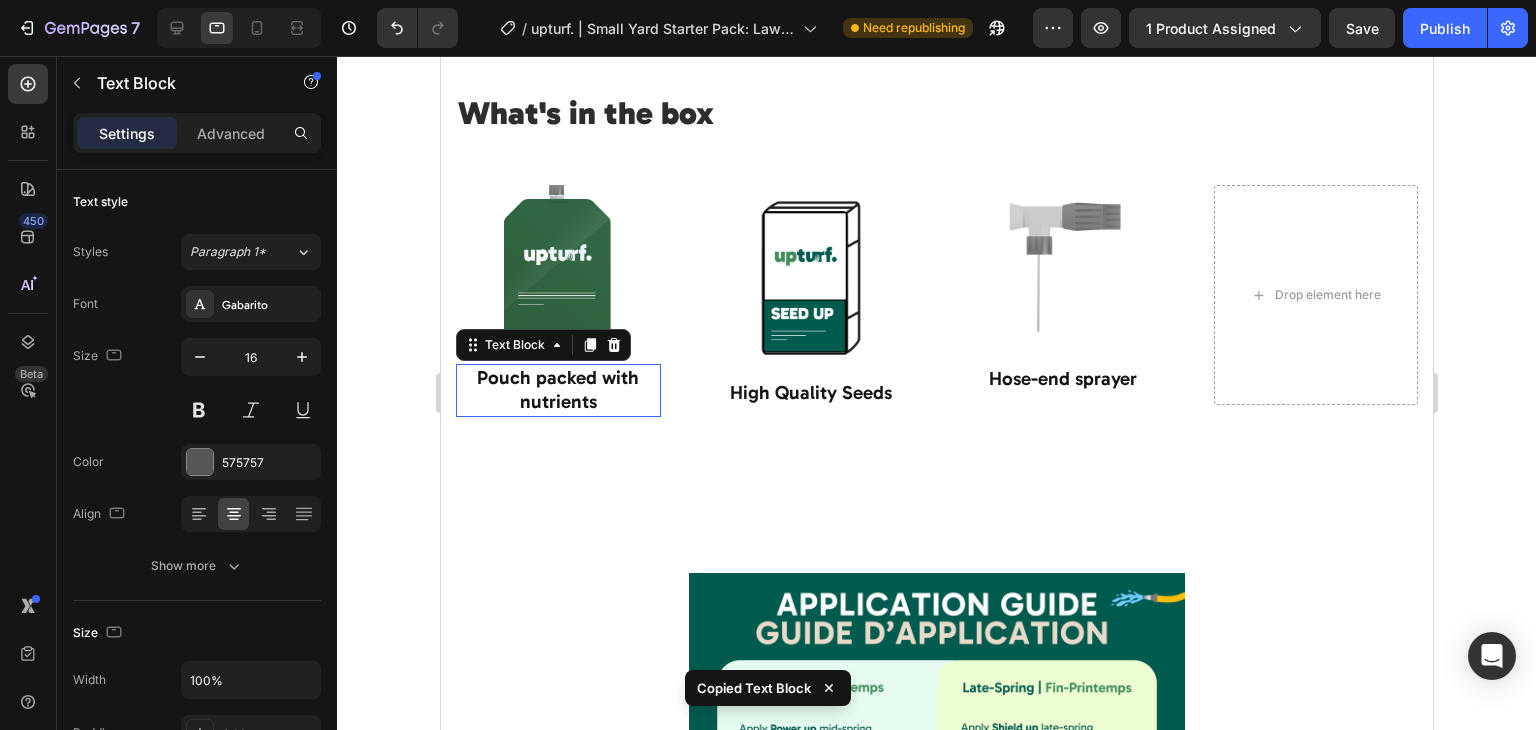 scroll, scrollTop: 1852, scrollLeft: 0, axis: vertical 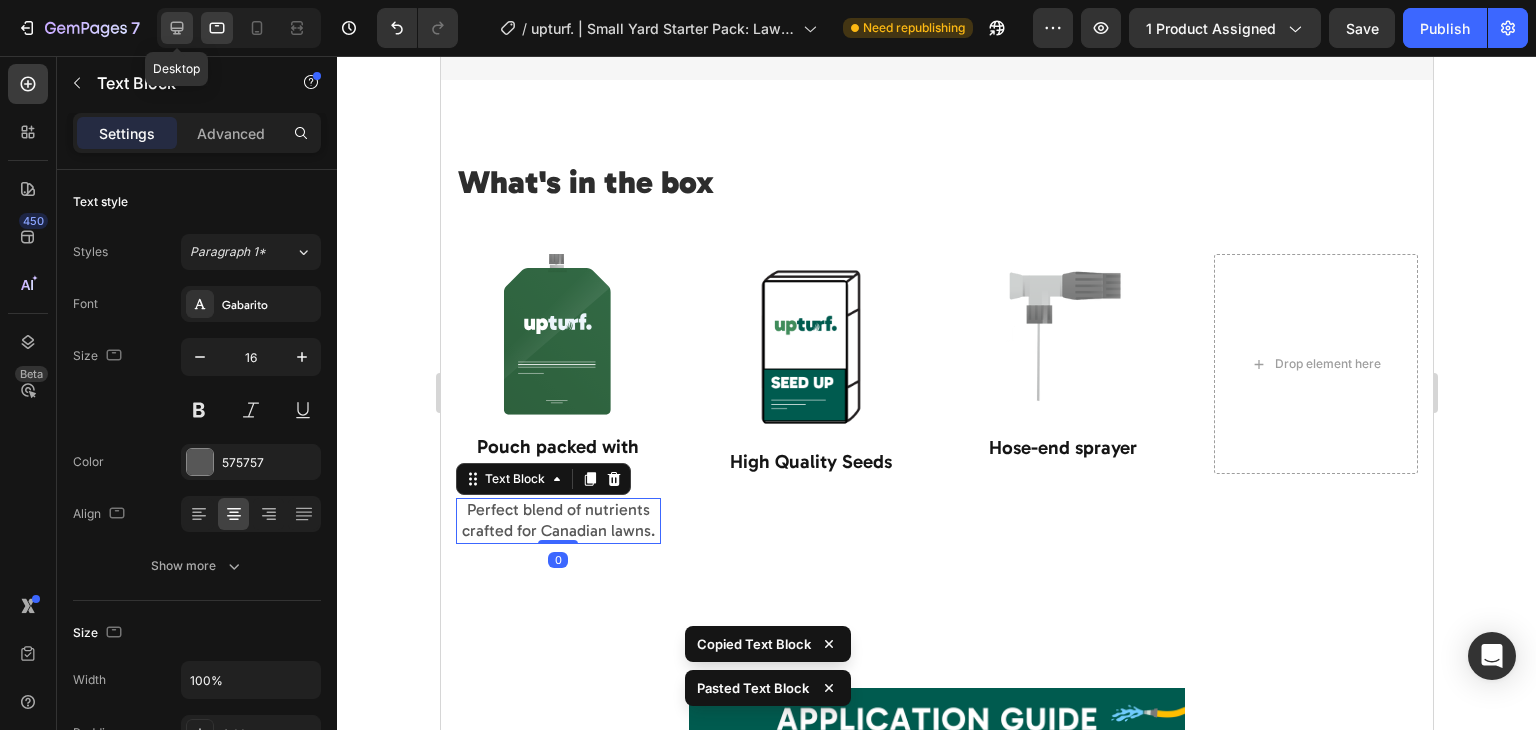 click 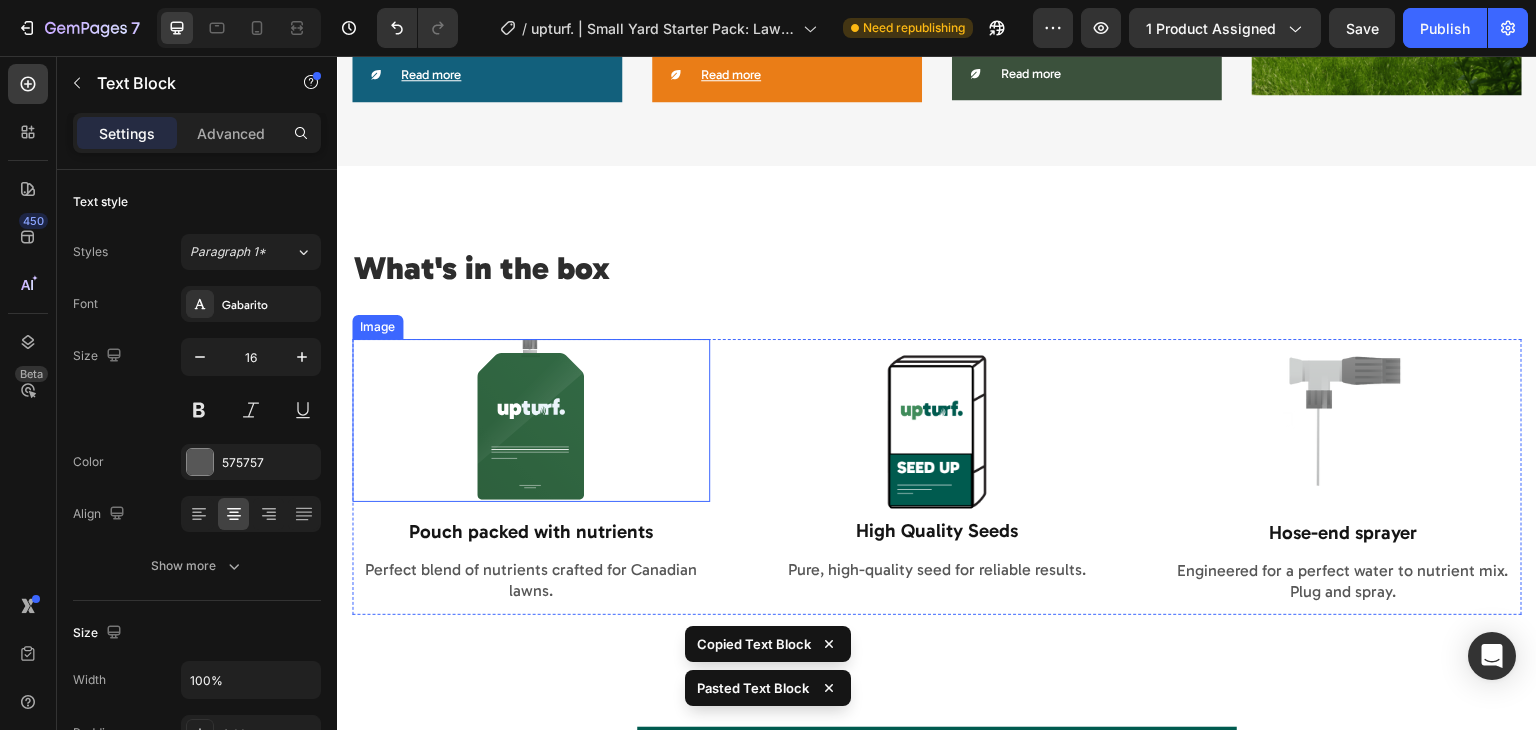 scroll, scrollTop: 1782, scrollLeft: 0, axis: vertical 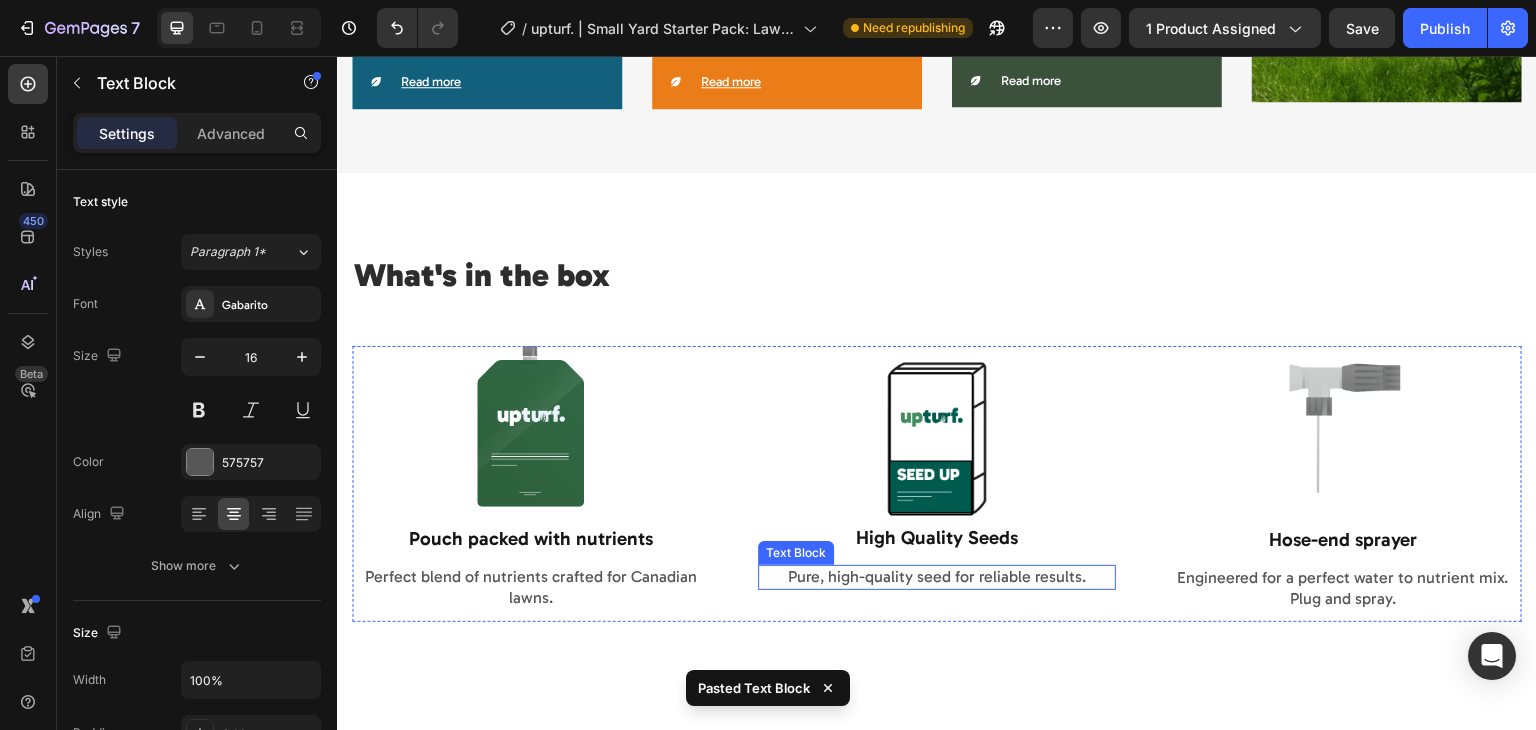 click on "Pure, high-quality seed for reliable results." at bounding box center [937, 577] 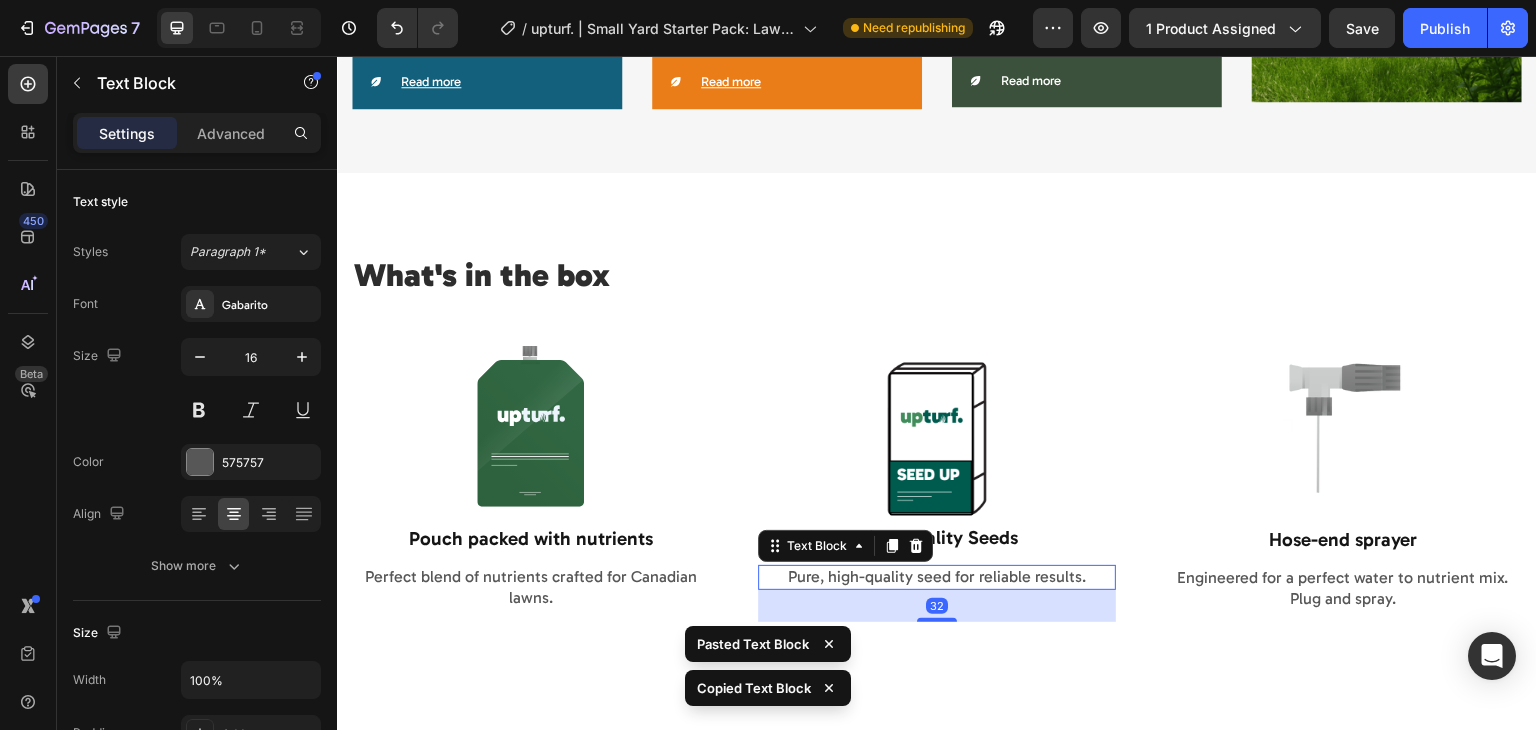 click at bounding box center [239, 28] 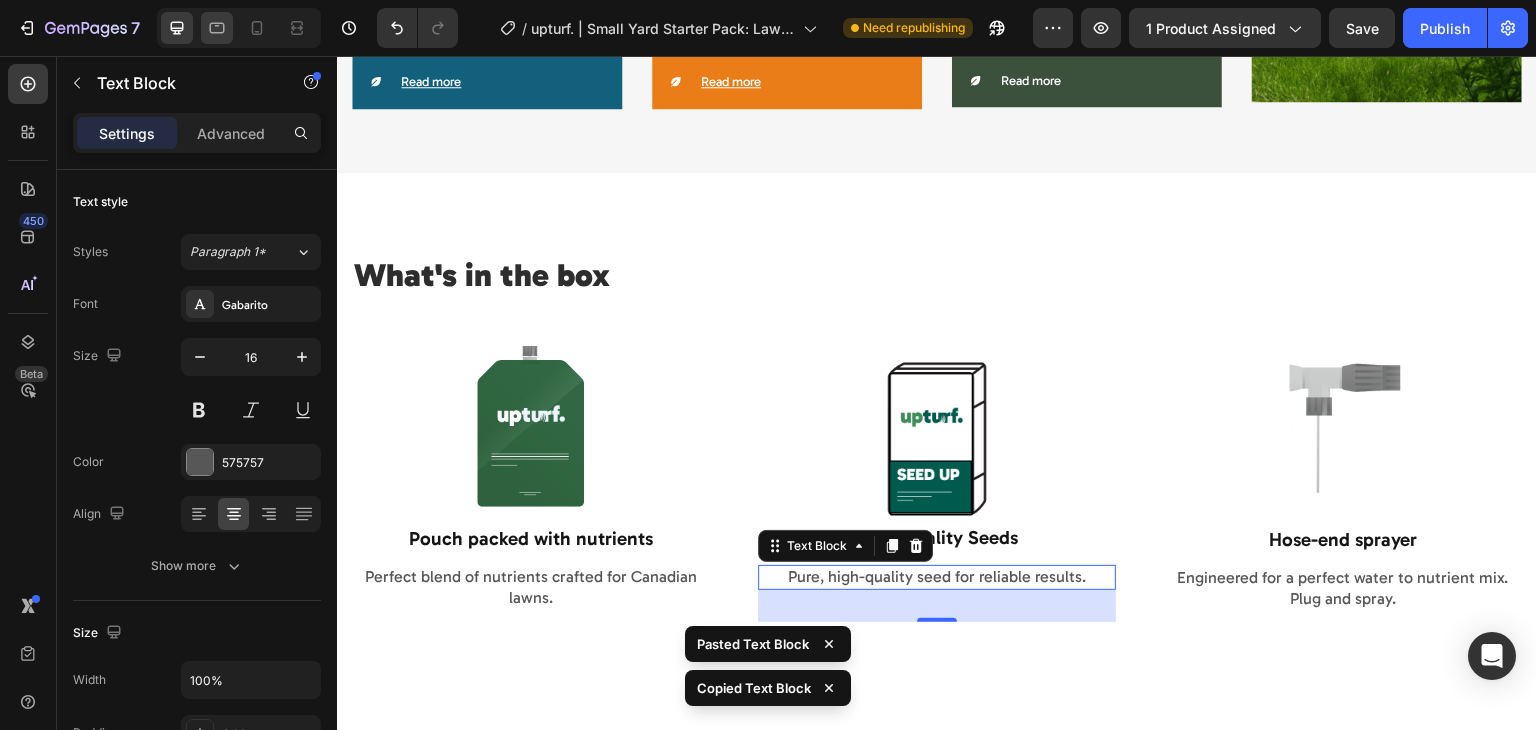 click 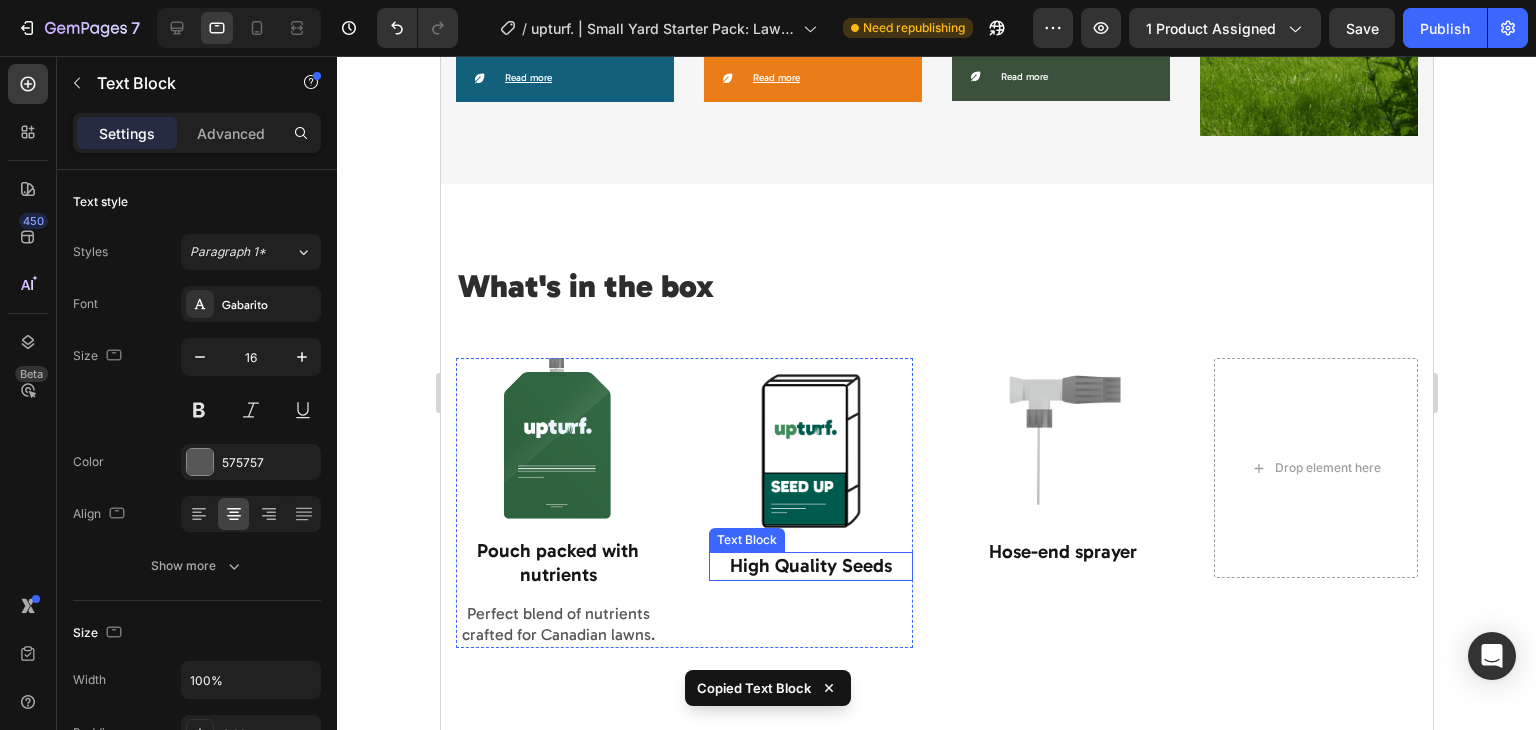 scroll, scrollTop: 1772, scrollLeft: 0, axis: vertical 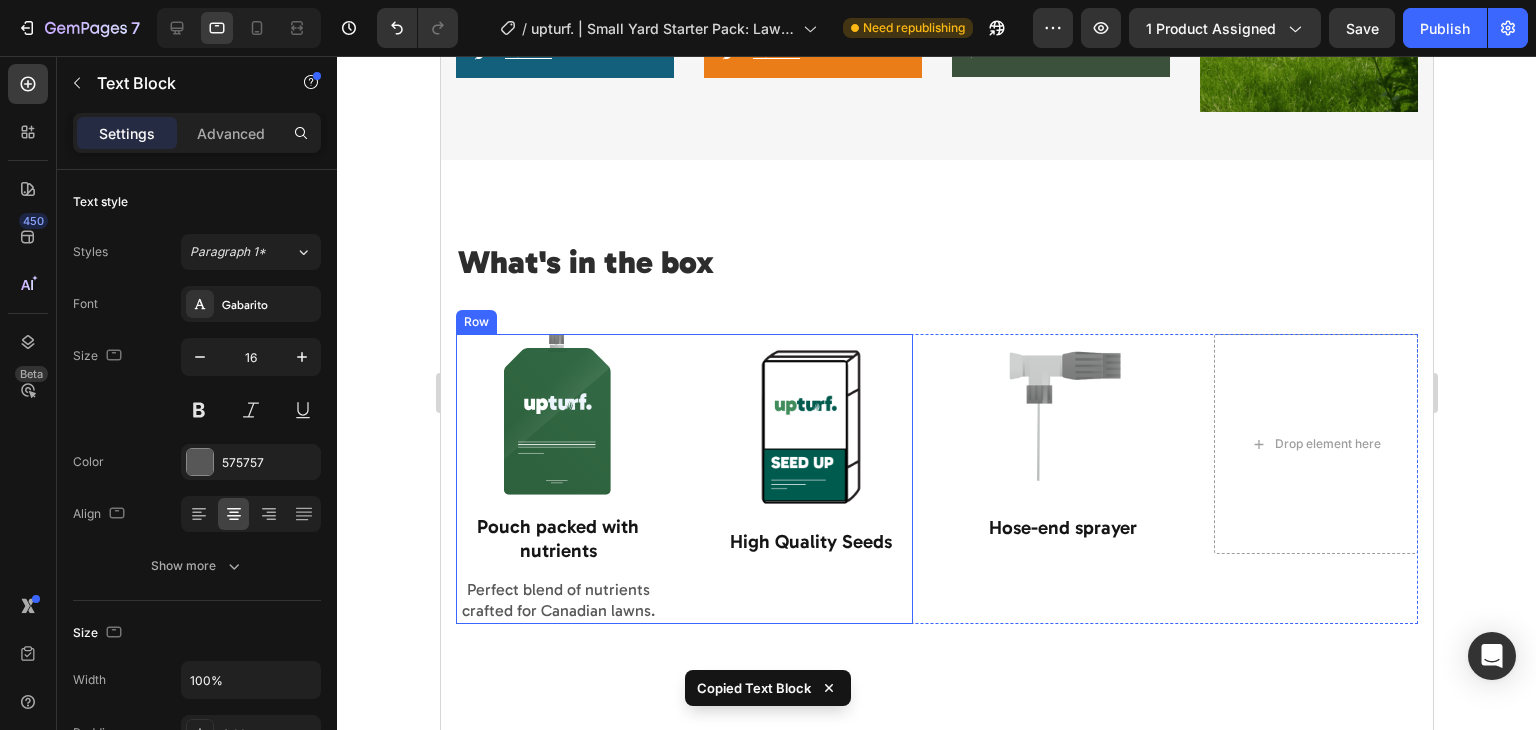 click on "High Quality Seeds" at bounding box center [810, 542] 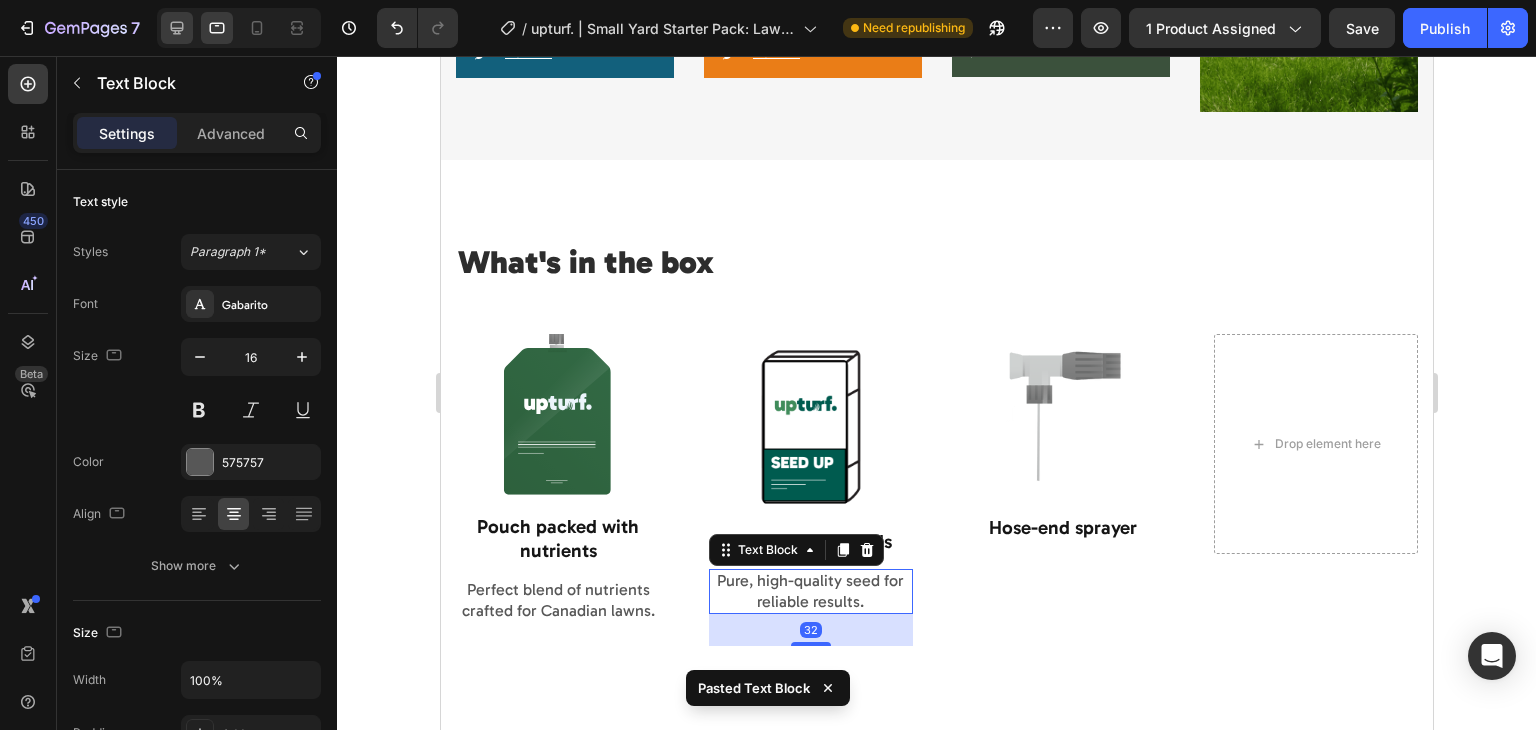 click 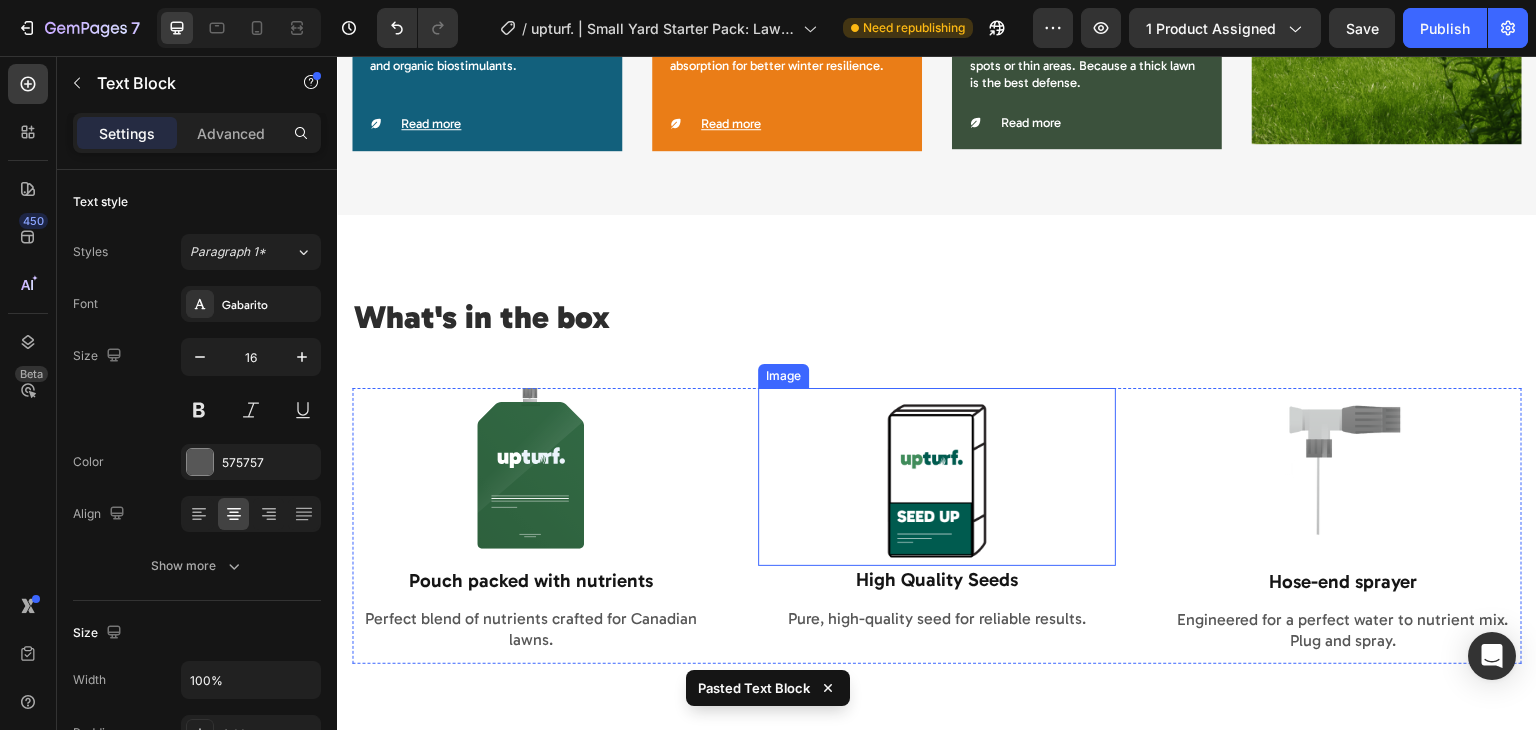 scroll, scrollTop: 1731, scrollLeft: 0, axis: vertical 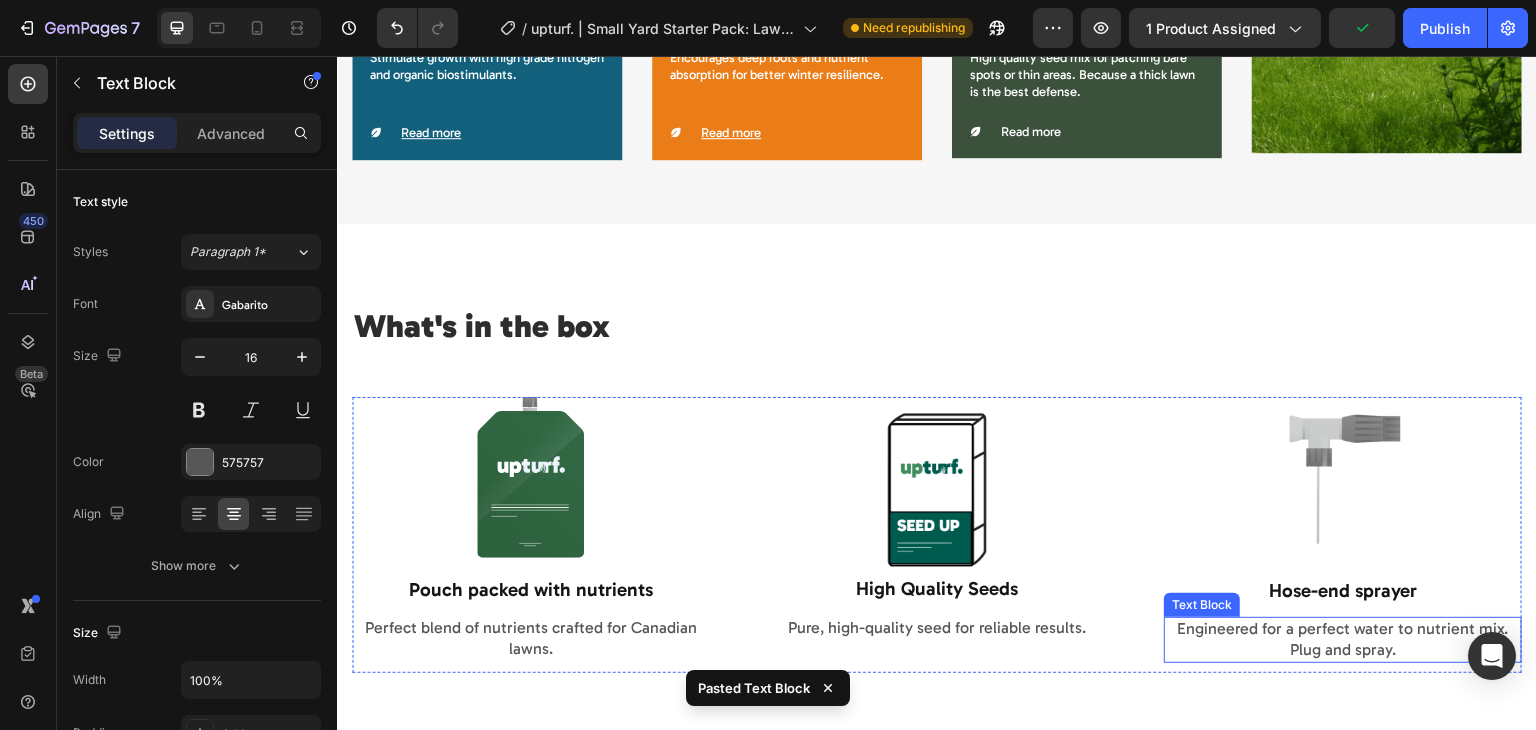 click on "Engineered for a perfect water to nutrient mix. Plug and spray." at bounding box center [1343, 640] 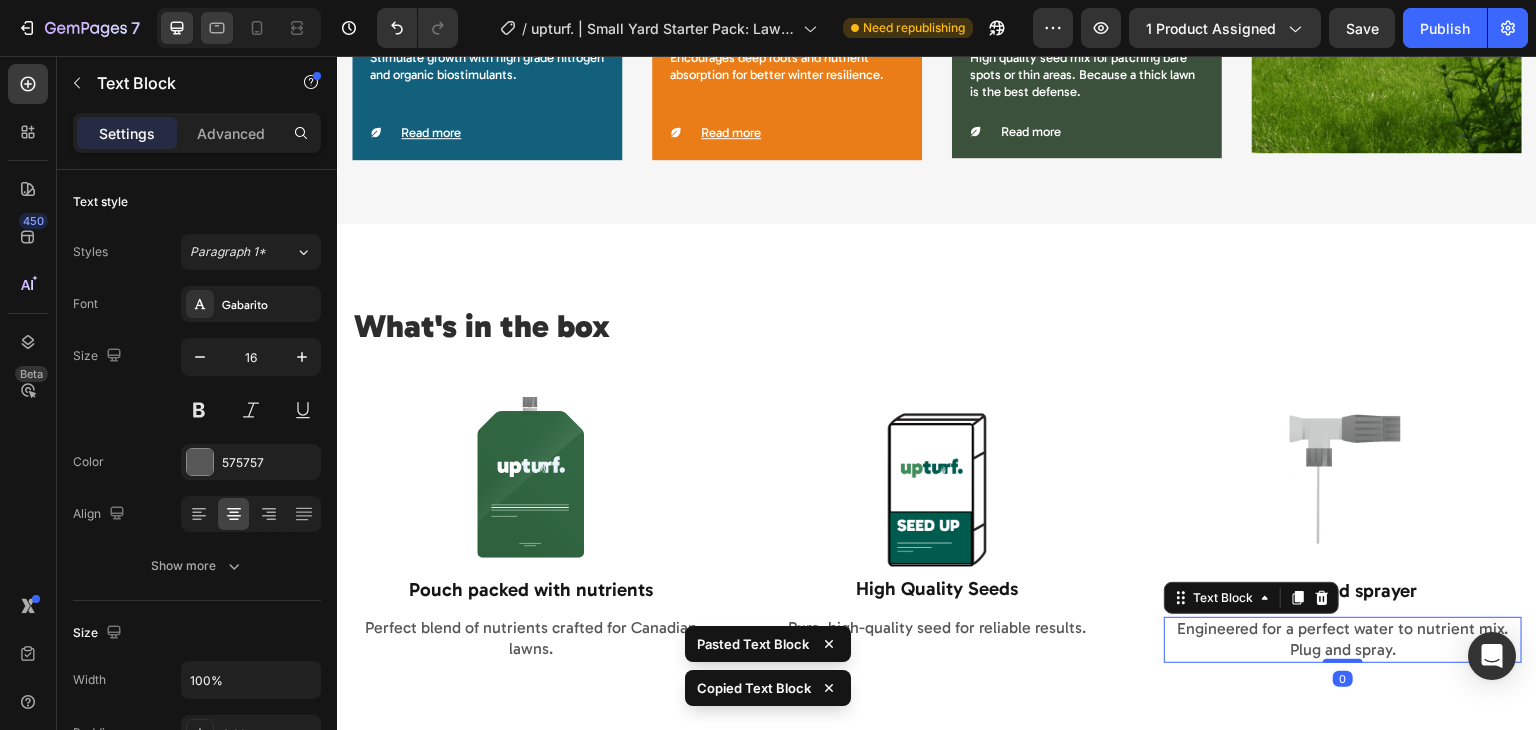 click 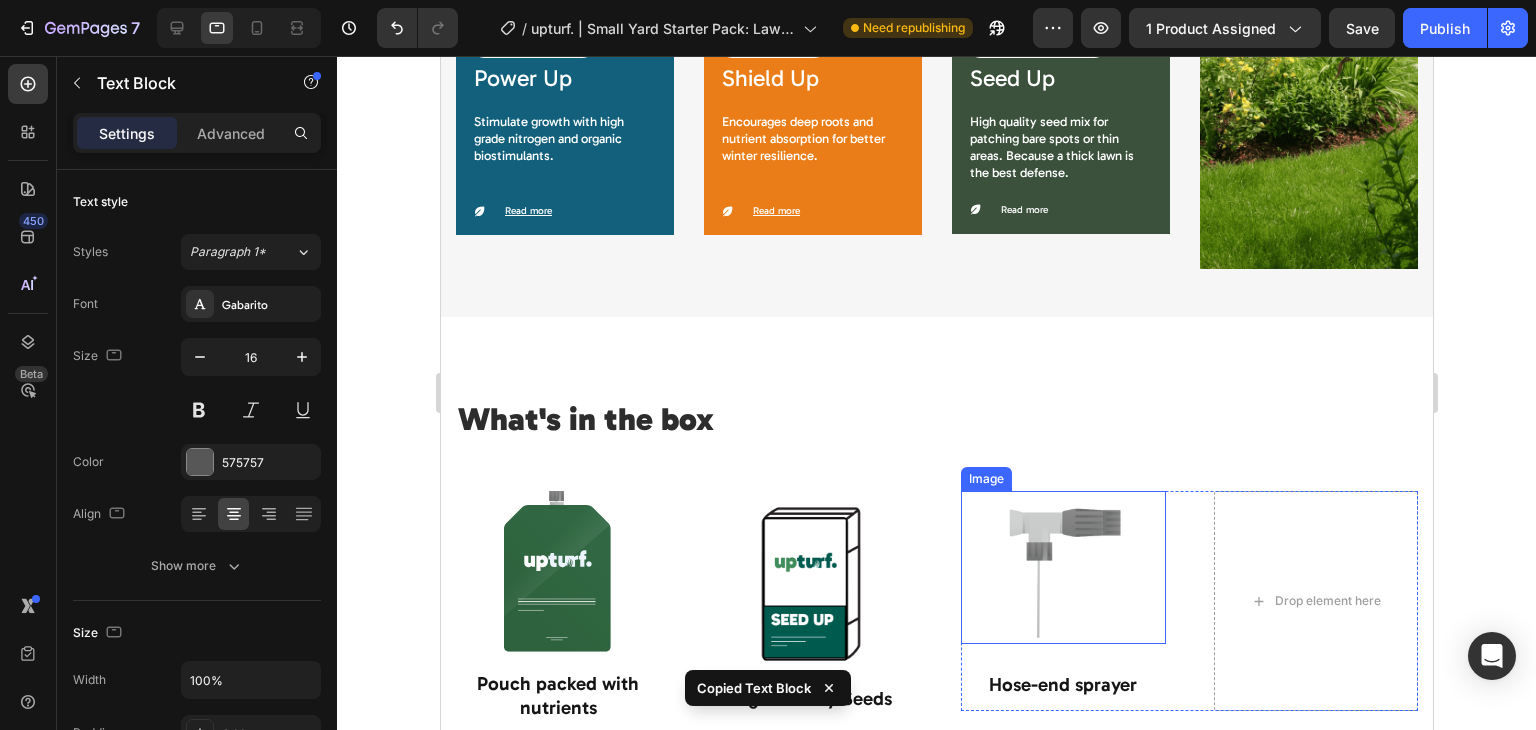 scroll, scrollTop: 1788, scrollLeft: 0, axis: vertical 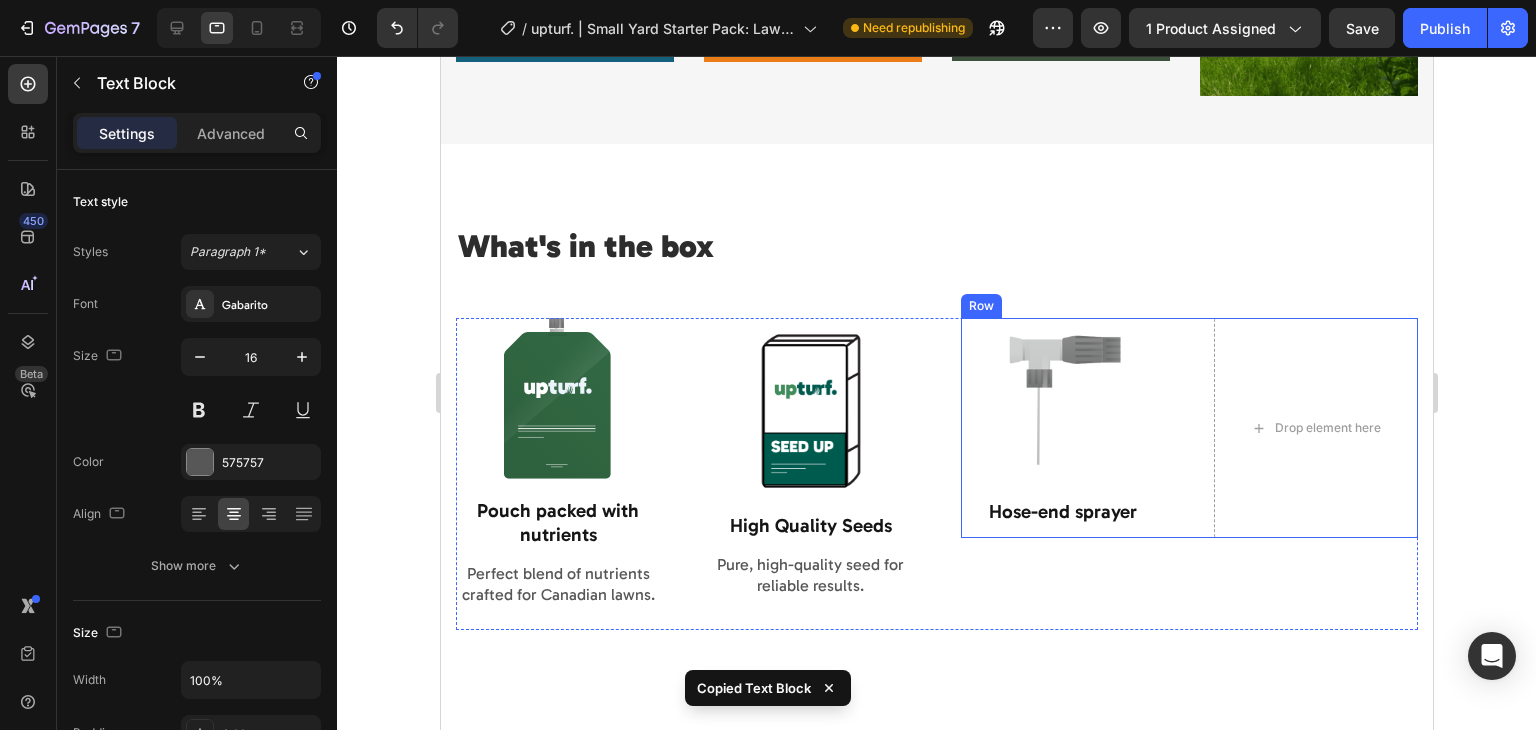 click on "Image Hose-end sprayer Text Block" at bounding box center [1062, 428] 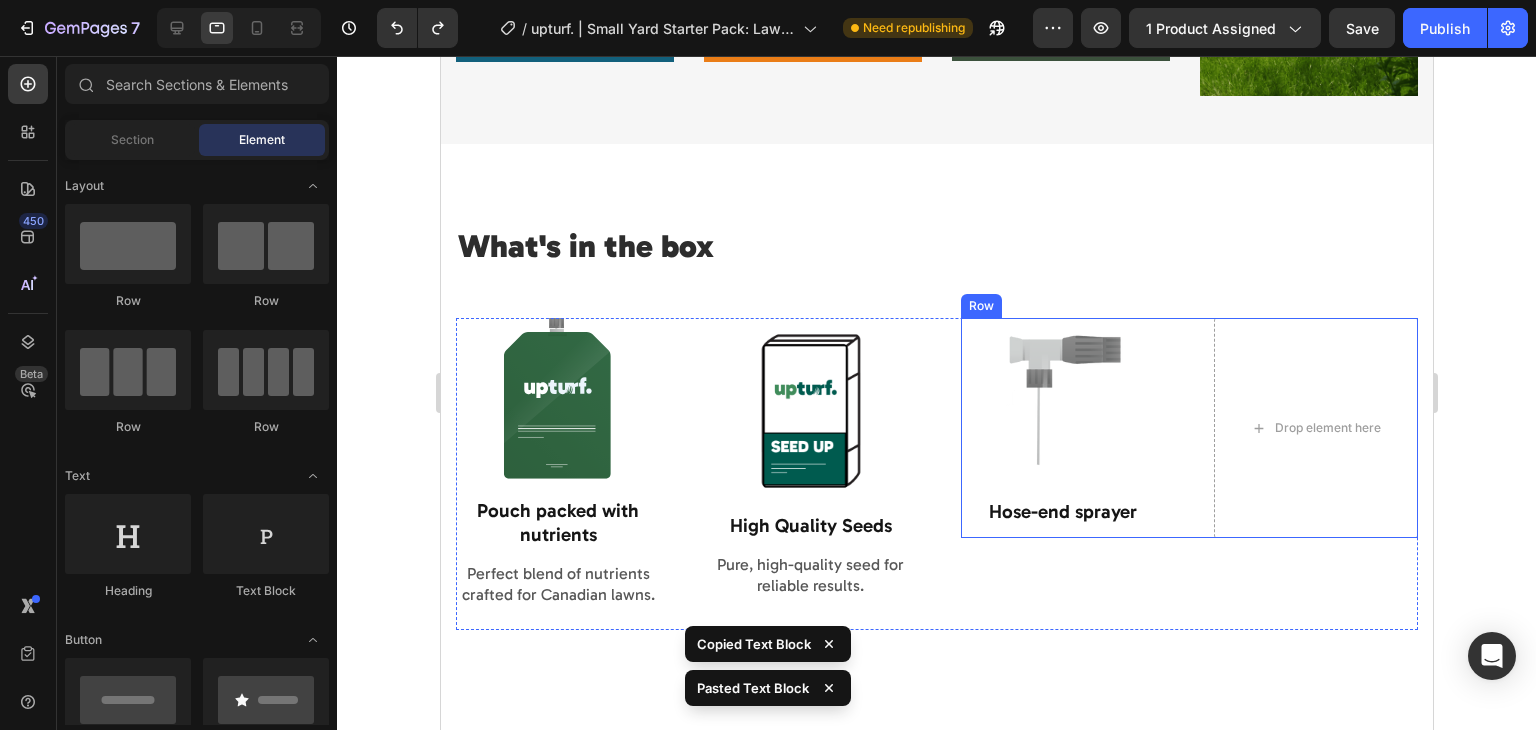click on "Image Hose-end sprayer Text Block" at bounding box center (1062, 428) 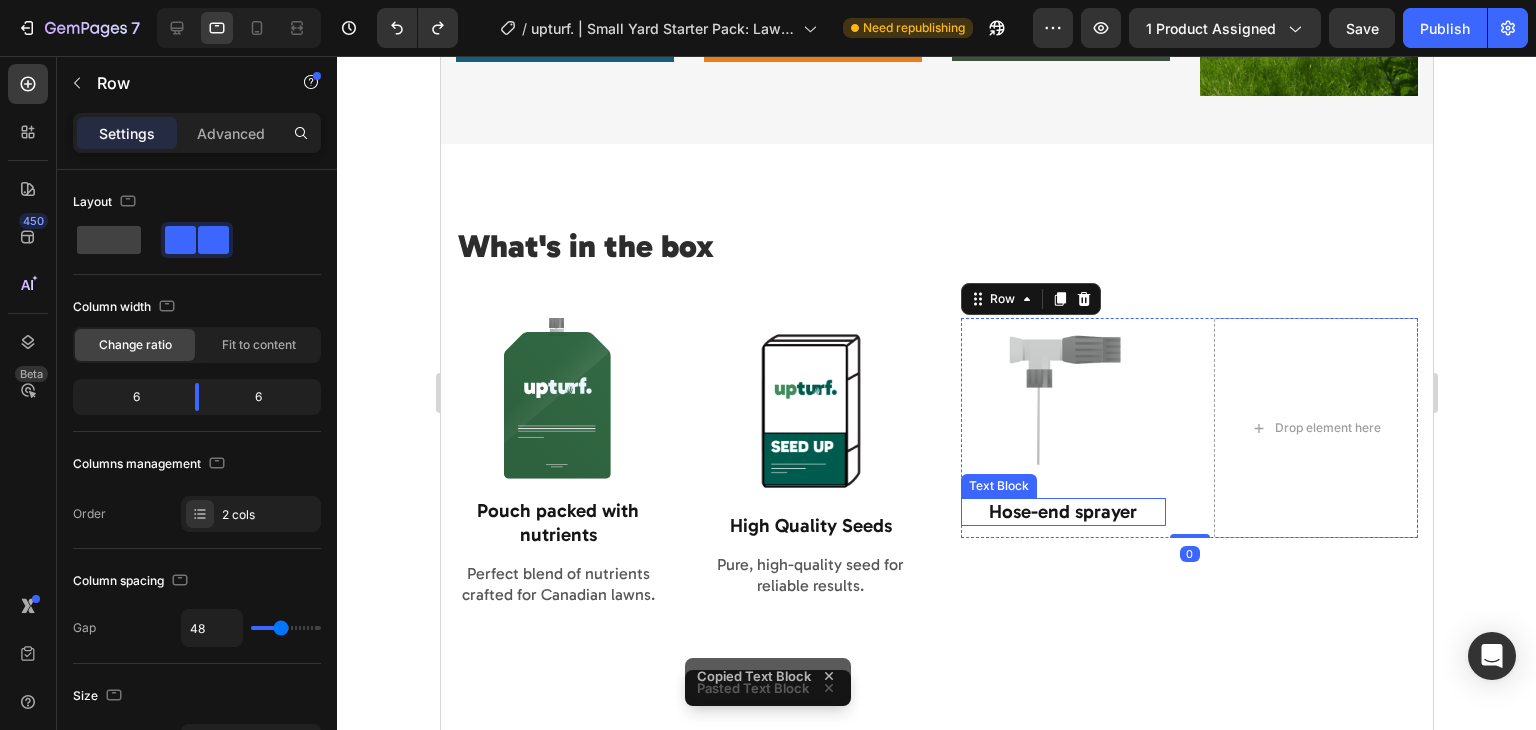 click on "Hose-end sprayer" at bounding box center [1062, 512] 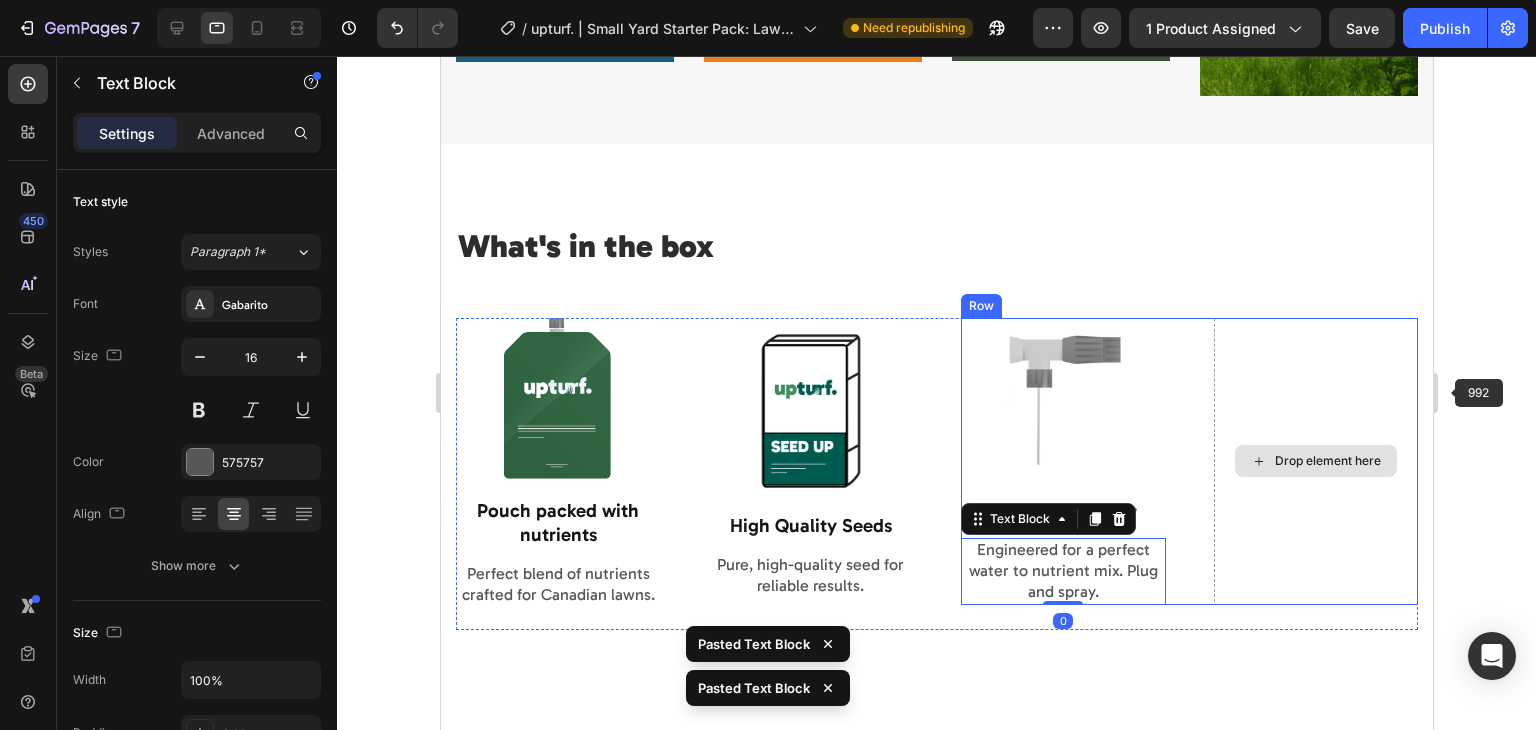 click on "Drop element here" at bounding box center [1315, 461] 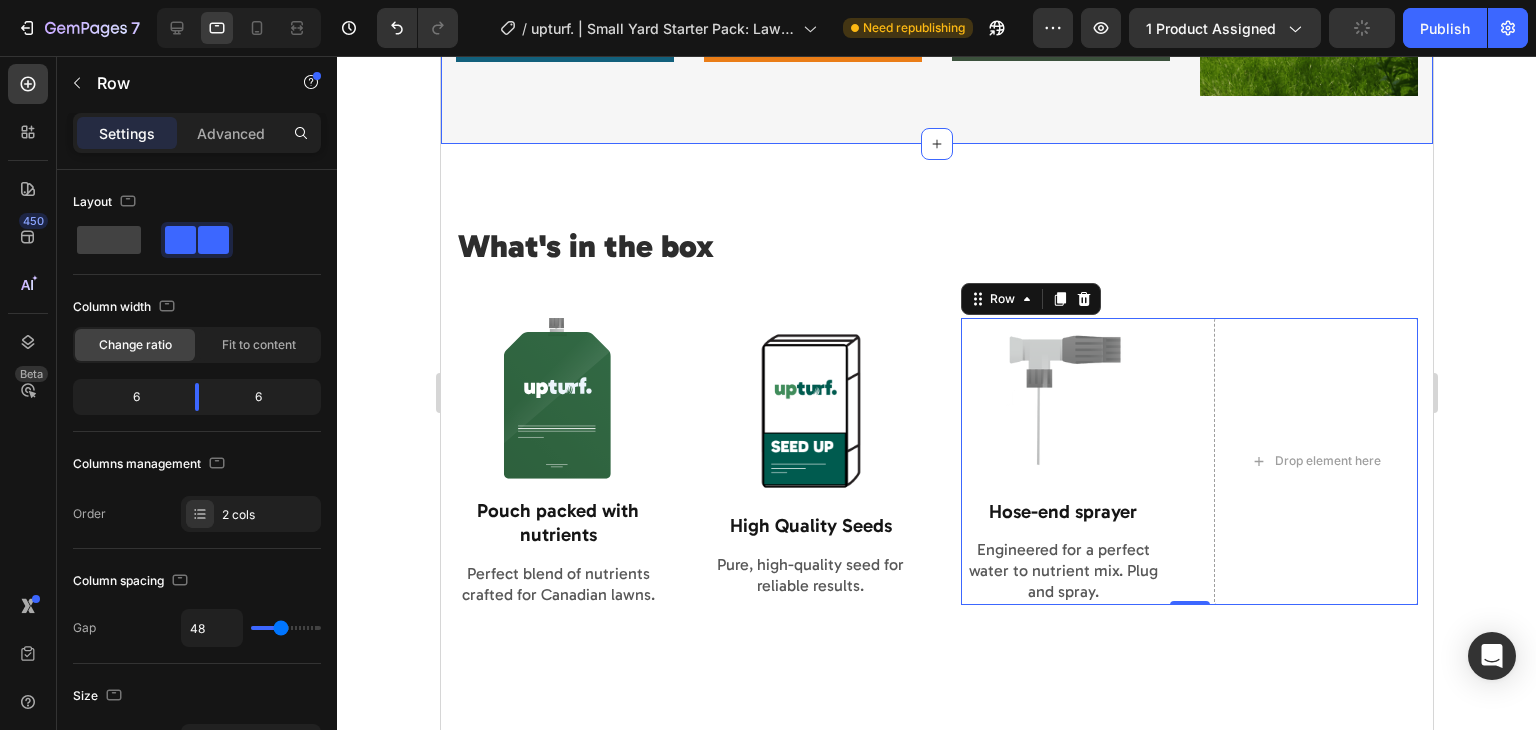 click on "Small Lawn Essentials Kit Heading Feed and revive your lawn with this bundle of balanced nutrients. Text Block Row Image OVERSEED & REPAIR Text Block Seed Up Product Title High quality seed mix for patching bare spots or thin areas. Because a thick lawn is the best defense.  Text Block
Read more Accordion Row Product Image SPRING, SUMMER Text Block Power Up Product Title Stimulate growth with high grade nitrogen and organic biostimulants. Text Block
Read more Accordion Row Product Image SUMMER, FALL Text Block Shield Up Product Title Encourages deep roots and nutrient absorption for better winter resilience. Text Block
Read more Accordion Row Product Image Row Section 2" at bounding box center (936, -199) 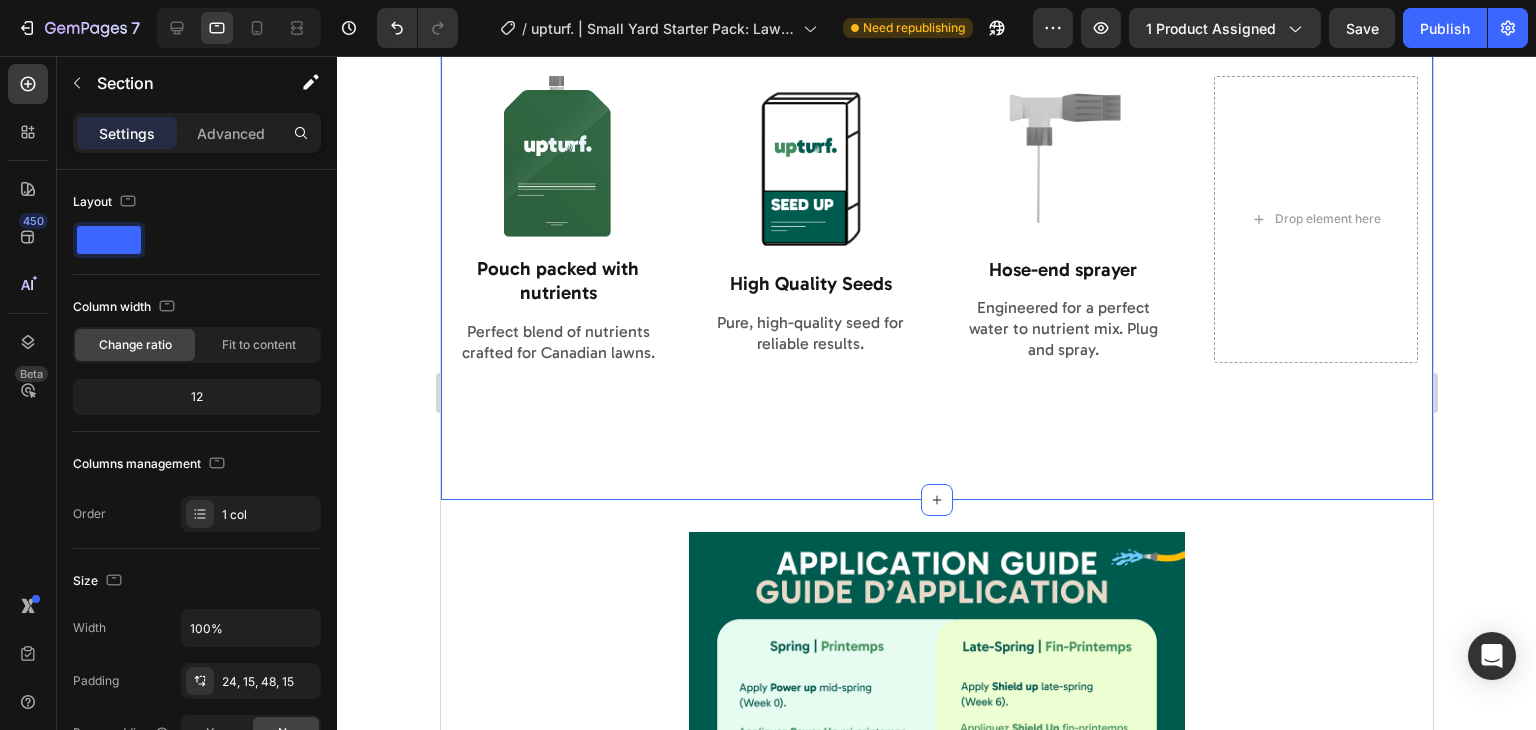 scroll, scrollTop: 2028, scrollLeft: 0, axis: vertical 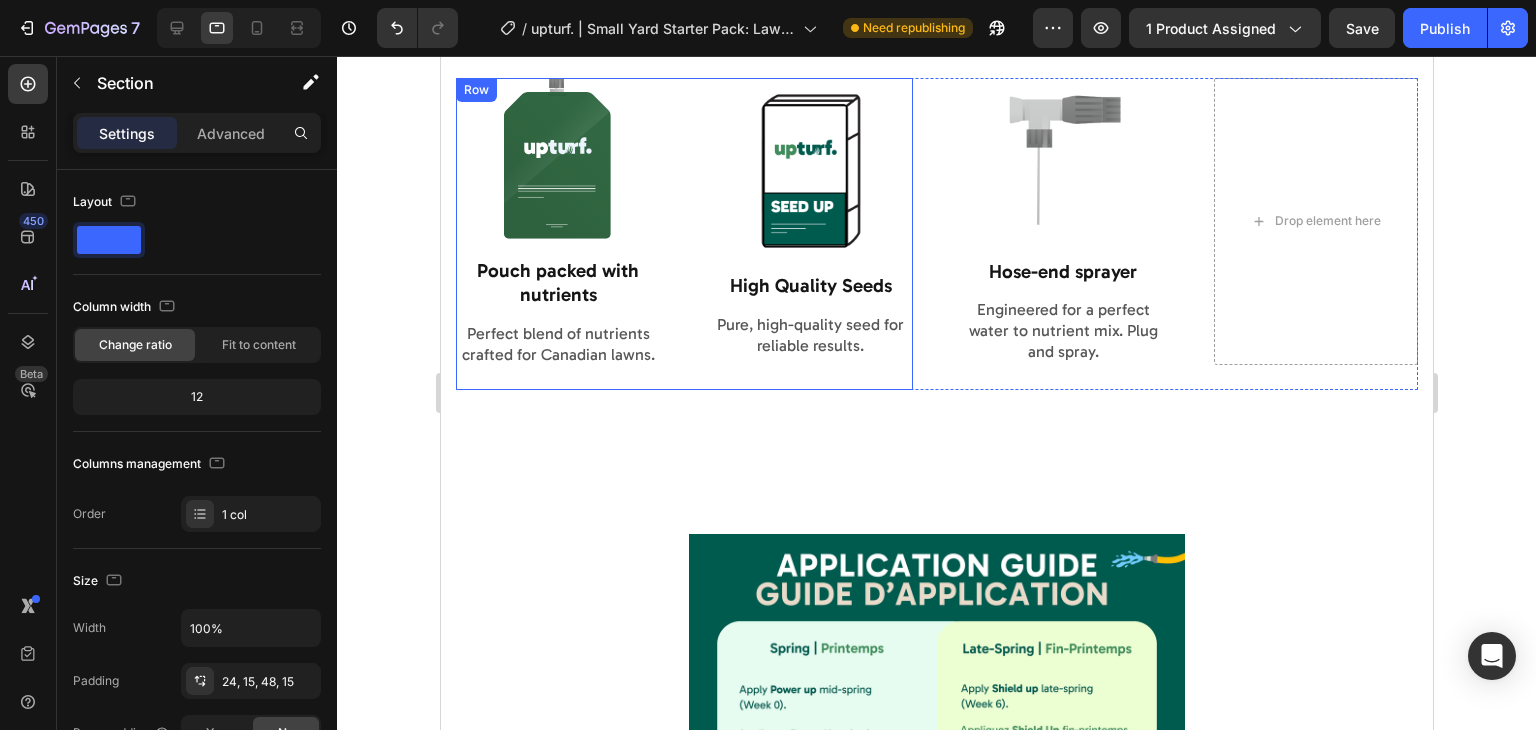 click on "Pure, high-quality seed for reliable results." at bounding box center [810, 336] 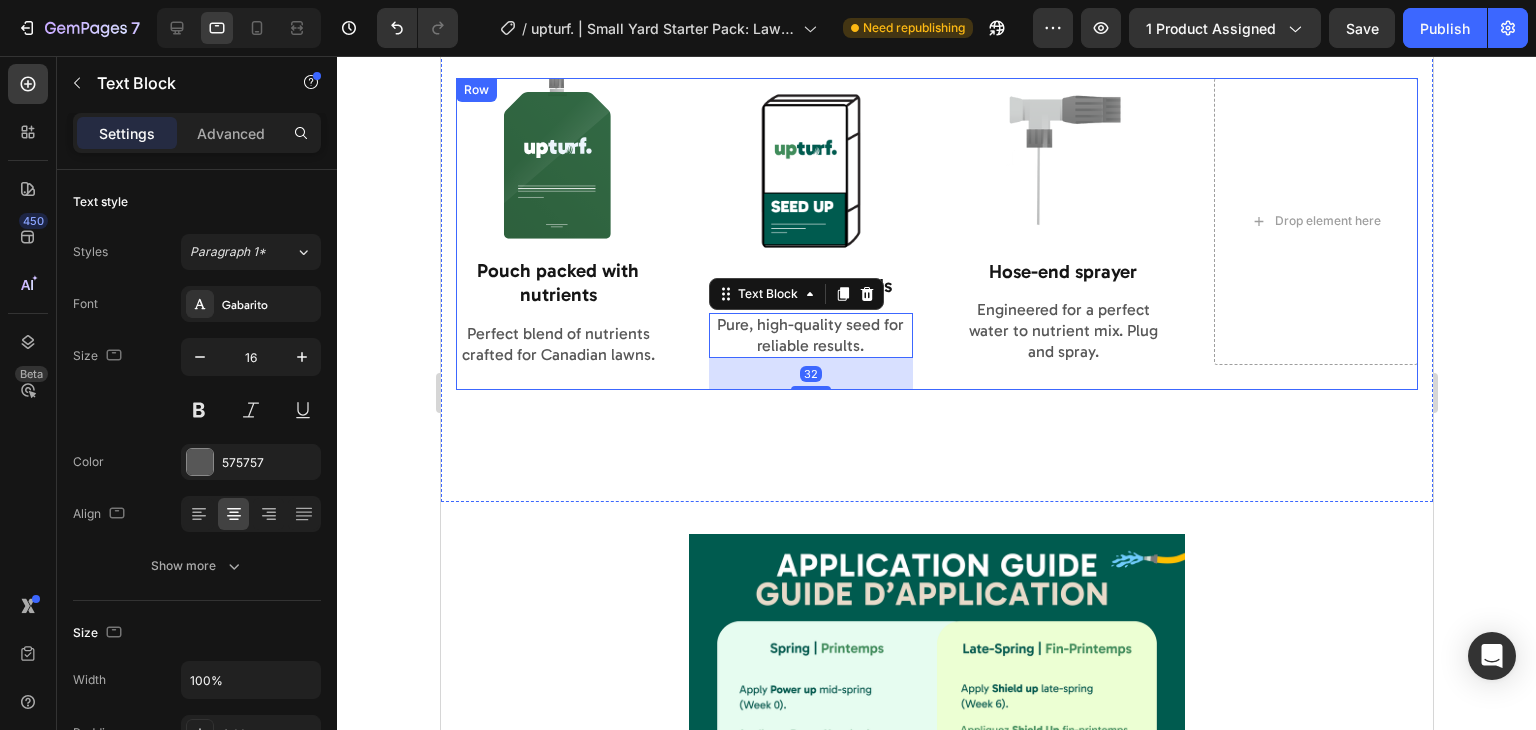 click on "Image Hose-end sprayer Text Block Engineered for a perfect water to nutrient mix. Plug and spray. Text Block
Drop element here Row" at bounding box center (1188, 234) 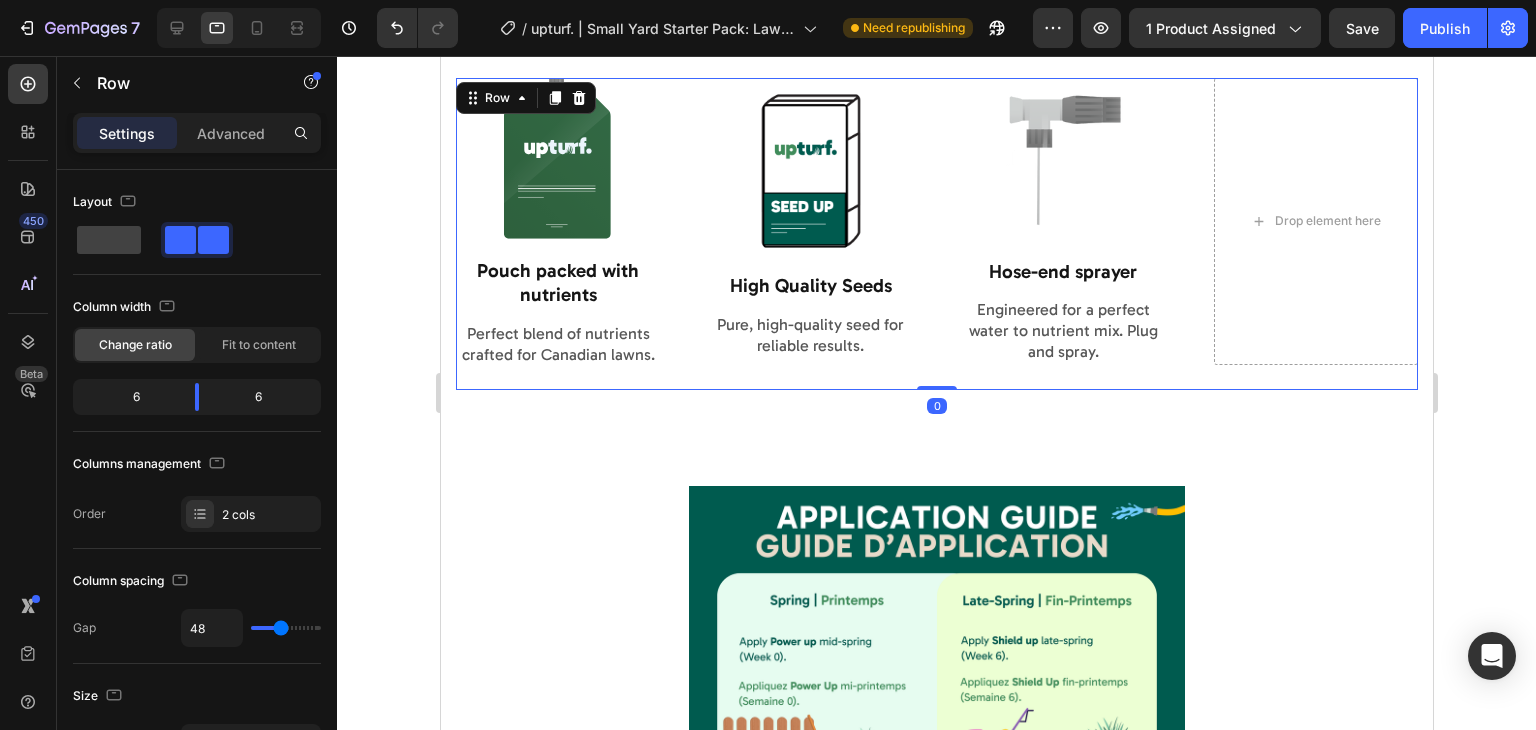 drag, startPoint x: 938, startPoint y: 433, endPoint x: 934, endPoint y: 485, distance: 52.153618 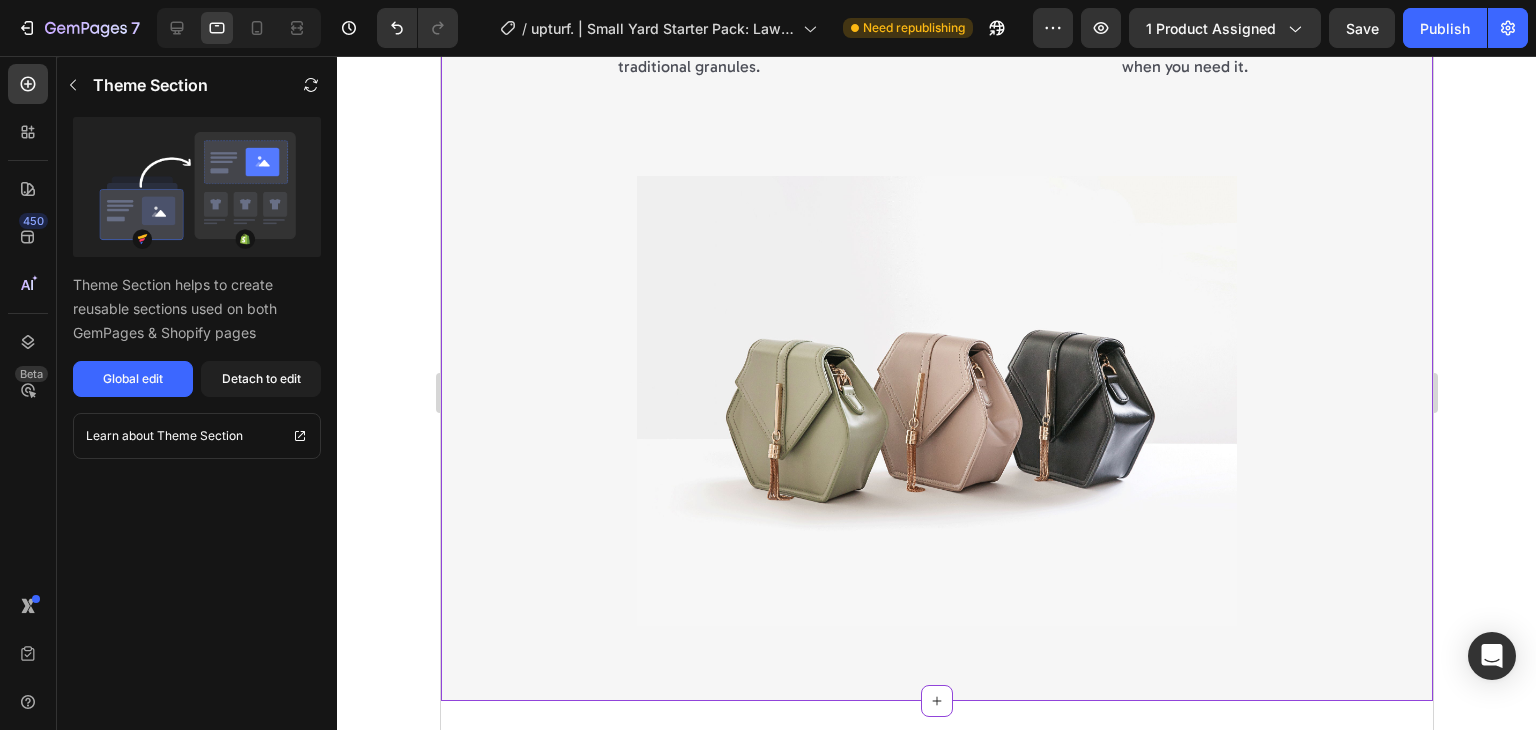 click at bounding box center (936, 401) 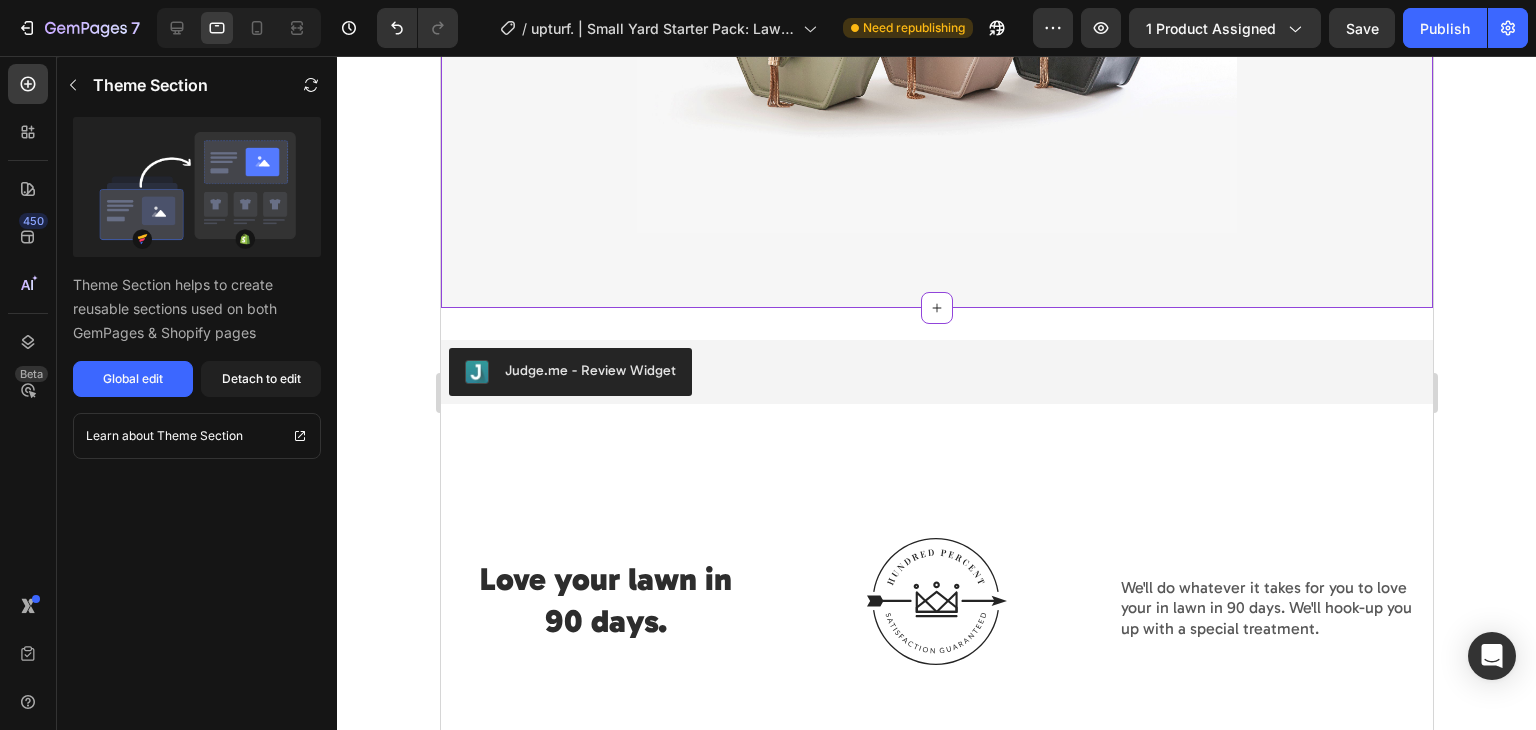 scroll, scrollTop: 3808, scrollLeft: 0, axis: vertical 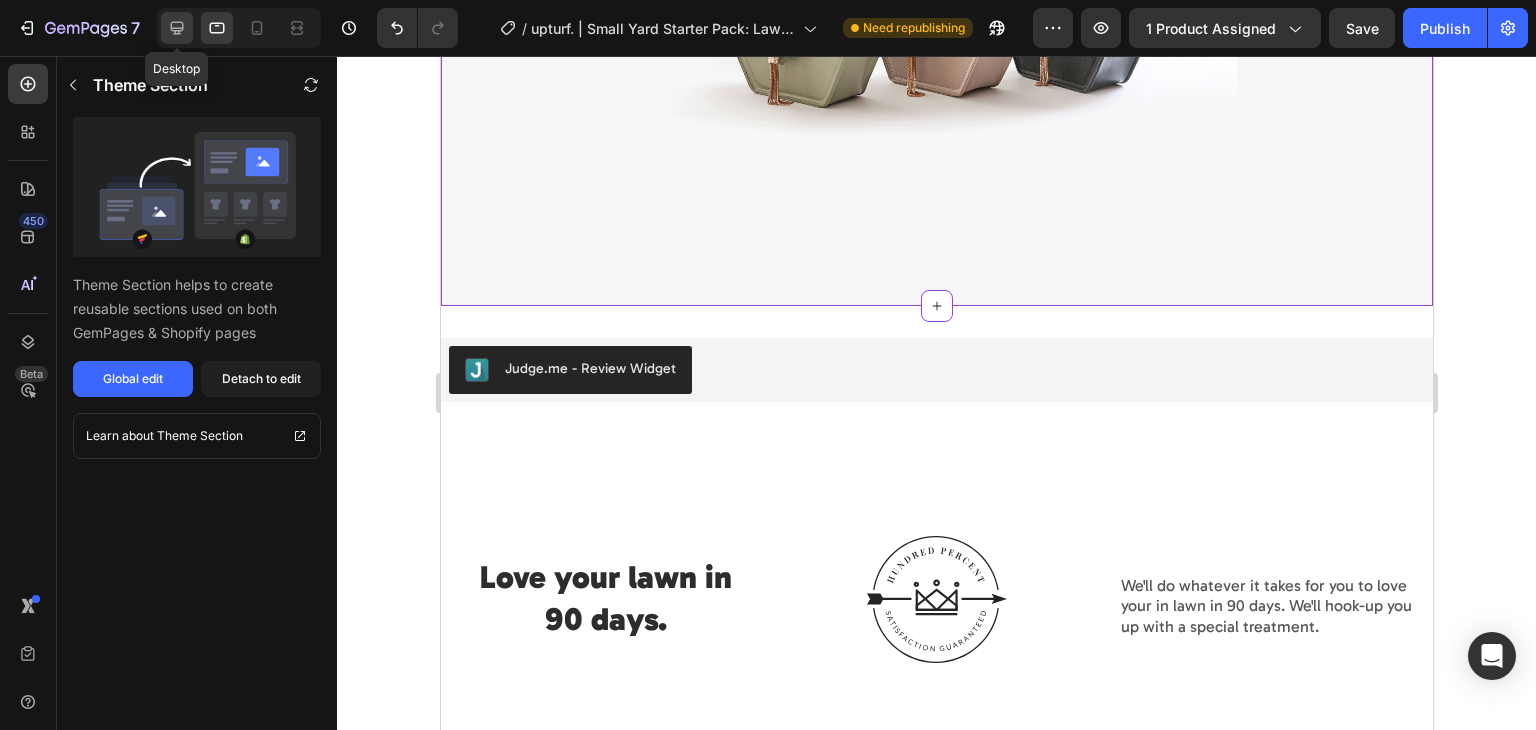click 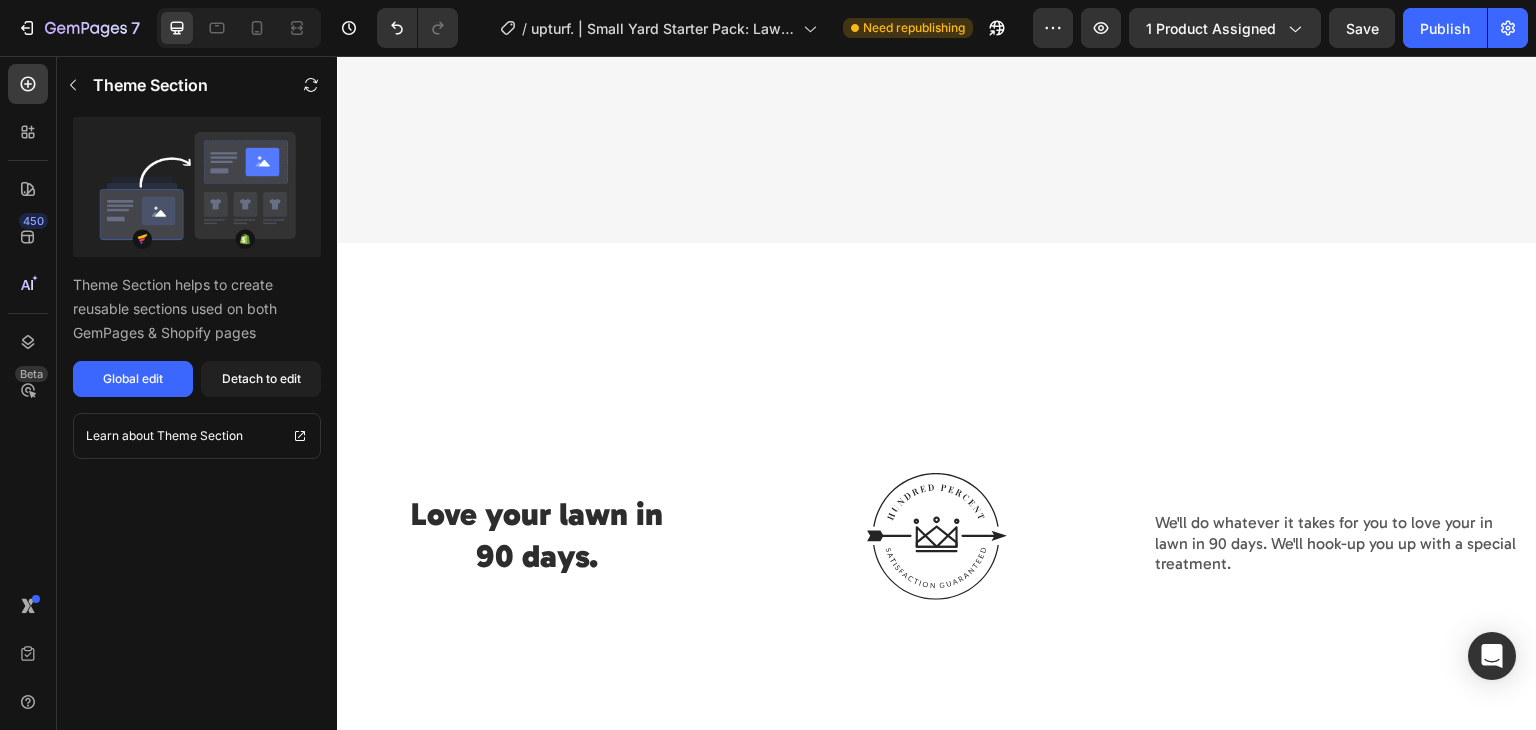 scroll, scrollTop: 4047, scrollLeft: 0, axis: vertical 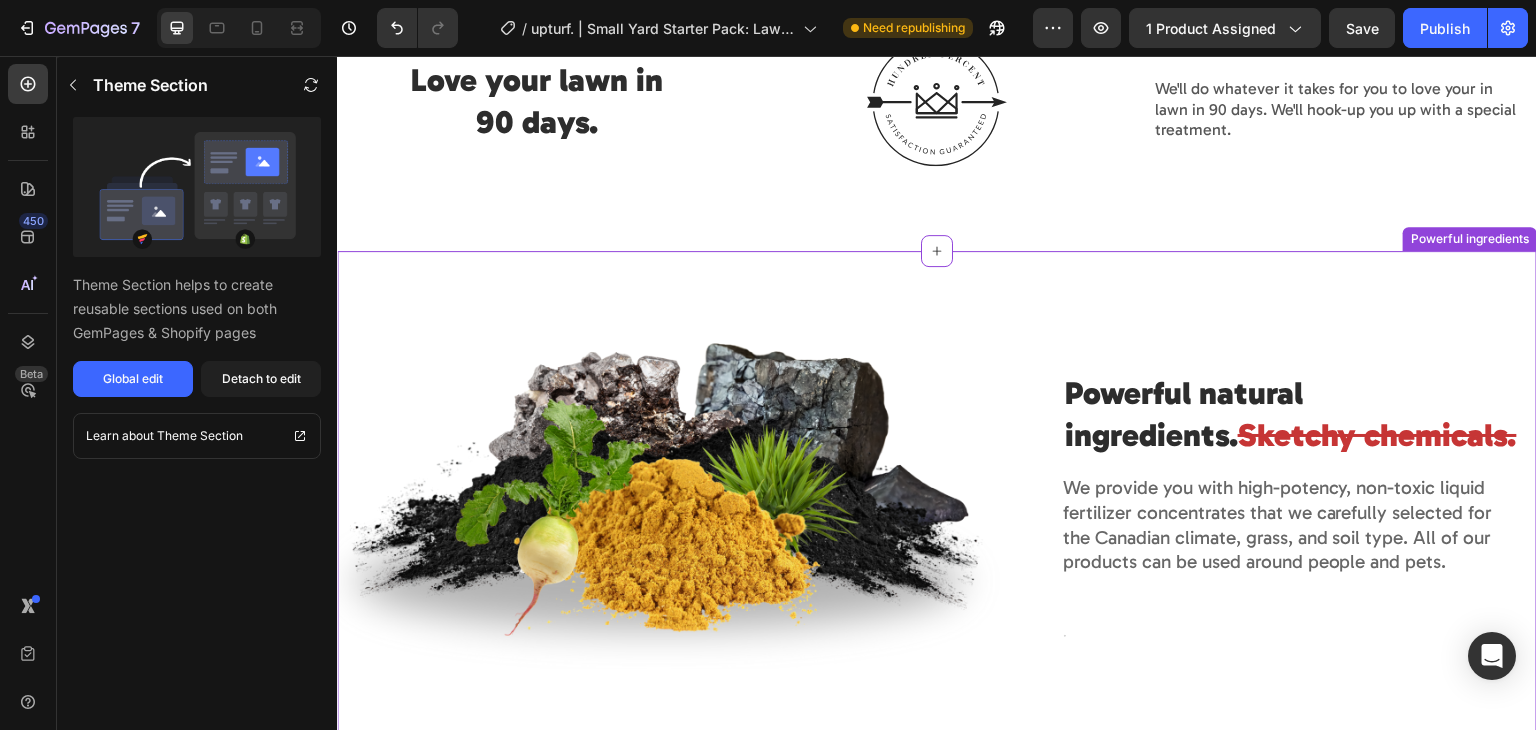 click at bounding box center (669, 504) 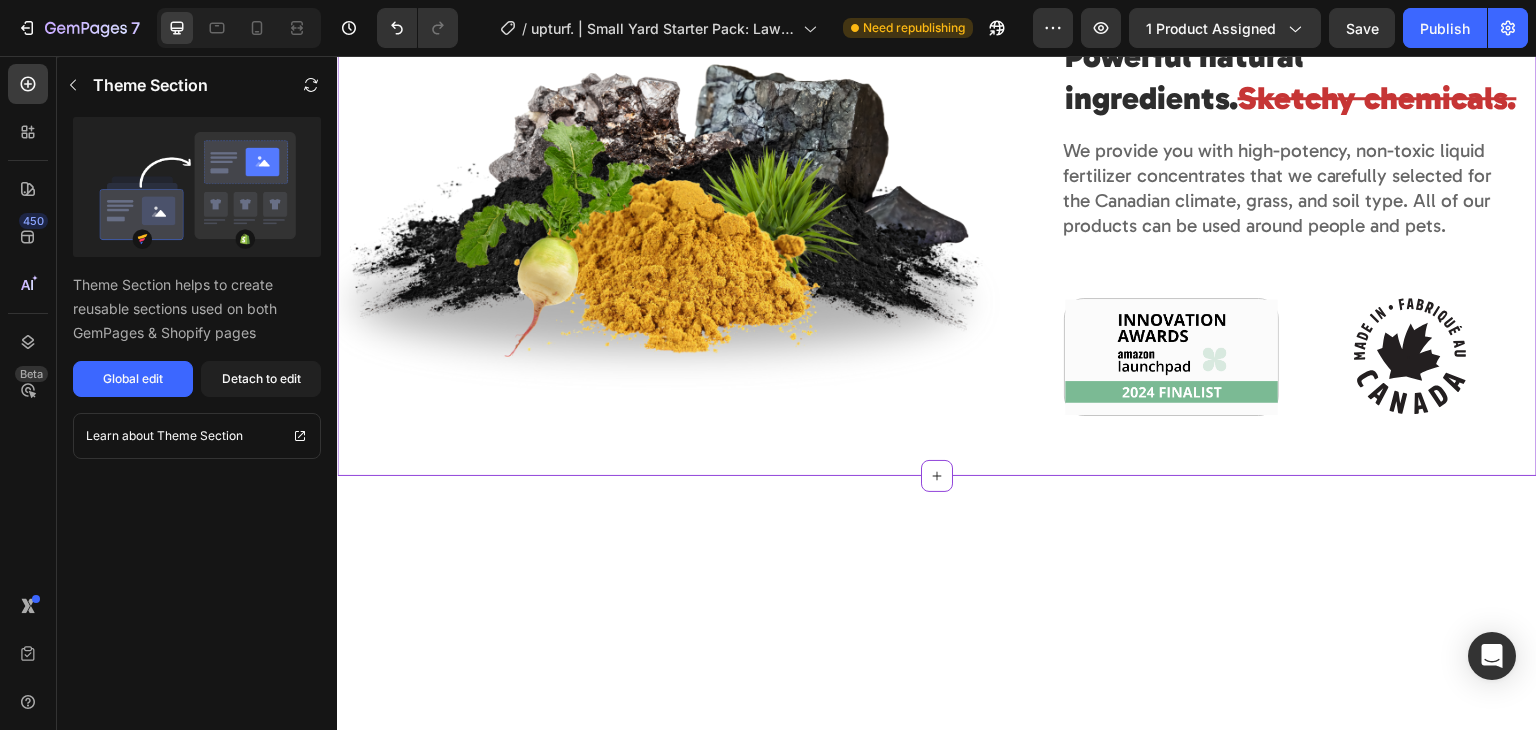 scroll, scrollTop: 3648, scrollLeft: 0, axis: vertical 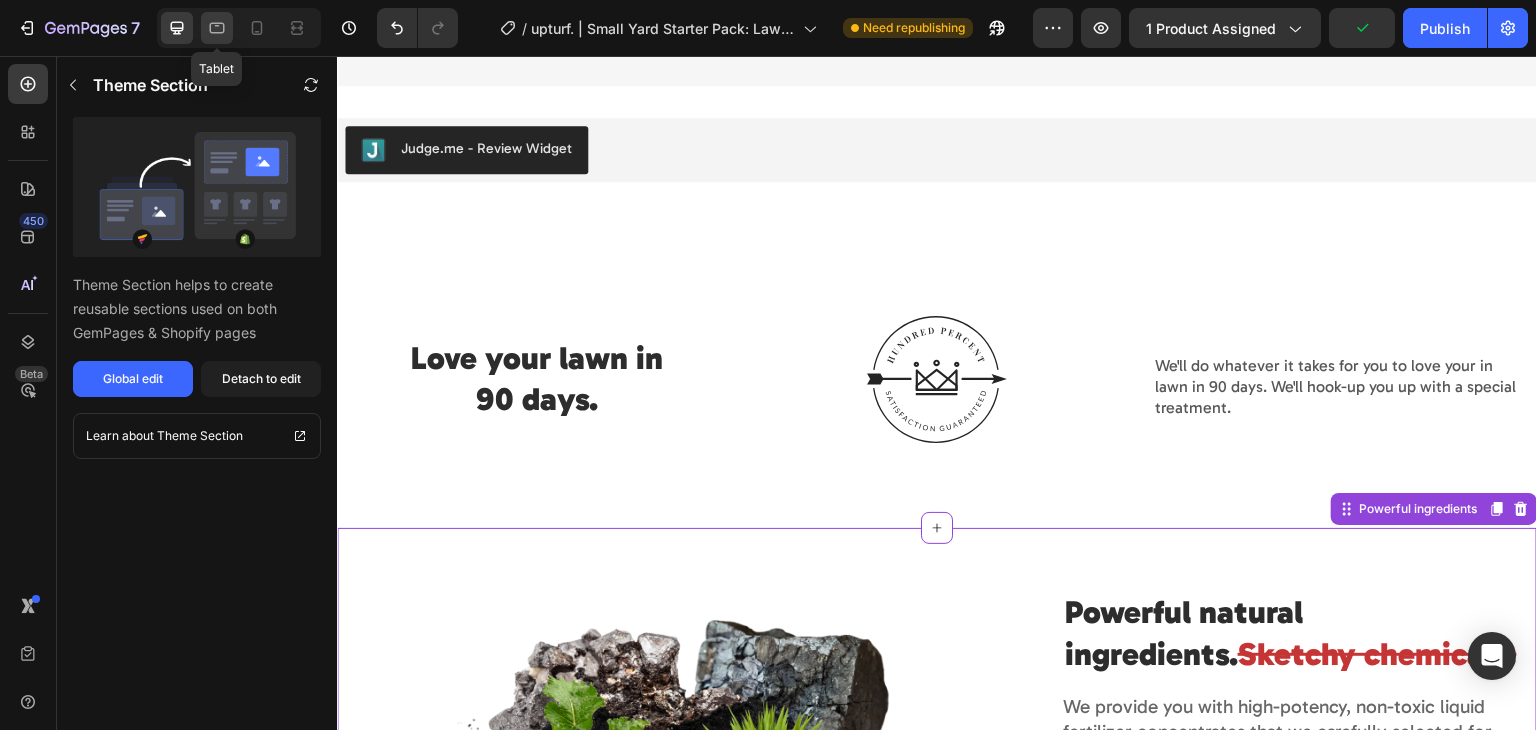 click 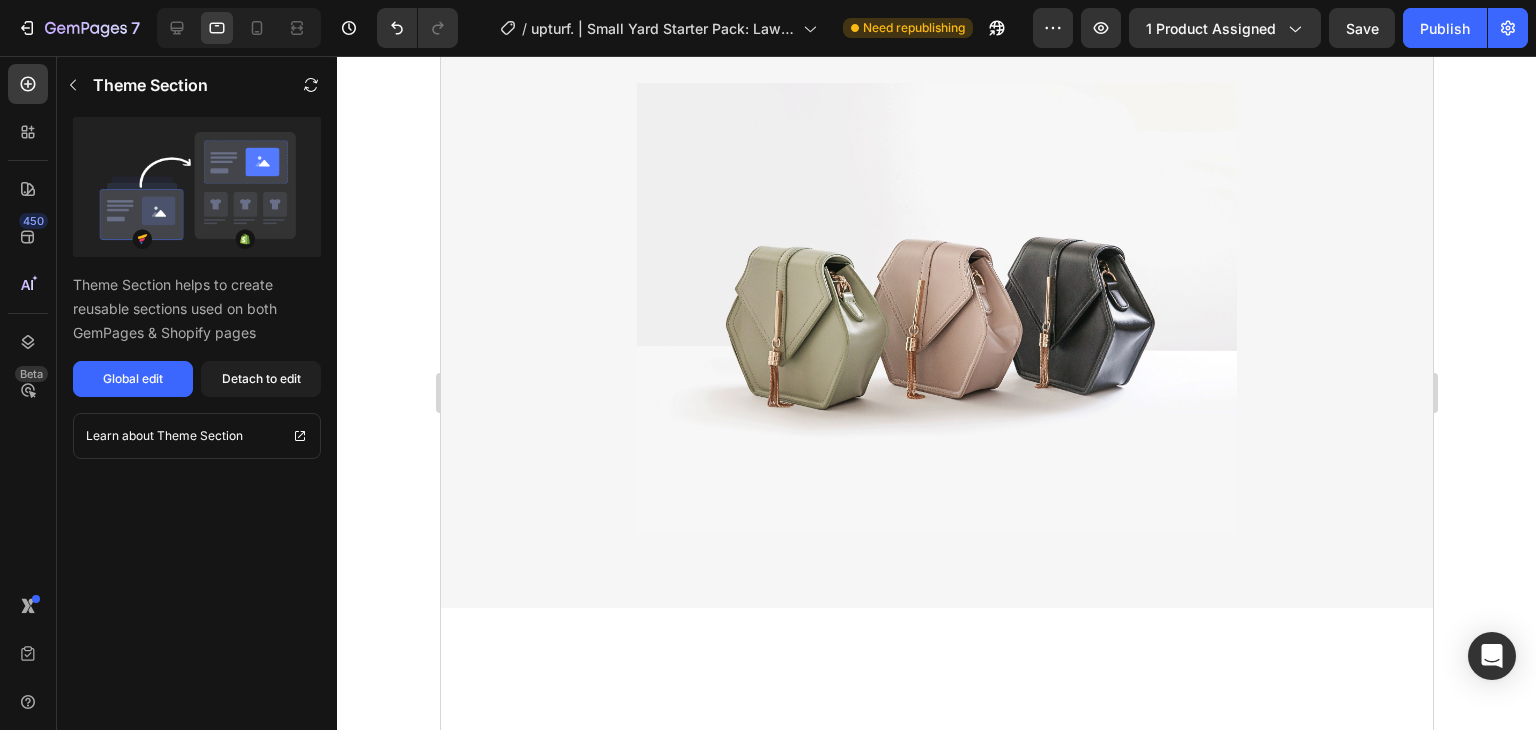 scroll, scrollTop: 3511, scrollLeft: 0, axis: vertical 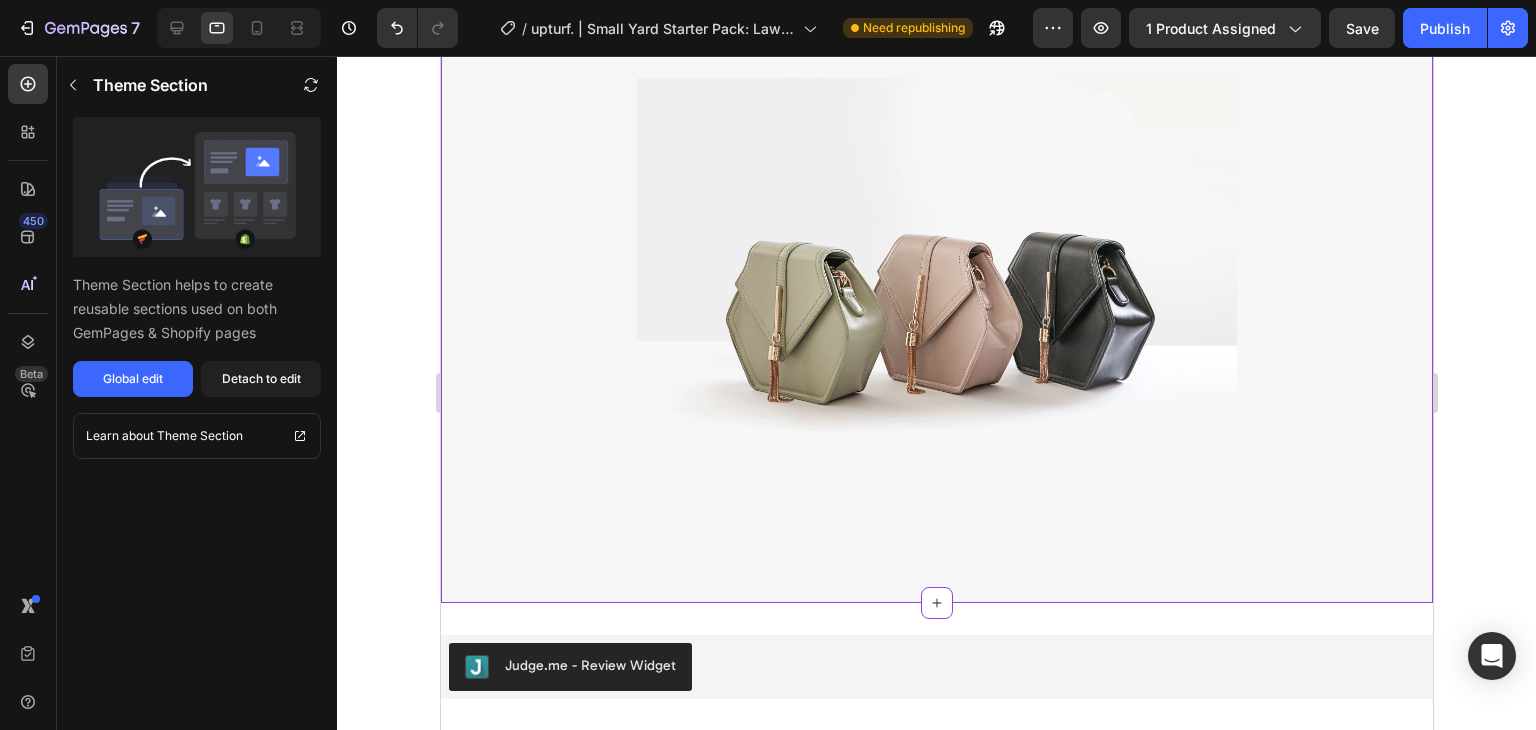 click at bounding box center (936, 303) 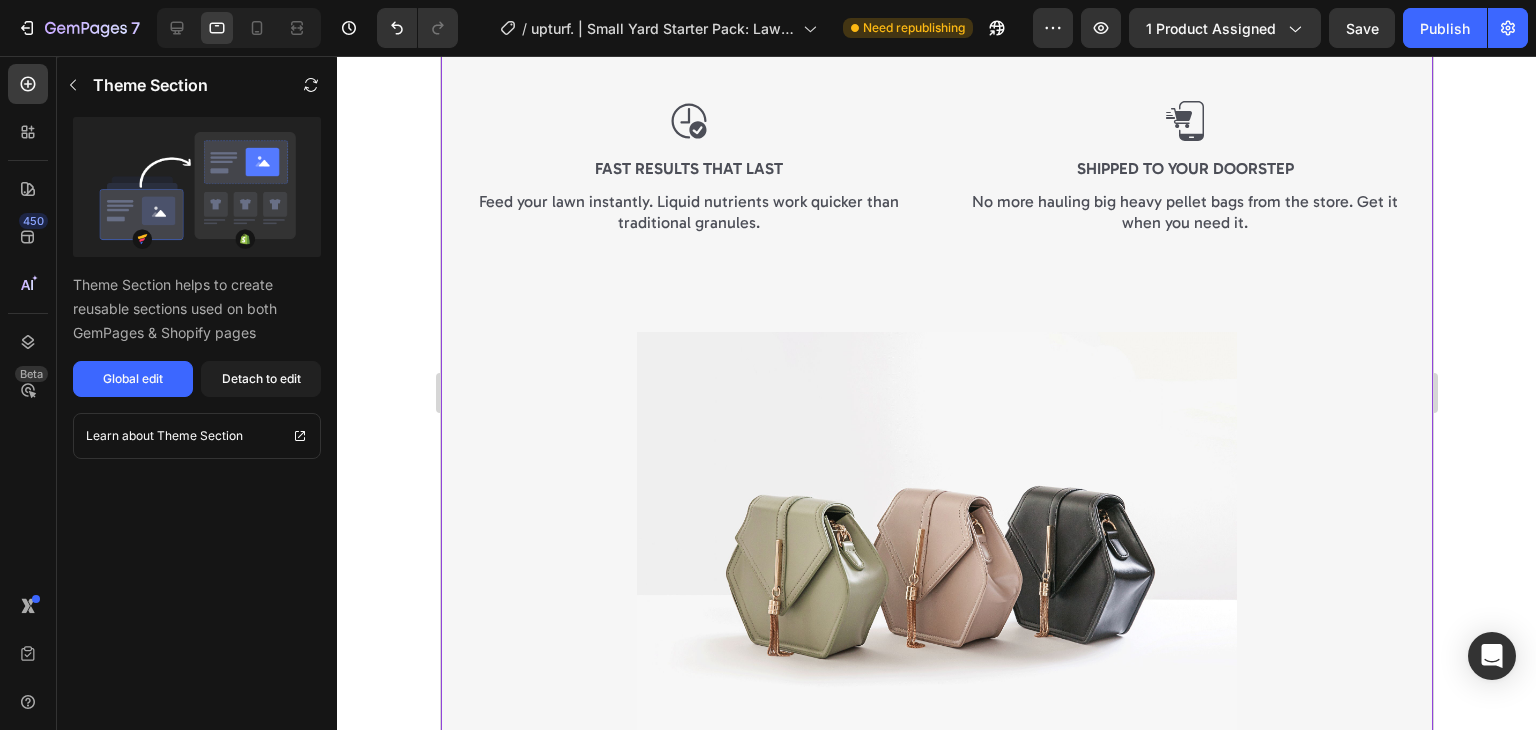 scroll, scrollTop: 3301, scrollLeft: 0, axis: vertical 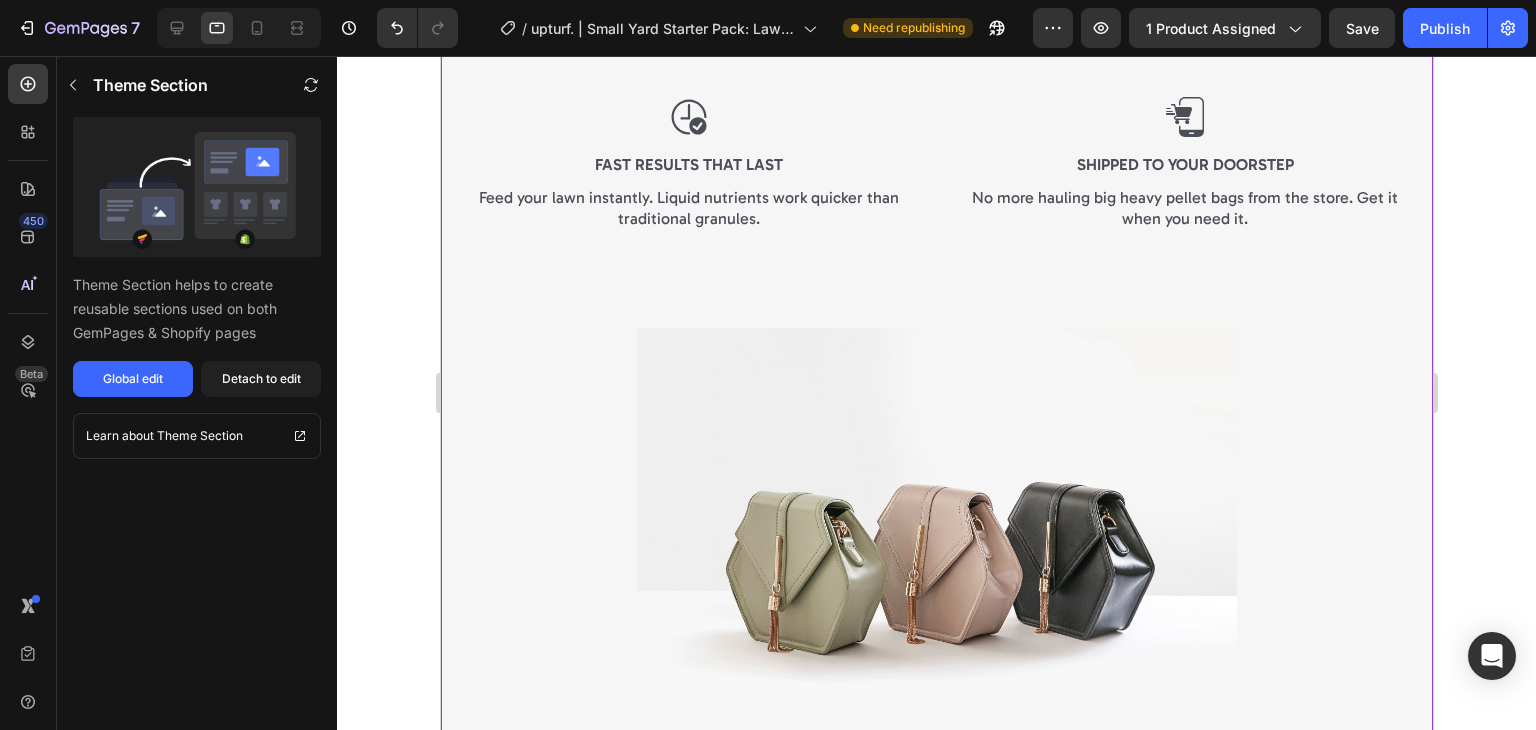 click at bounding box center [936, 553] 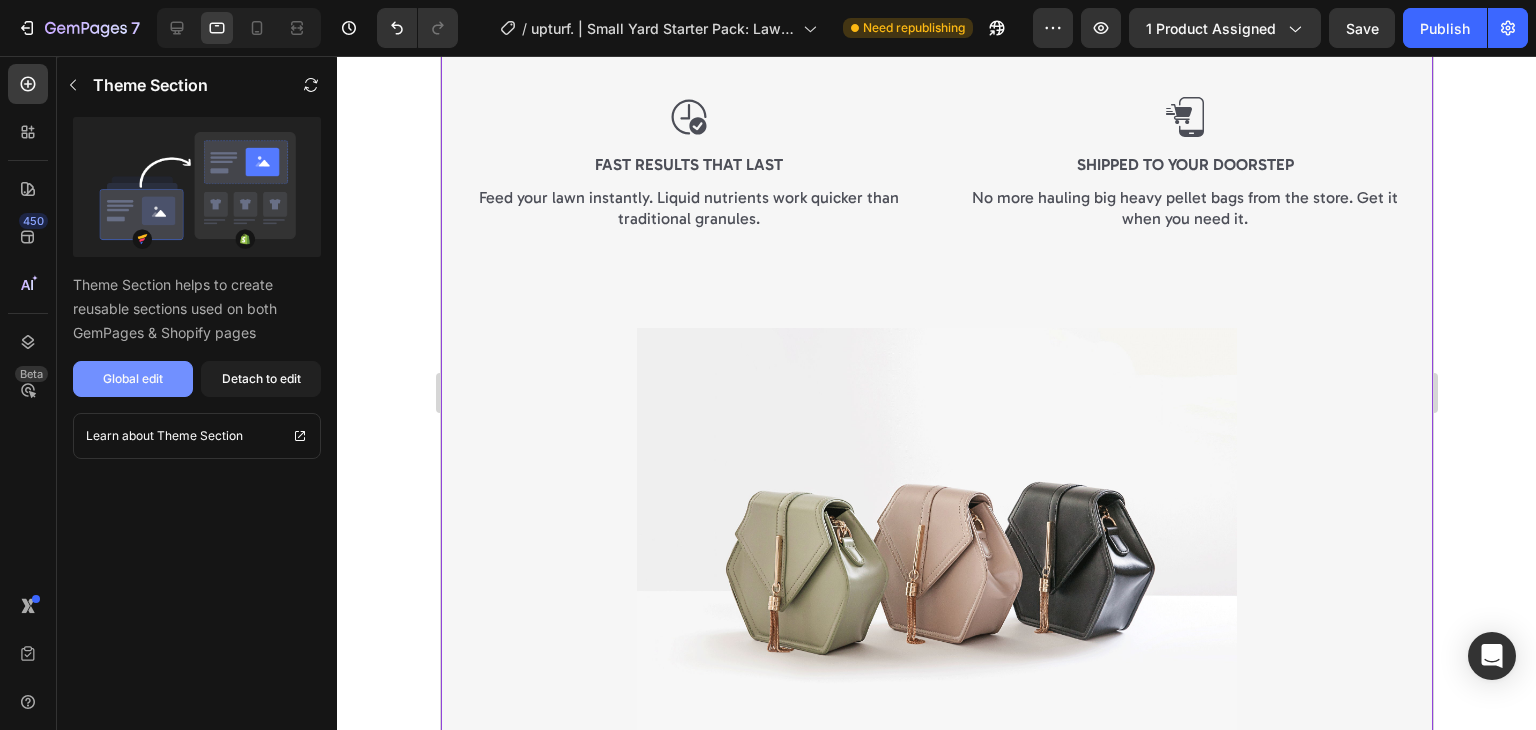 click on "Global edit" at bounding box center [133, 379] 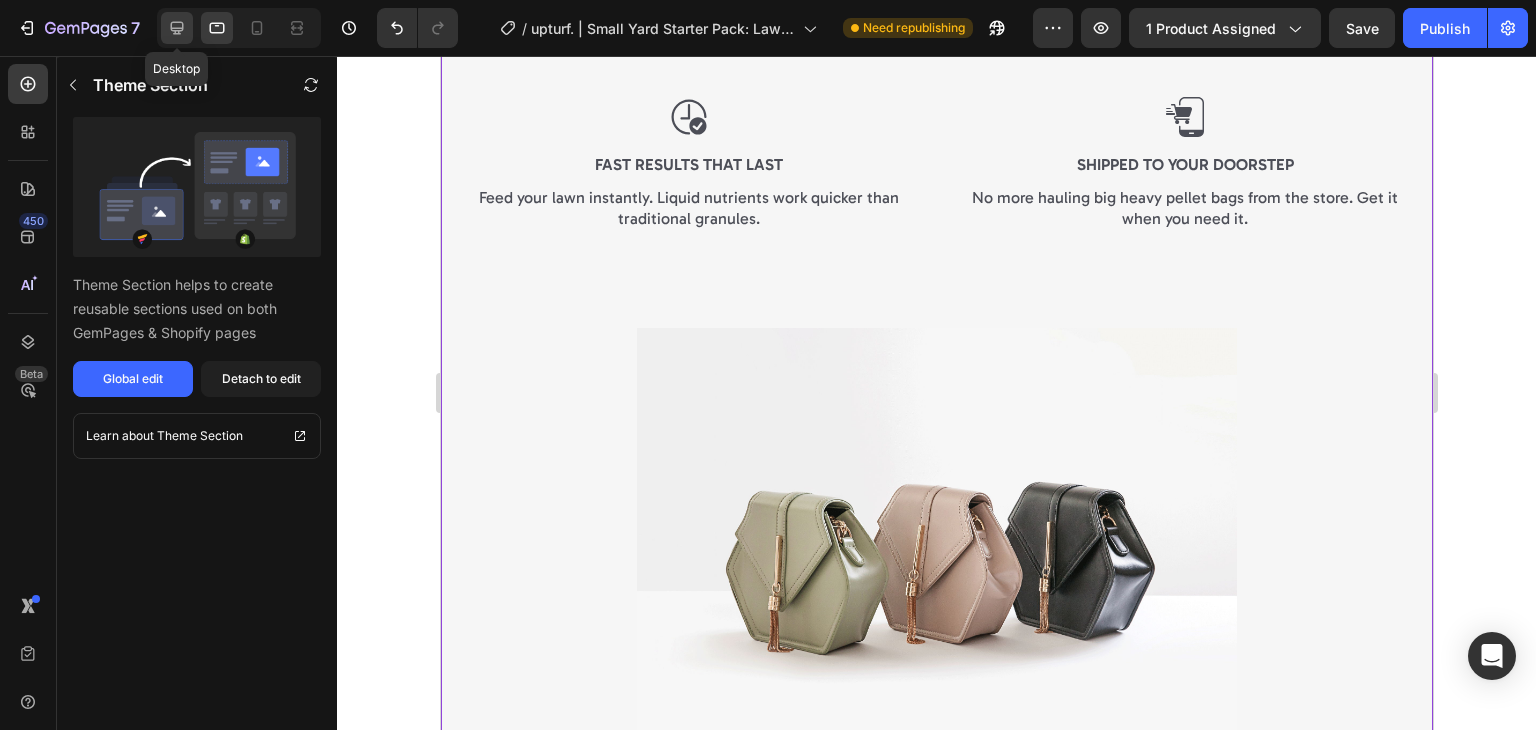 click 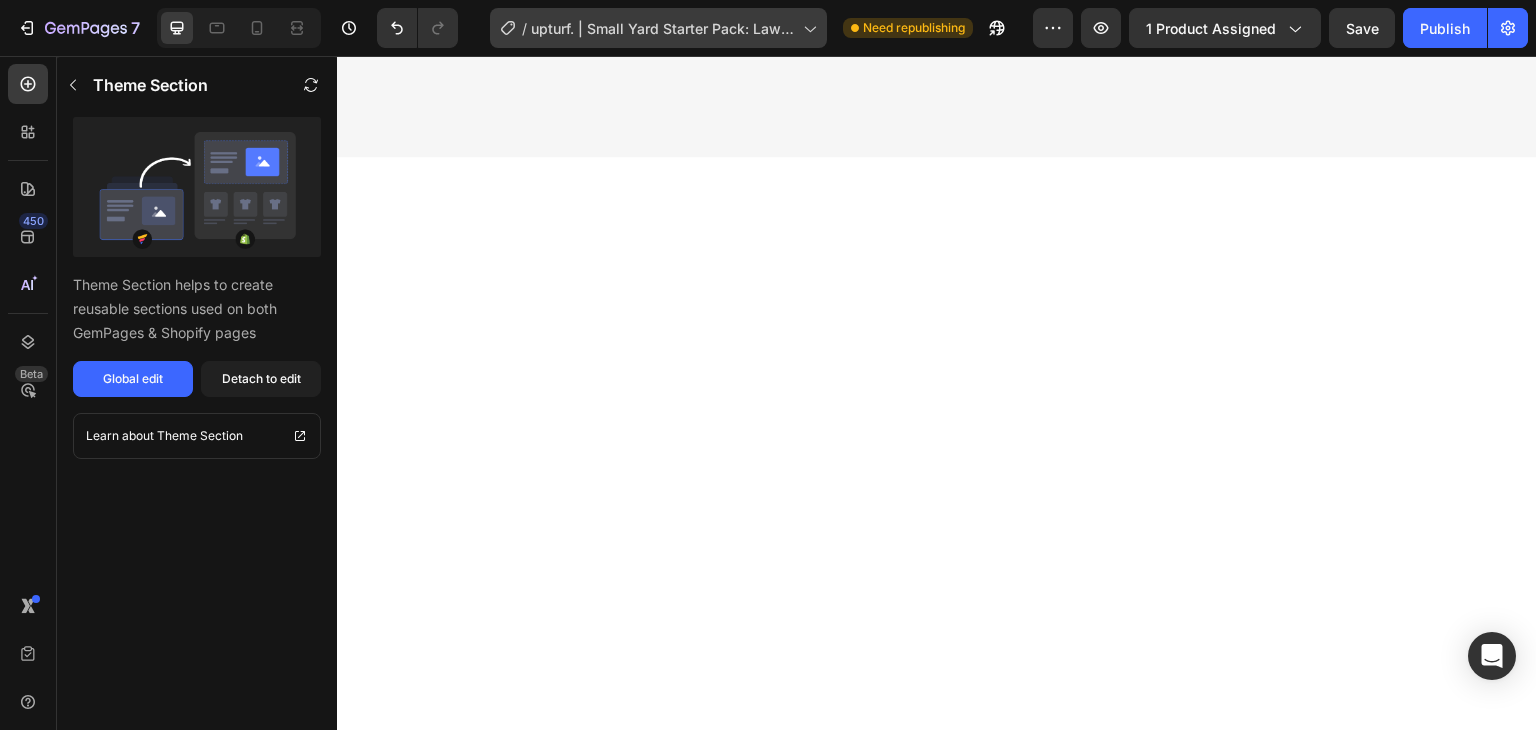 scroll, scrollTop: 0, scrollLeft: 0, axis: both 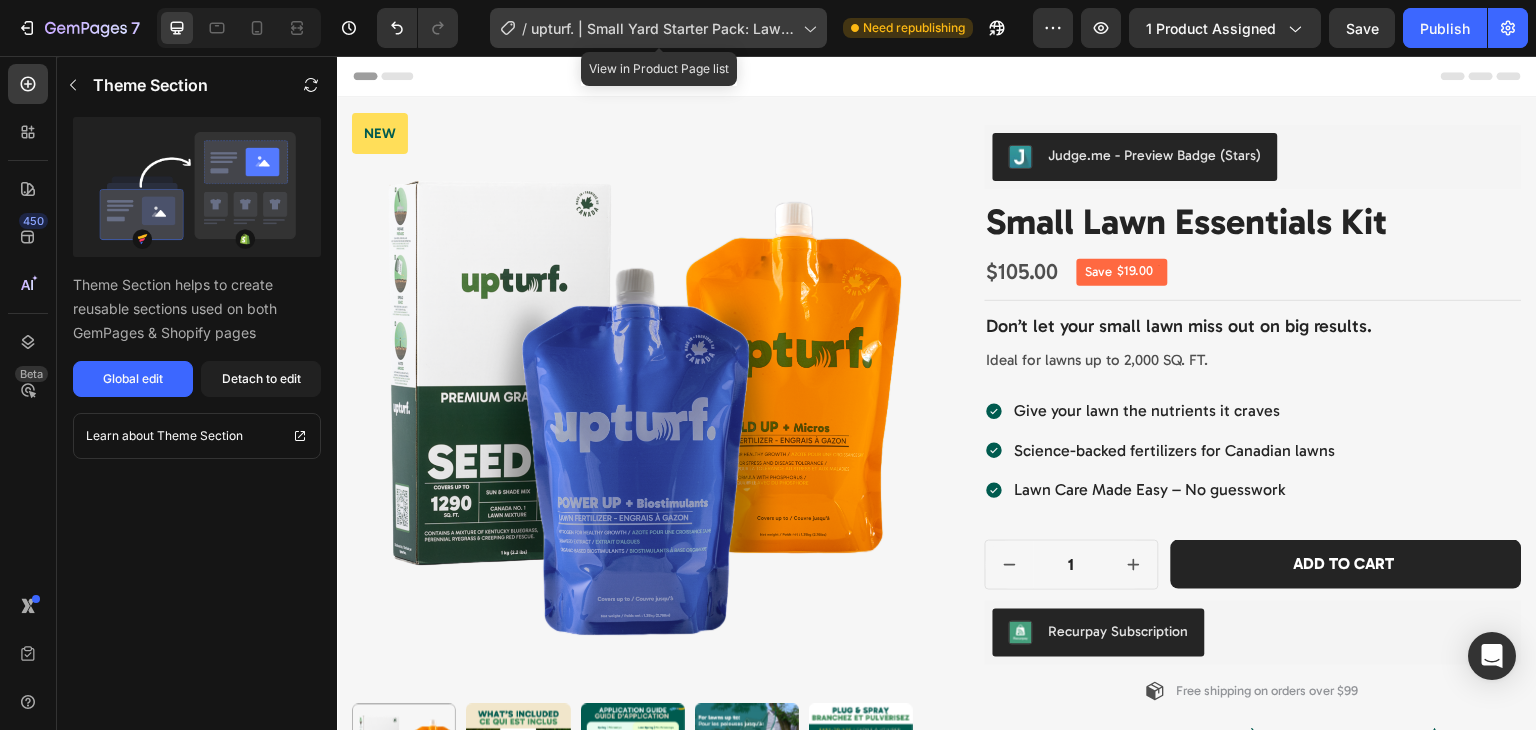 click 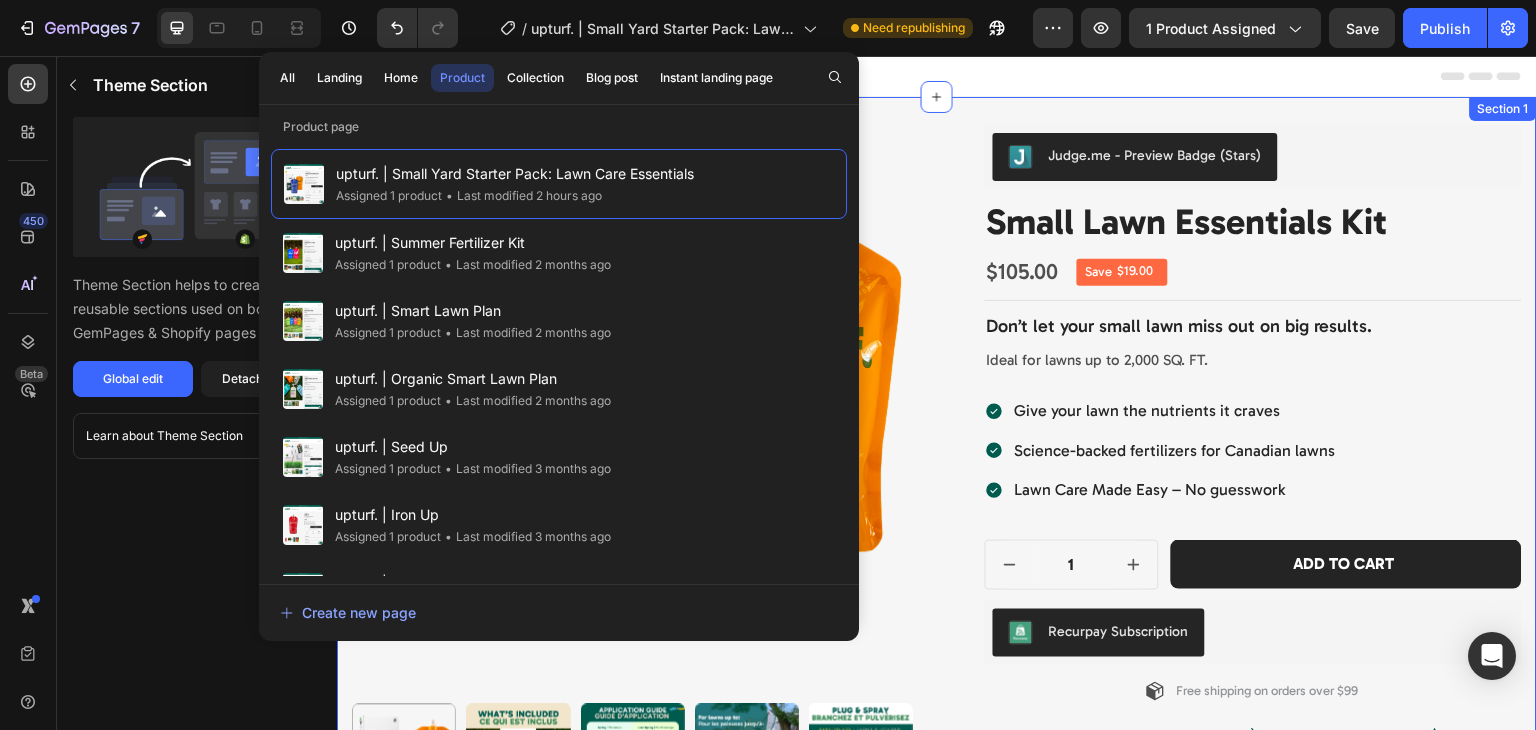click on "Product Images New Product Badge Judge.me - Preview Badge (Stars) Judge.me small lawn essentials kit Product Title $105.00 Product Price Product Price Save $19.00 Discount Tag Row                Title Line Don’t let your small lawn miss out on big results. Text Block Ideal for lawns up to 2,000 SQ. FT. Text Block
Give your lawn the nutrients it craves
Science-backed fertilizers for Canadian lawns
Lawn Care Made Easy – No guesswork Item List
1
Product Quantity Row Add to cart Add to Cart Row Recurpay Subscription Recurpay Subscription
Free shipping on orders over $99 Item List Setup options like colors, sizes with product variant.       Add new variant   or   sync data Product Variants & Swatches Image Ships fast Text Block Image Eco friendly Text Block Image Made in Canada Text Block Row
Features & Benefits
What’s Included
How to apply Accordion" at bounding box center [937, 632] 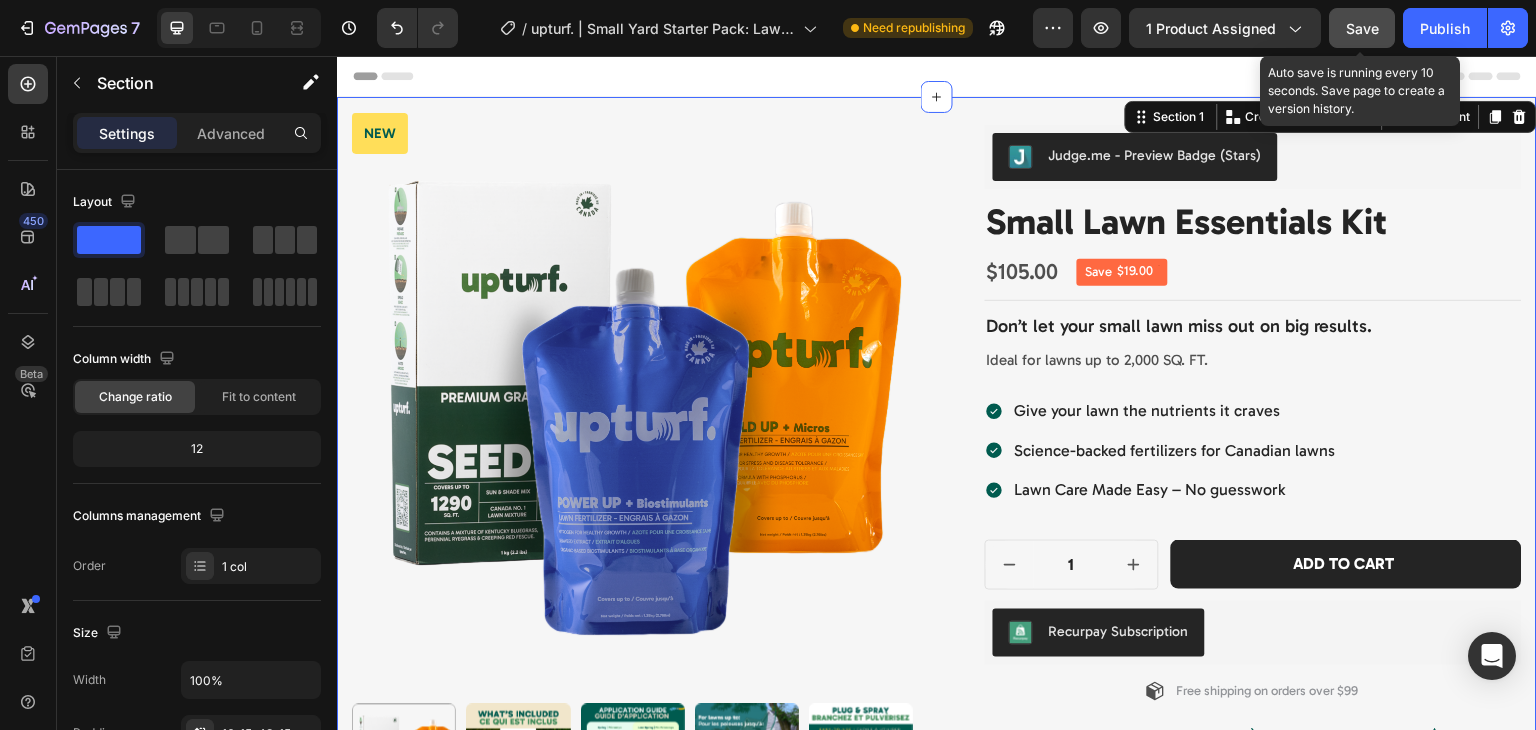 click on "Save" 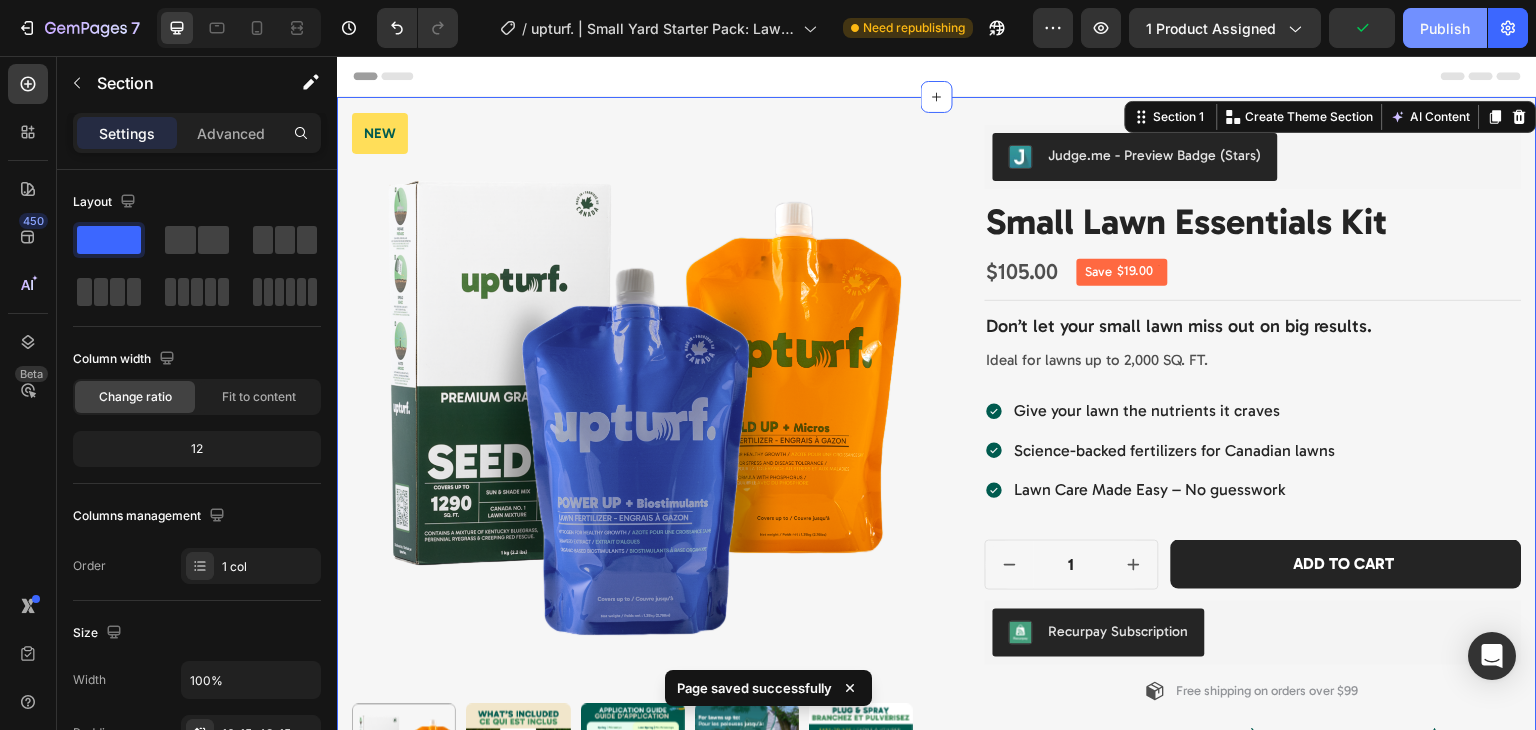 click on "Publish" at bounding box center (1445, 28) 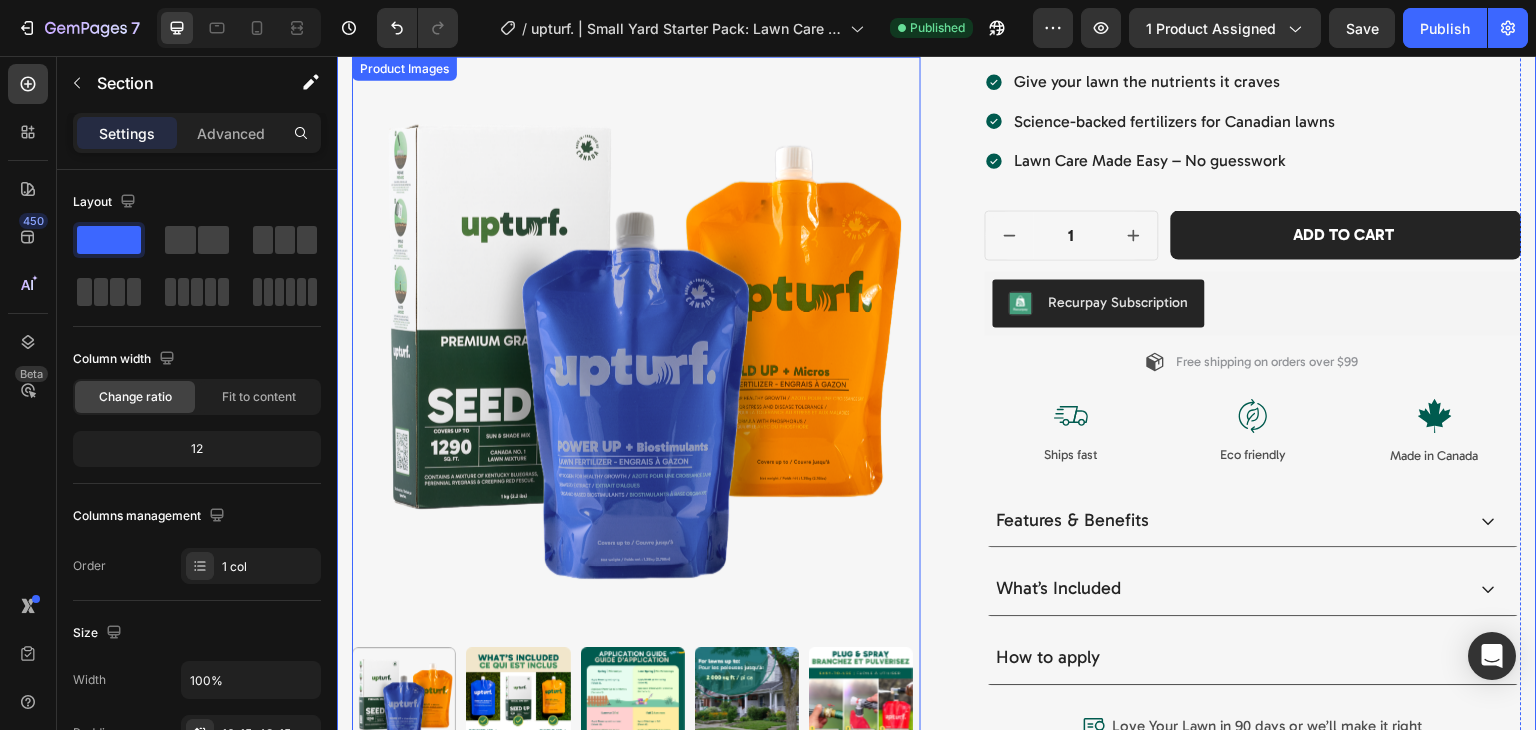 scroll, scrollTop: 0, scrollLeft: 0, axis: both 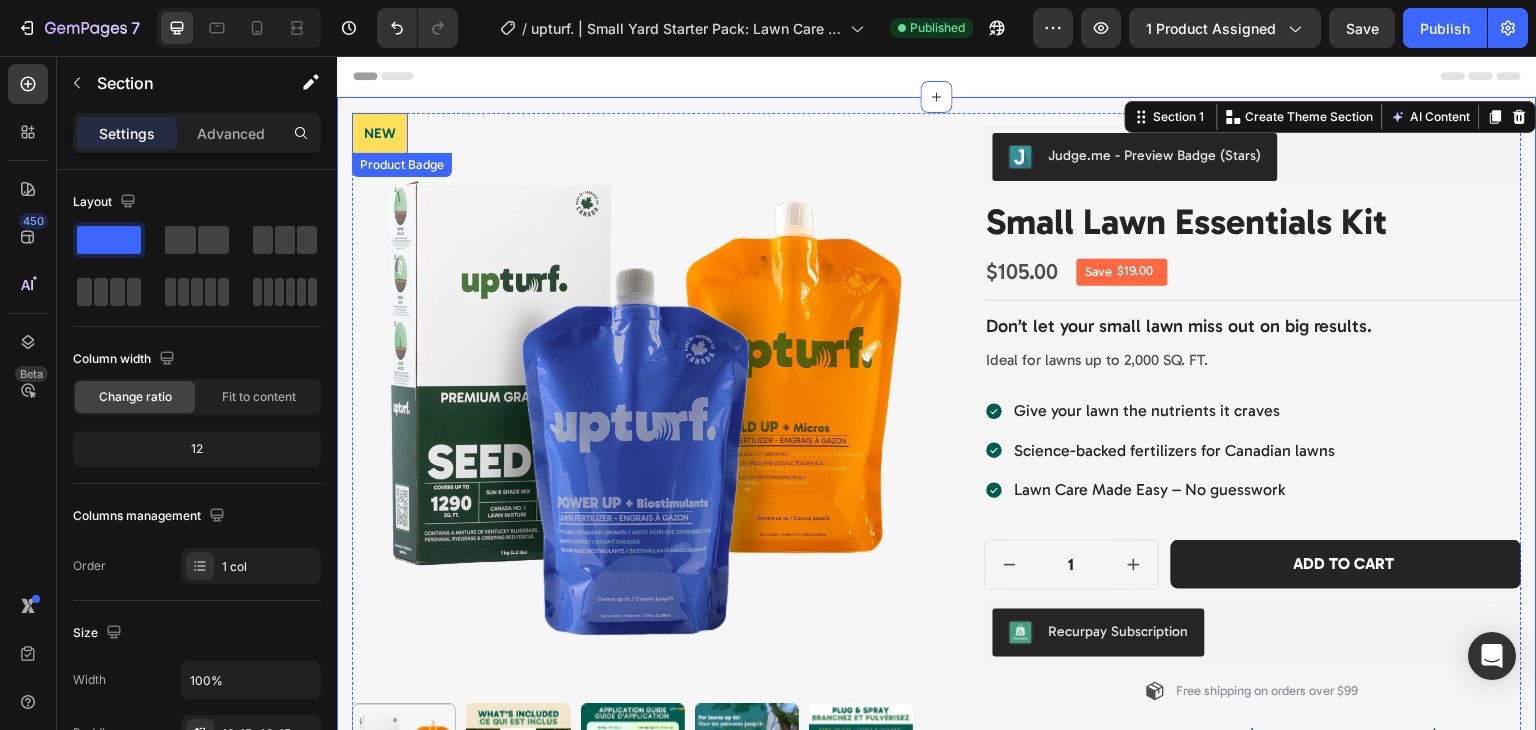 click on "New" at bounding box center (380, 133) 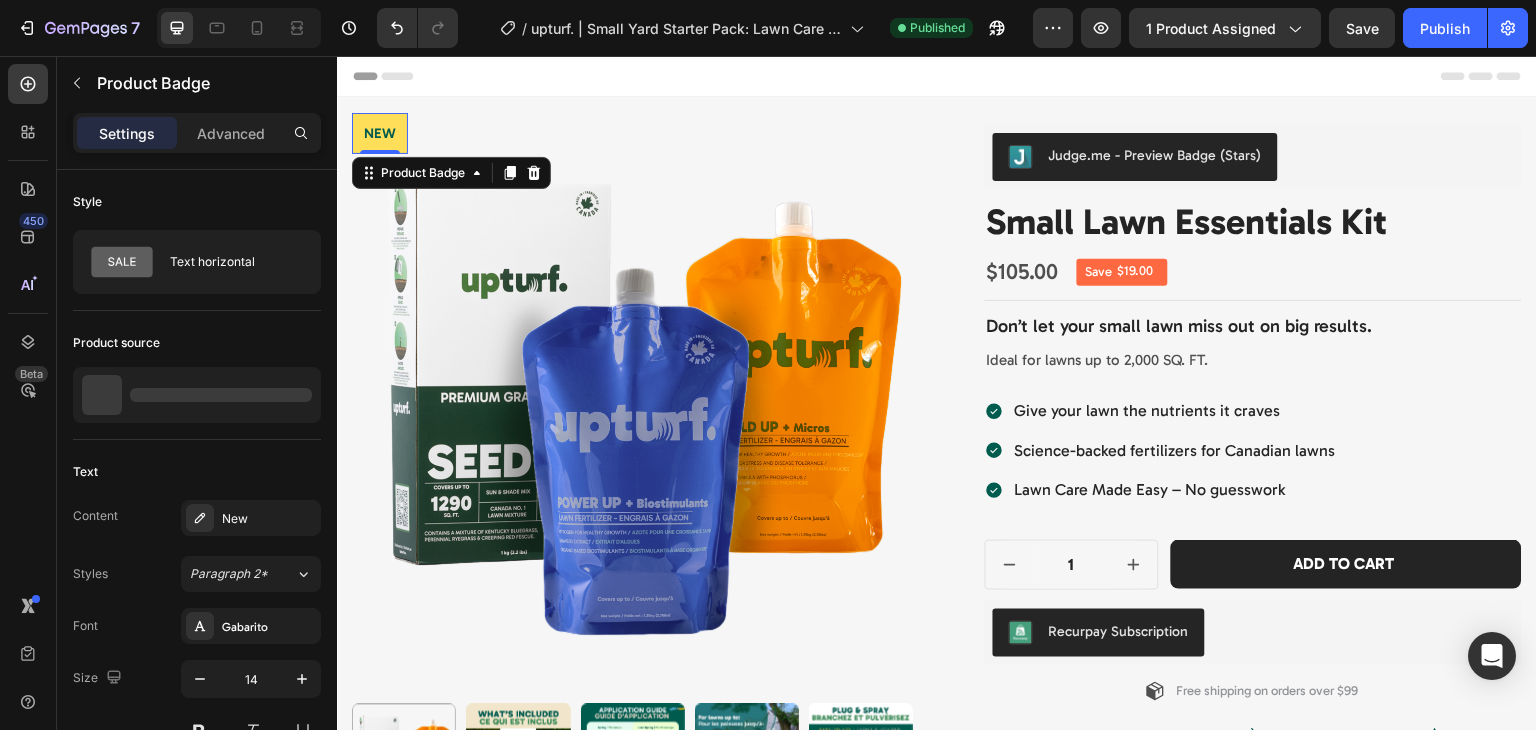 click on "New" at bounding box center (380, 133) 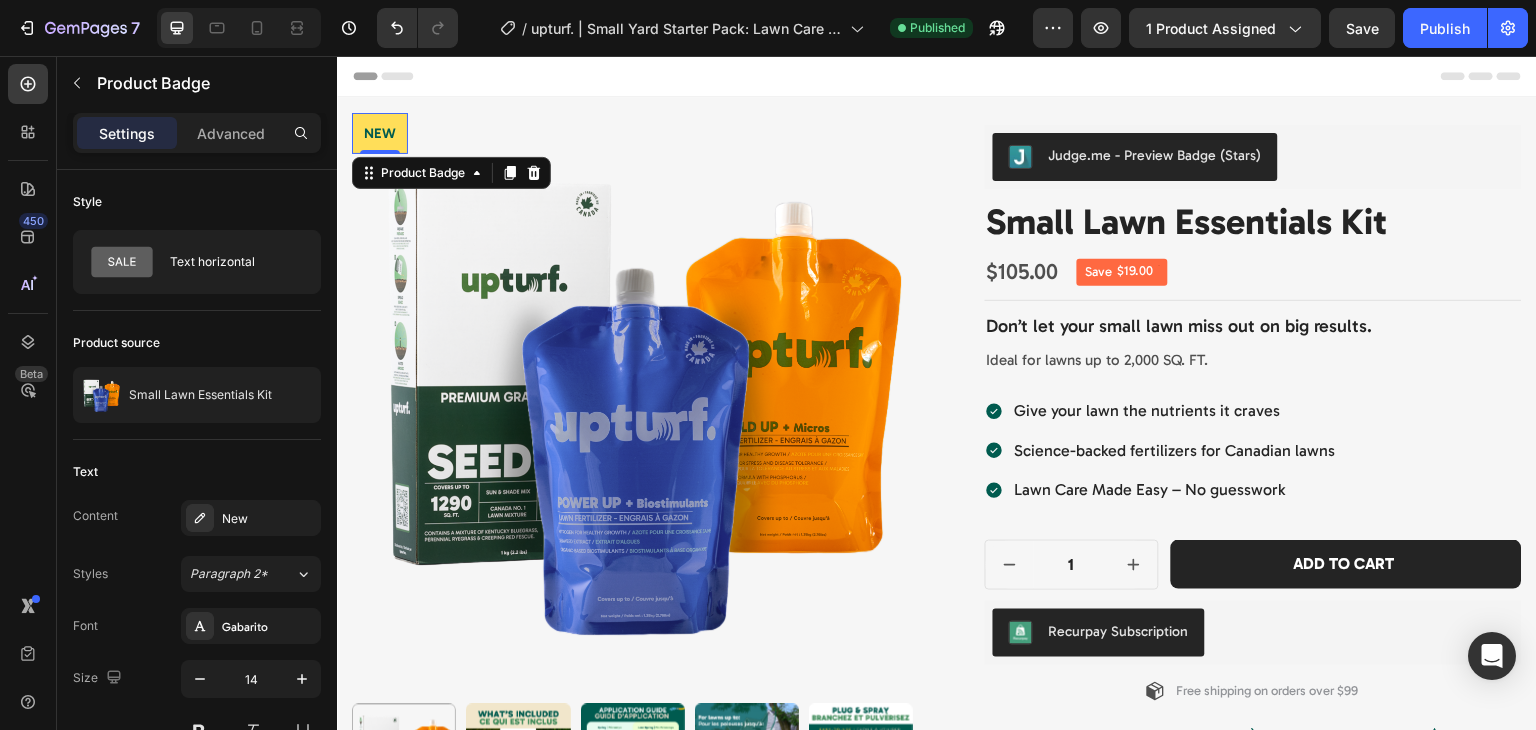 click on "New" at bounding box center (380, 133) 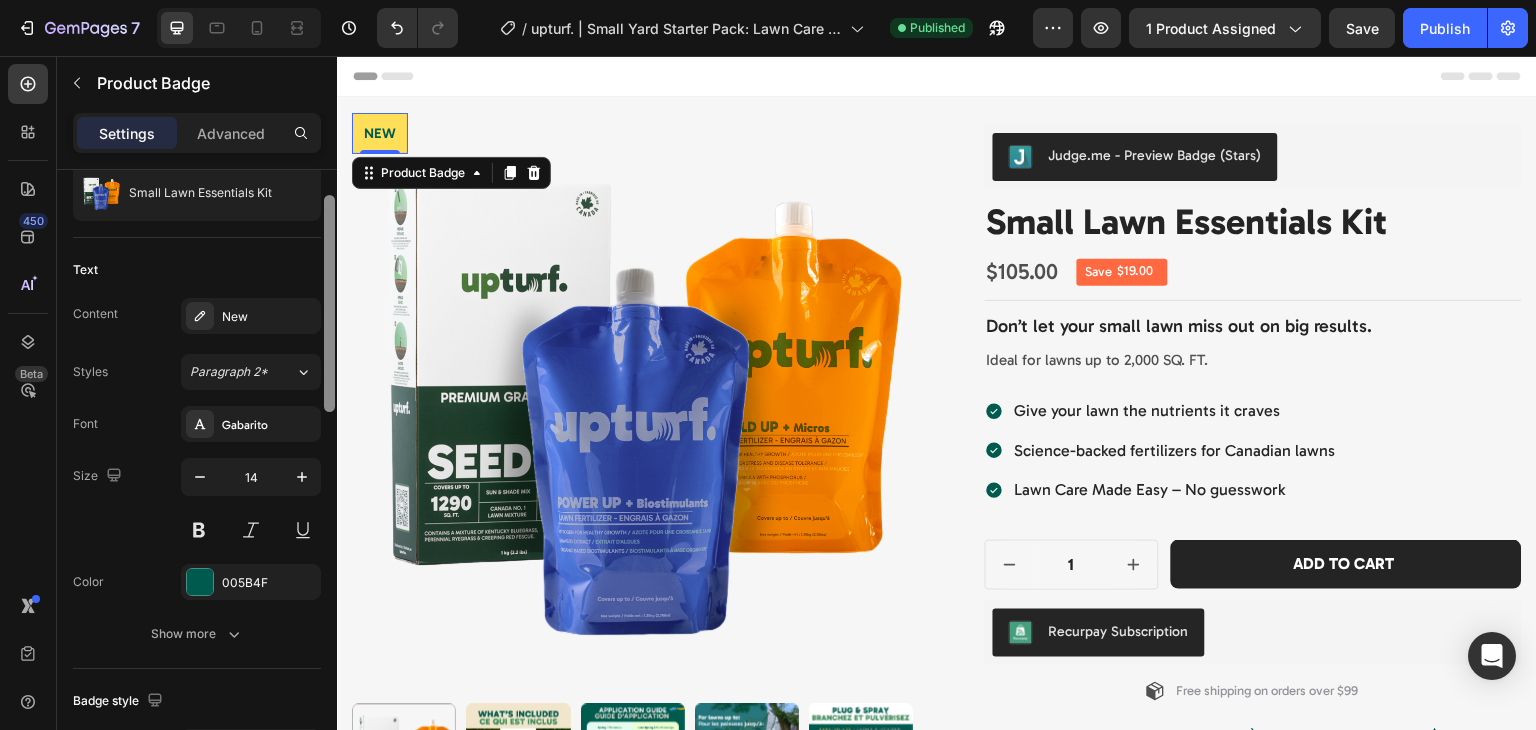 scroll, scrollTop: 205, scrollLeft: 0, axis: vertical 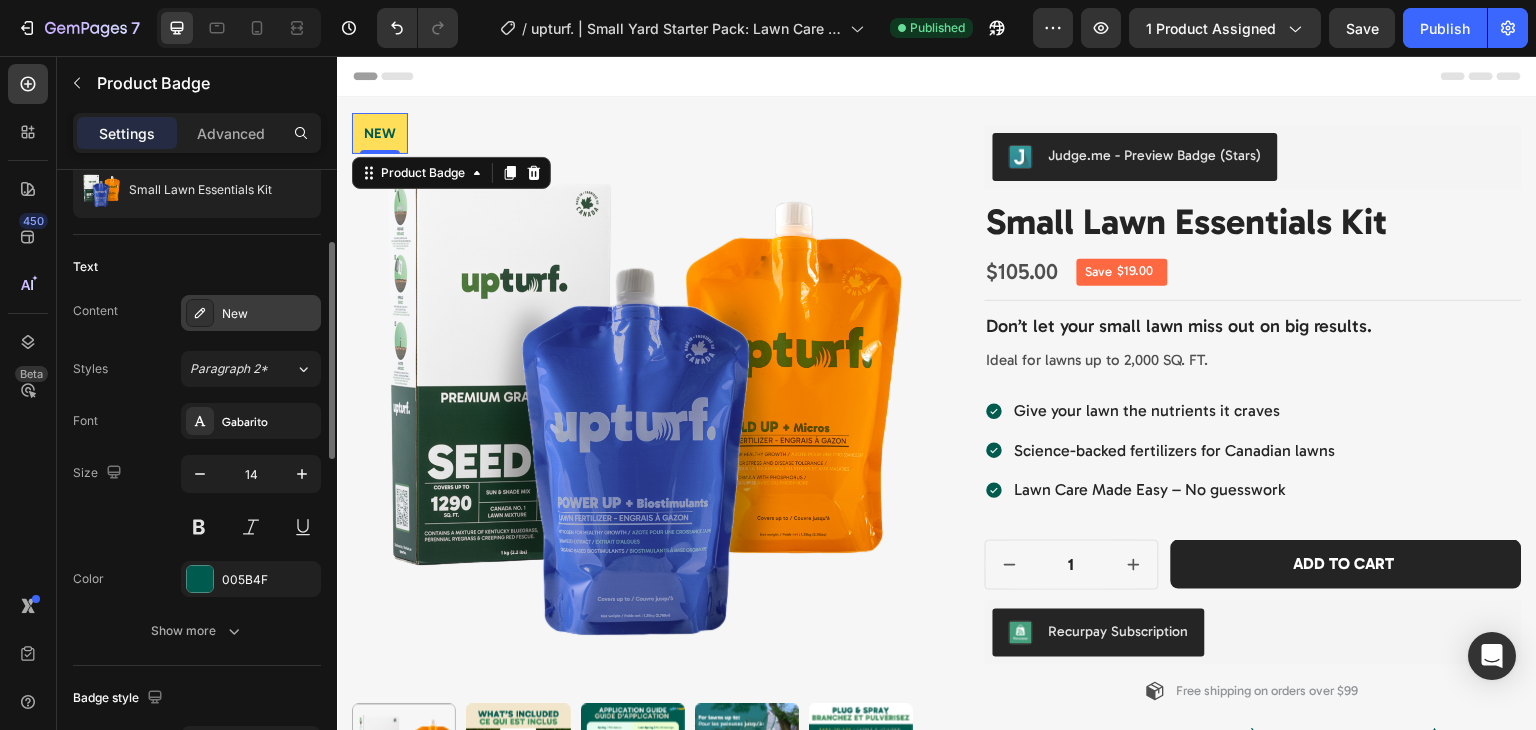click on "New" at bounding box center (269, 314) 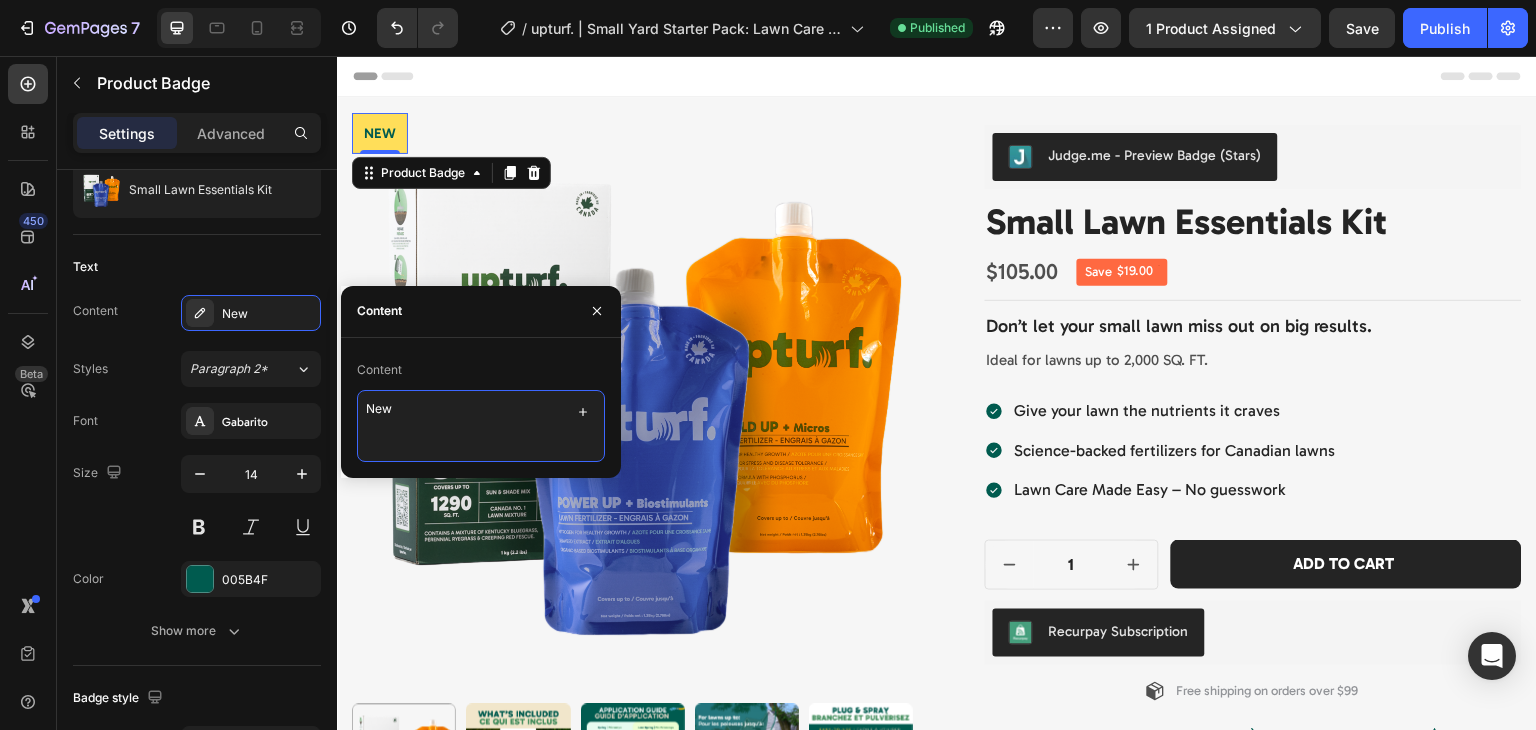 drag, startPoint x: 404, startPoint y: 429, endPoint x: 352, endPoint y: 412, distance: 54.708317 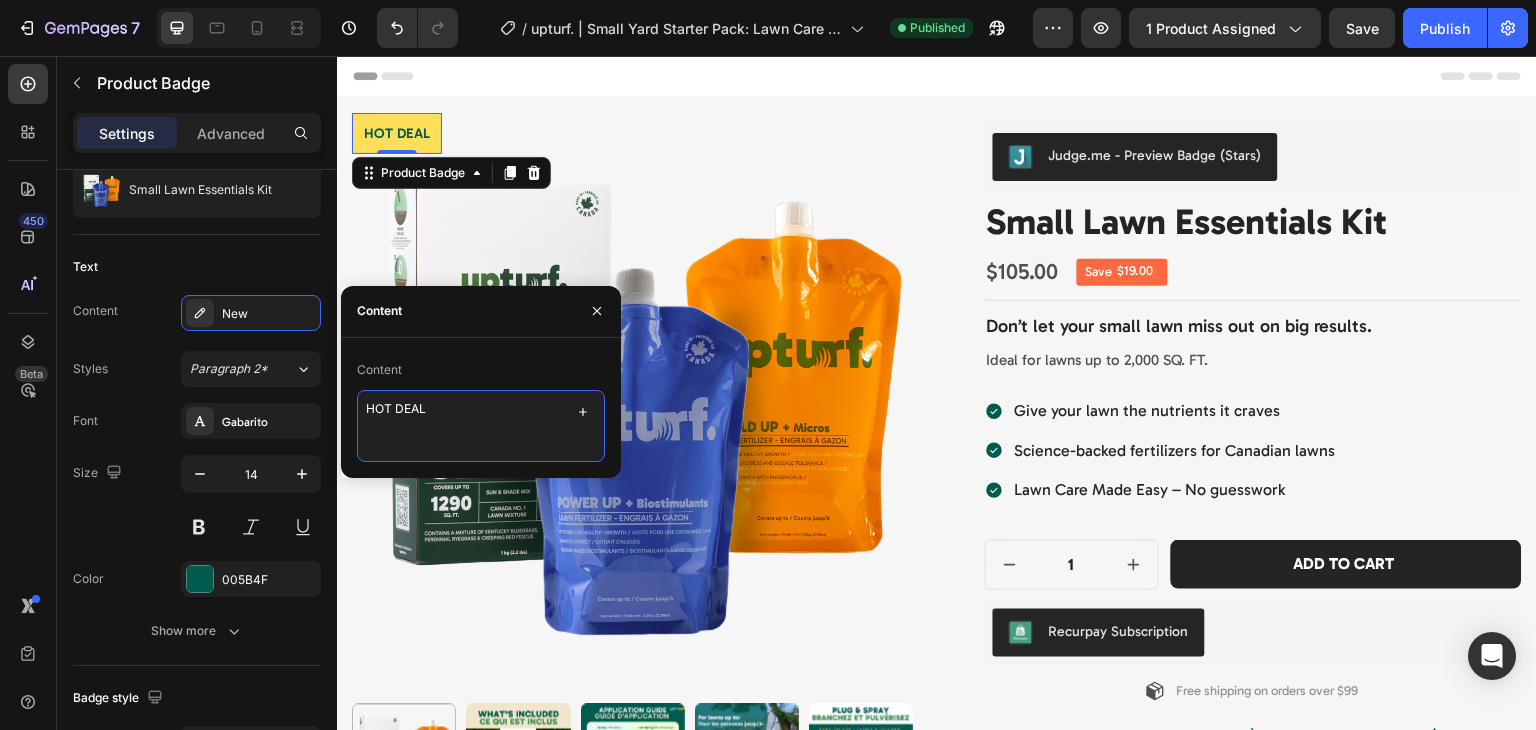 click on "HOT DEAL" at bounding box center (481, 426) 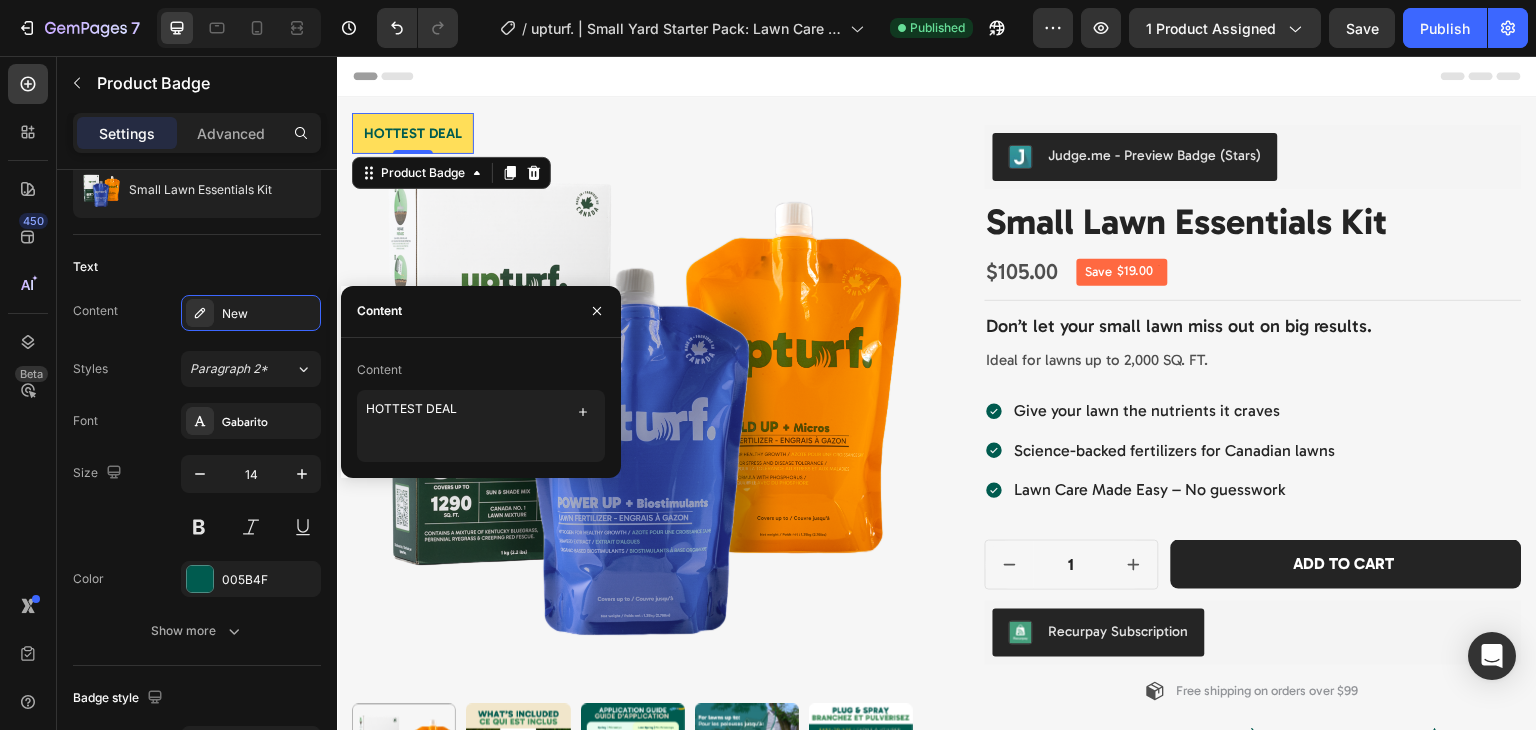click on "Content HOTTEST DEAL" at bounding box center [481, 408] 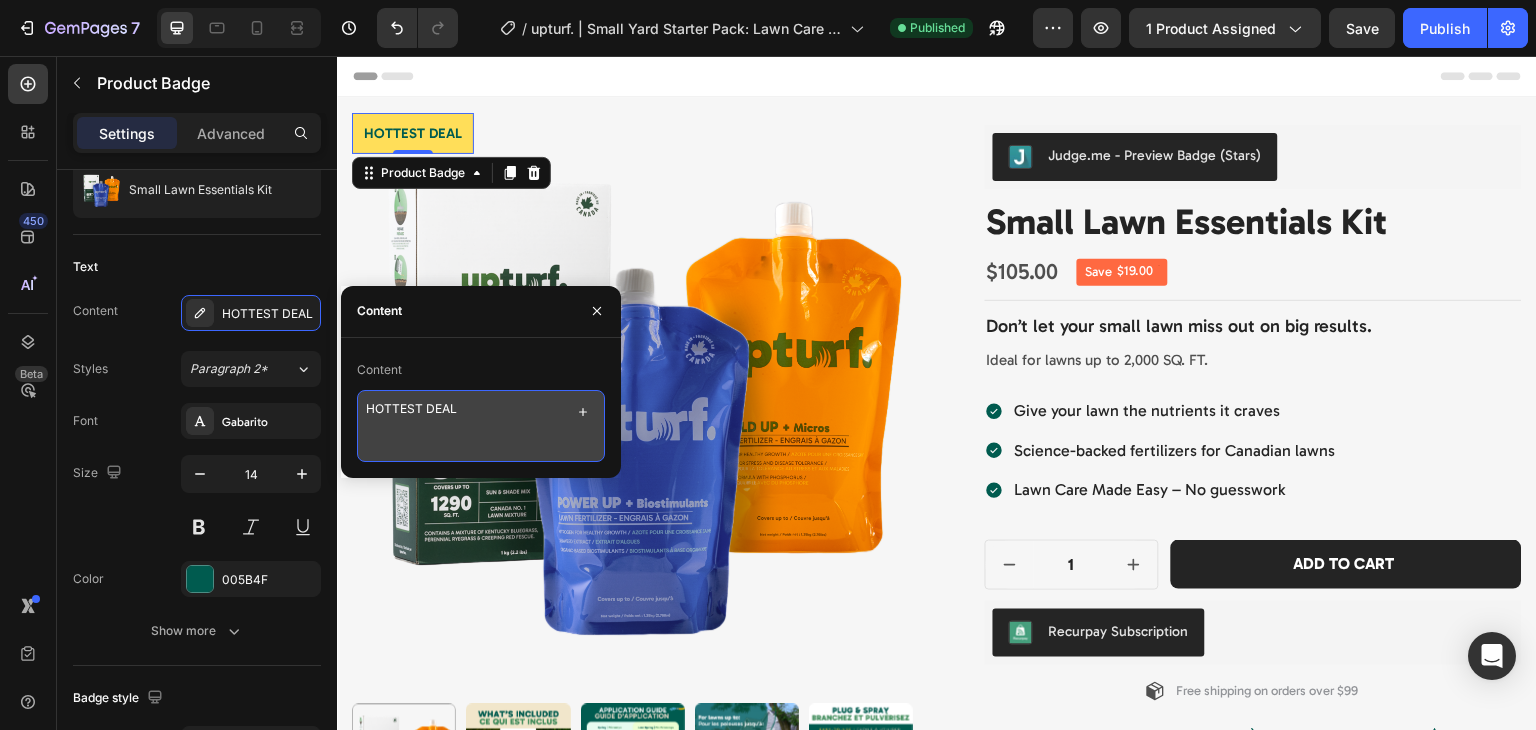 click on "HOTTEST DEAL" at bounding box center [481, 426] 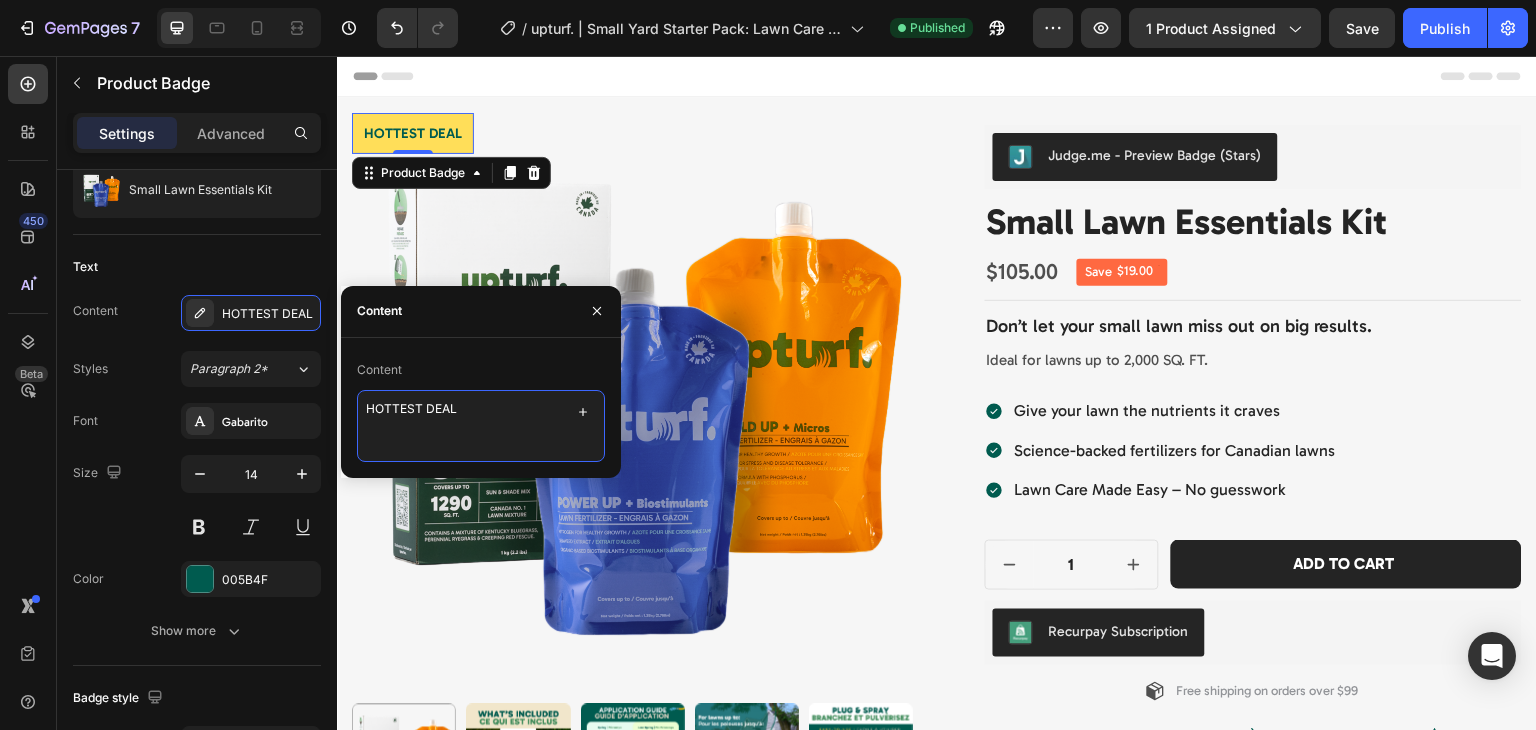 click on "HOTTEST DEAL" at bounding box center [481, 426] 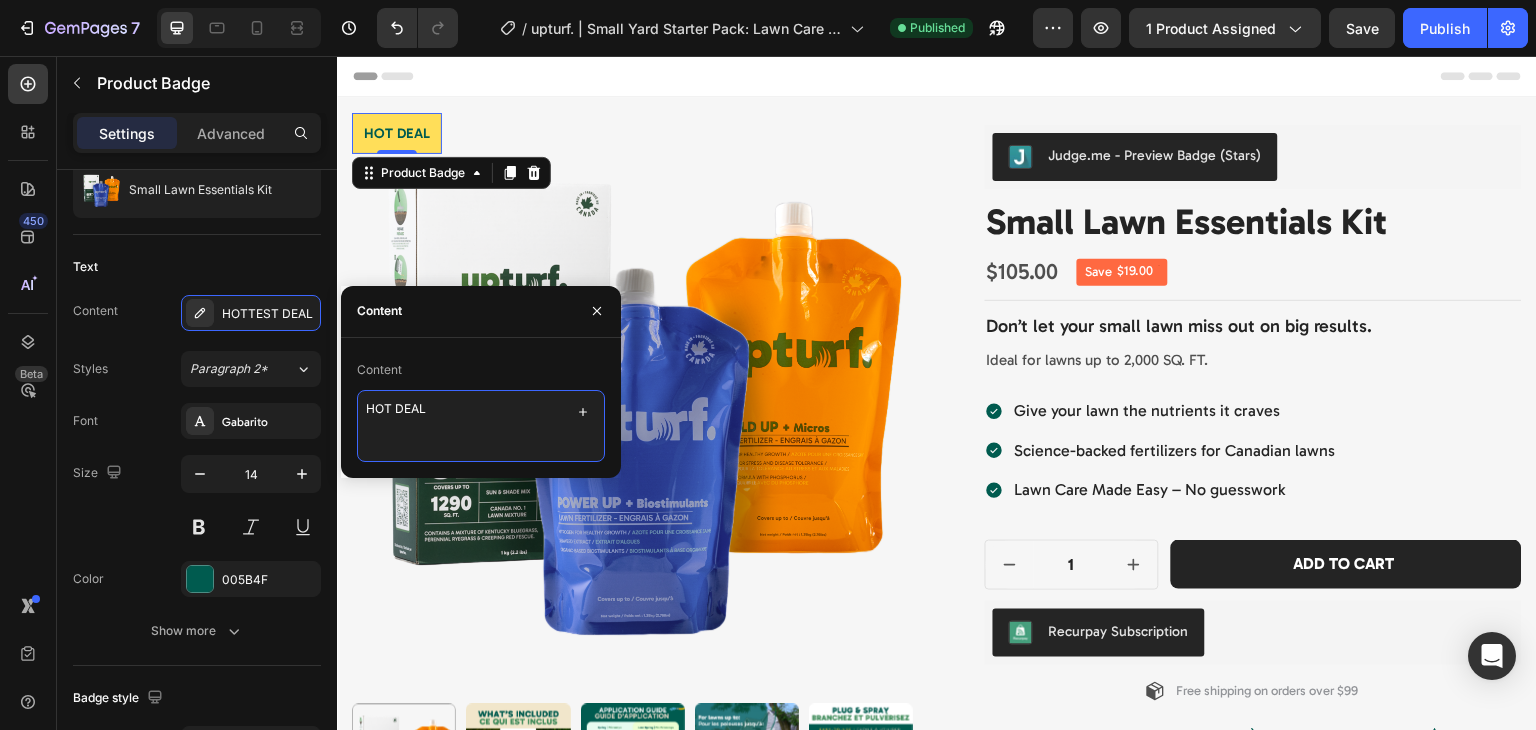 click on "HOT DEAL" at bounding box center [481, 426] 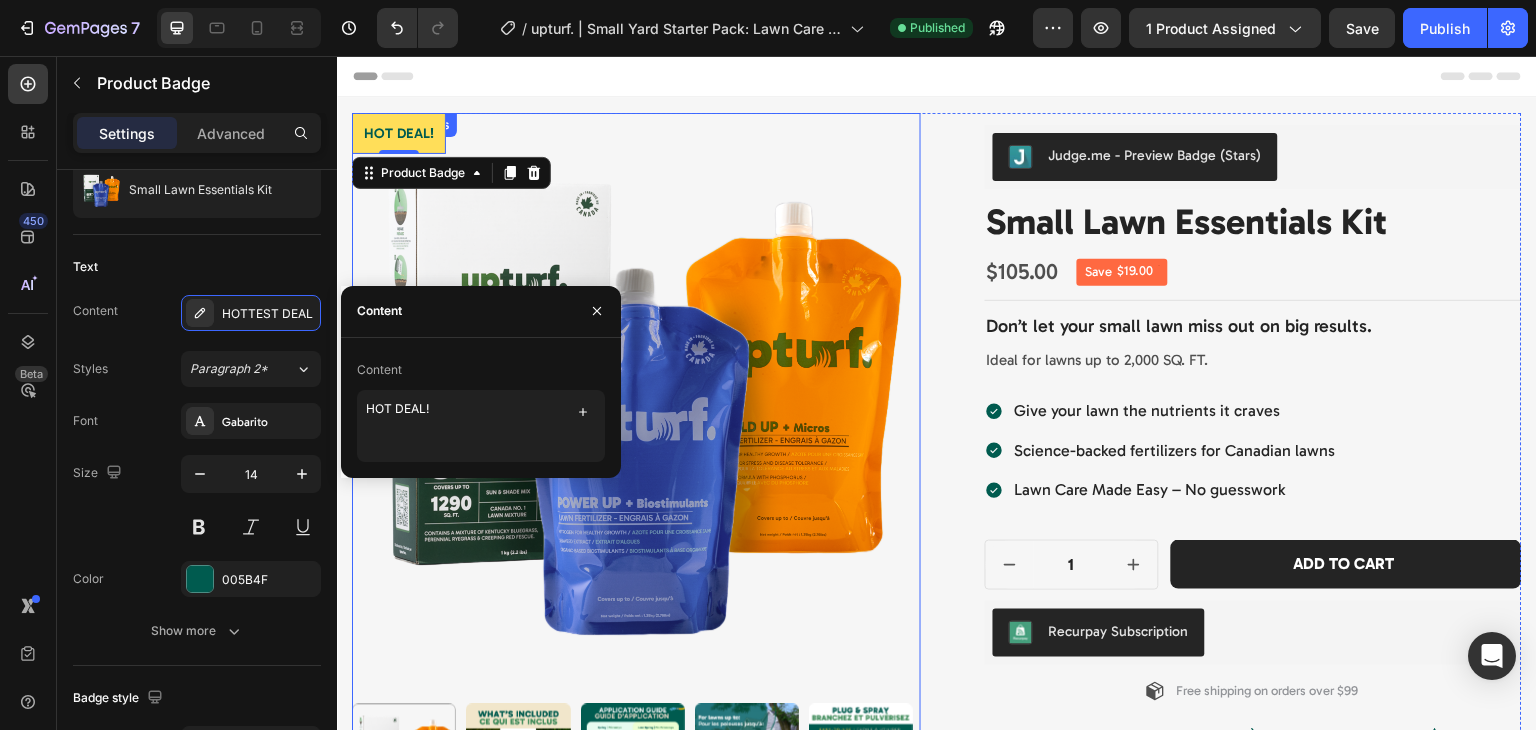 click at bounding box center (636, 397) 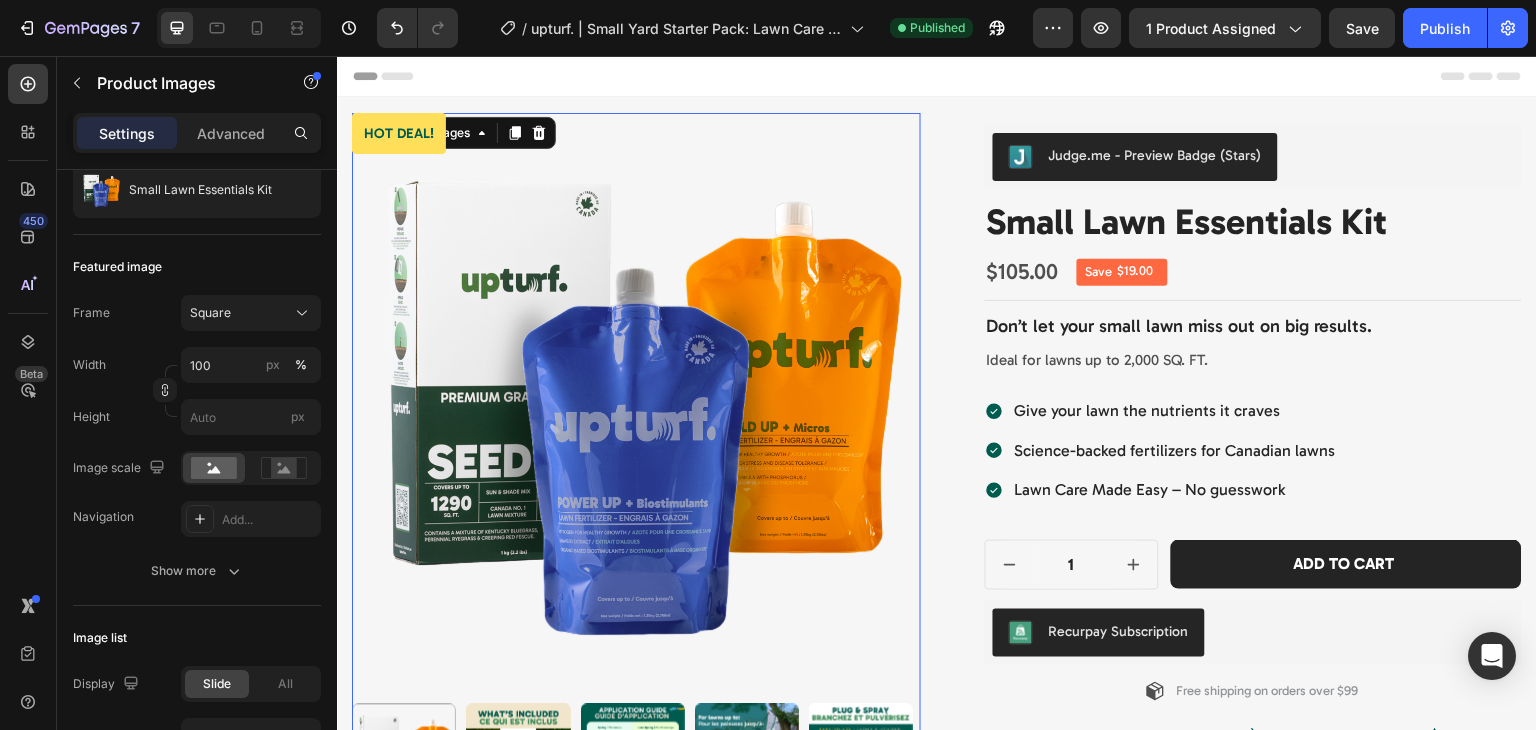 scroll, scrollTop: 0, scrollLeft: 0, axis: both 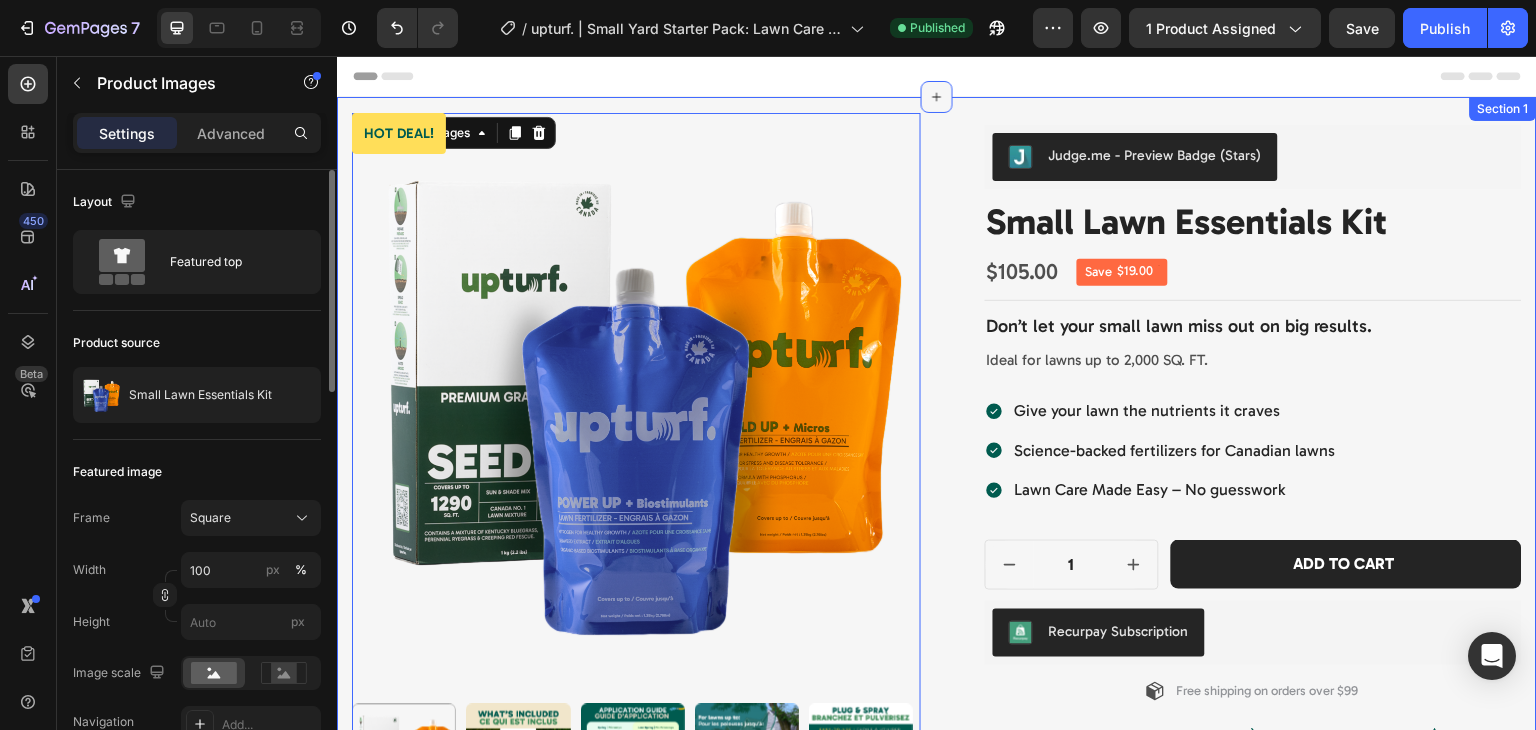 click 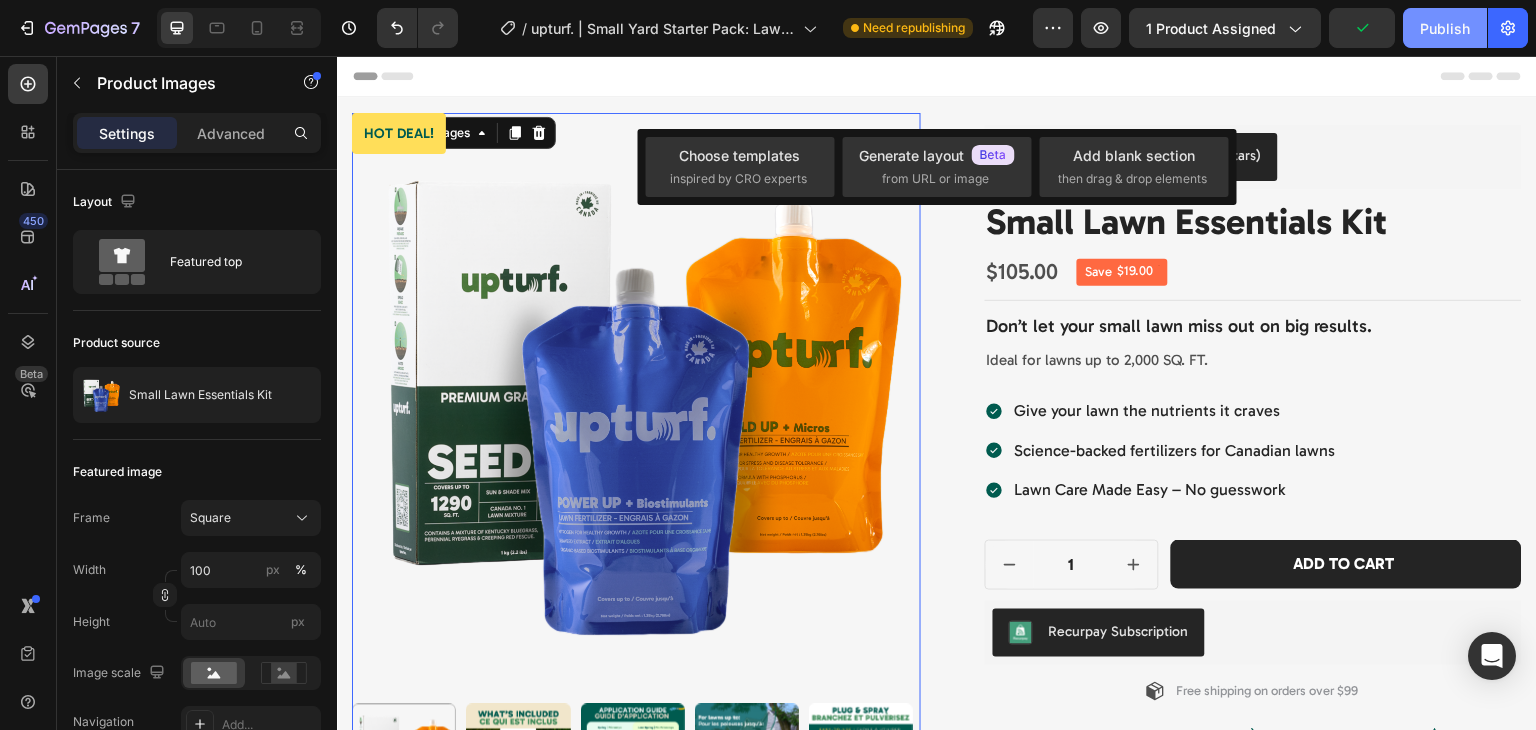 click on "Publish" at bounding box center [1445, 28] 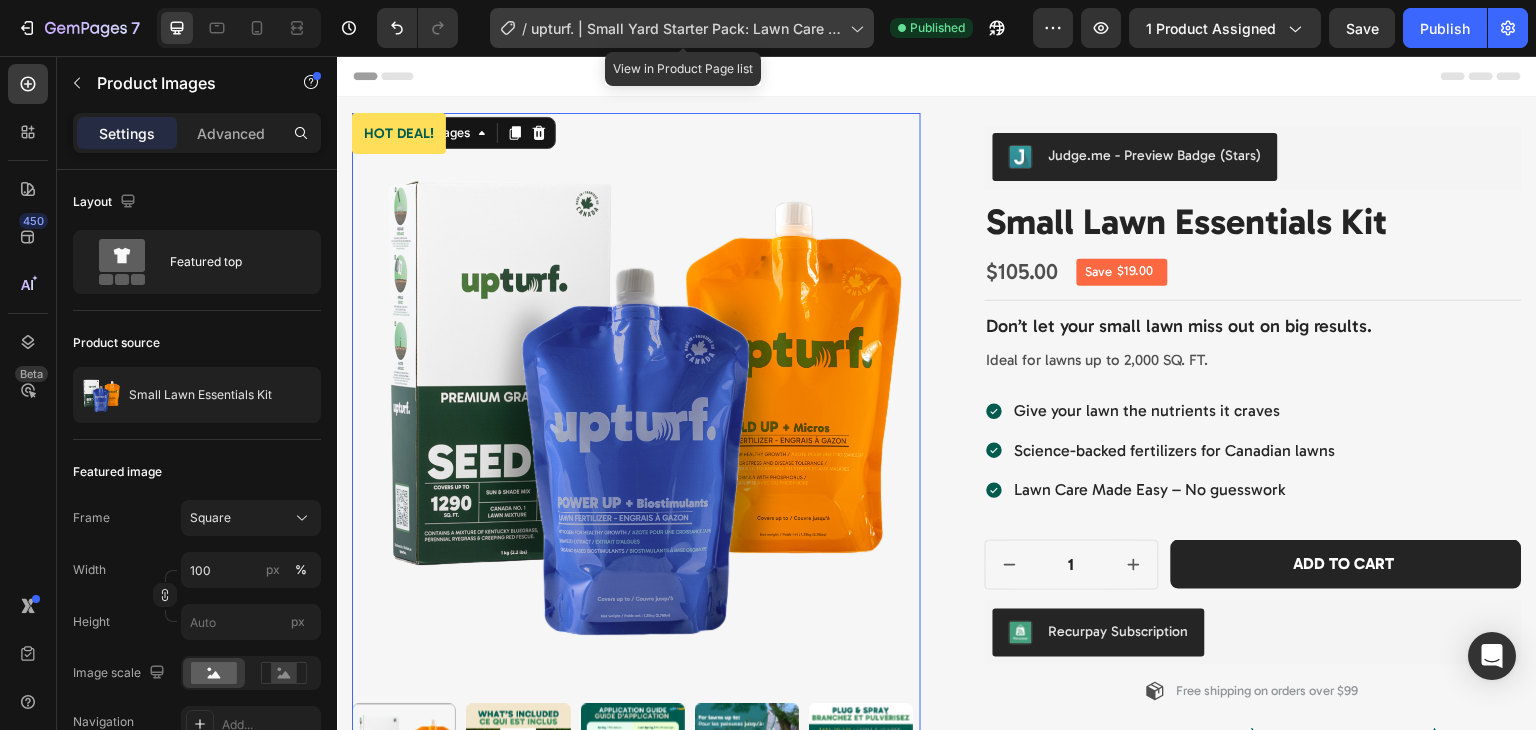 click on "upturf. | Small Yard Starter Pack: Lawn Care Essentials" at bounding box center (686, 28) 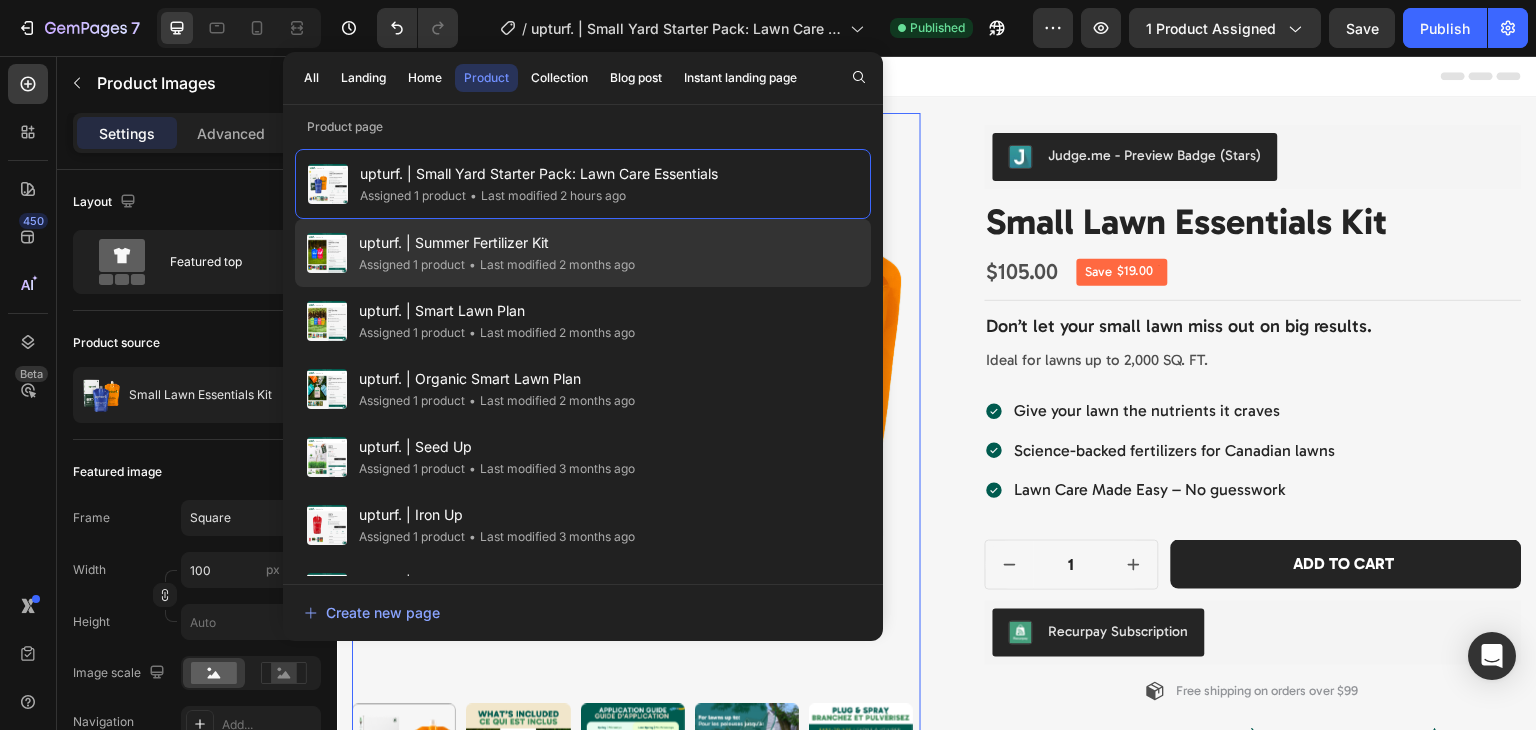 click on "upturf. | Summer Fertilizer Kit" at bounding box center [497, 243] 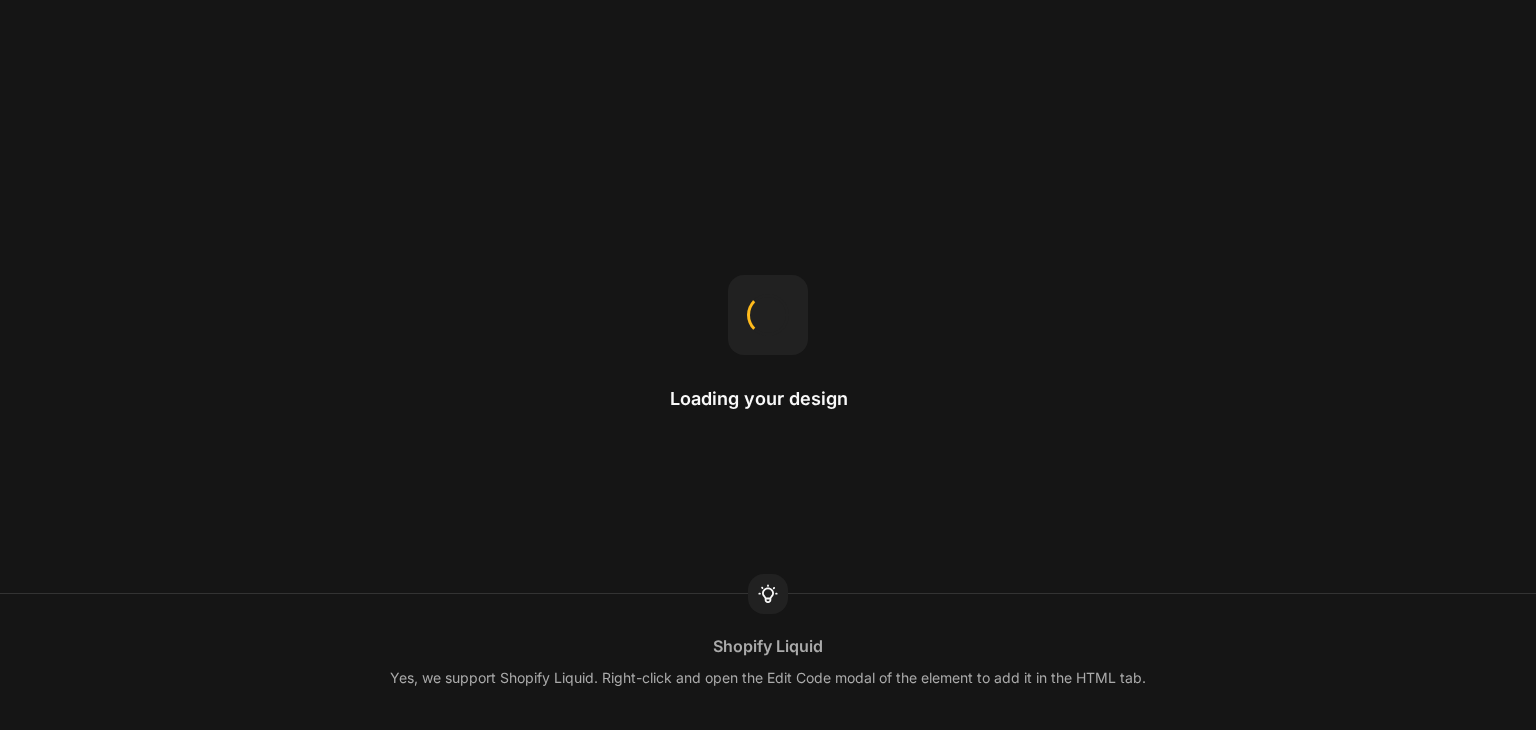 scroll, scrollTop: 0, scrollLeft: 0, axis: both 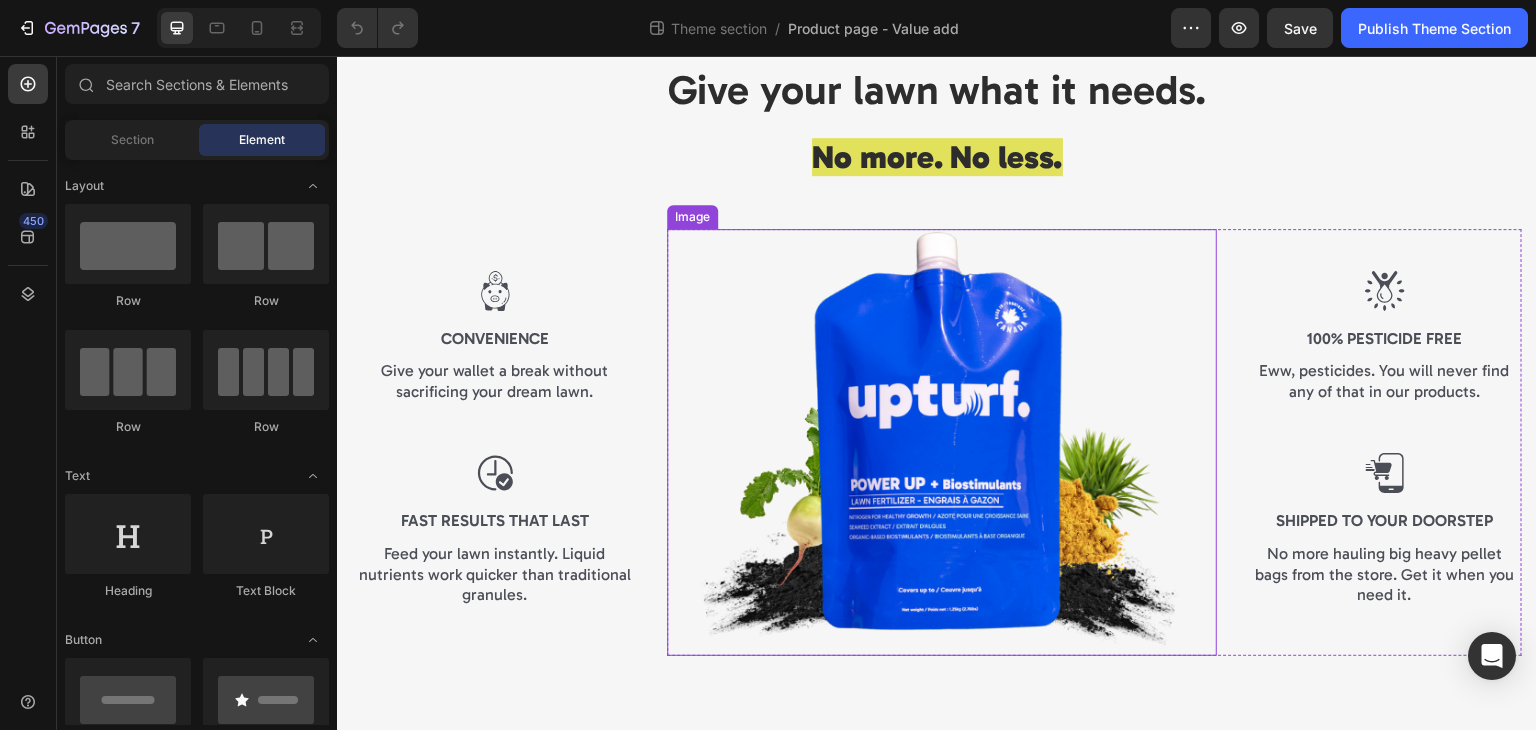 click at bounding box center (942, 442) 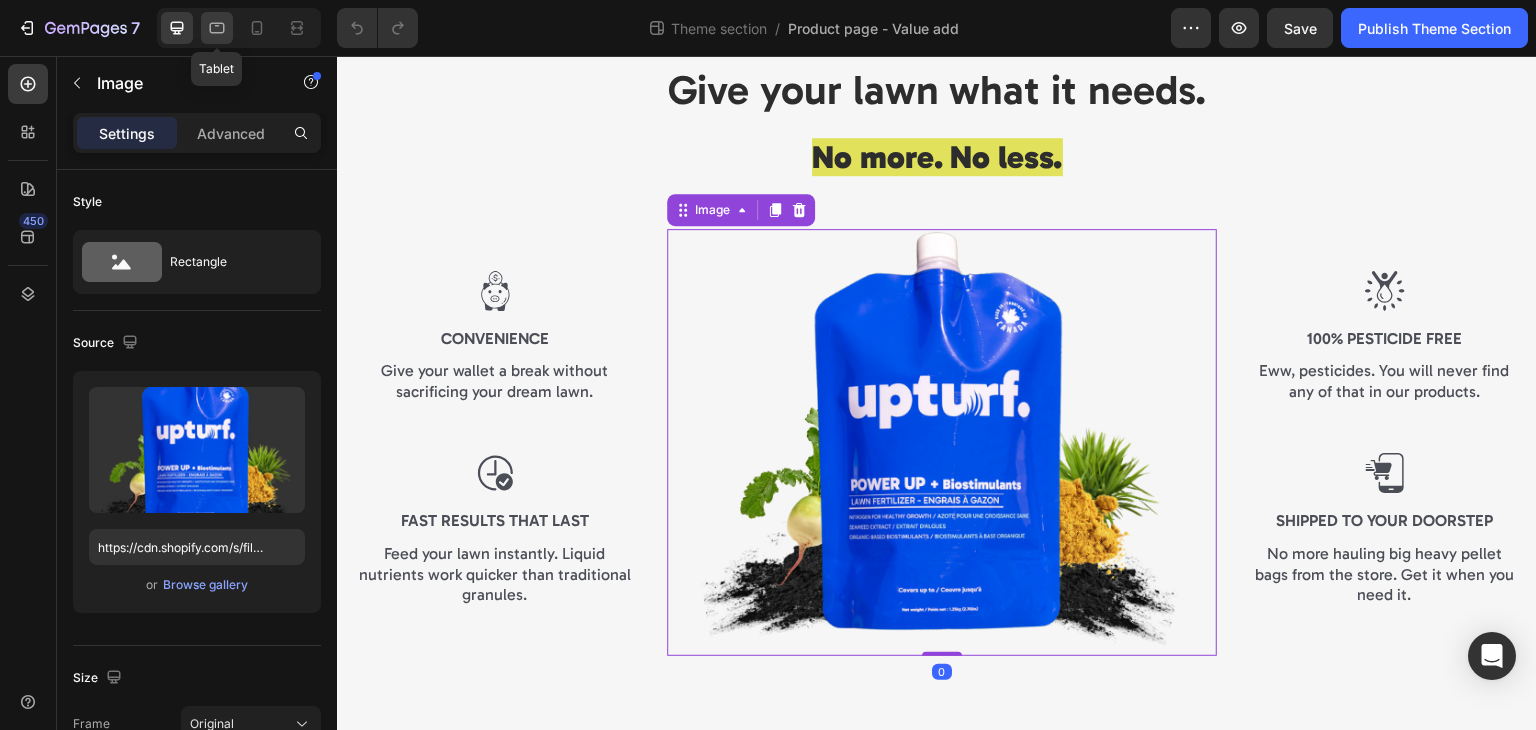 click 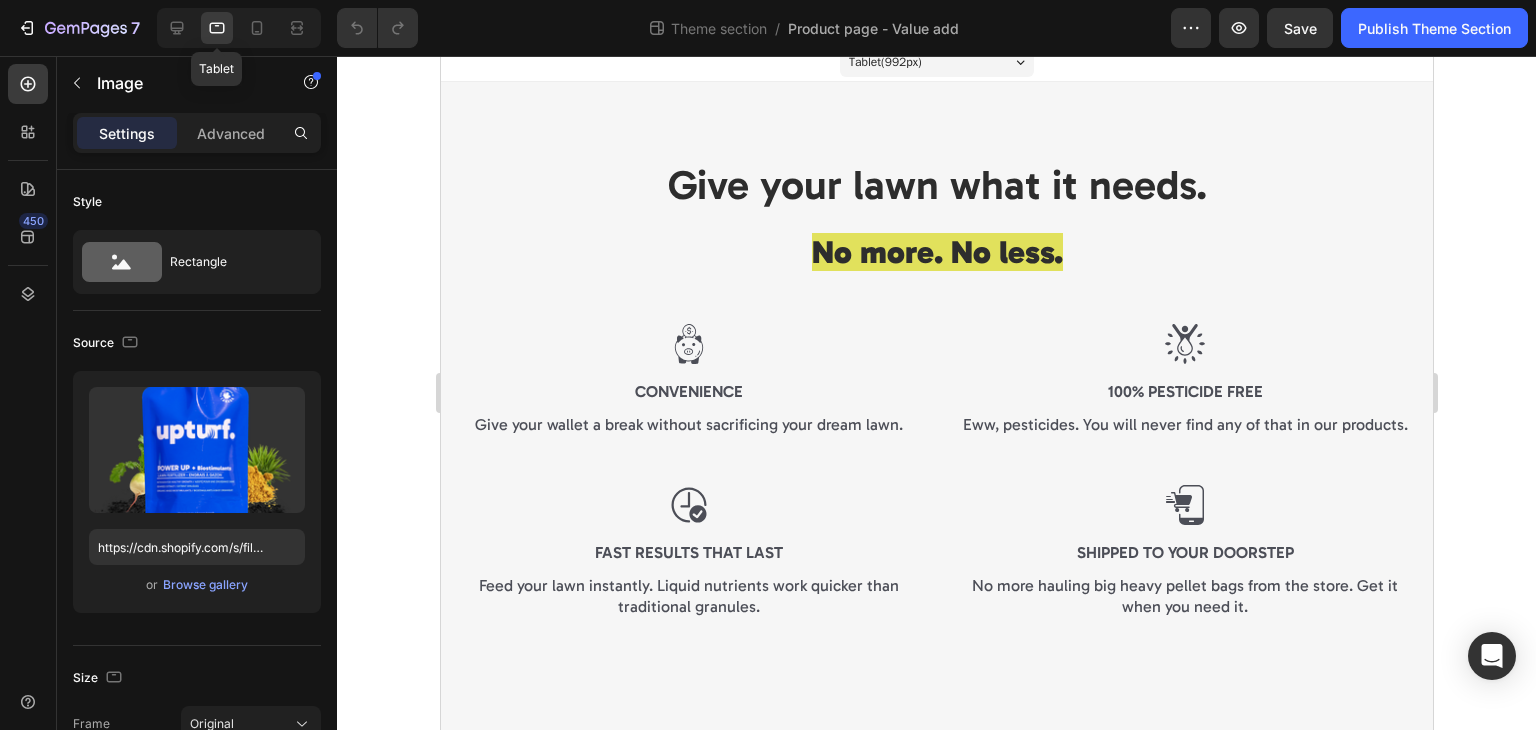 scroll, scrollTop: 0, scrollLeft: 0, axis: both 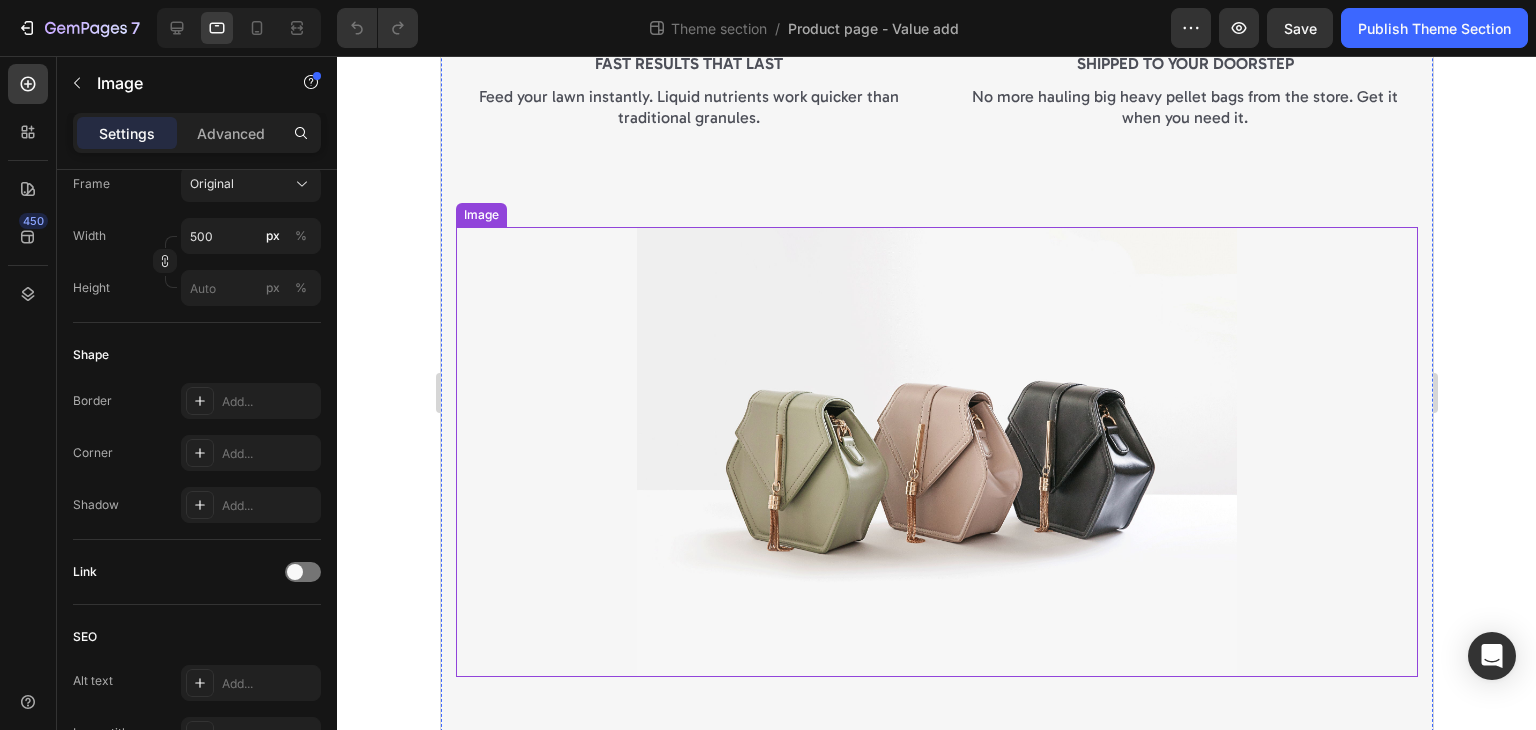 click at bounding box center [936, 452] 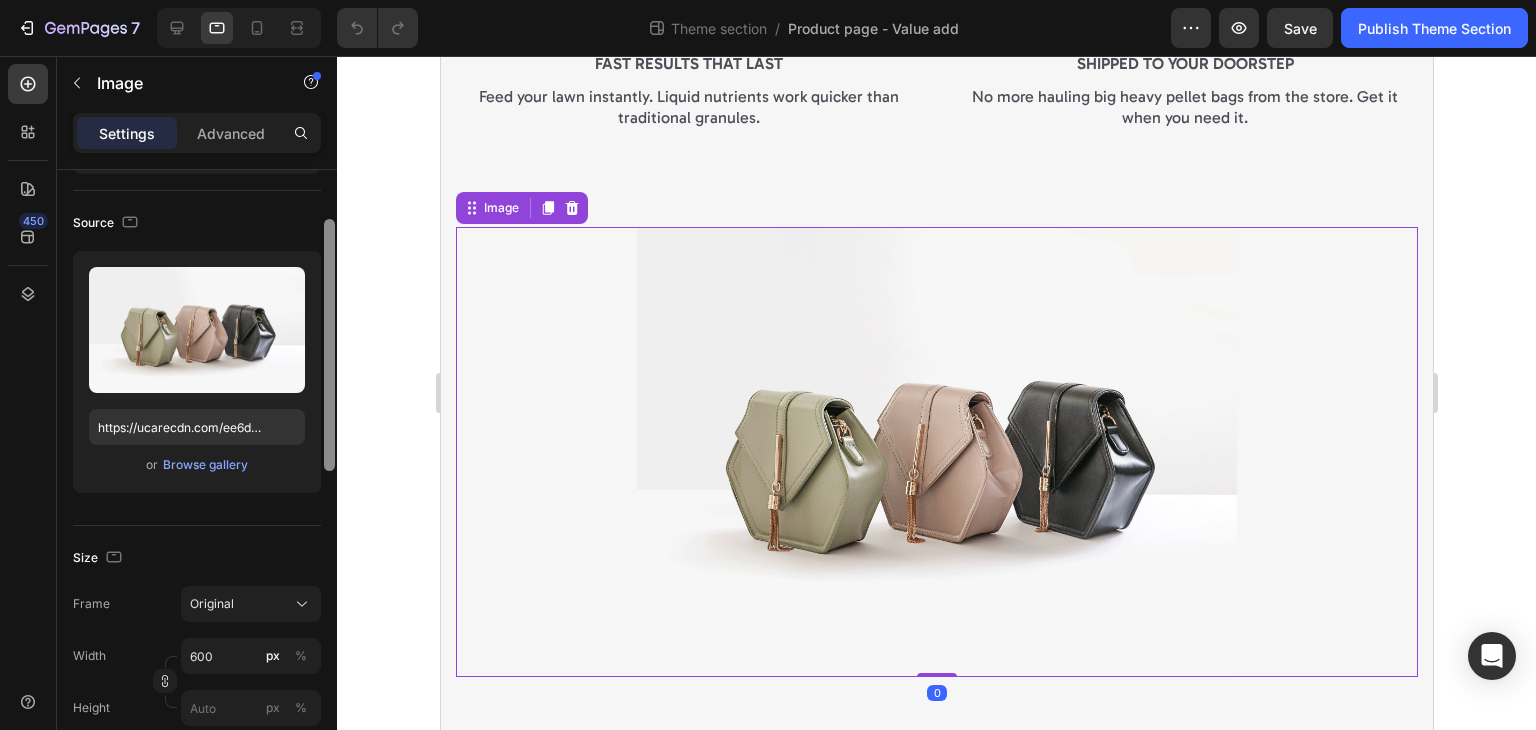 scroll, scrollTop: 119, scrollLeft: 0, axis: vertical 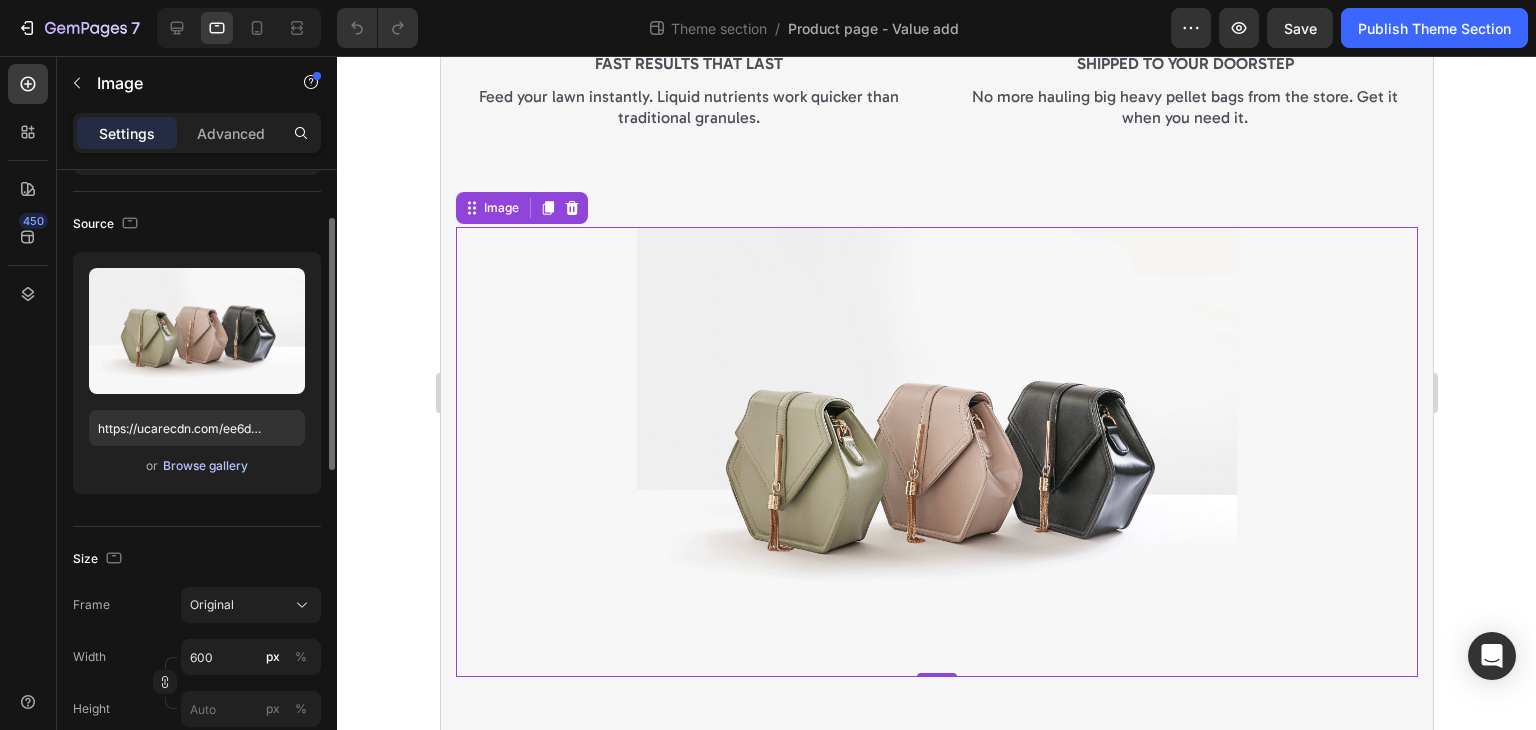 click on "Browse gallery" at bounding box center (205, 466) 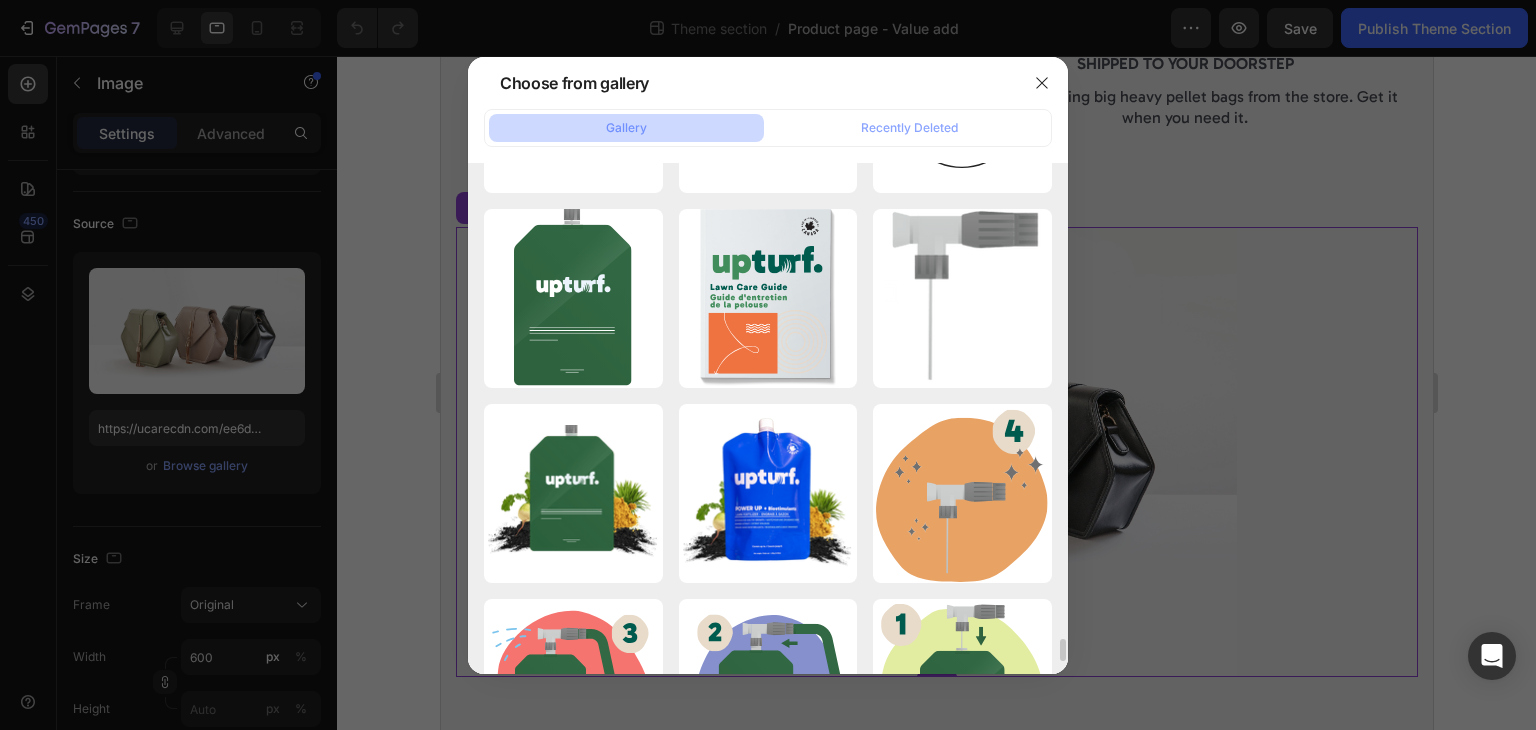 scroll, scrollTop: 10677, scrollLeft: 0, axis: vertical 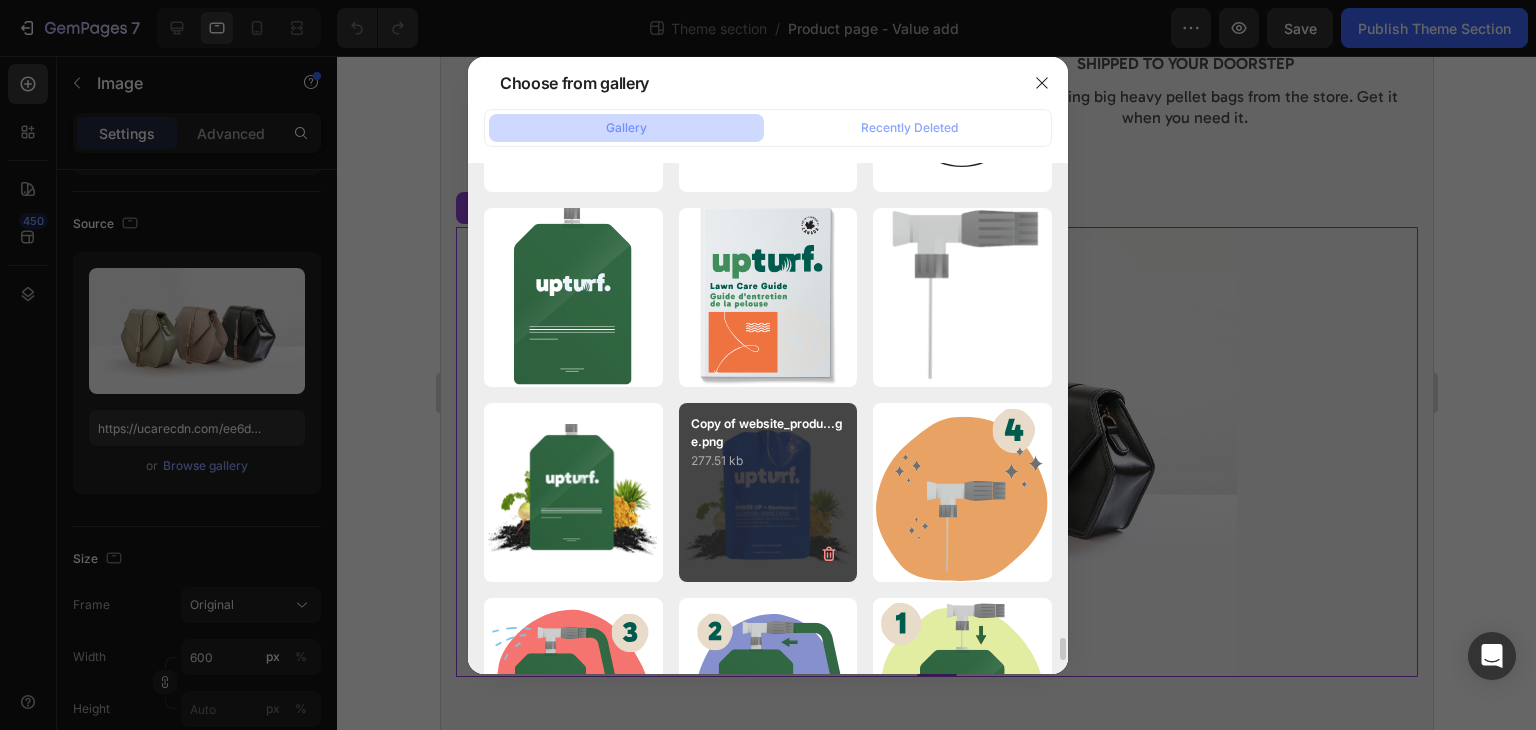 click on "Copy of website_produ...ge.png 277.51 kb" at bounding box center [768, 492] 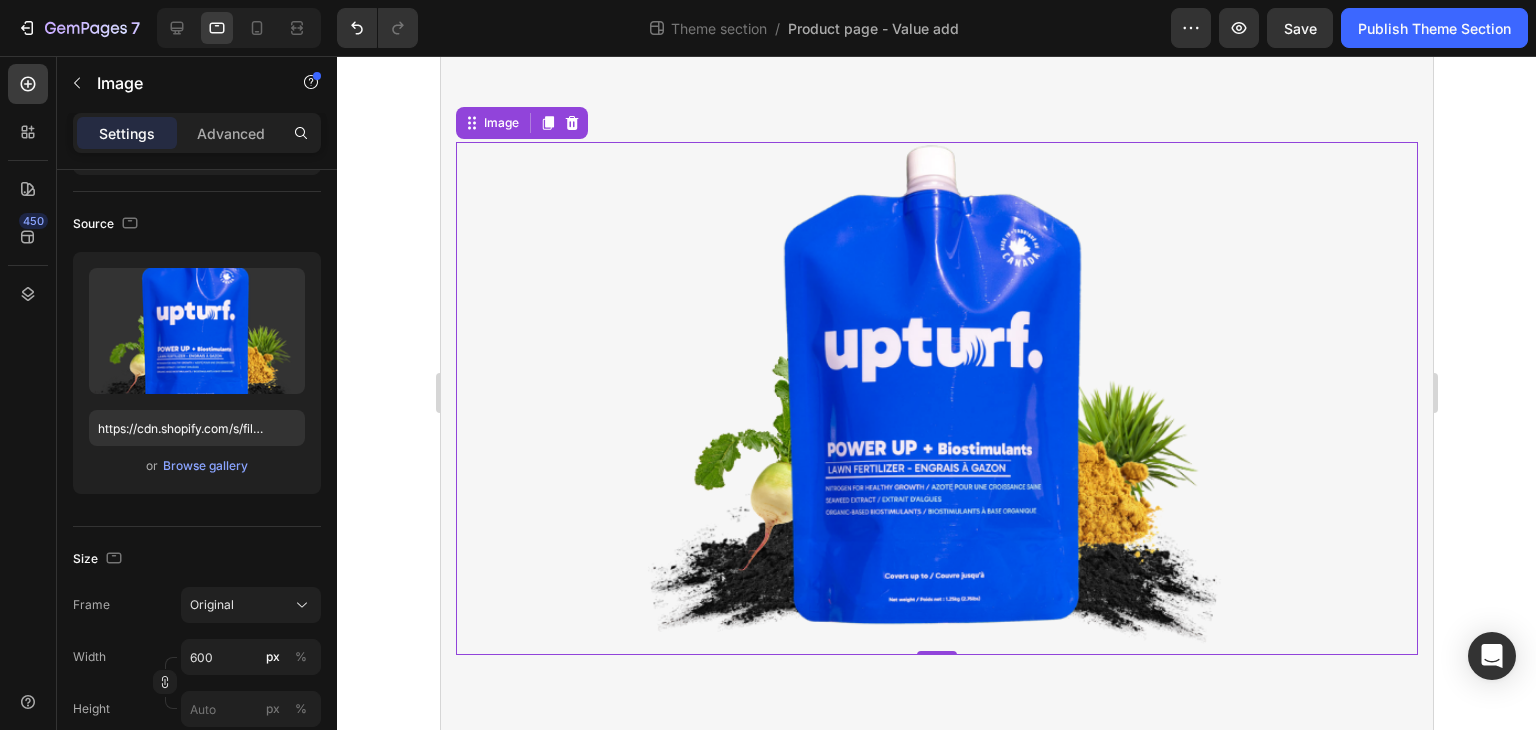 scroll, scrollTop: 0, scrollLeft: 0, axis: both 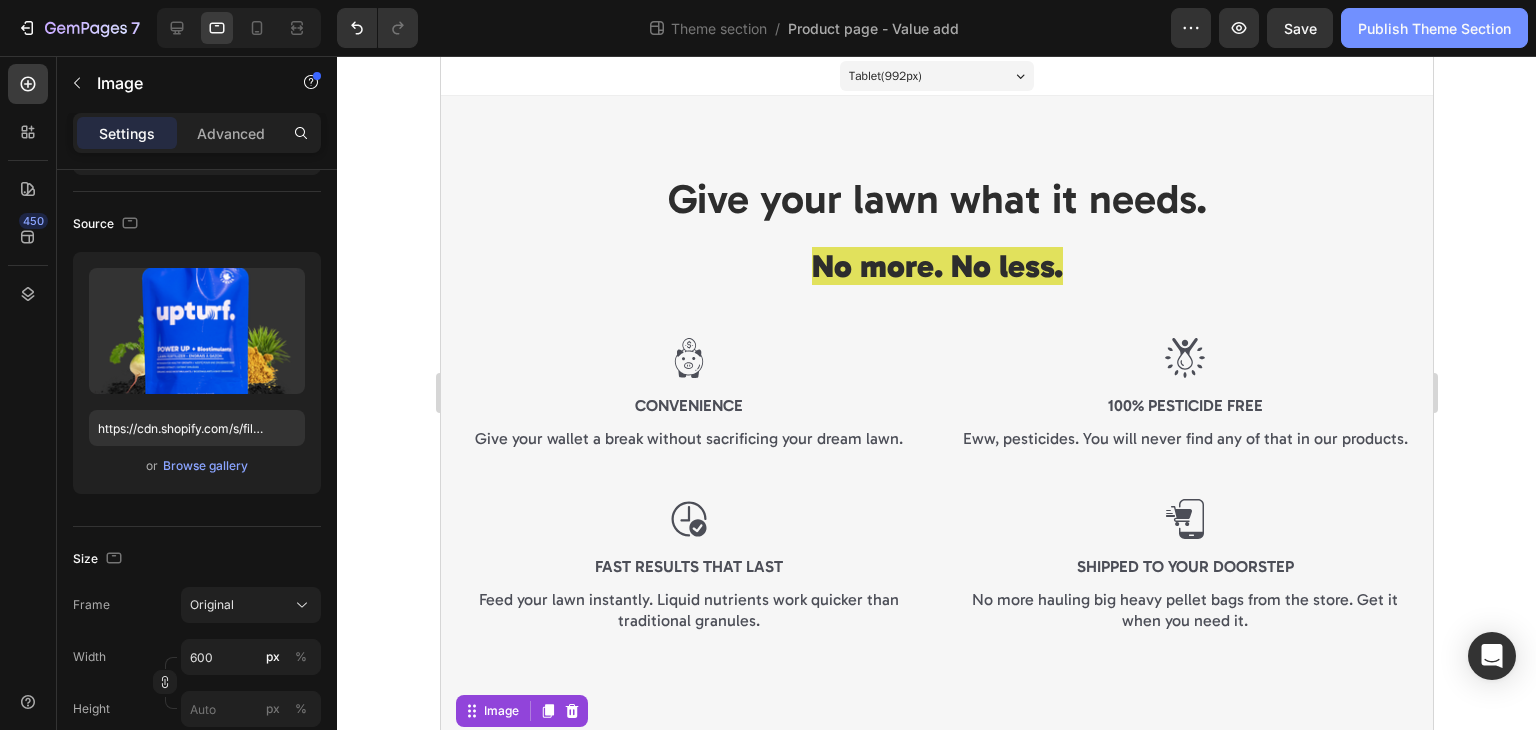 click on "Publish Theme Section" at bounding box center [1434, 28] 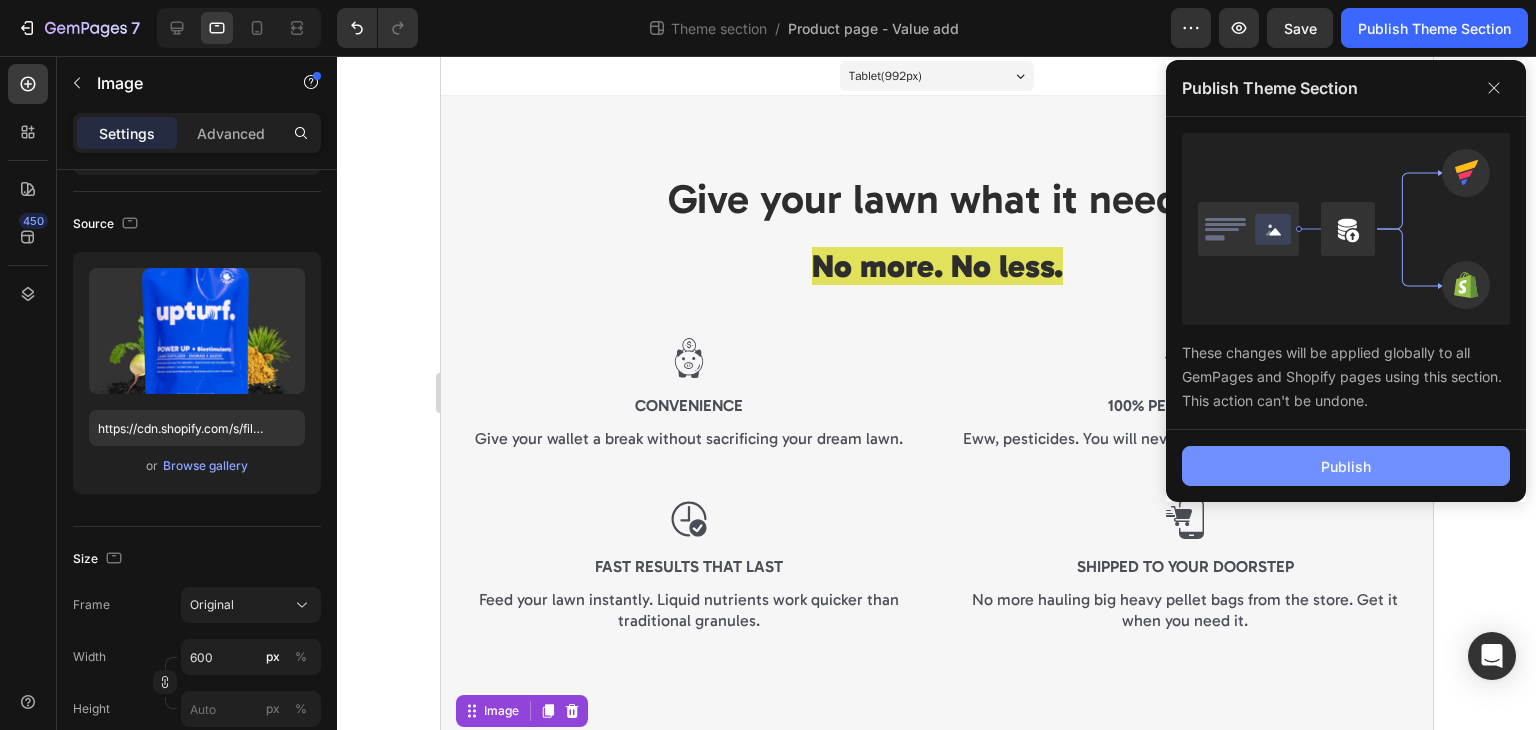 click on "Publish" at bounding box center (1346, 466) 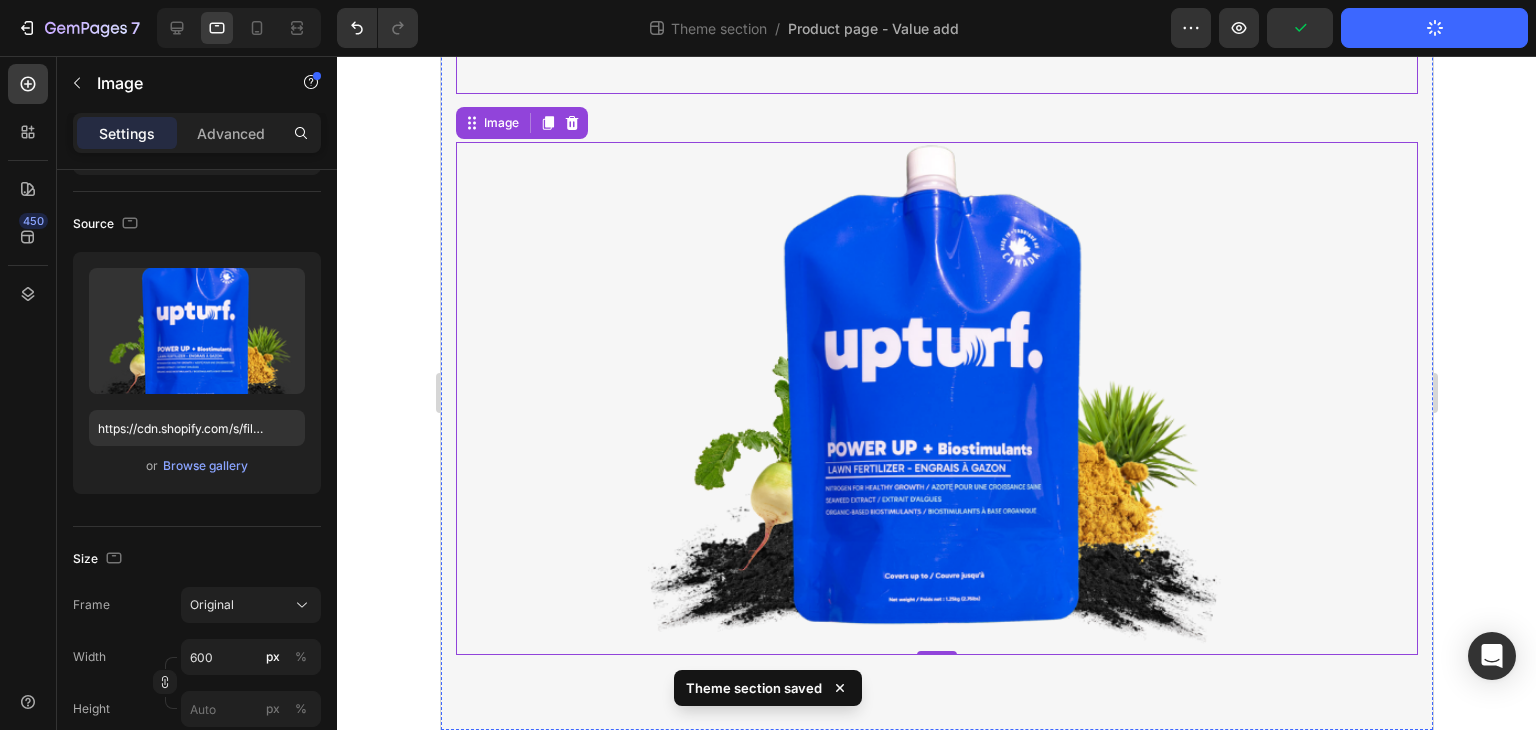 scroll, scrollTop: 0, scrollLeft: 0, axis: both 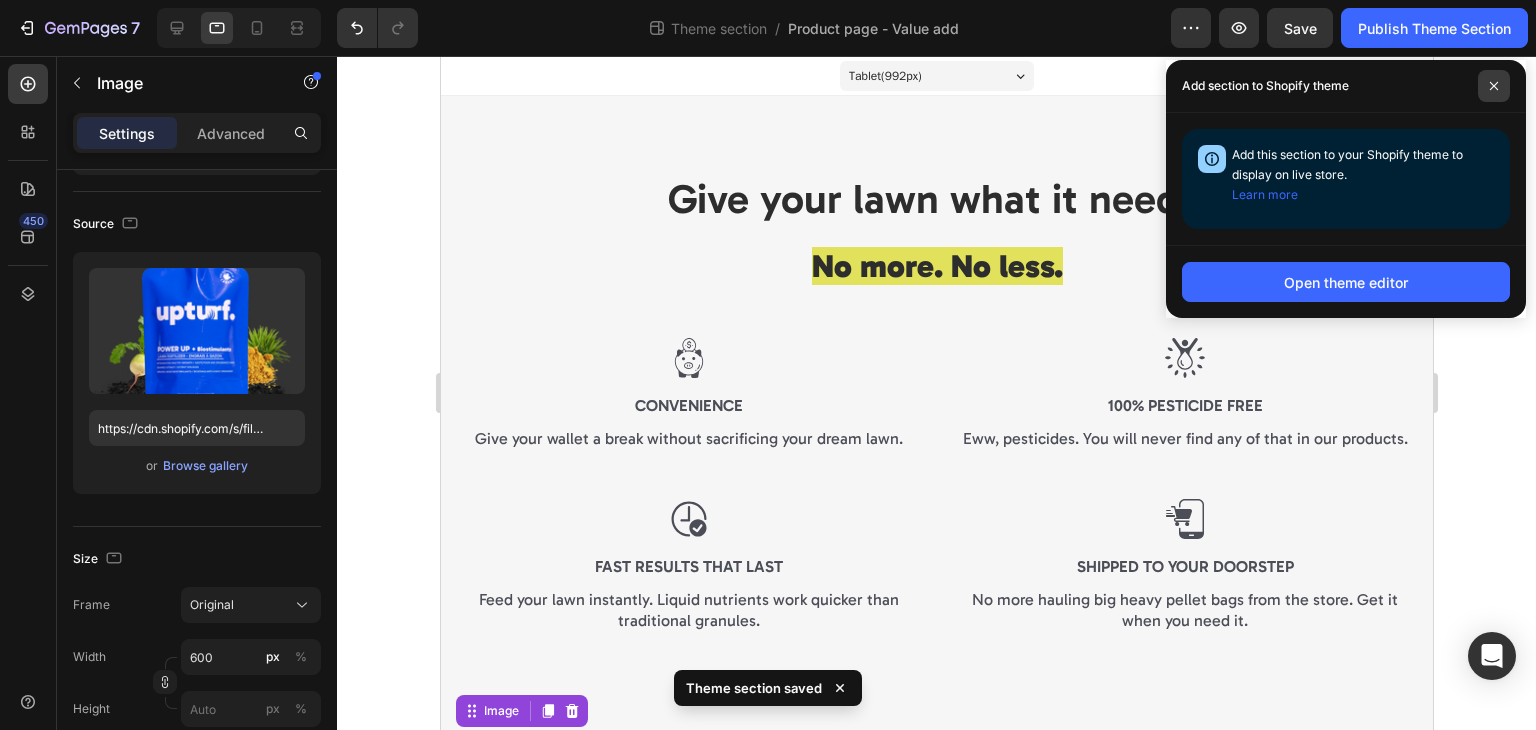 click 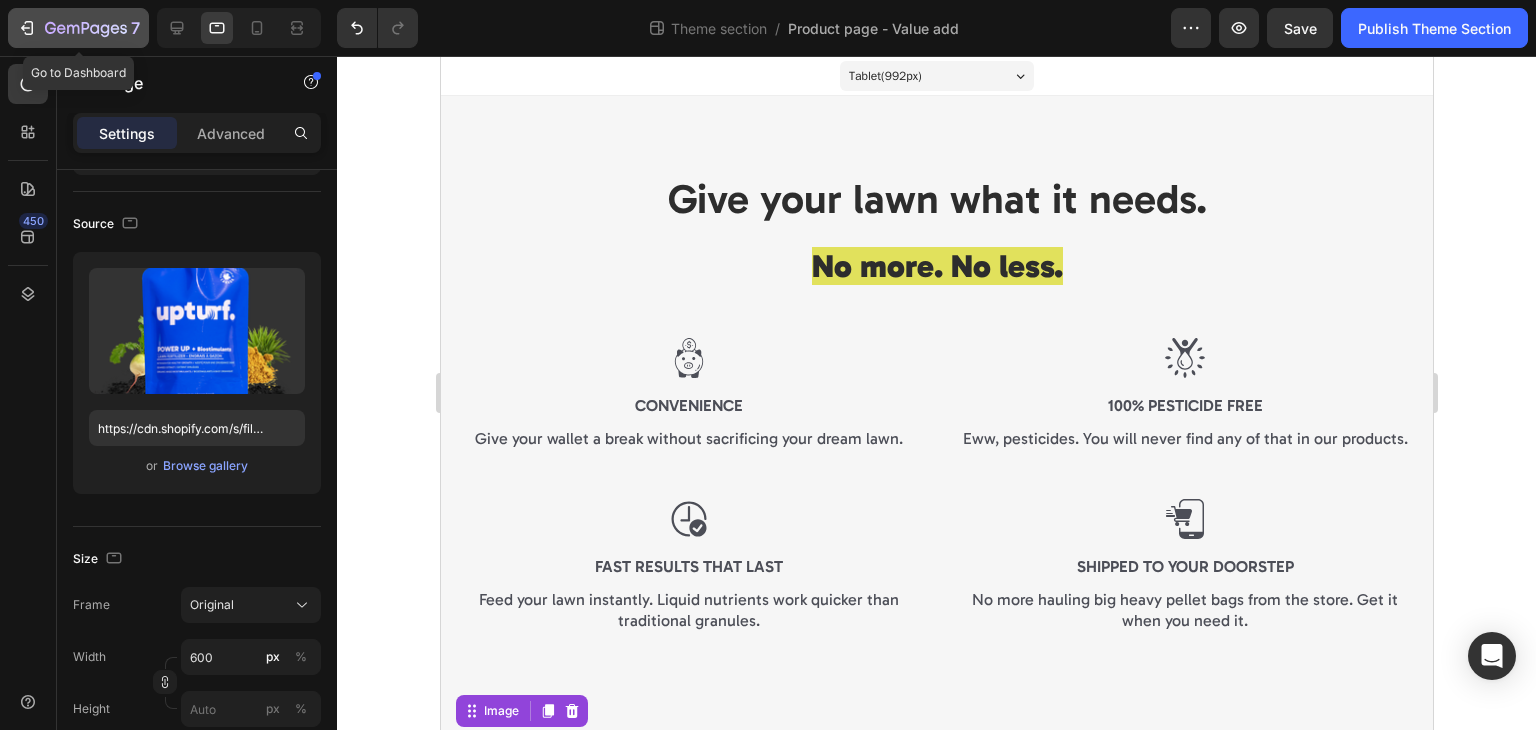 click 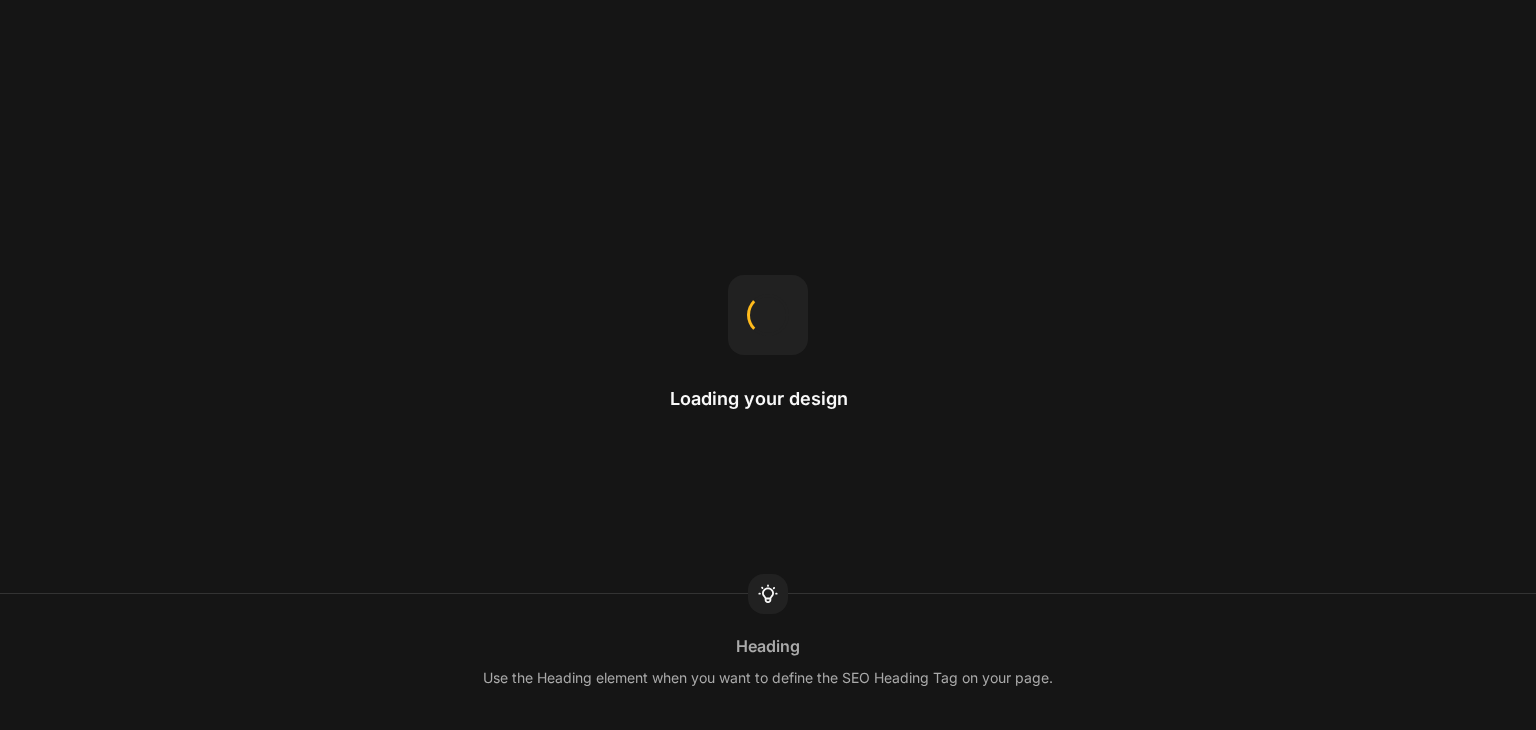 scroll, scrollTop: 0, scrollLeft: 0, axis: both 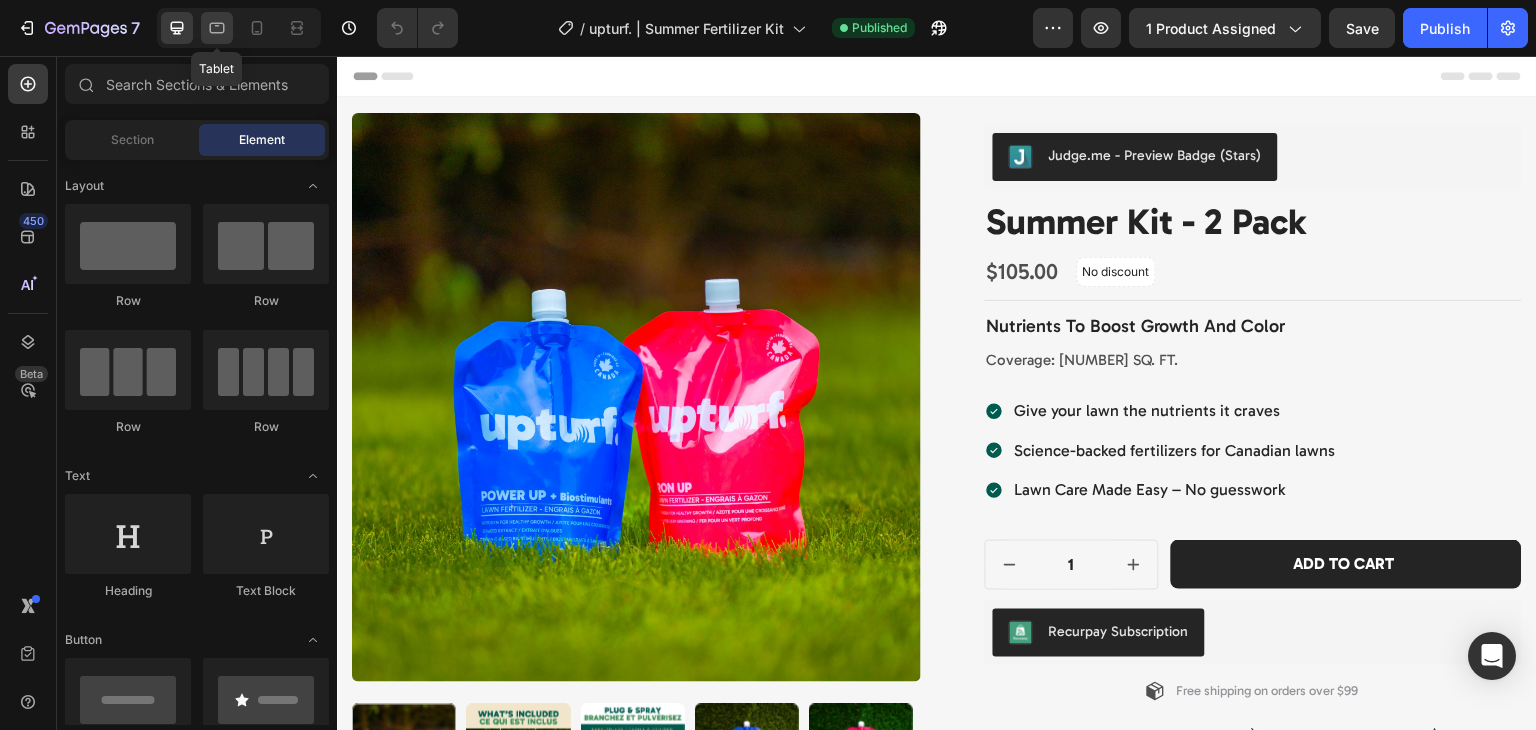 click 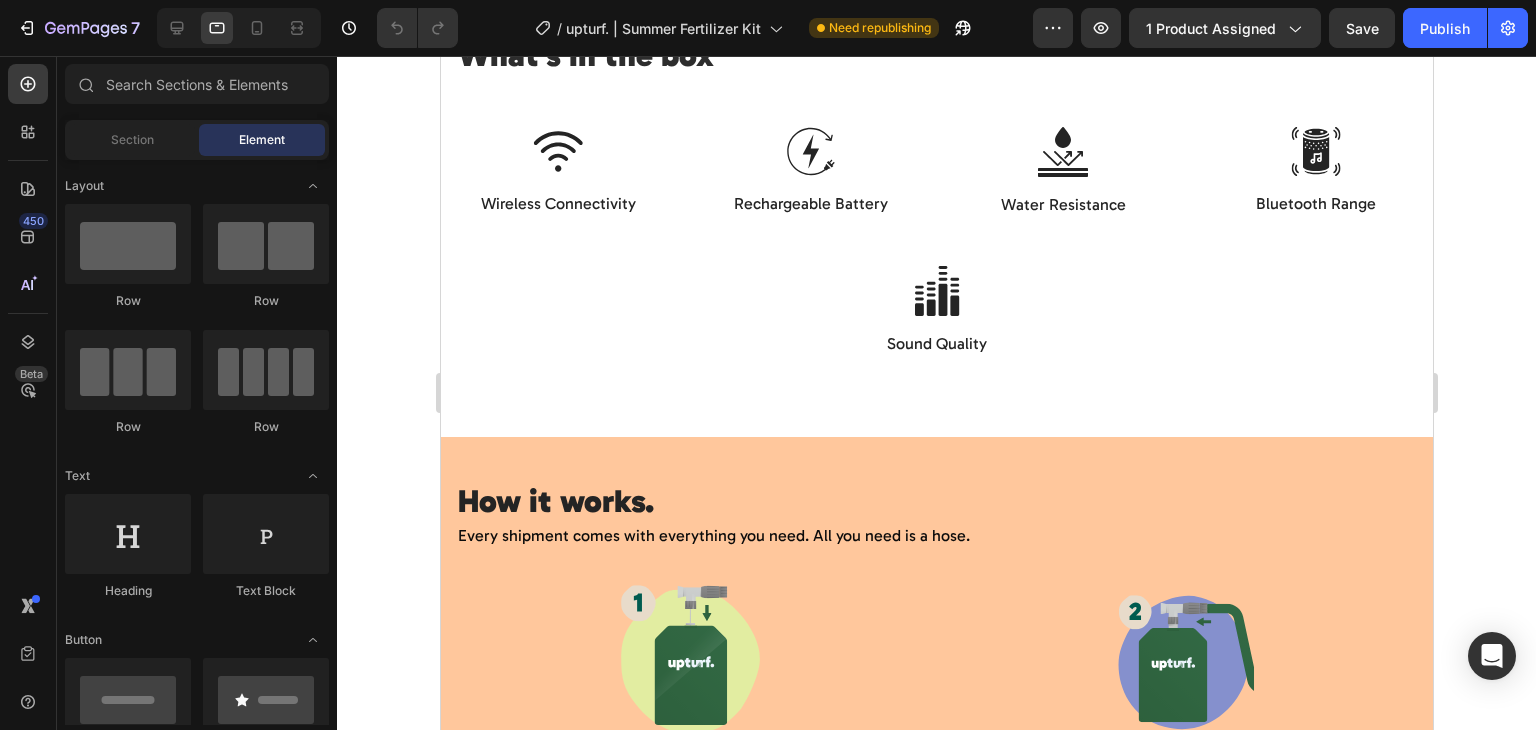 scroll, scrollTop: 4202, scrollLeft: 0, axis: vertical 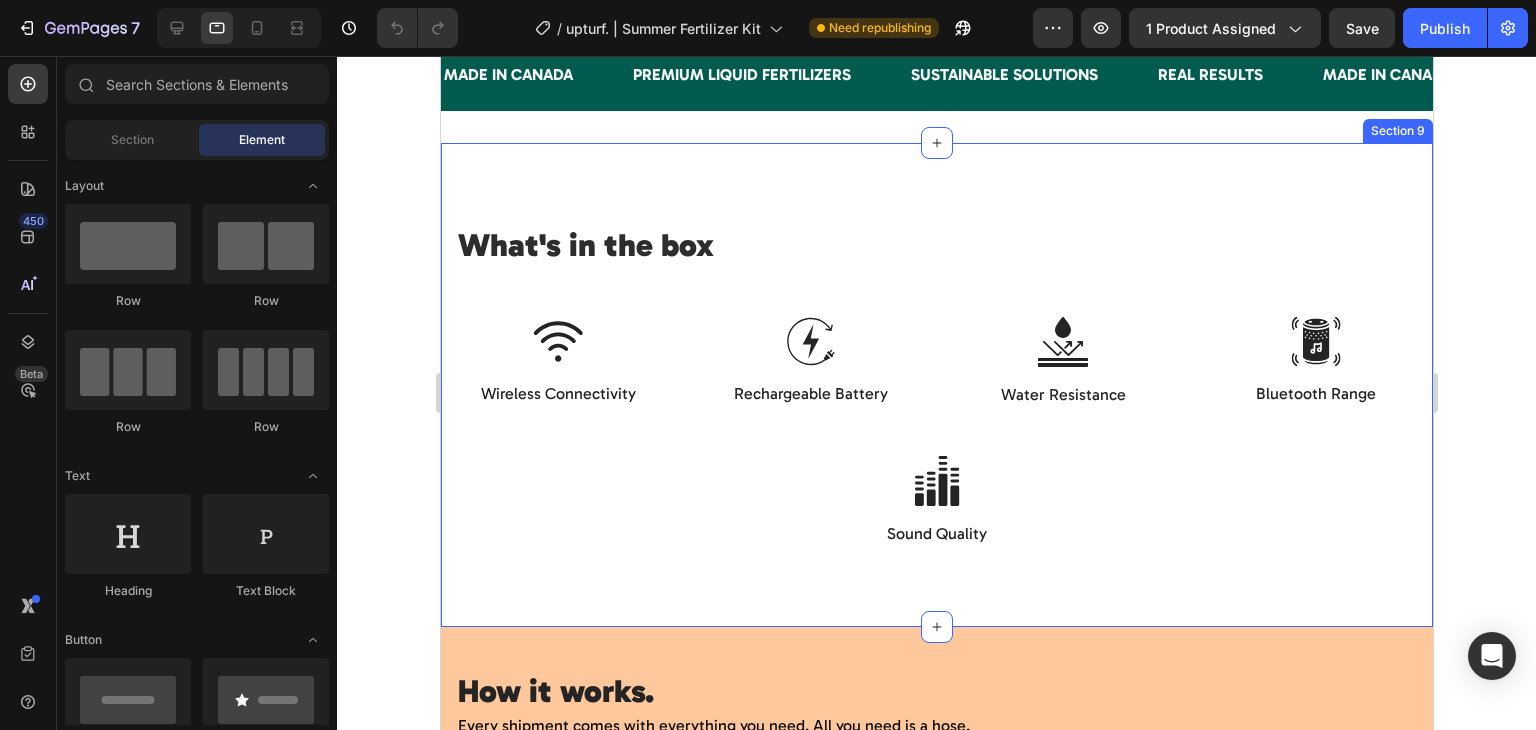 click on "What's in the box Heading Row Image Pouch packed with nutrients Text Block Perfect blend of nutrients crafted for Canadian lawns. Text Block Image Hose-end sprayer Text Block Engineered for a perfect water to nutrient mix. Plug and spray. Text Block Image Your lawn care guide Text Block Refer to the guide for lawn care tips and tricks.  Text Block Row Image Wireless Connectivity Text Block Image Rechargeable Battery Text Block Row Image Water Resistance Text Block Image Bluetooth Range Text Block Row Row Image Sound Quality Text Block Row" at bounding box center (936, 392) 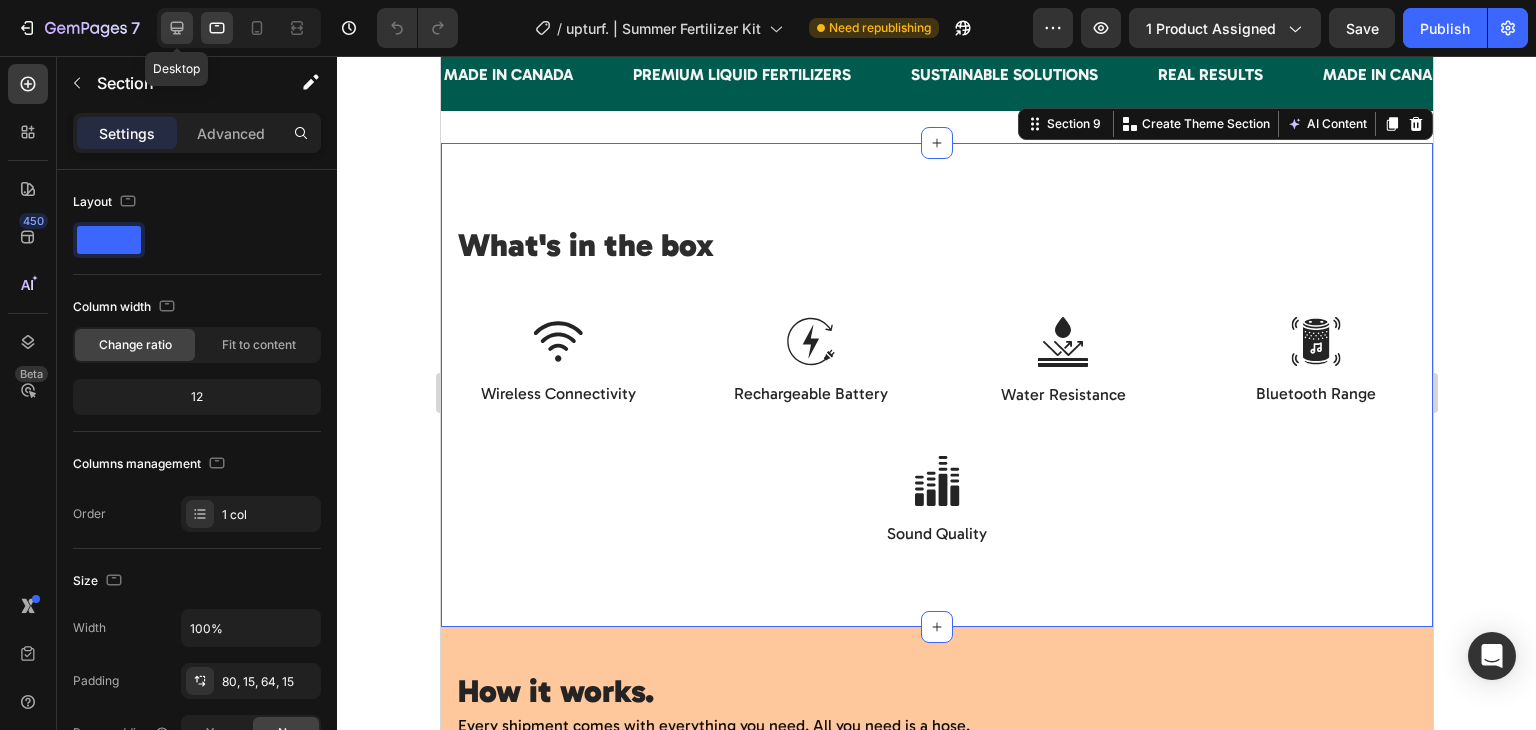 click 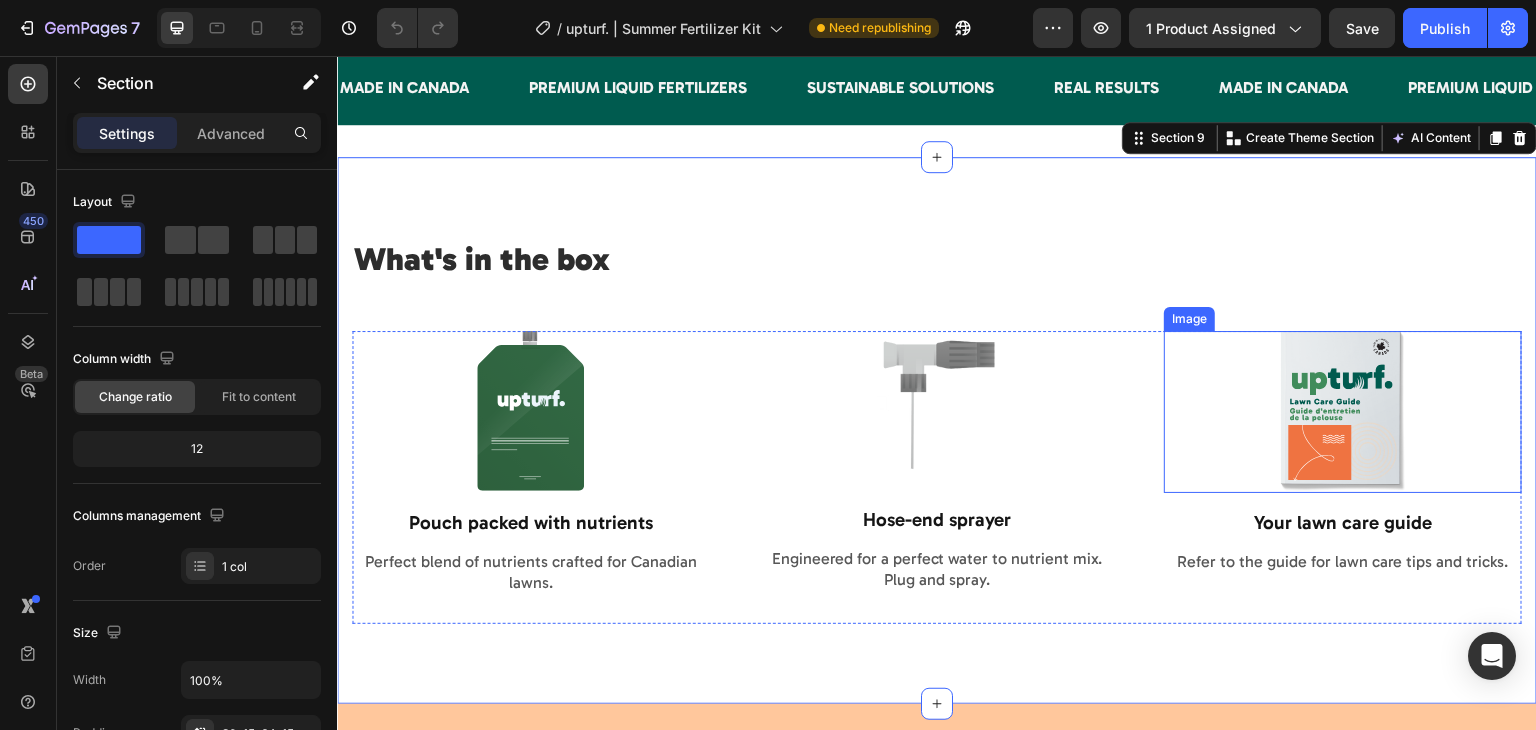 scroll, scrollTop: 4244, scrollLeft: 0, axis: vertical 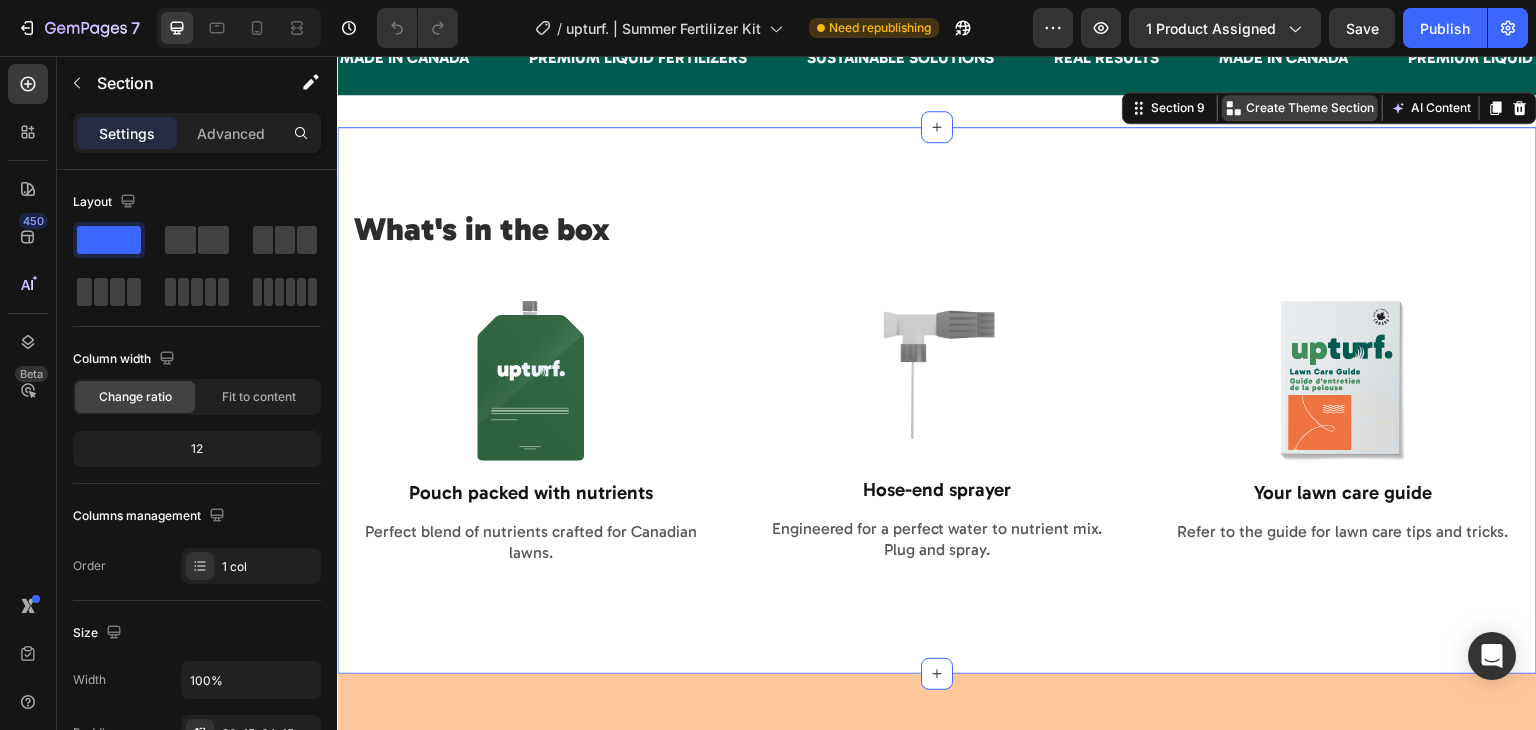 click on "Create Theme Section" at bounding box center (1310, 108) 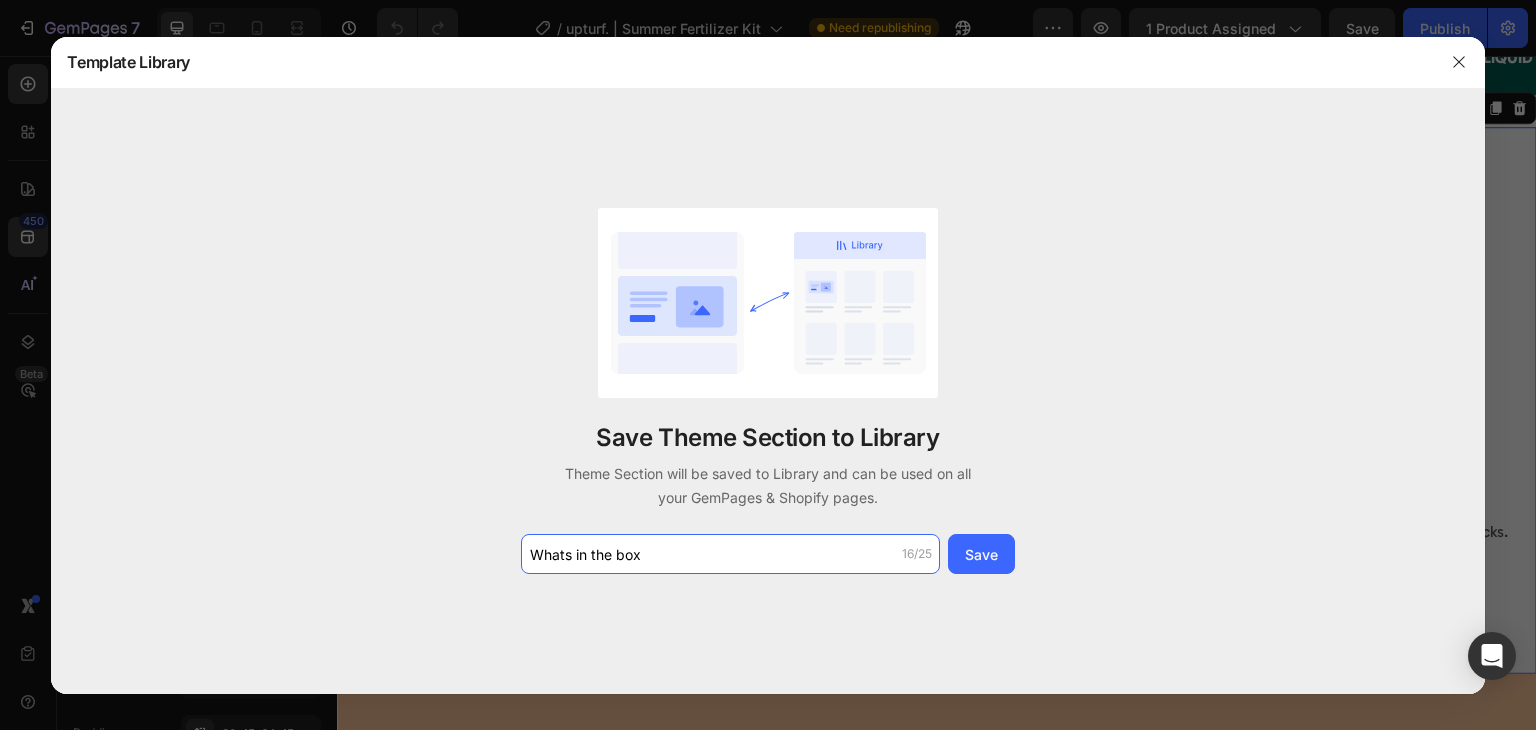 type on "Whats in the box" 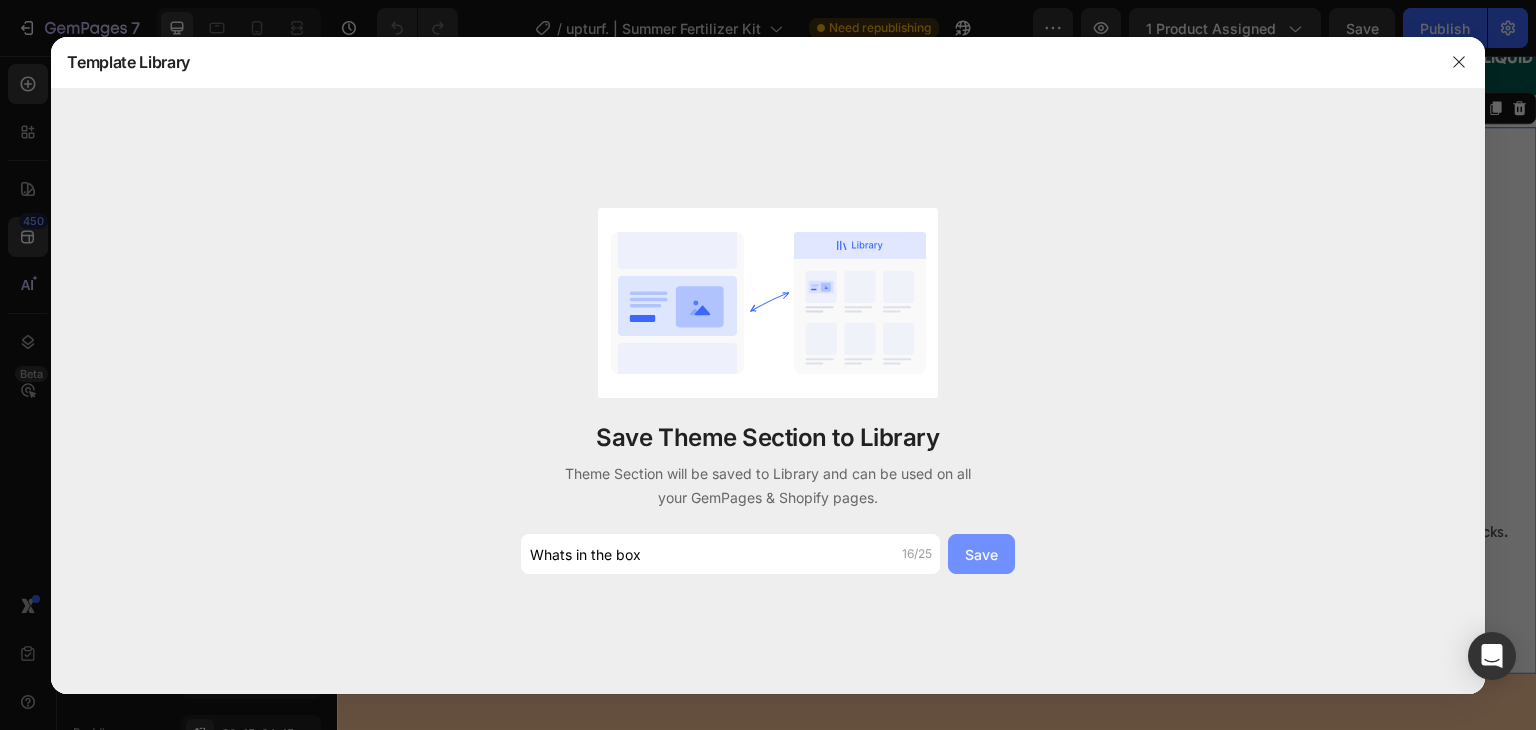 click on "Save" at bounding box center [981, 554] 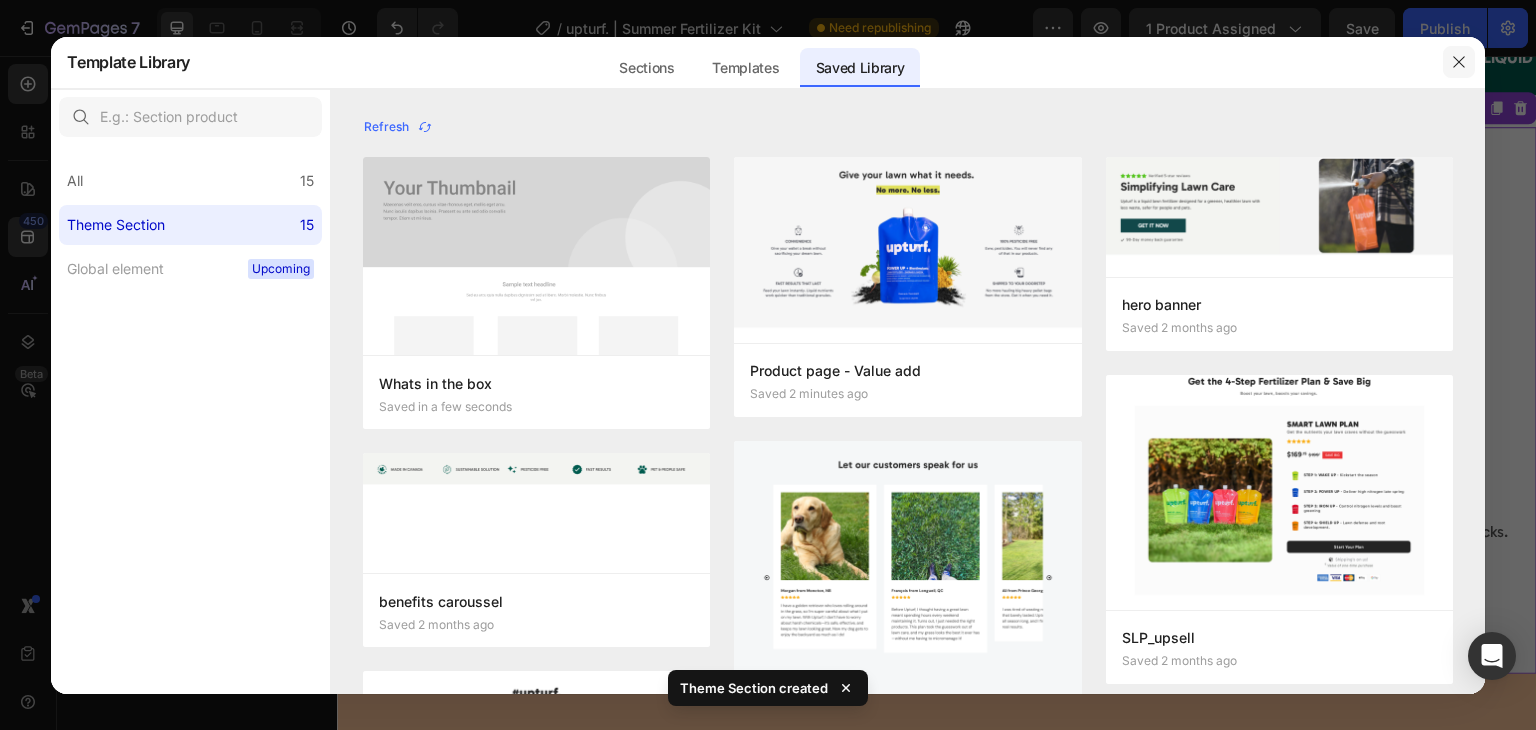 click 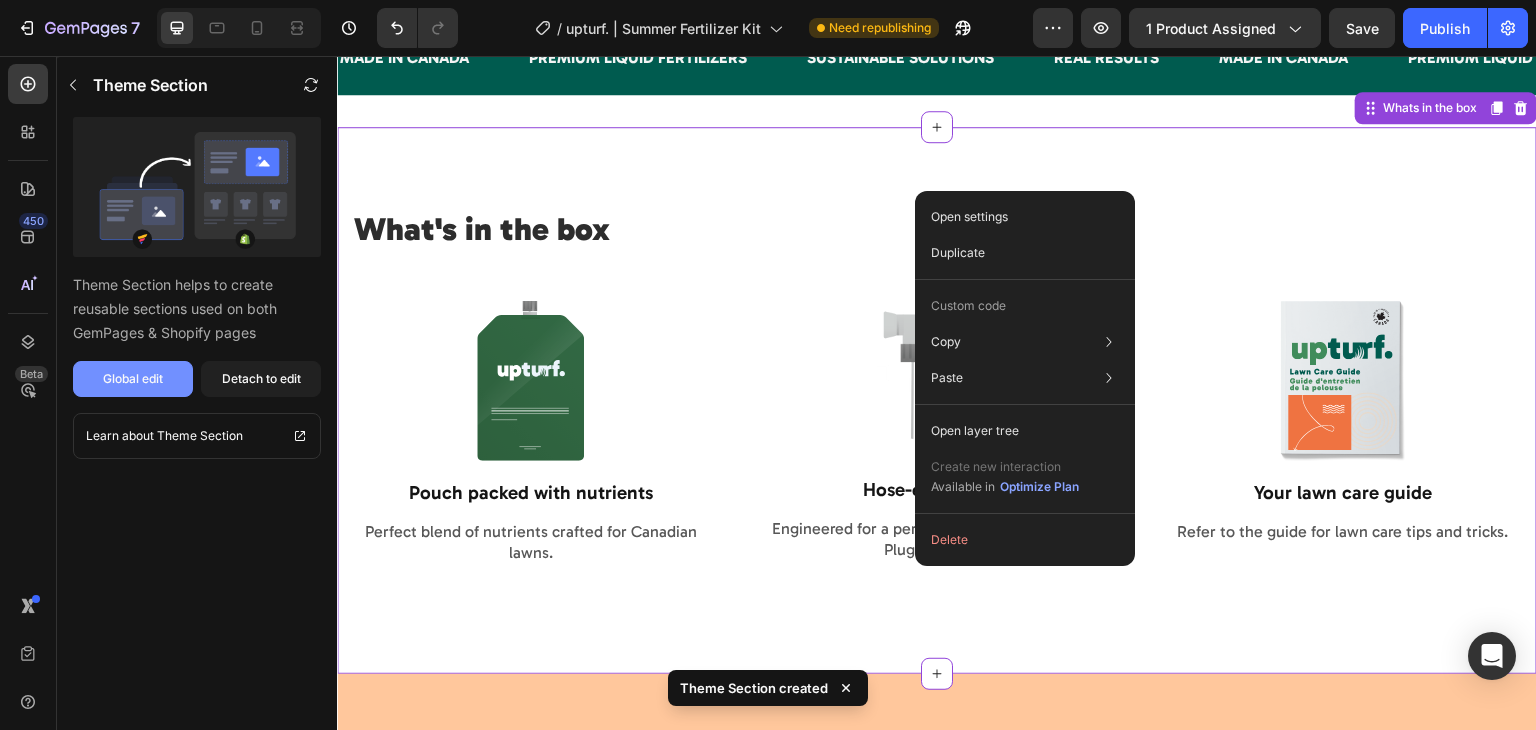click on "Global edit" at bounding box center (133, 379) 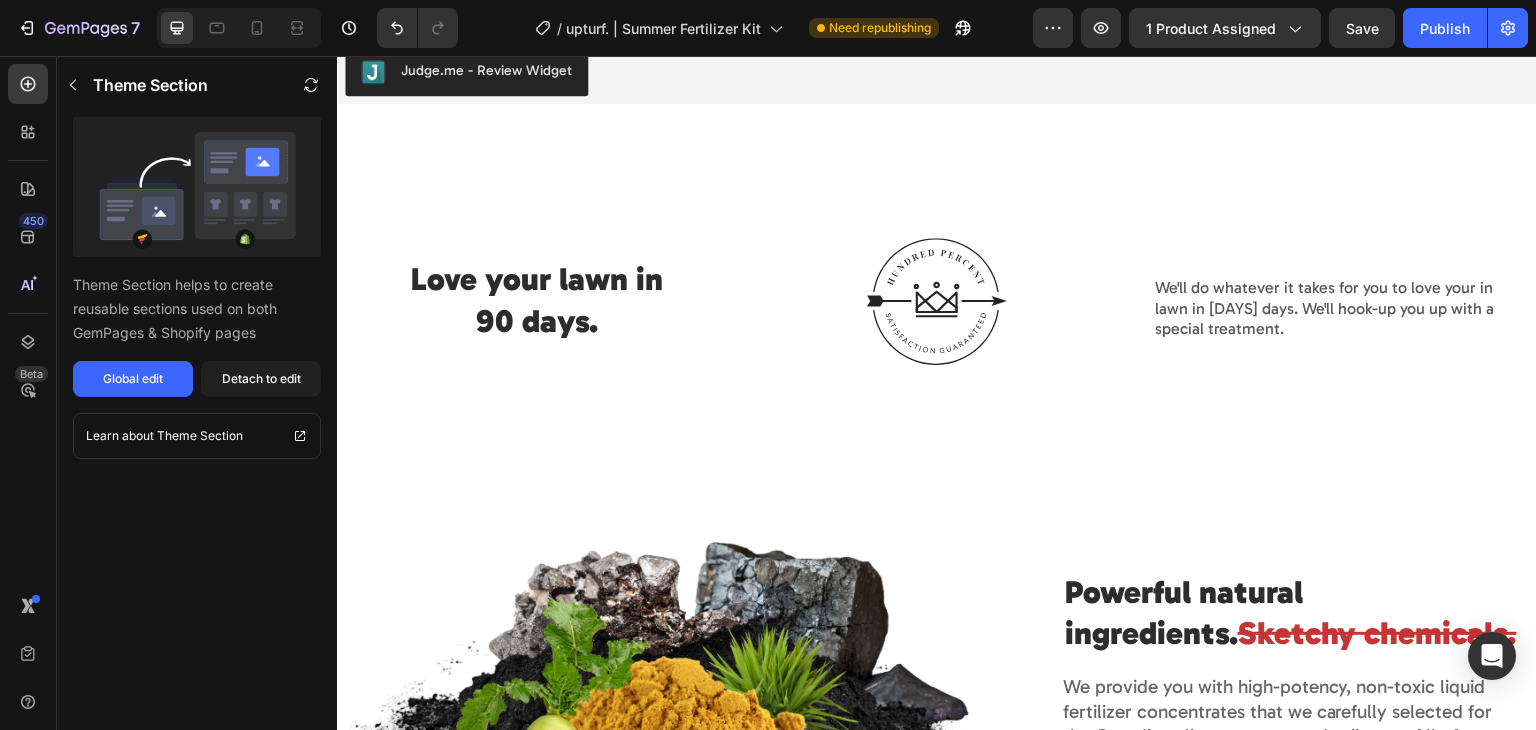 scroll, scrollTop: 2744, scrollLeft: 0, axis: vertical 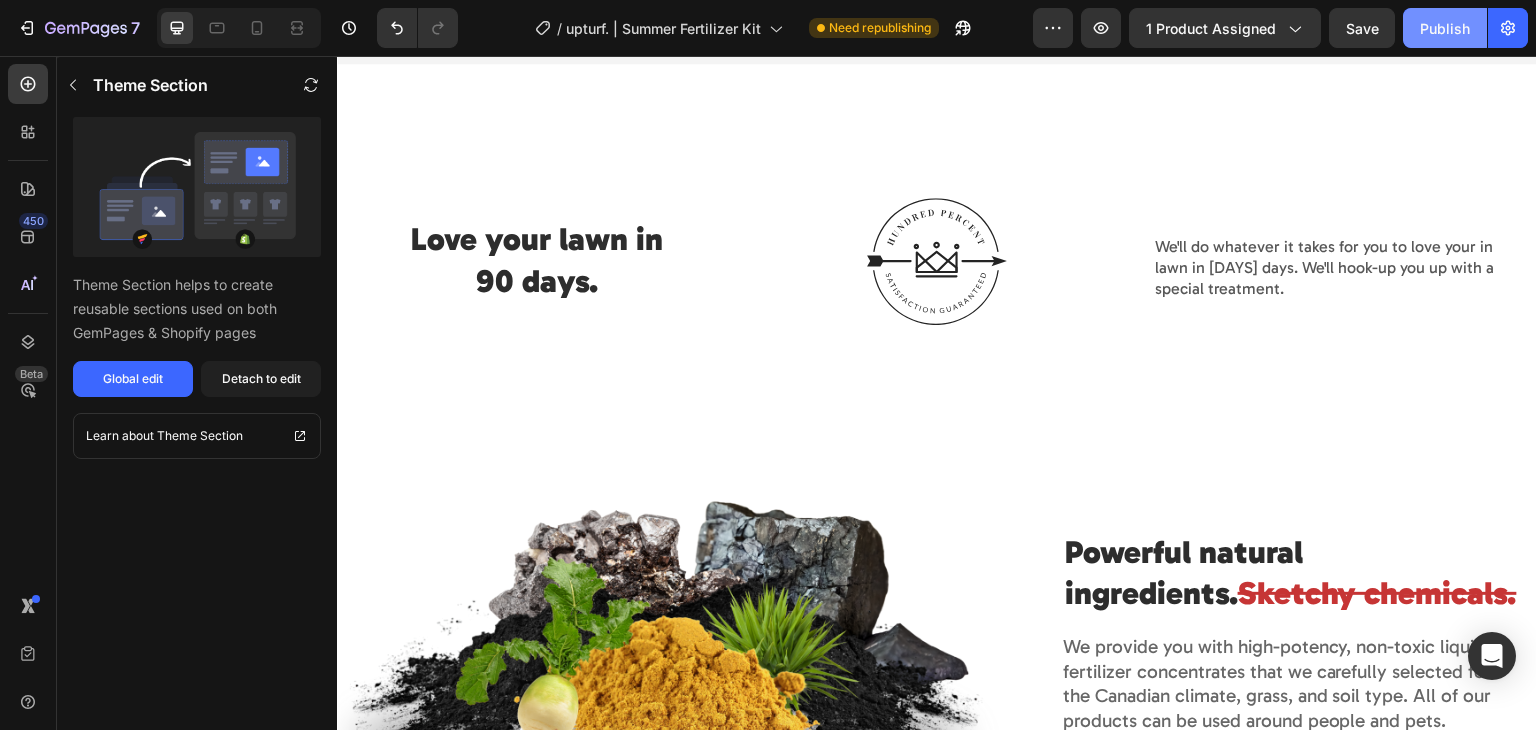 click on "Publish" at bounding box center (1445, 28) 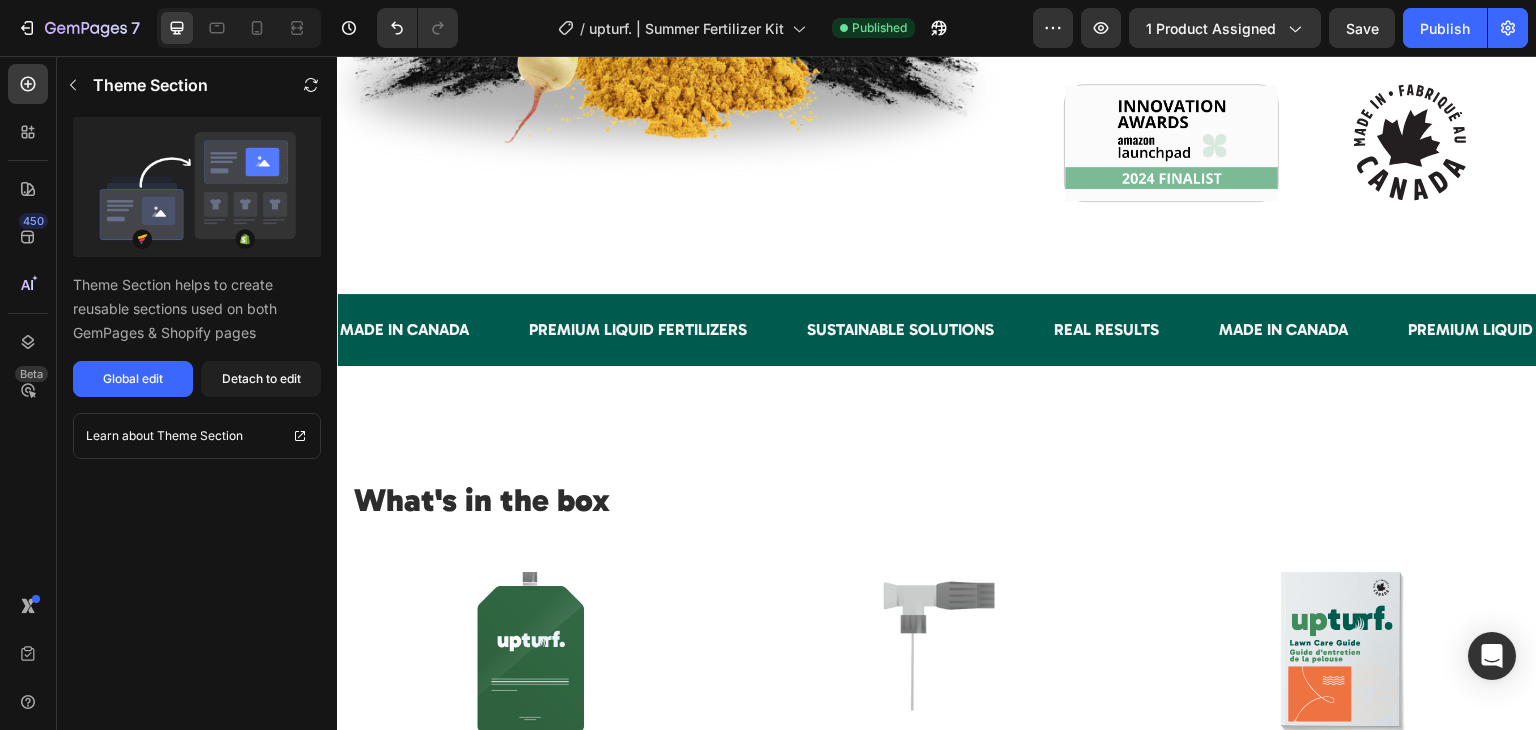 scroll, scrollTop: 3398, scrollLeft: 0, axis: vertical 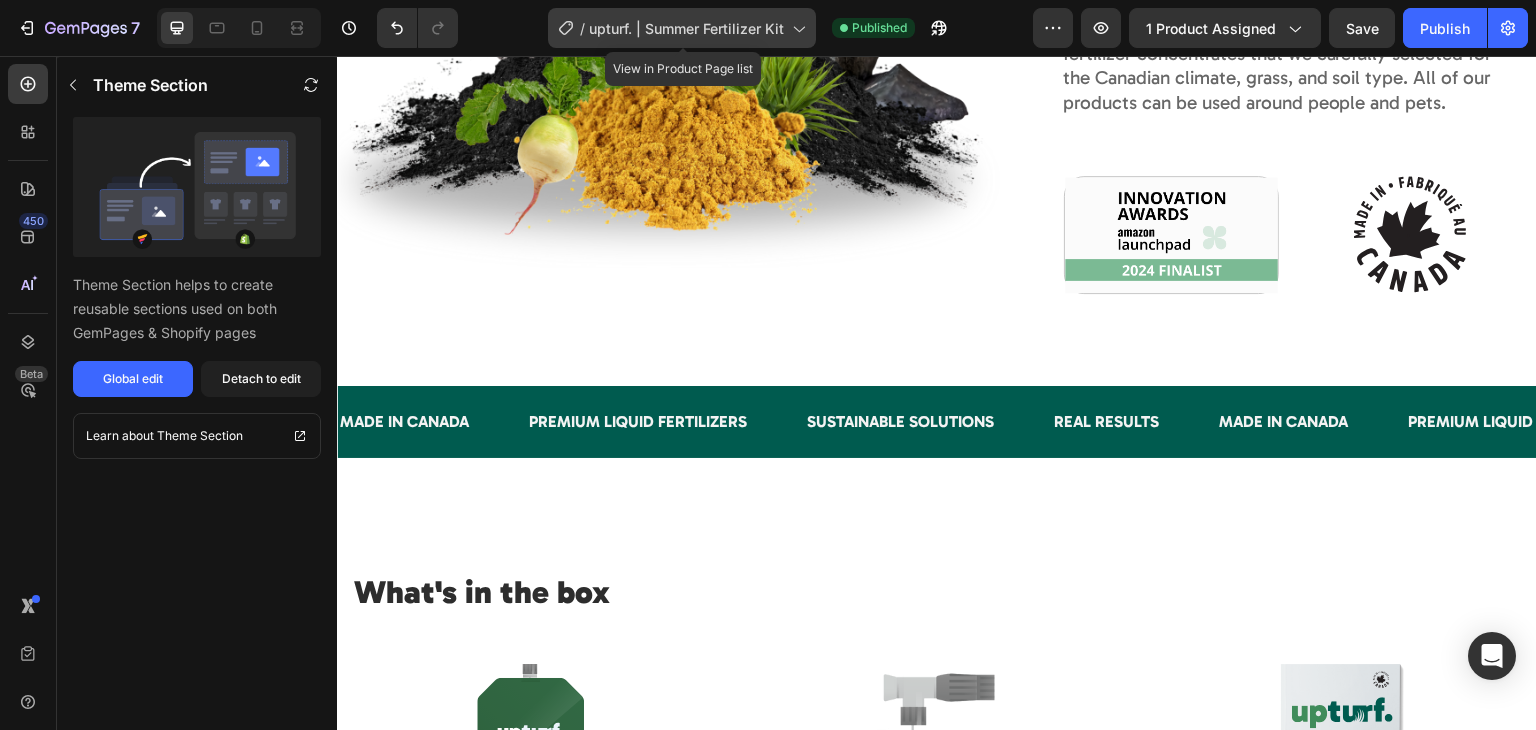 click on "/  upturf. | Summer Fertilizer Kit" 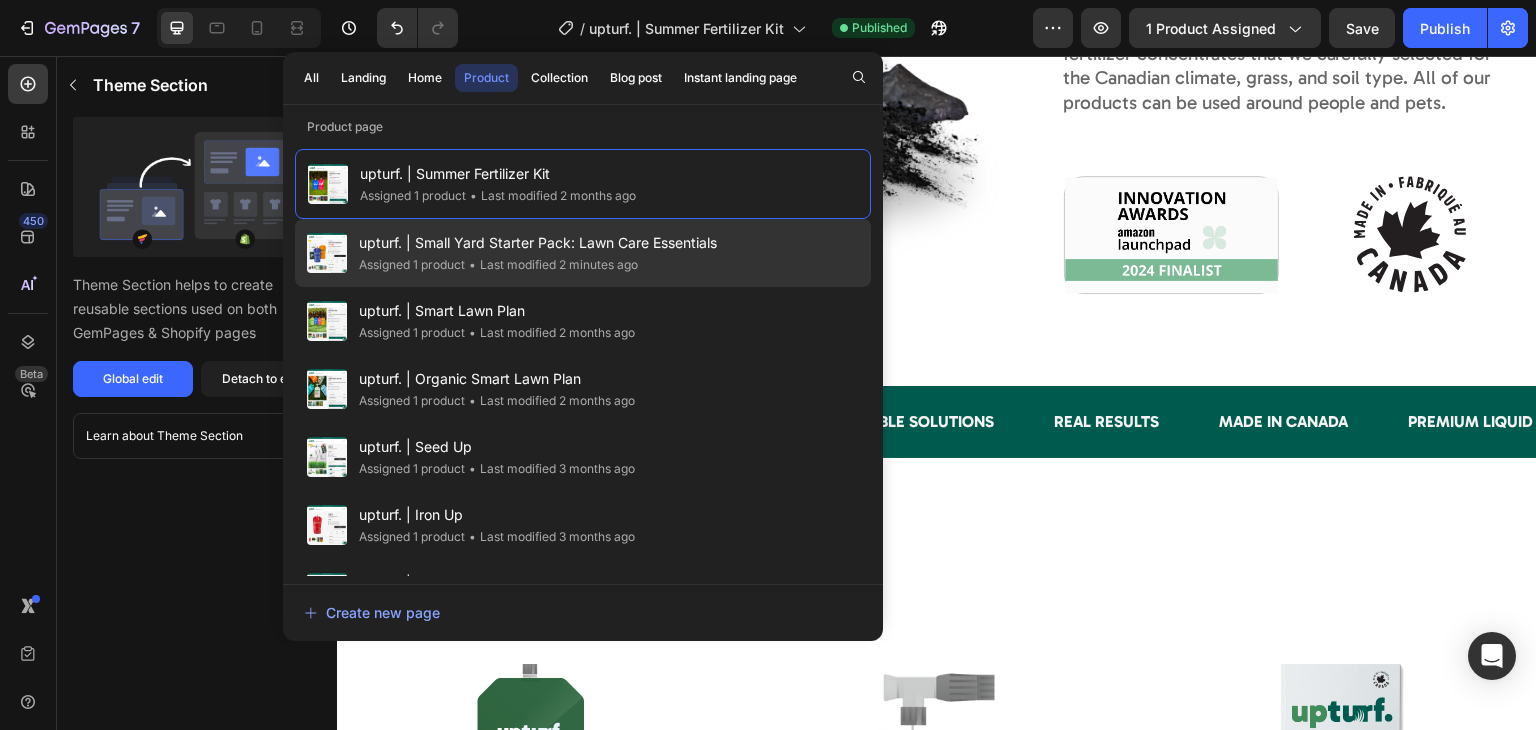 click on "• Last modified 2 minutes ago" 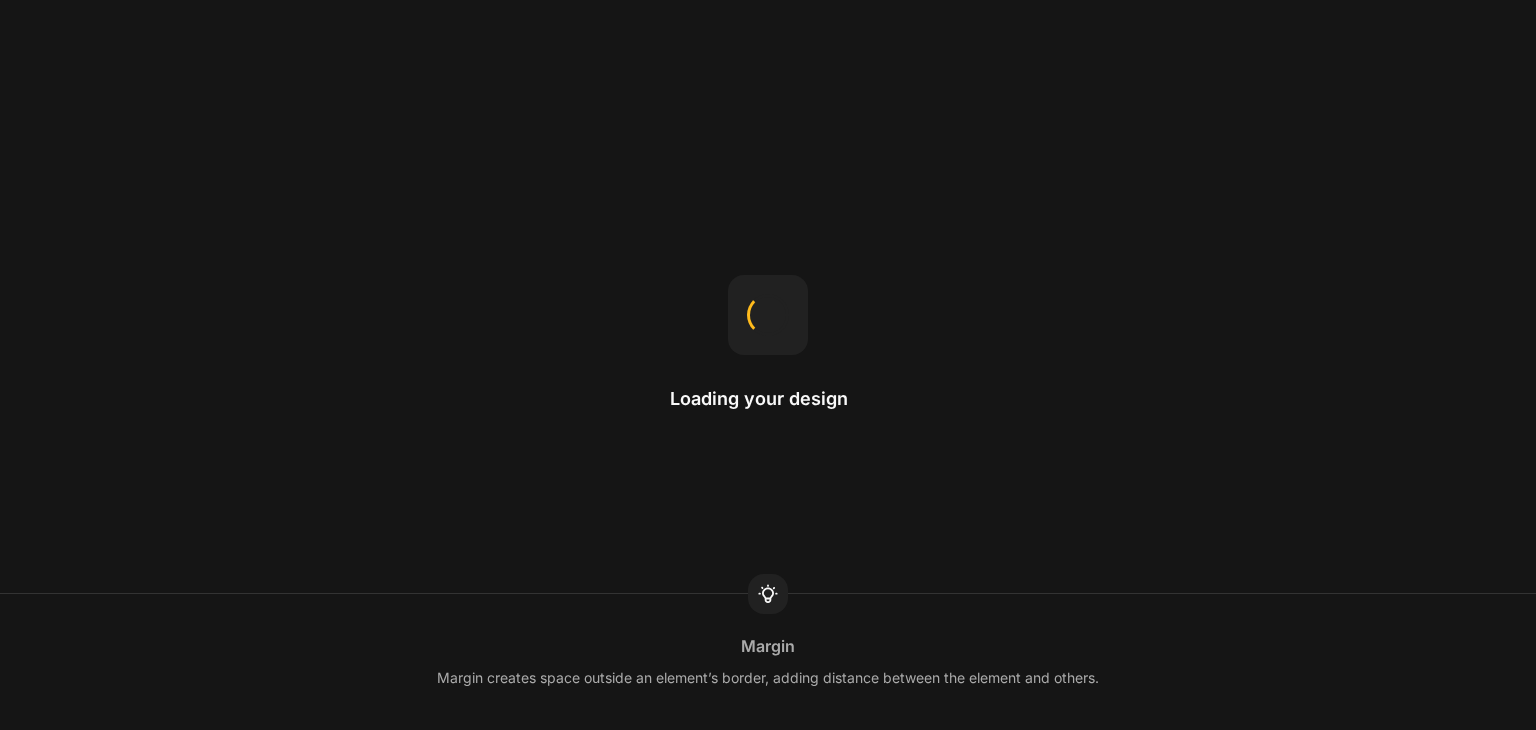 scroll, scrollTop: 0, scrollLeft: 0, axis: both 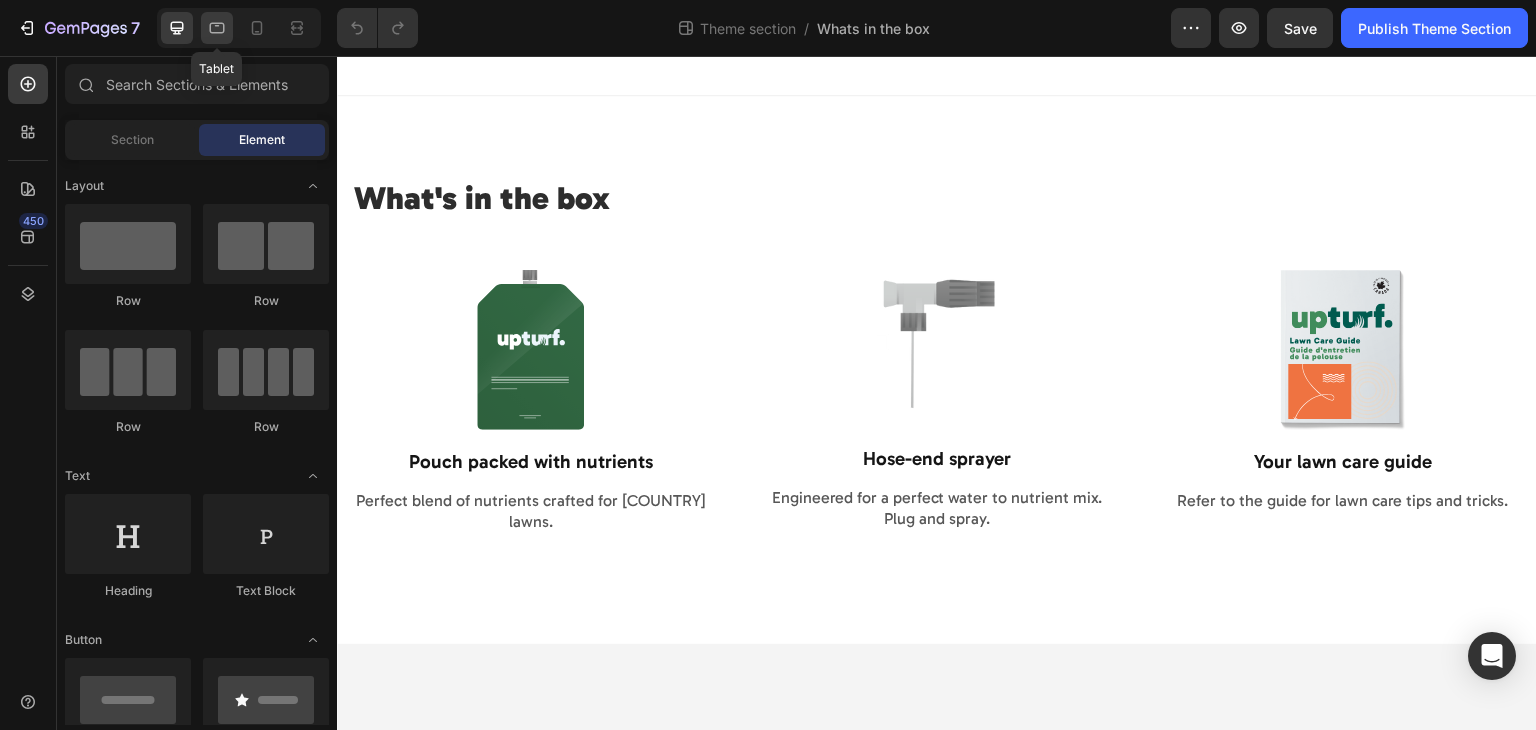 click 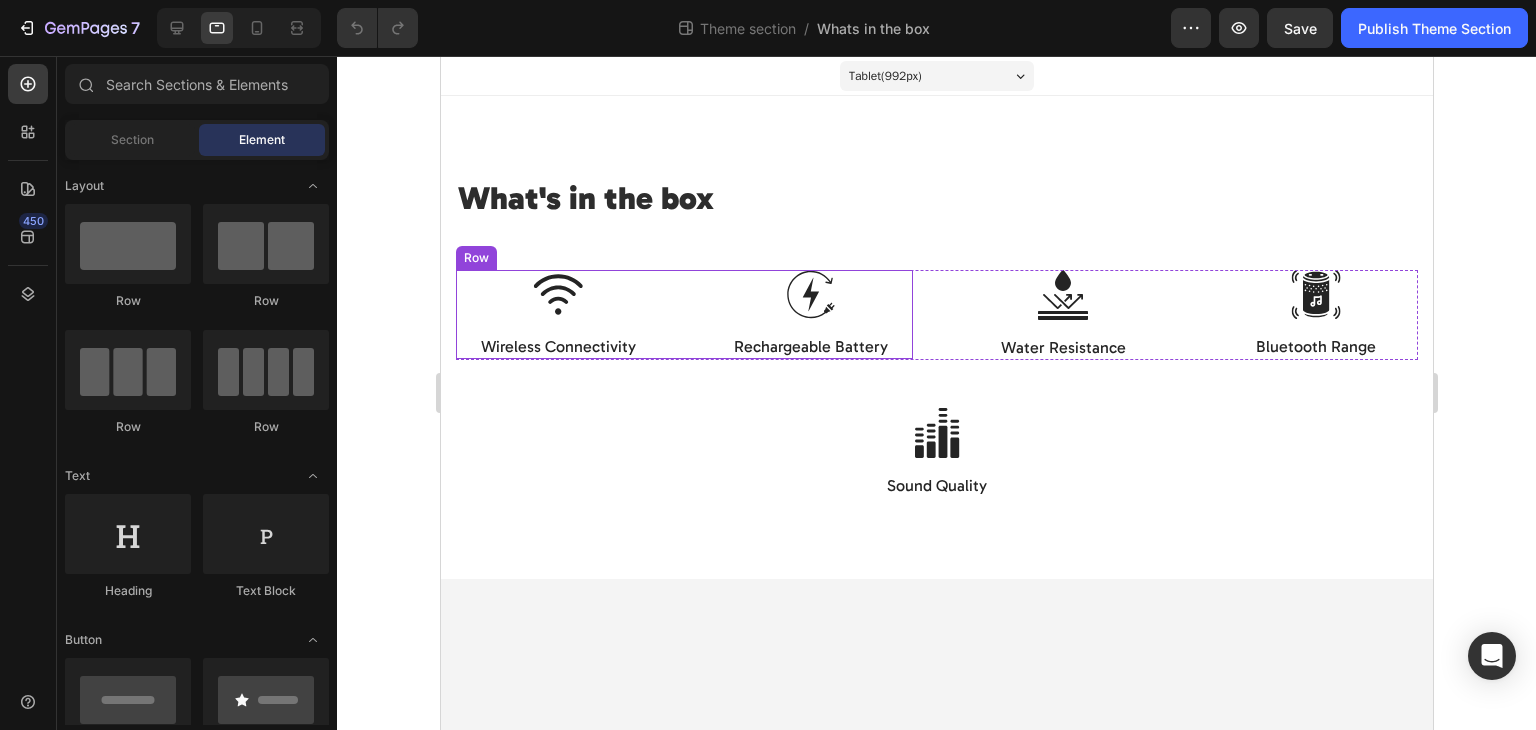 click on "Image Wireless Connectivity Text Block Image Rechargeable Battery Text Block Row" at bounding box center (683, 315) 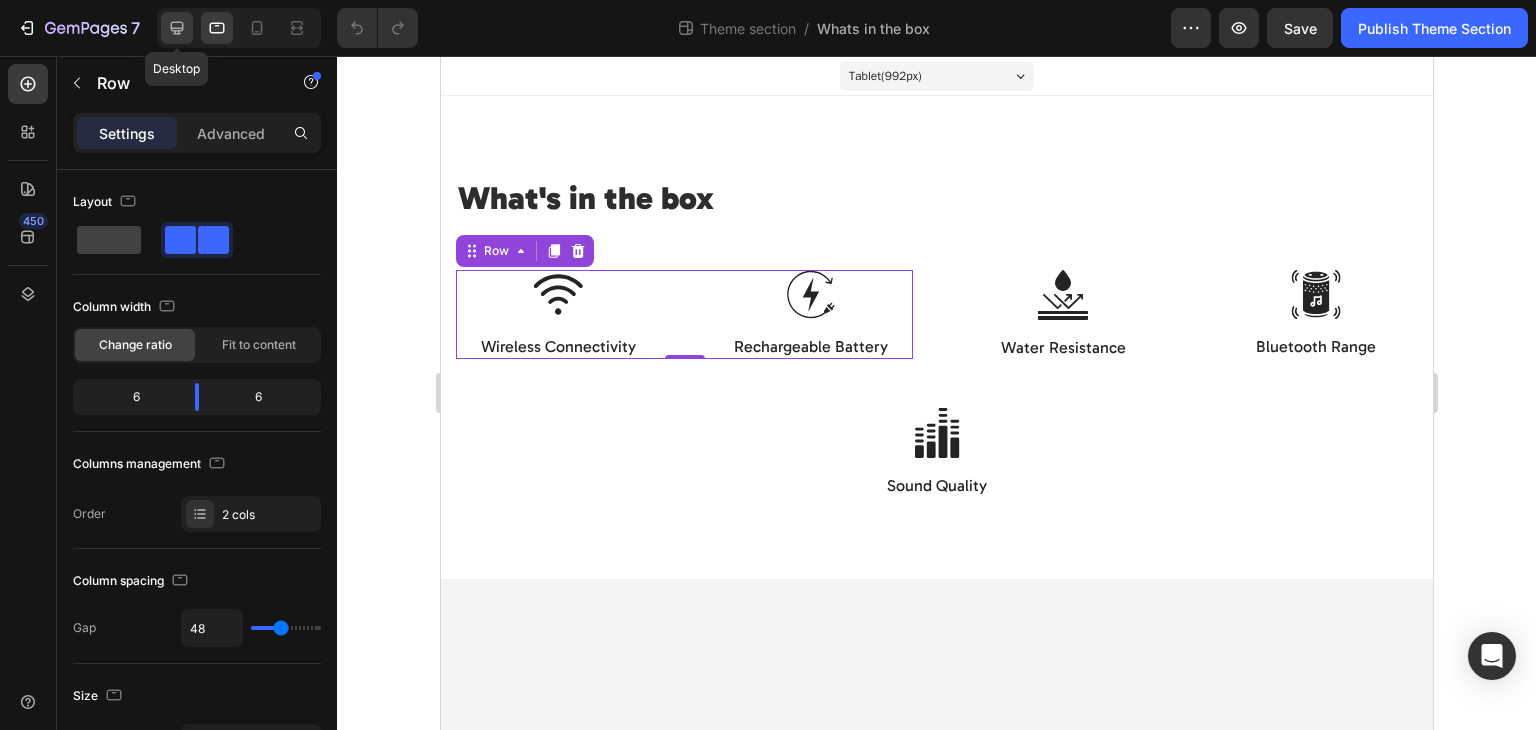 click 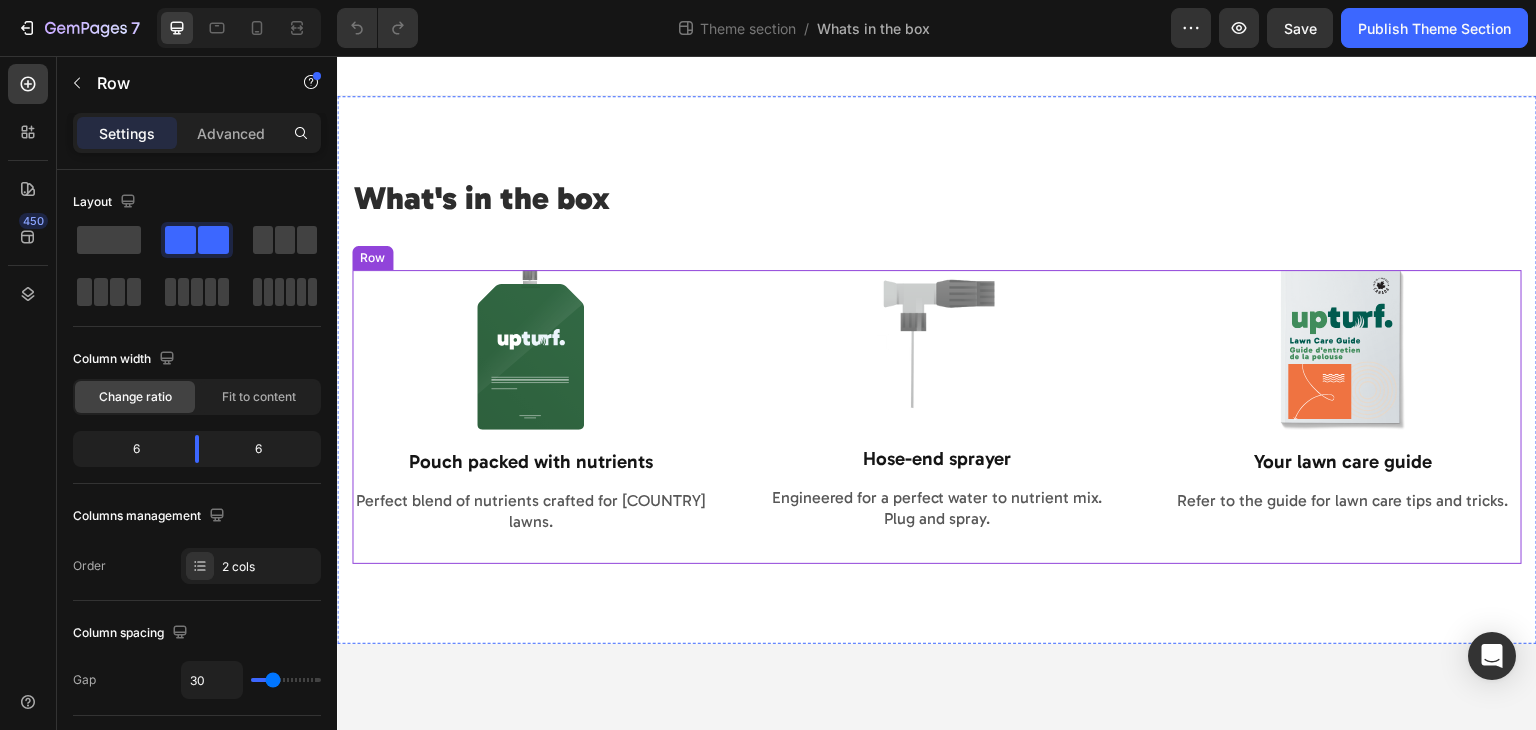 click on "Image Pouch packed with nutrients Text Block Perfect blend of nutrients crafted for Canadian lawns. Text Block Image Hose-end sprayer Text Block Engineered for a perfect water to nutrient mix. Plug and spray. Text Block Image Your lawn care guide Text Block Refer to the guide for lawn care tips and tricks.  Text Block Row" at bounding box center [937, 417] 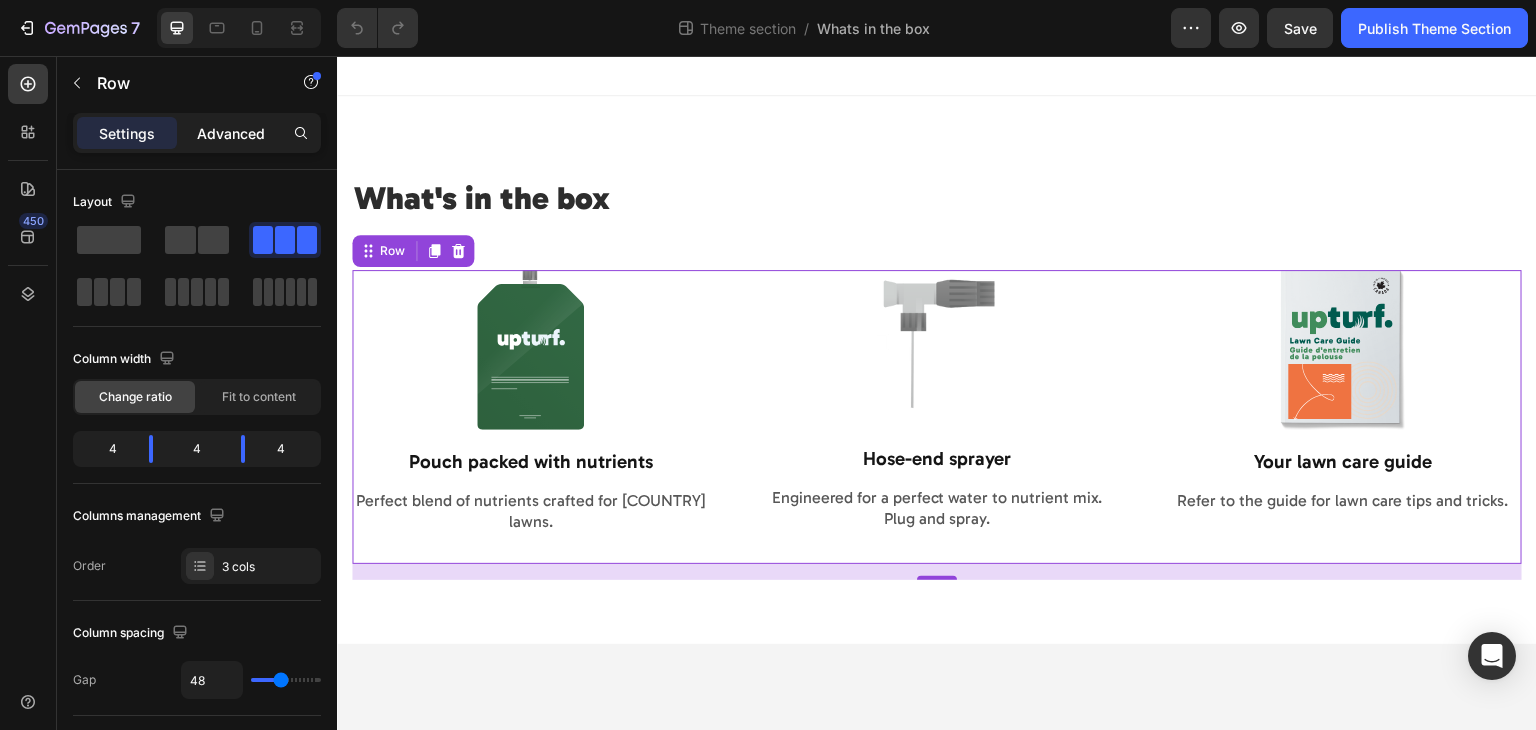click on "Advanced" at bounding box center (231, 133) 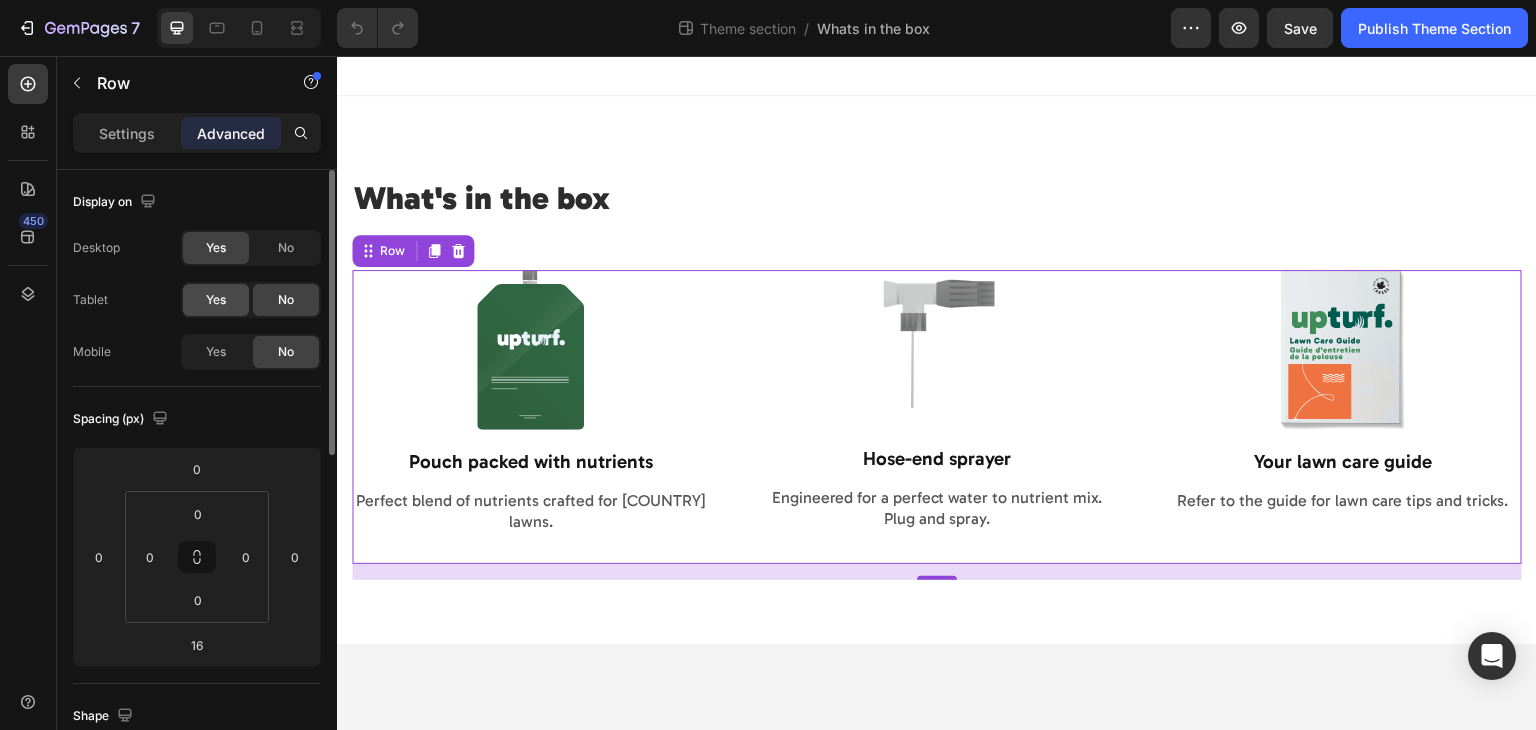 click on "Yes" 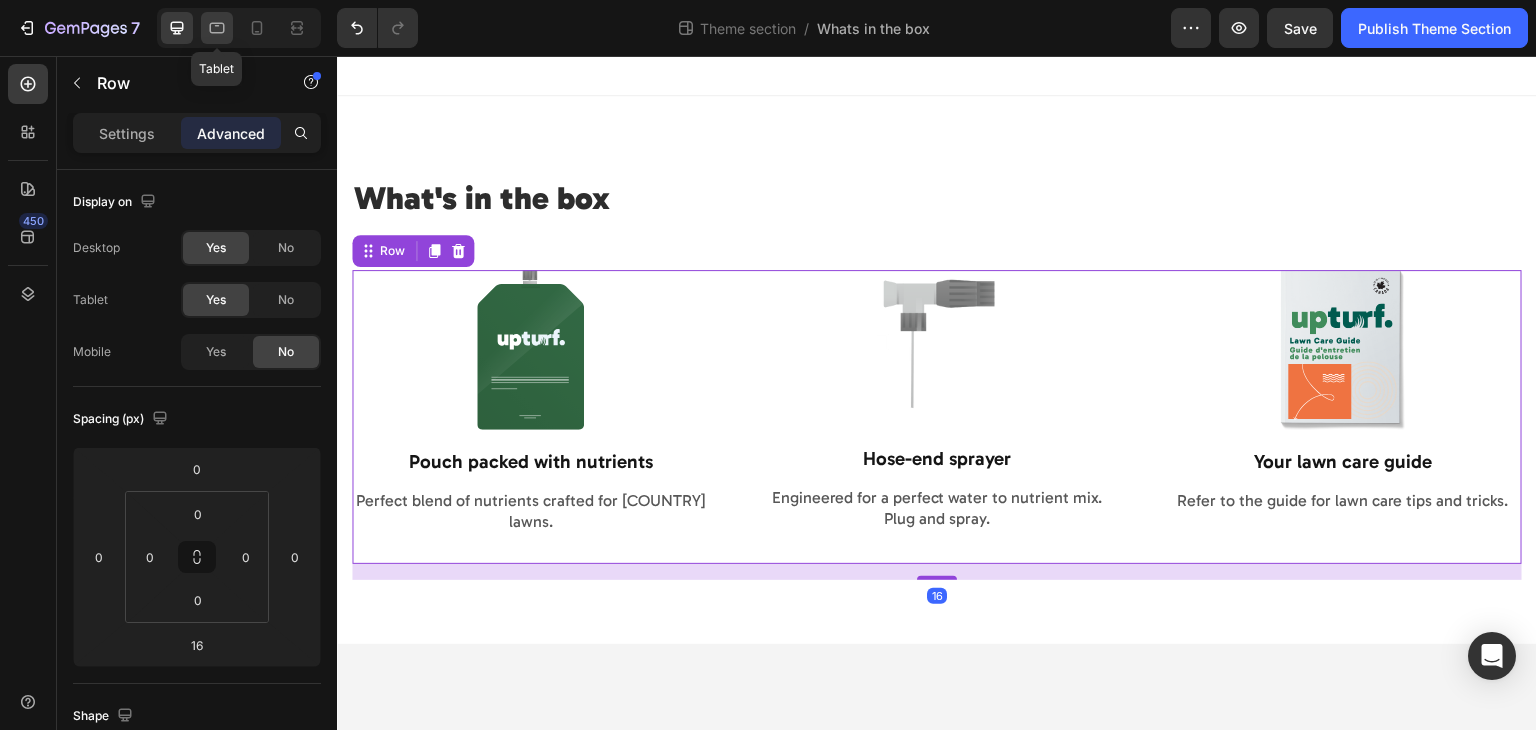 click 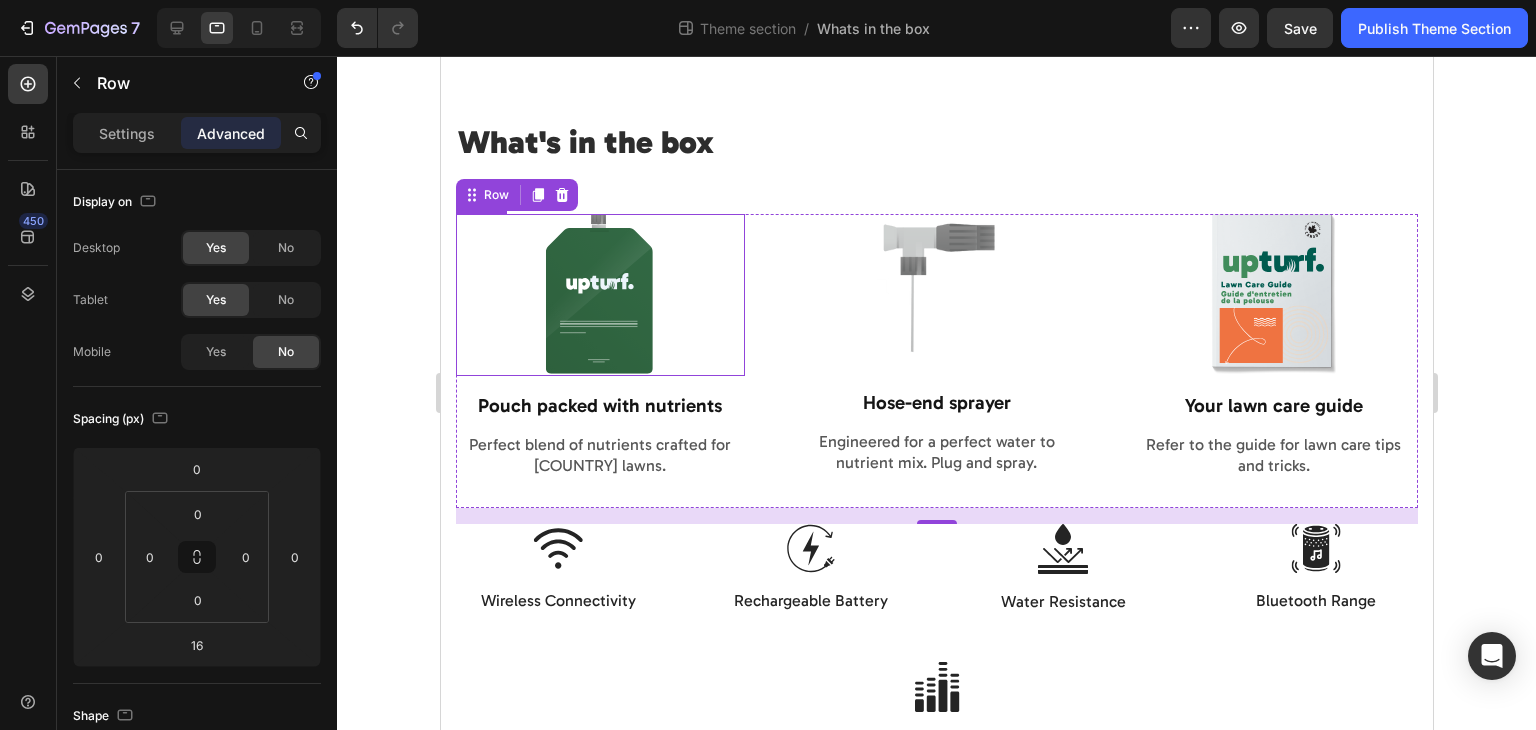 scroll, scrollTop: 159, scrollLeft: 0, axis: vertical 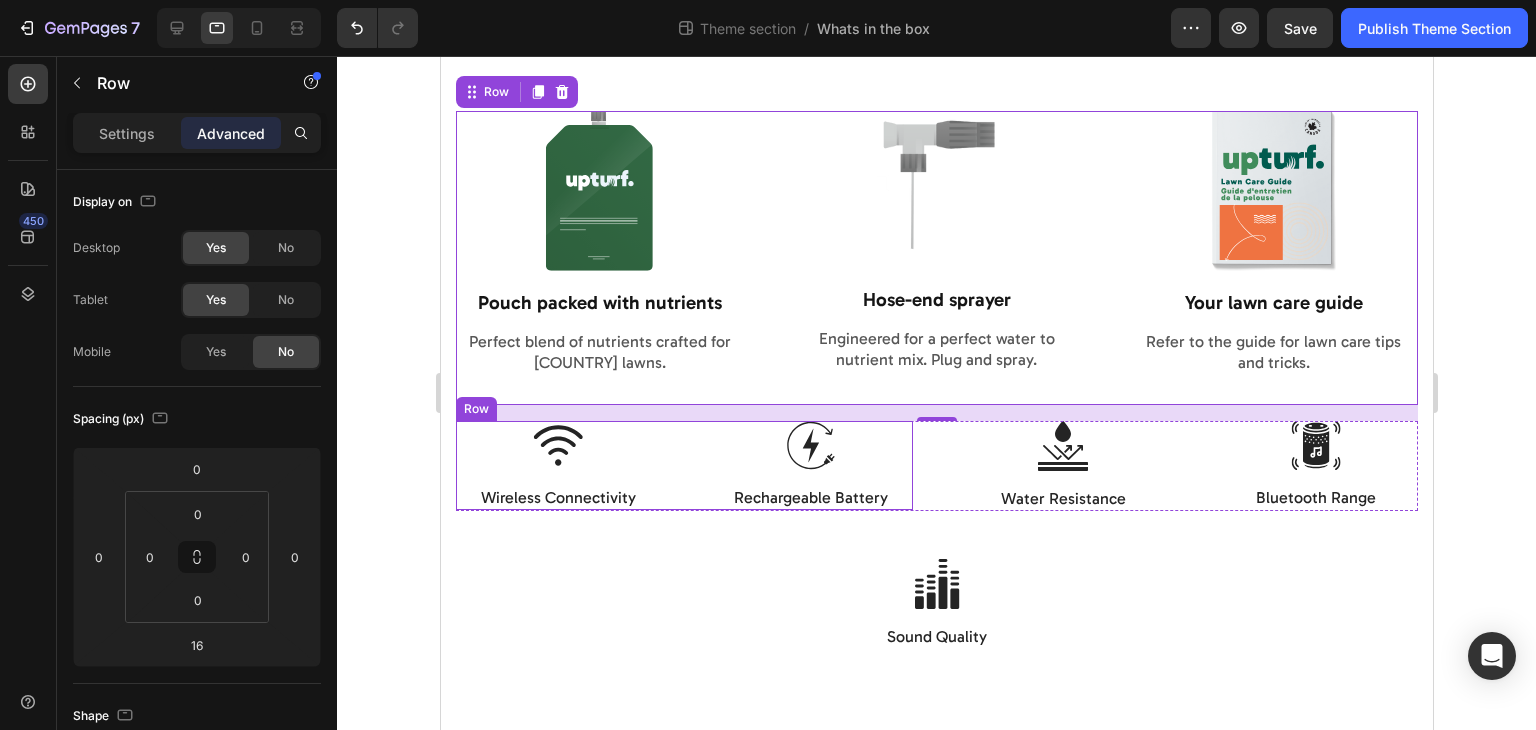 click on "Image Wireless Connectivity Text Block Image Rechargeable Battery Text Block Row" at bounding box center (683, 466) 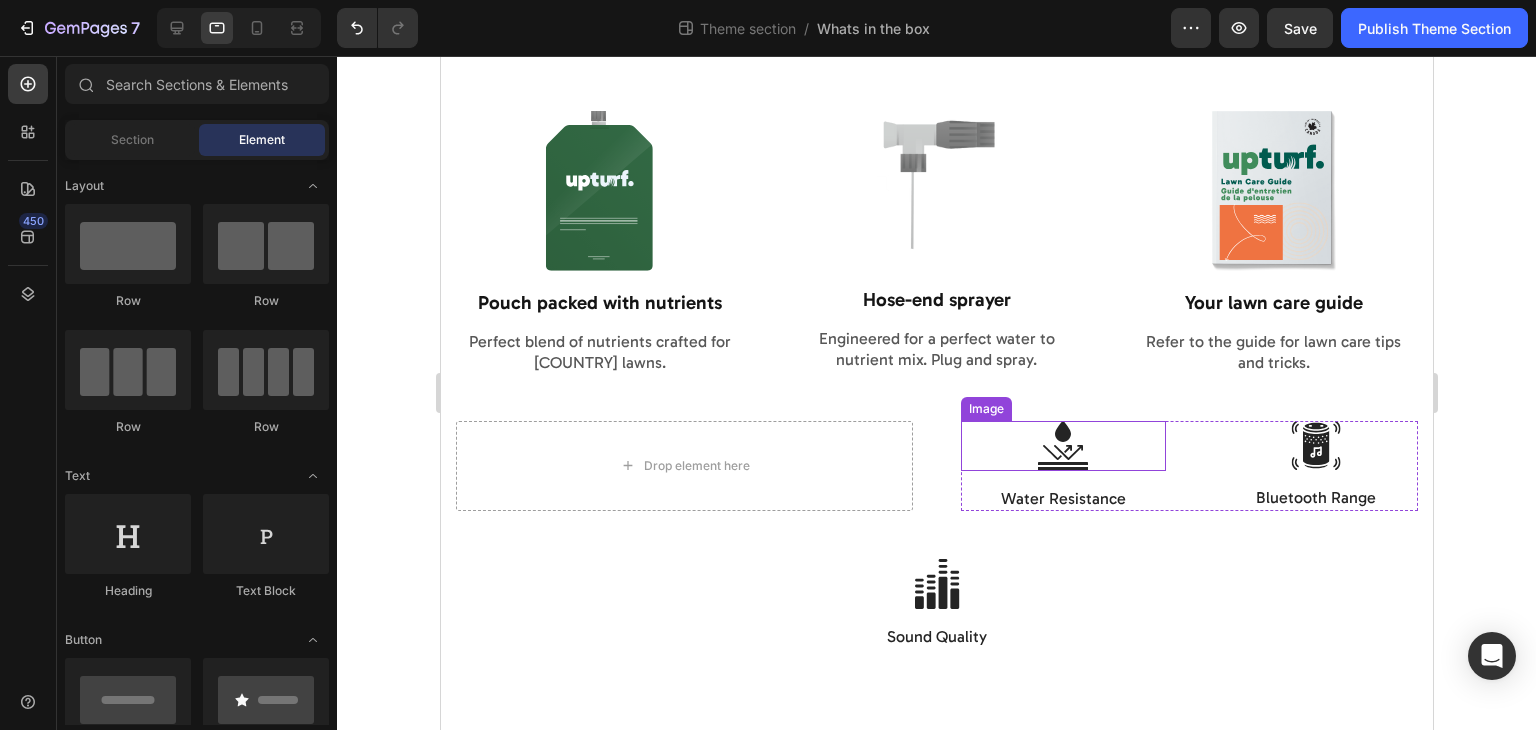 click at bounding box center [1062, 446] 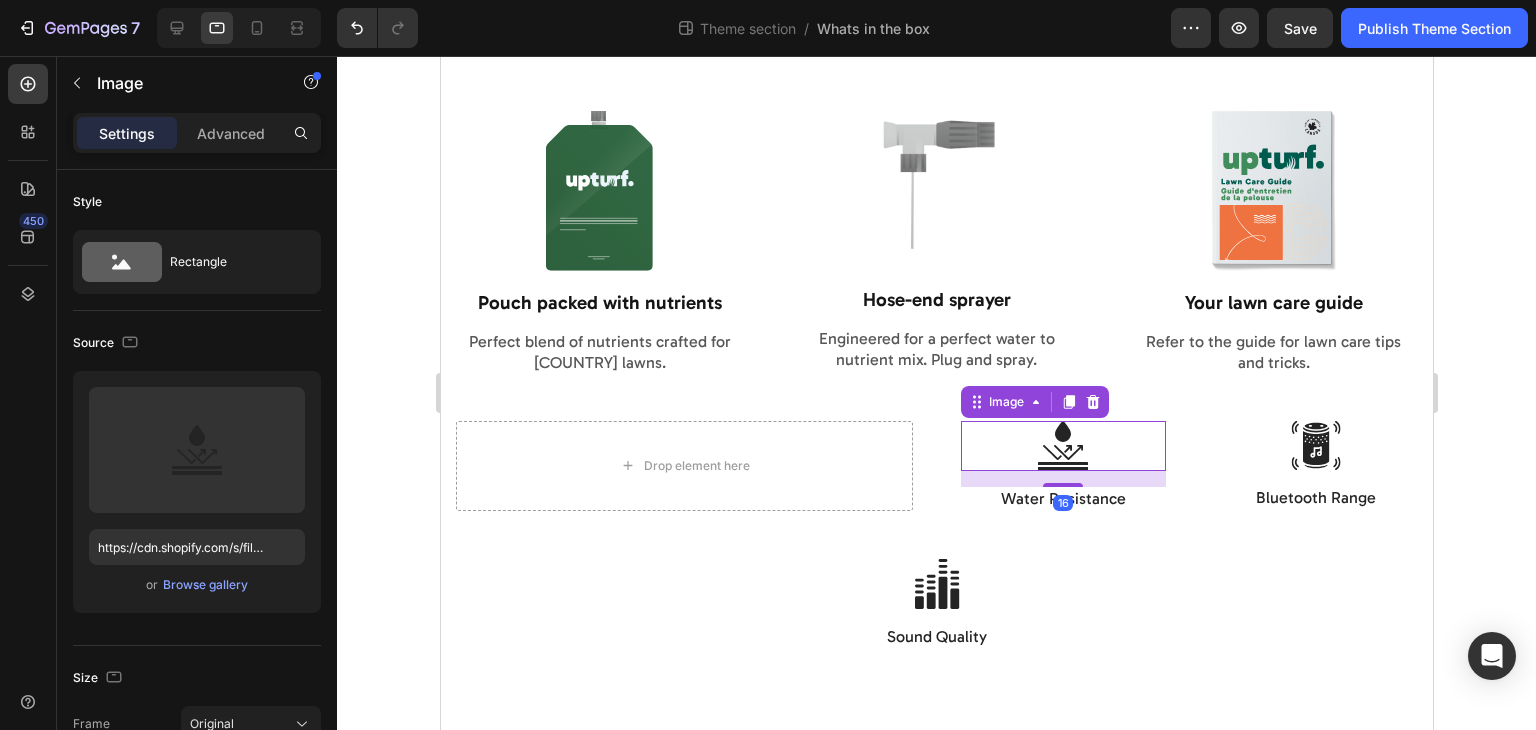 click on "Drop element here Image   16 Water Resistance Text Block Image Bluetooth Range Text Block Row Row" at bounding box center [936, 466] 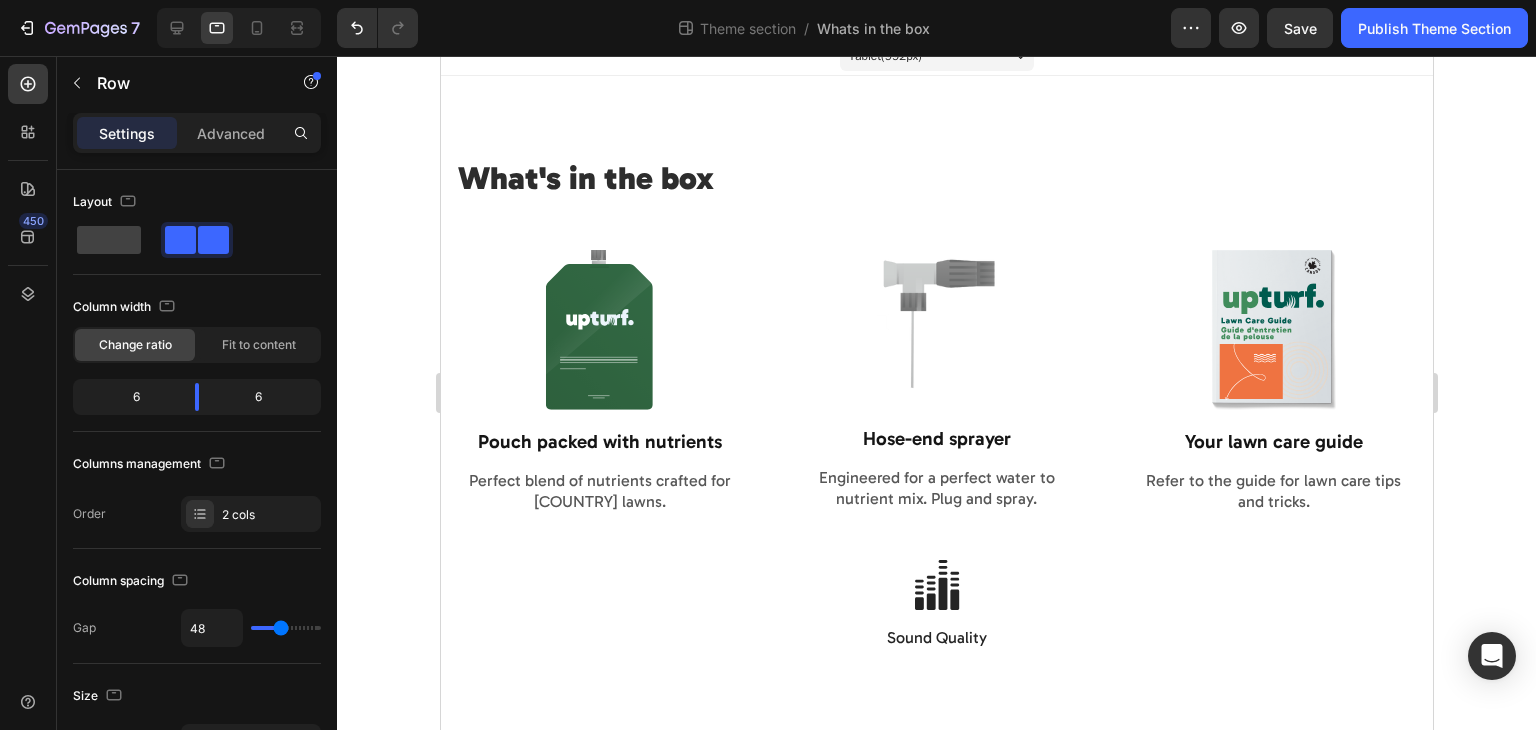 scroll, scrollTop: 20, scrollLeft: 0, axis: vertical 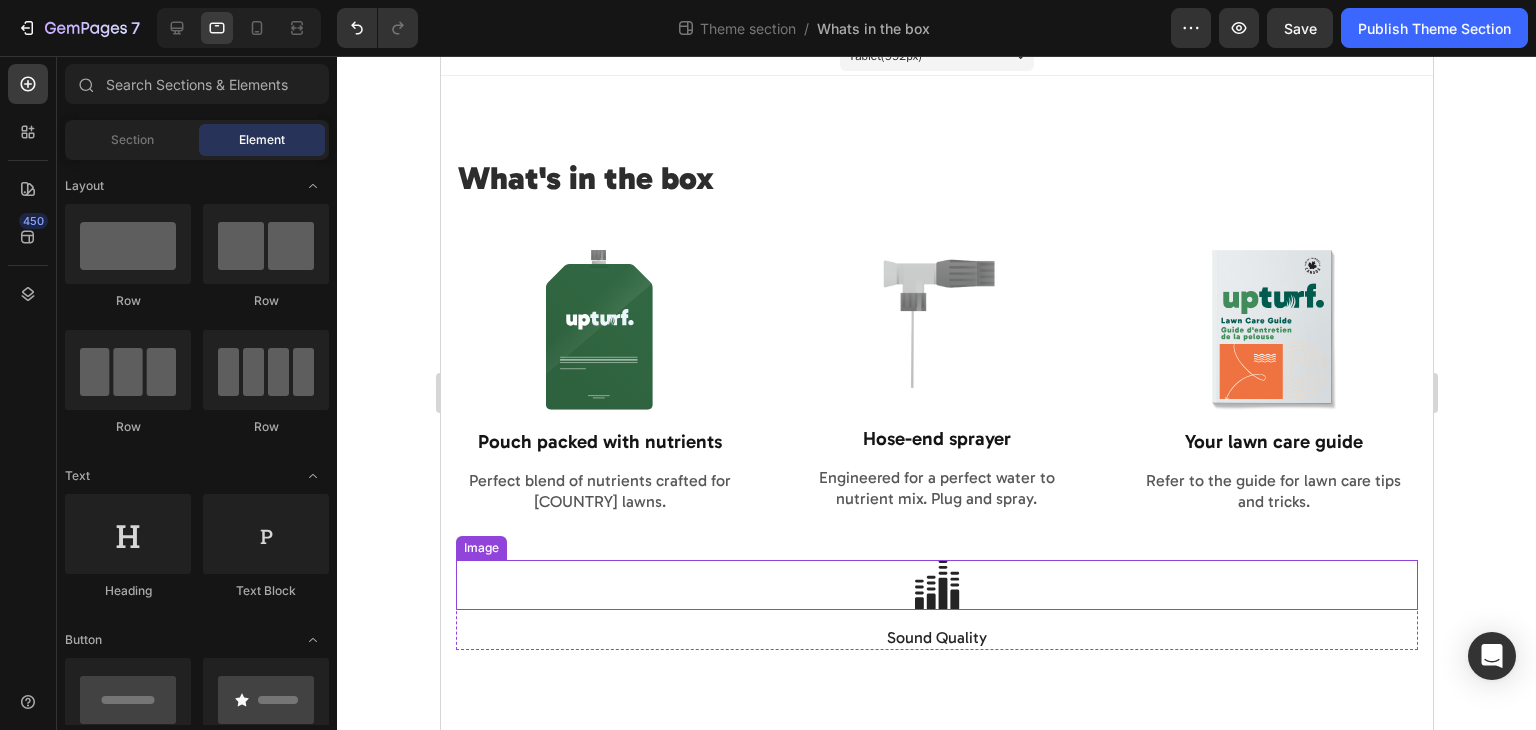 click at bounding box center [936, 585] 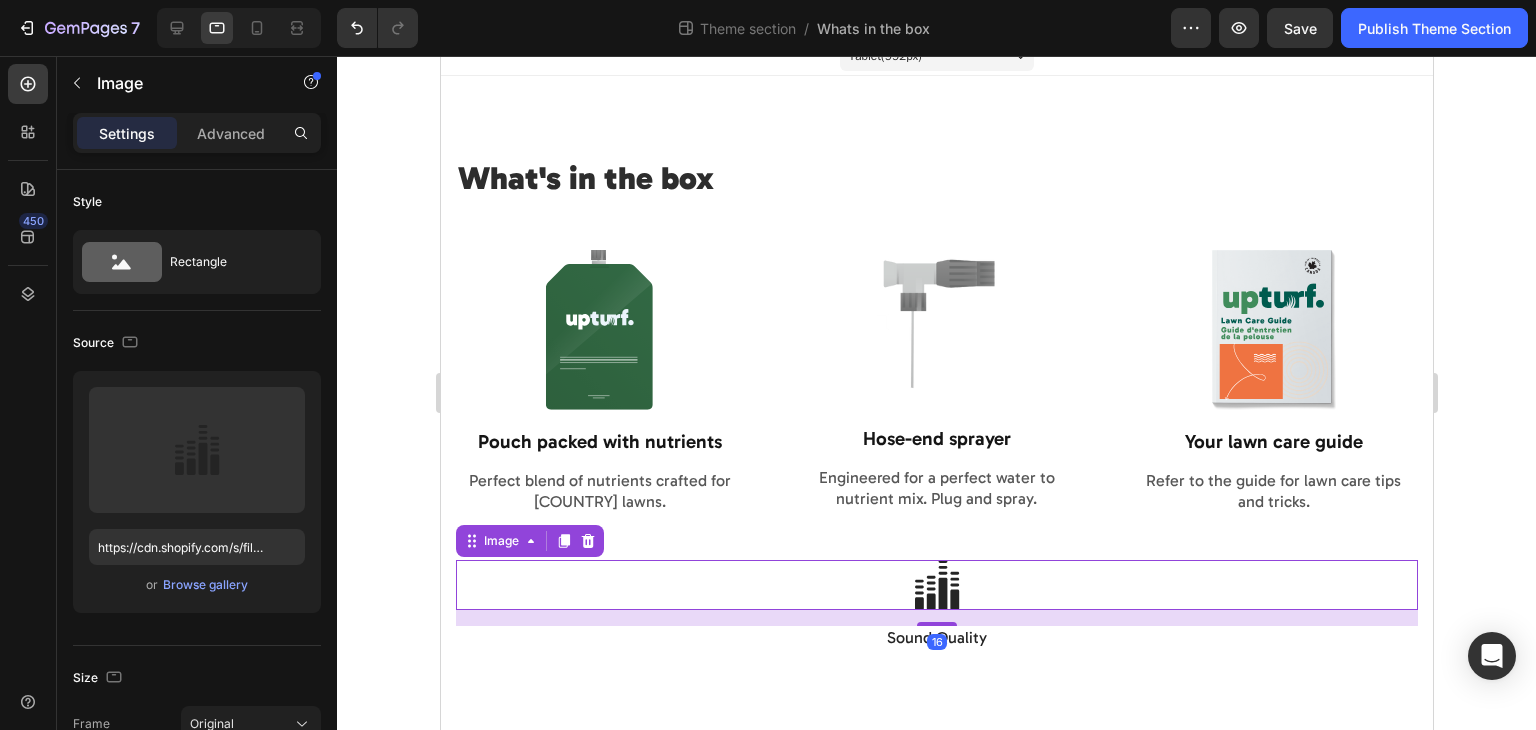 click at bounding box center [936, 585] 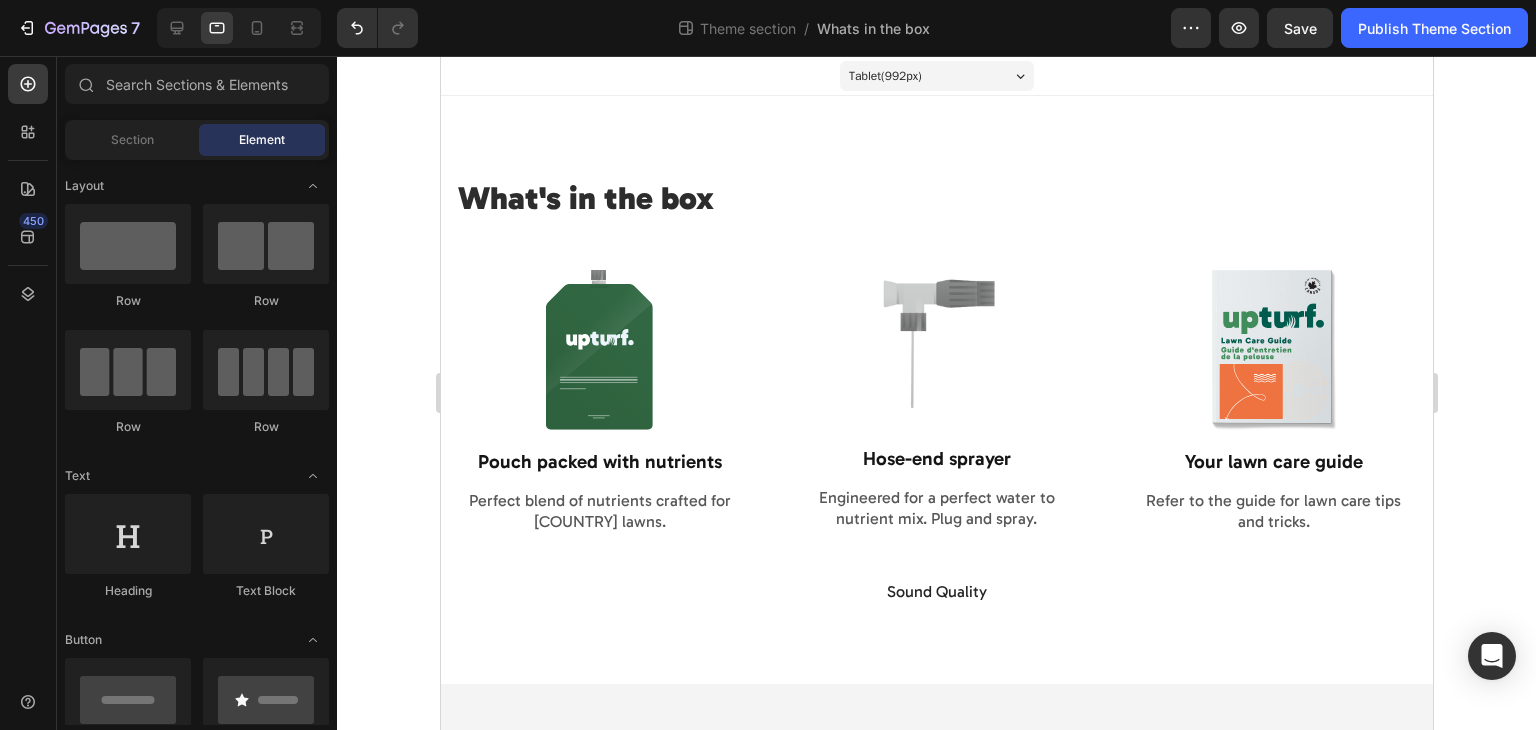 click on "Sound Quality" at bounding box center (936, 592) 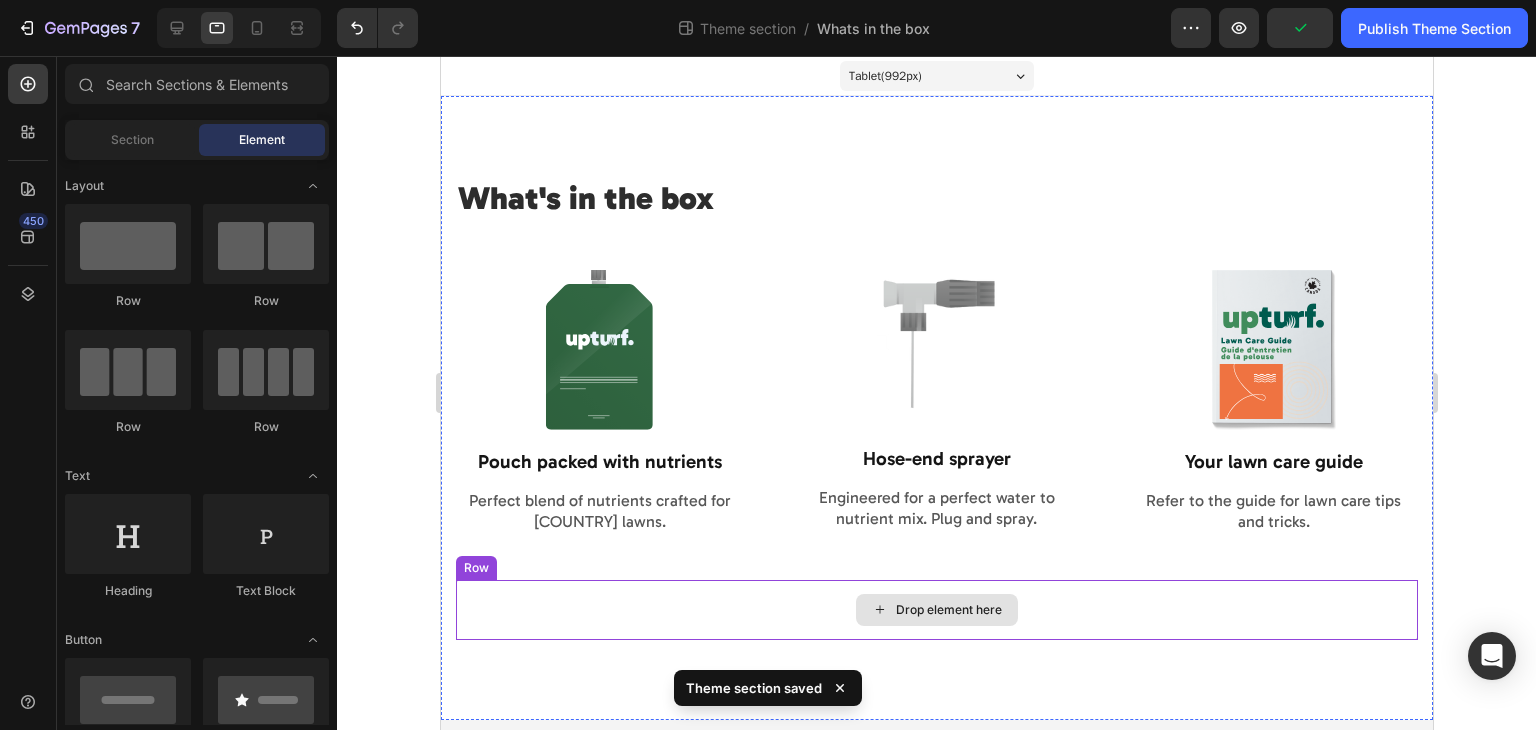 click on "Drop element here" at bounding box center [936, 610] 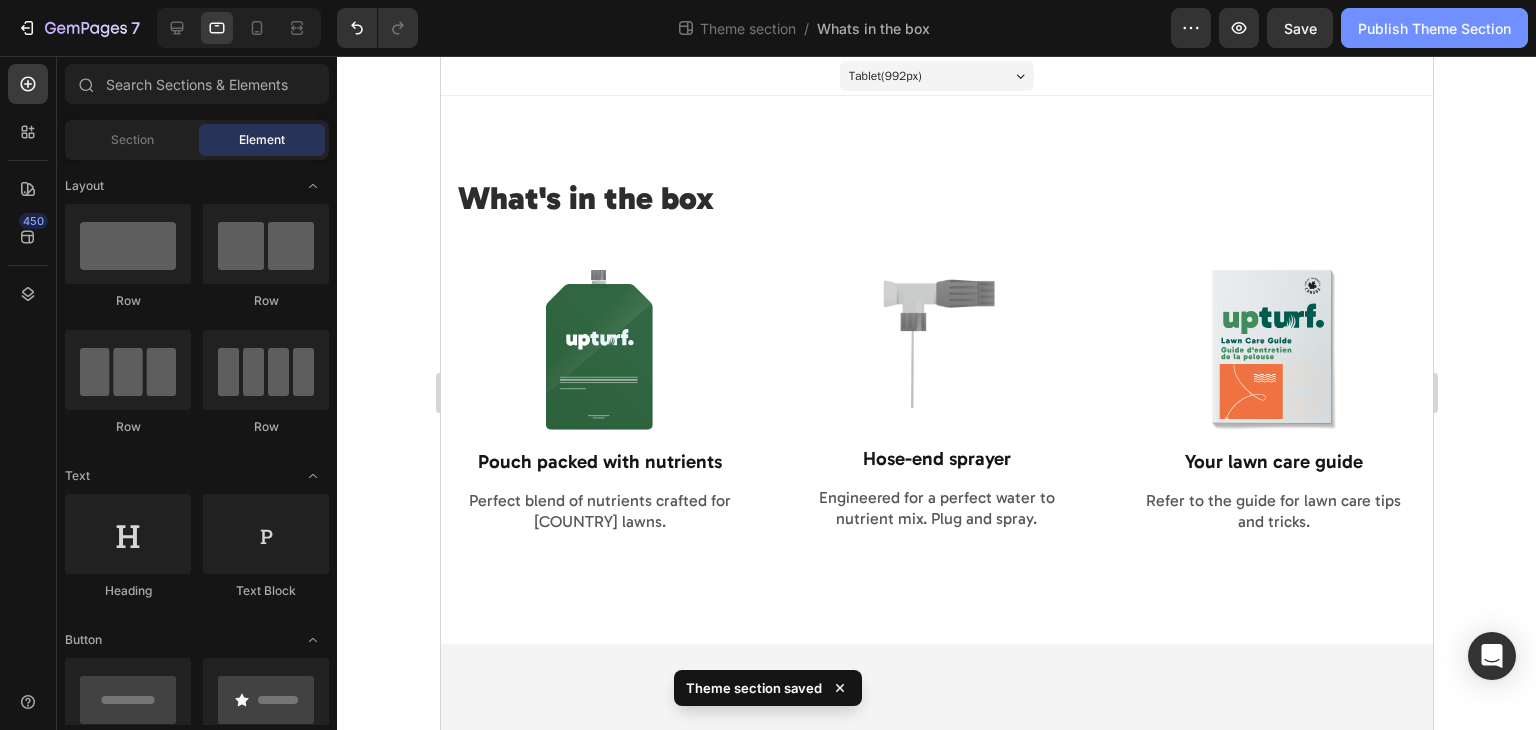 click on "Publish Theme Section" at bounding box center (1434, 28) 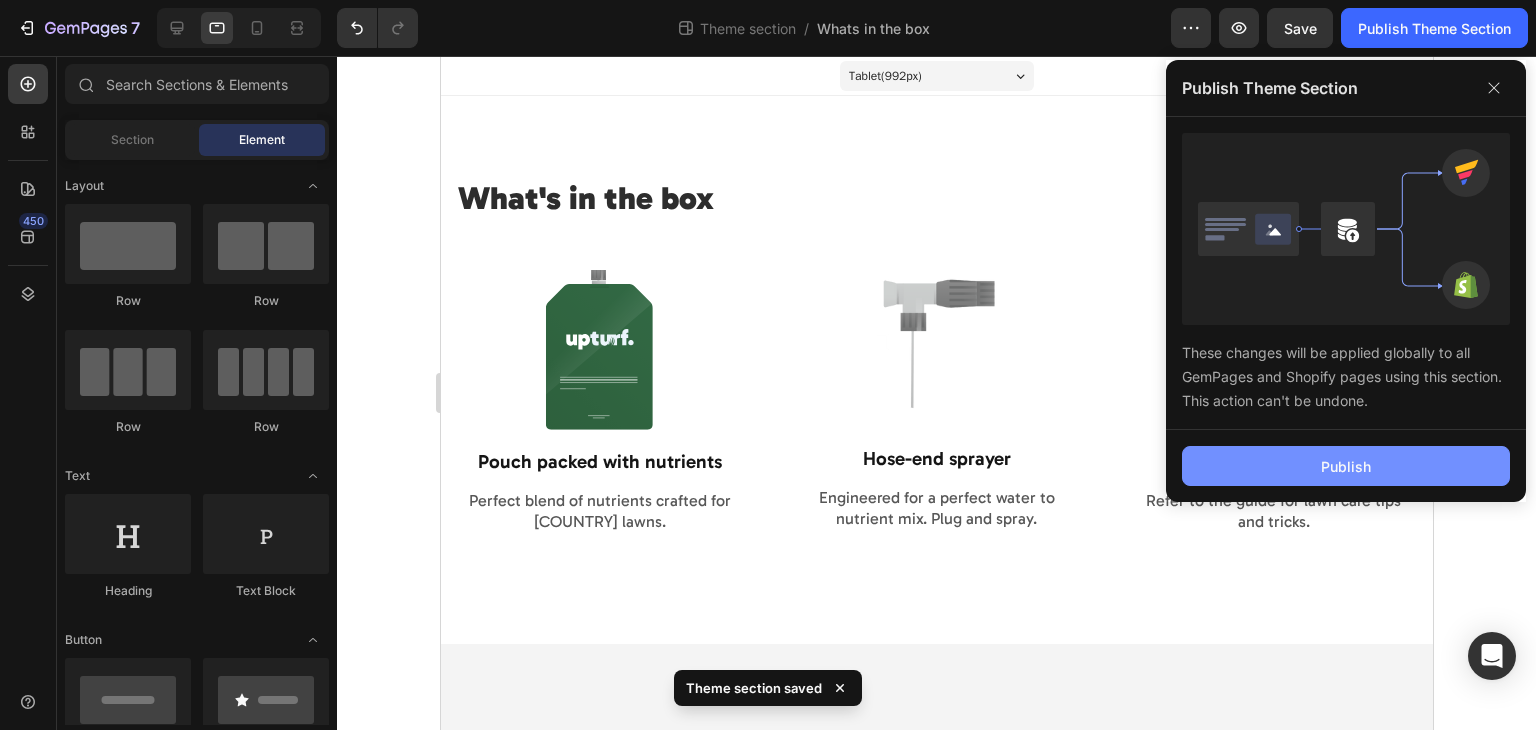 click on "Publish" at bounding box center (1346, 466) 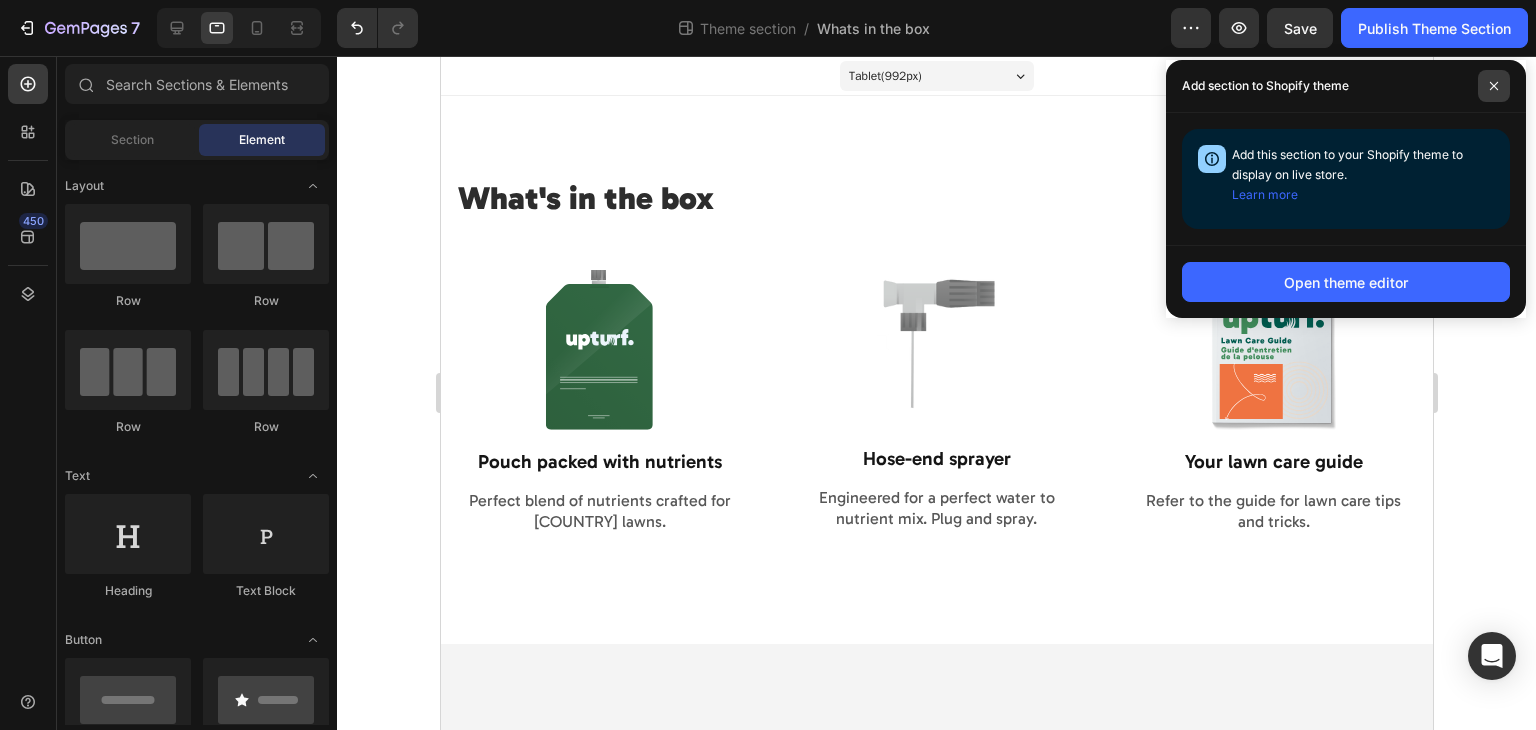 click at bounding box center (1494, 86) 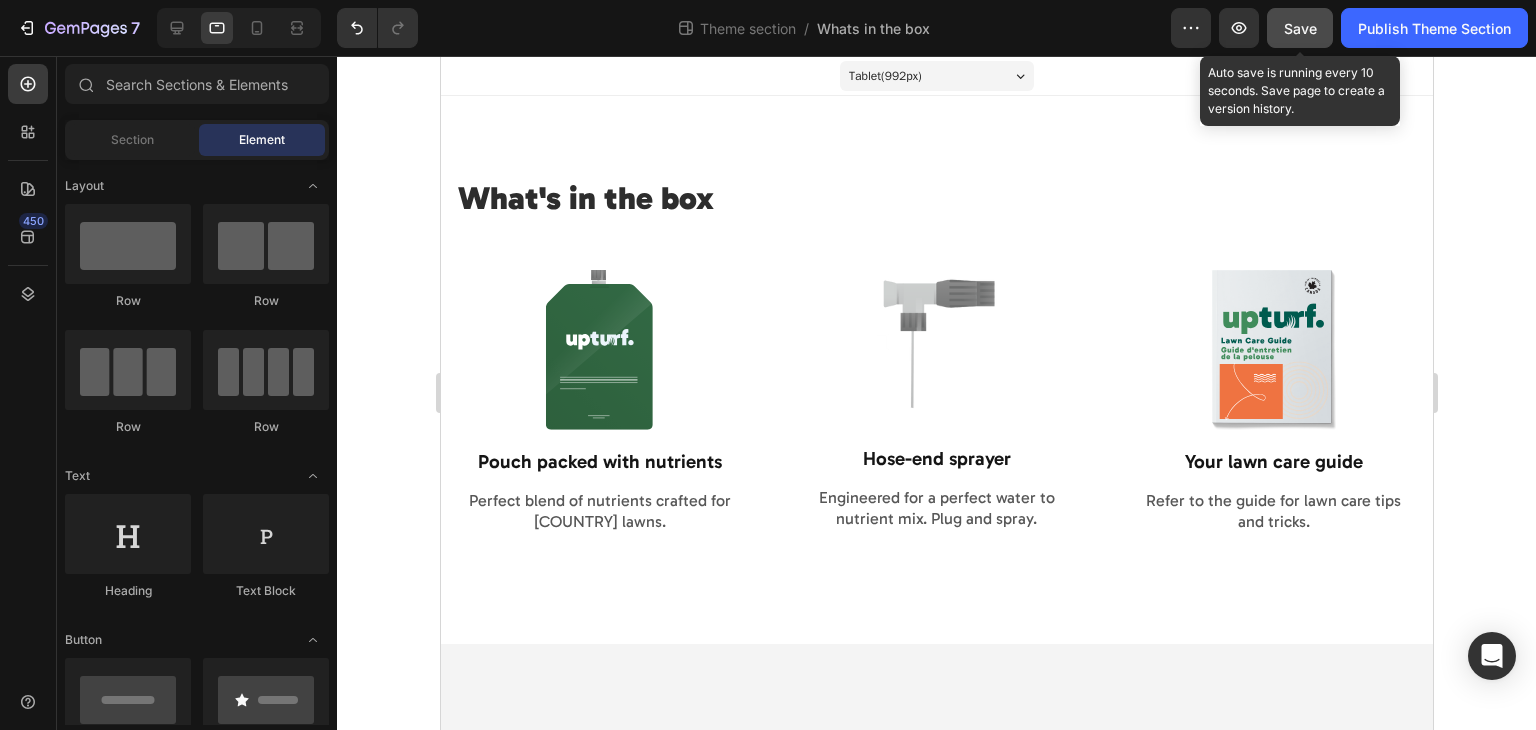 click on "Save" at bounding box center [1300, 28] 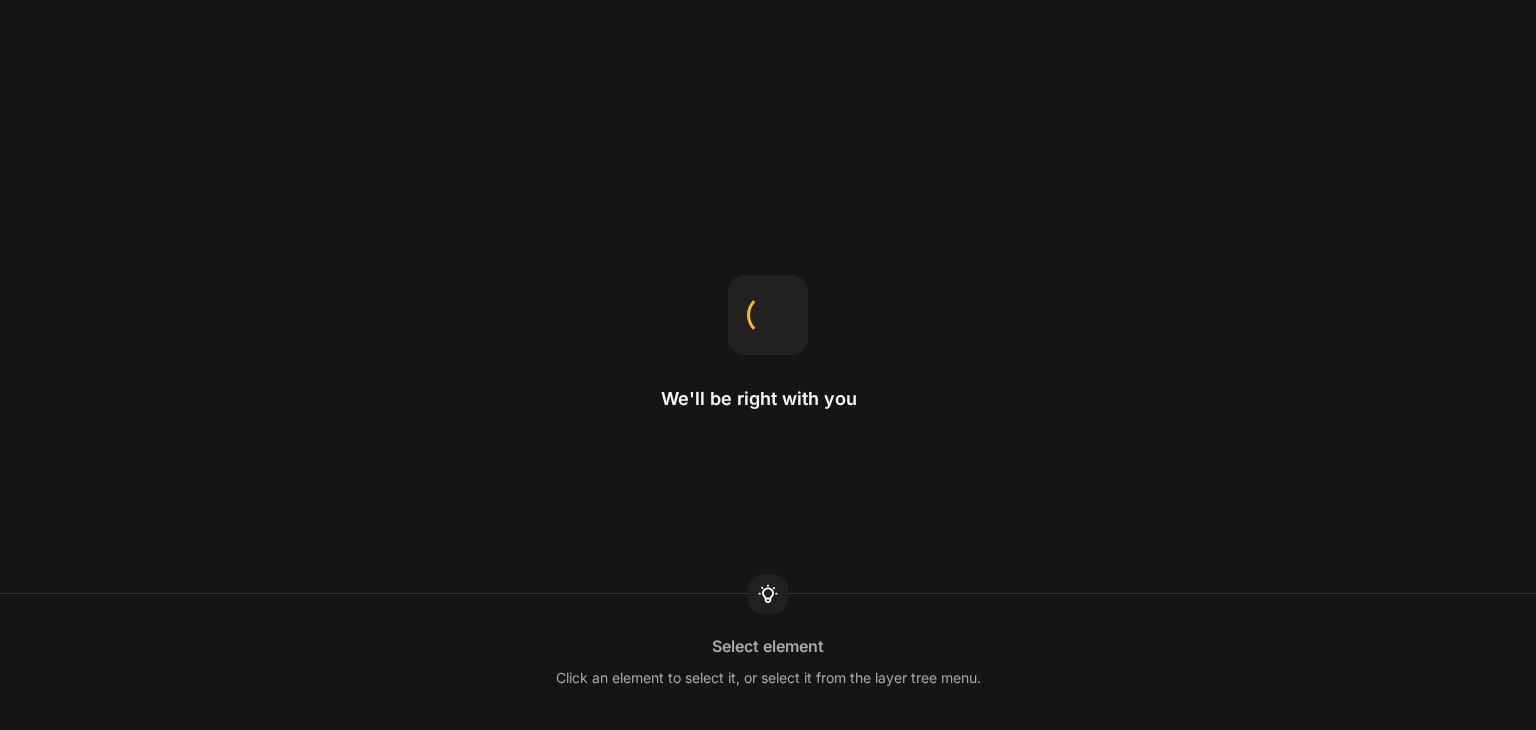 scroll, scrollTop: 0, scrollLeft: 0, axis: both 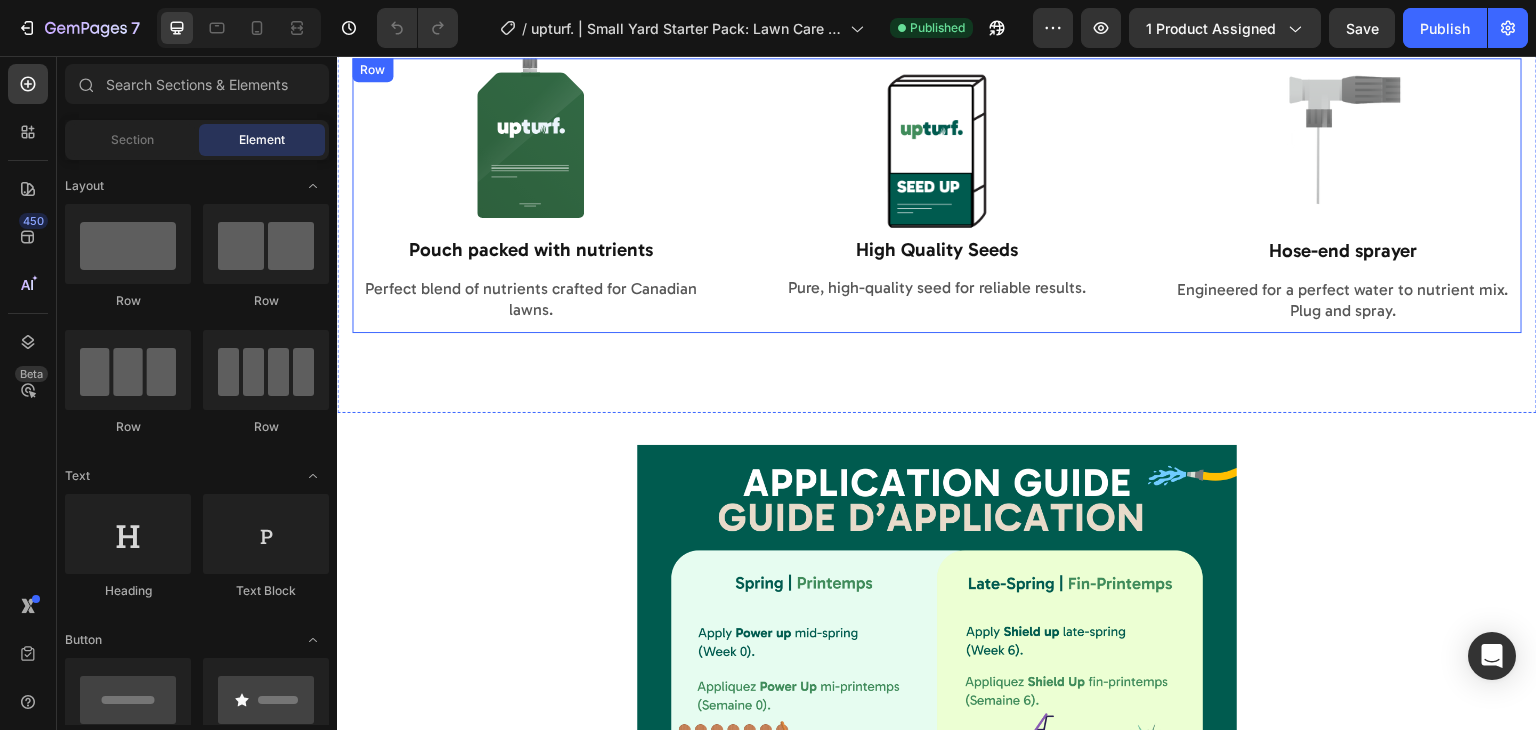 click on "Image Pouch packed with nutrients Text Block Perfect blend of nutrients crafted for Canadian lawns. Text Block Image High Quality Seeds Text Block Pure, high-quality seed for reliable results. Text Block Image Hose-end sprayer Text Block Engineered for a perfect water to nutrient mix. Plug and spray. Text Block Row" at bounding box center [937, 196] 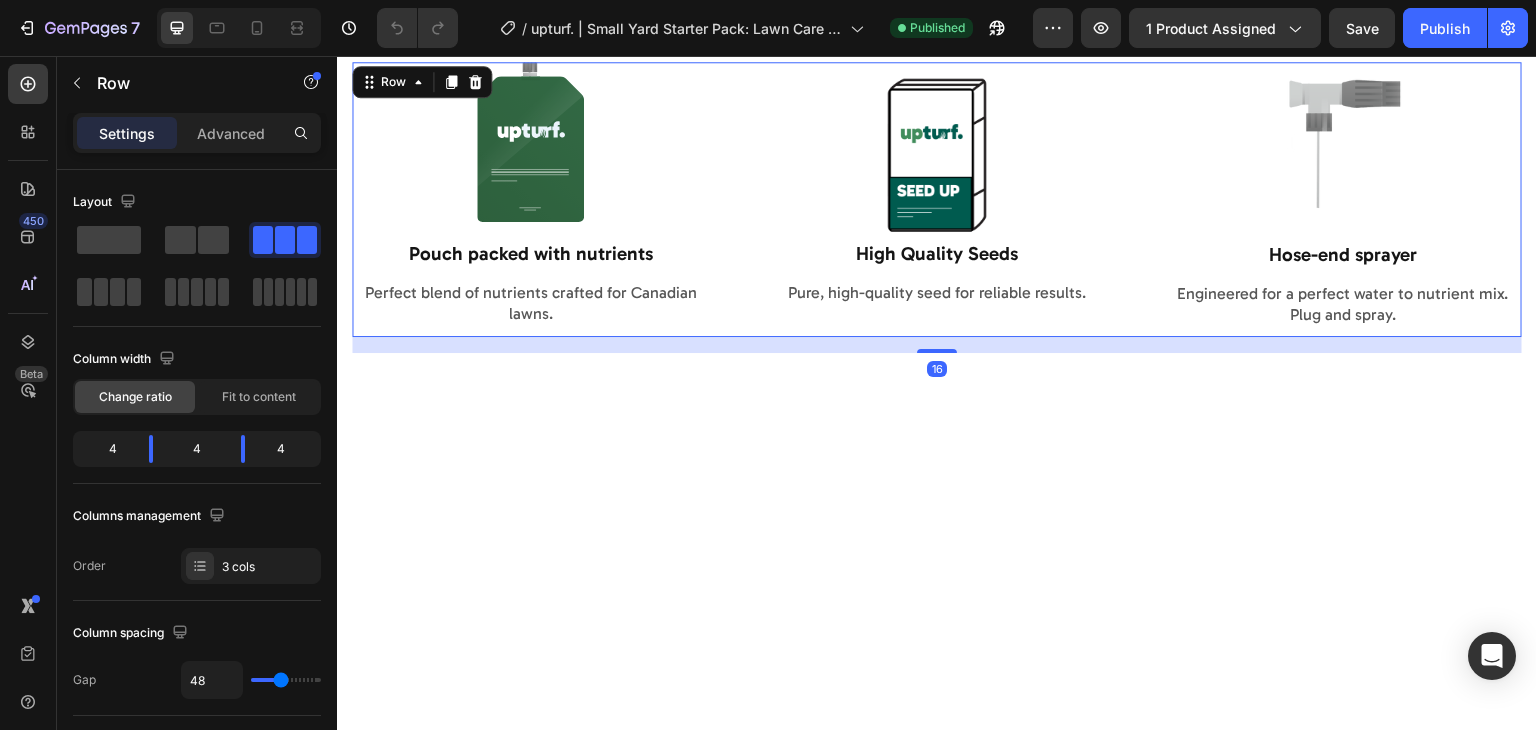 scroll, scrollTop: 1520, scrollLeft: 0, axis: vertical 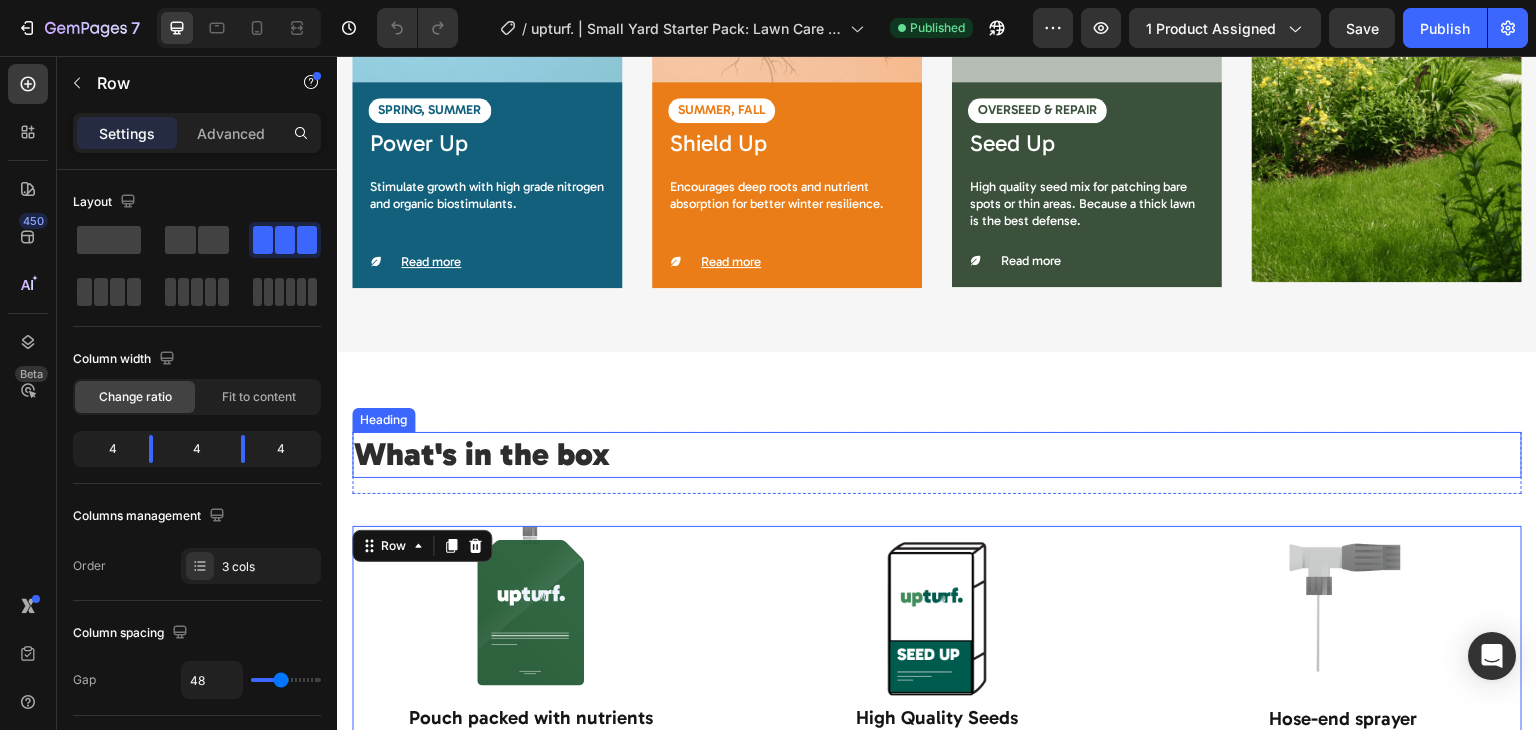 click on "What's in the box Heading Row Image Pouch packed with nutrients Text Block Perfect blend of nutrients crafted for Canadian lawns. Text Block Image High Quality Seeds Text Block Pure, high-quality seed for reliable results. Text Block Image Hose-end sprayer Text Block Engineered for a perfect water to nutrient mix. Plug and spray. Text Block Row   16 Image Pouch packed with nutrients Text Block Perfect blend of nutrients crafted for Canadian lawns. Text Block Image High Quality Seeds Text Block Pure, high-quality seed for reliable results. Text Block Row Image Hose-end sprayer Text Block Engineered for a perfect water to nutrient mix. Plug and spray. Text Block
Row Row Section 3" at bounding box center [937, 616] 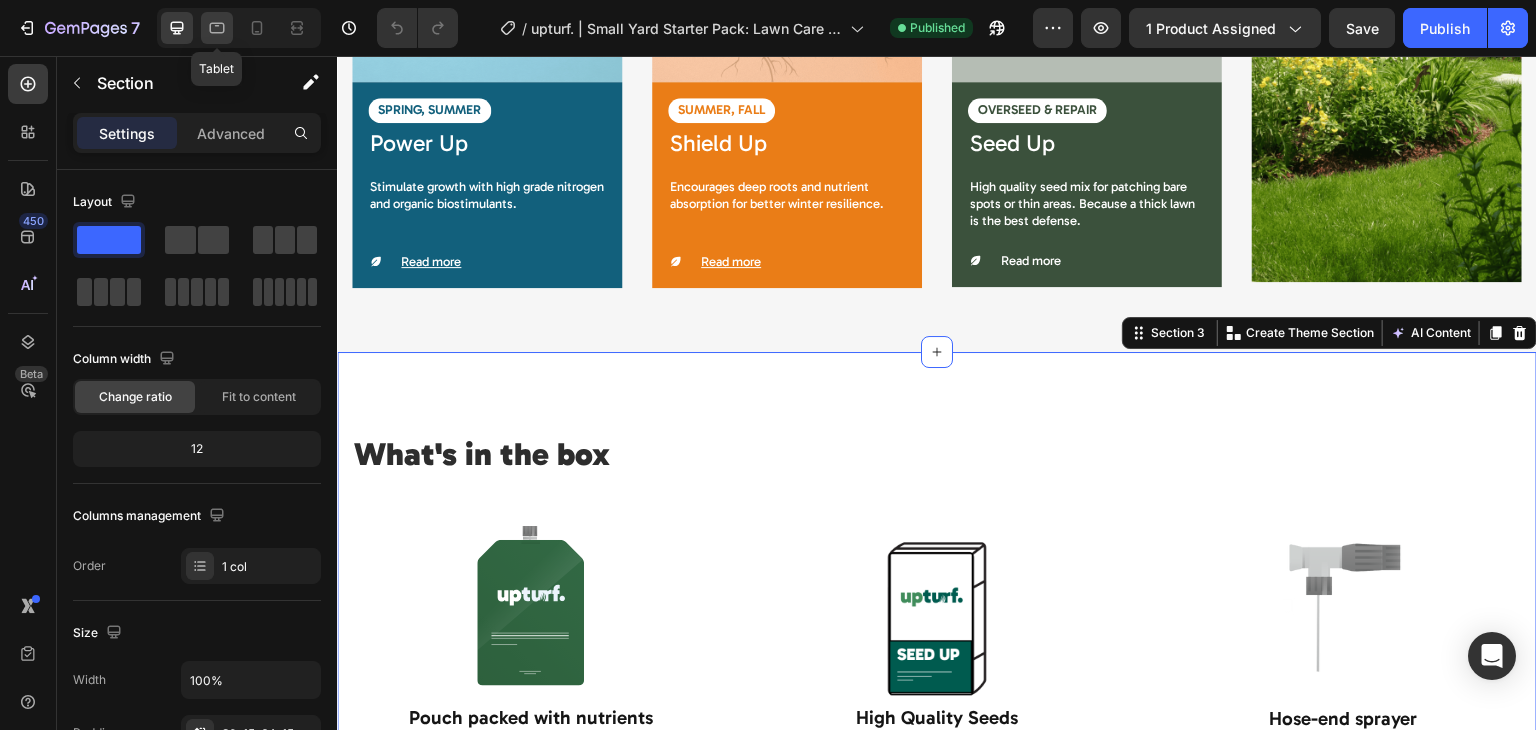 click 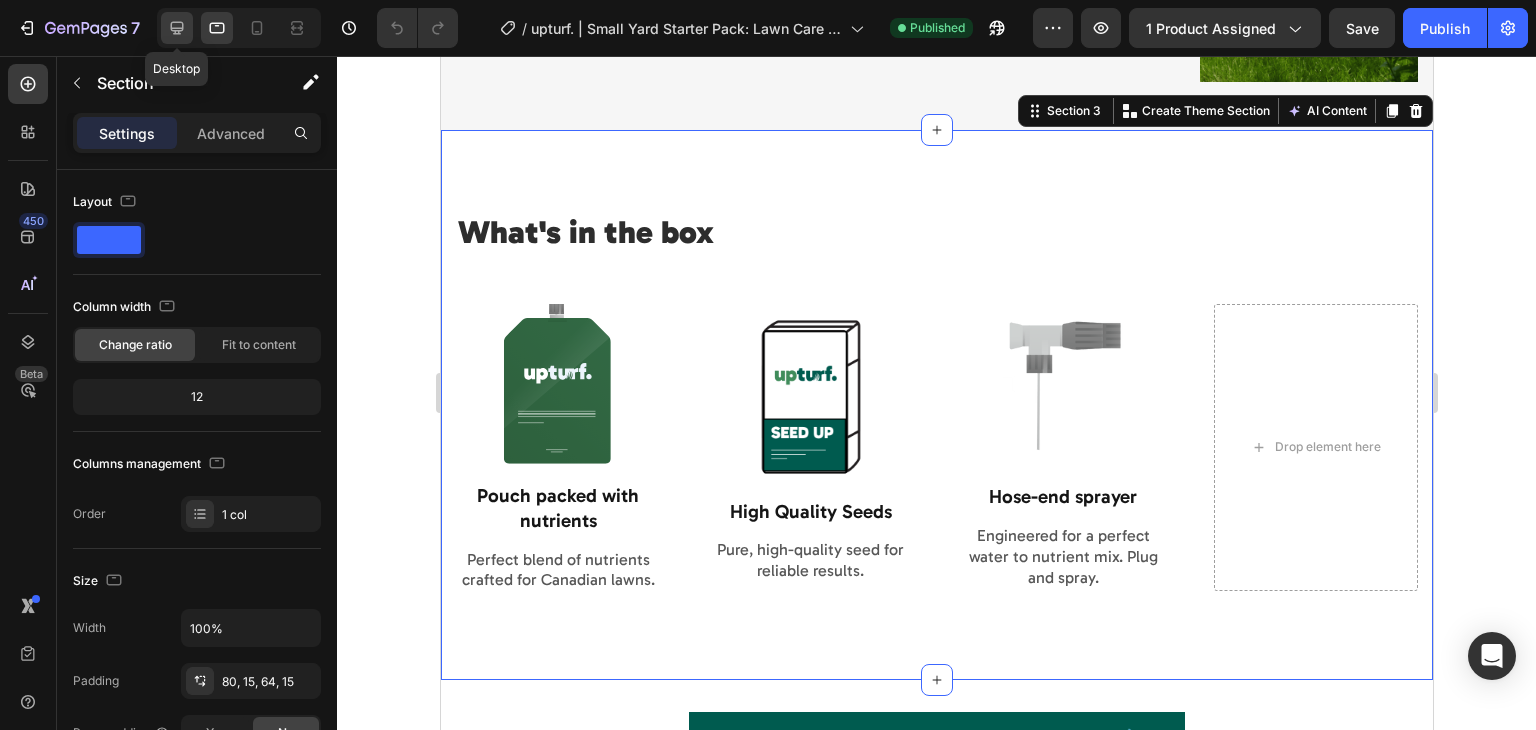 scroll, scrollTop: 1724, scrollLeft: 0, axis: vertical 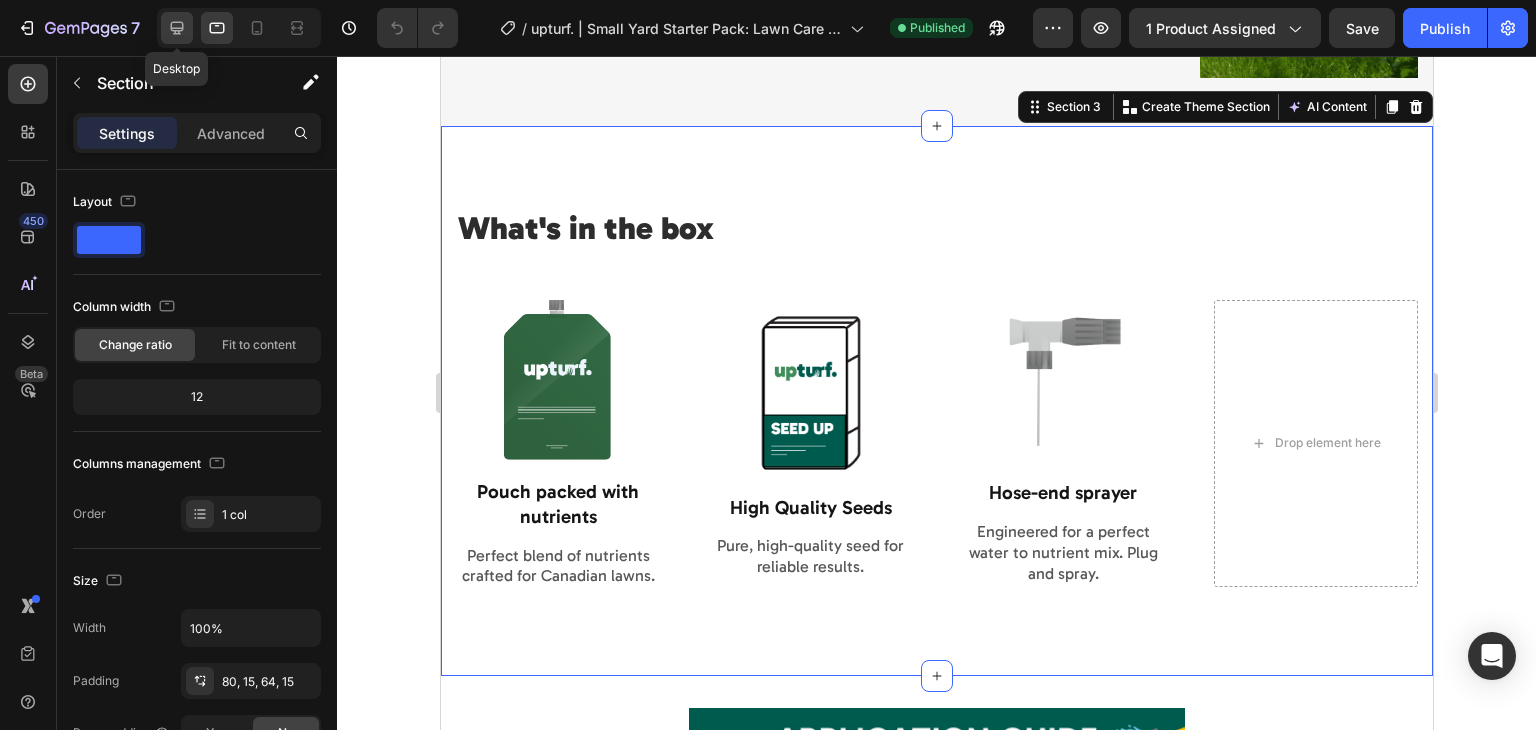 click 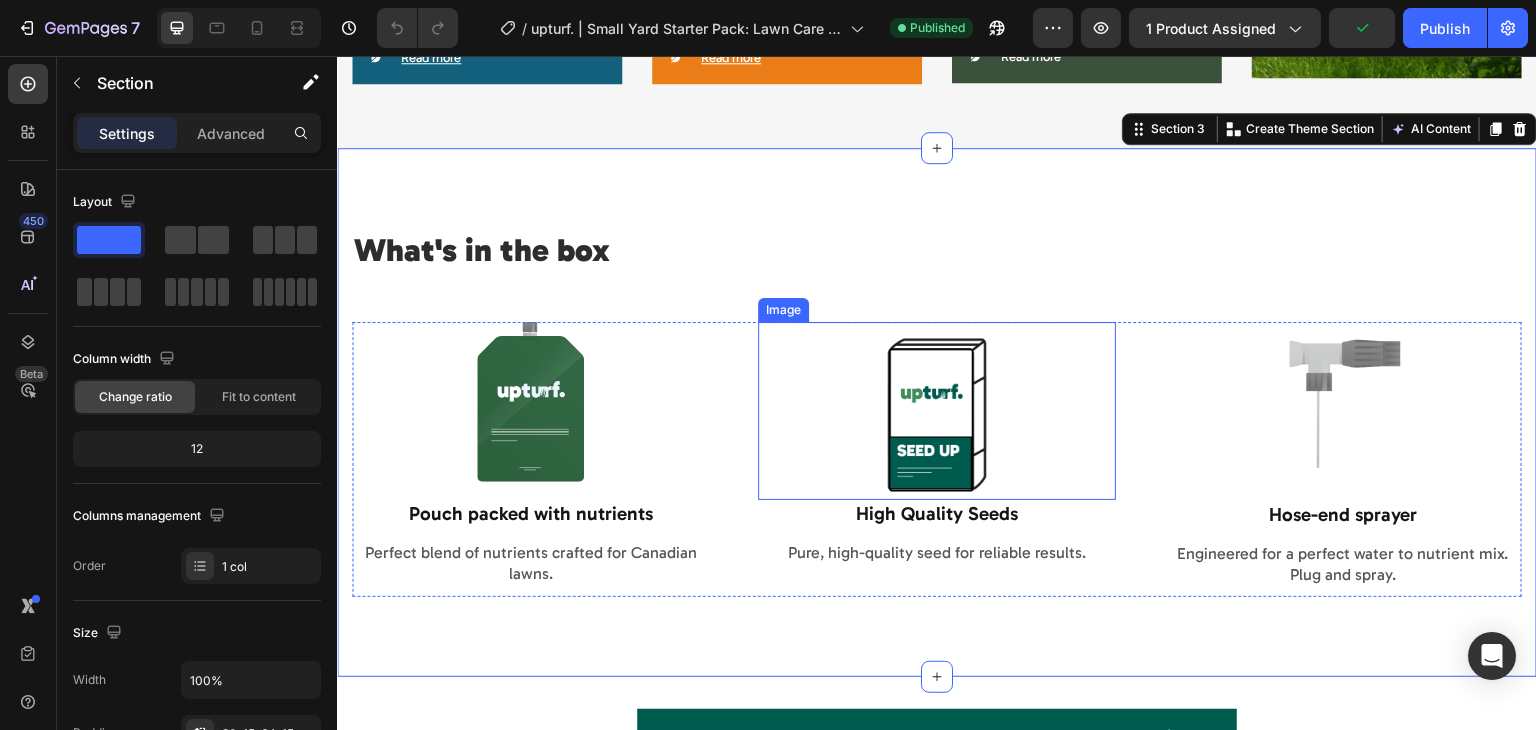 scroll, scrollTop: 1741, scrollLeft: 0, axis: vertical 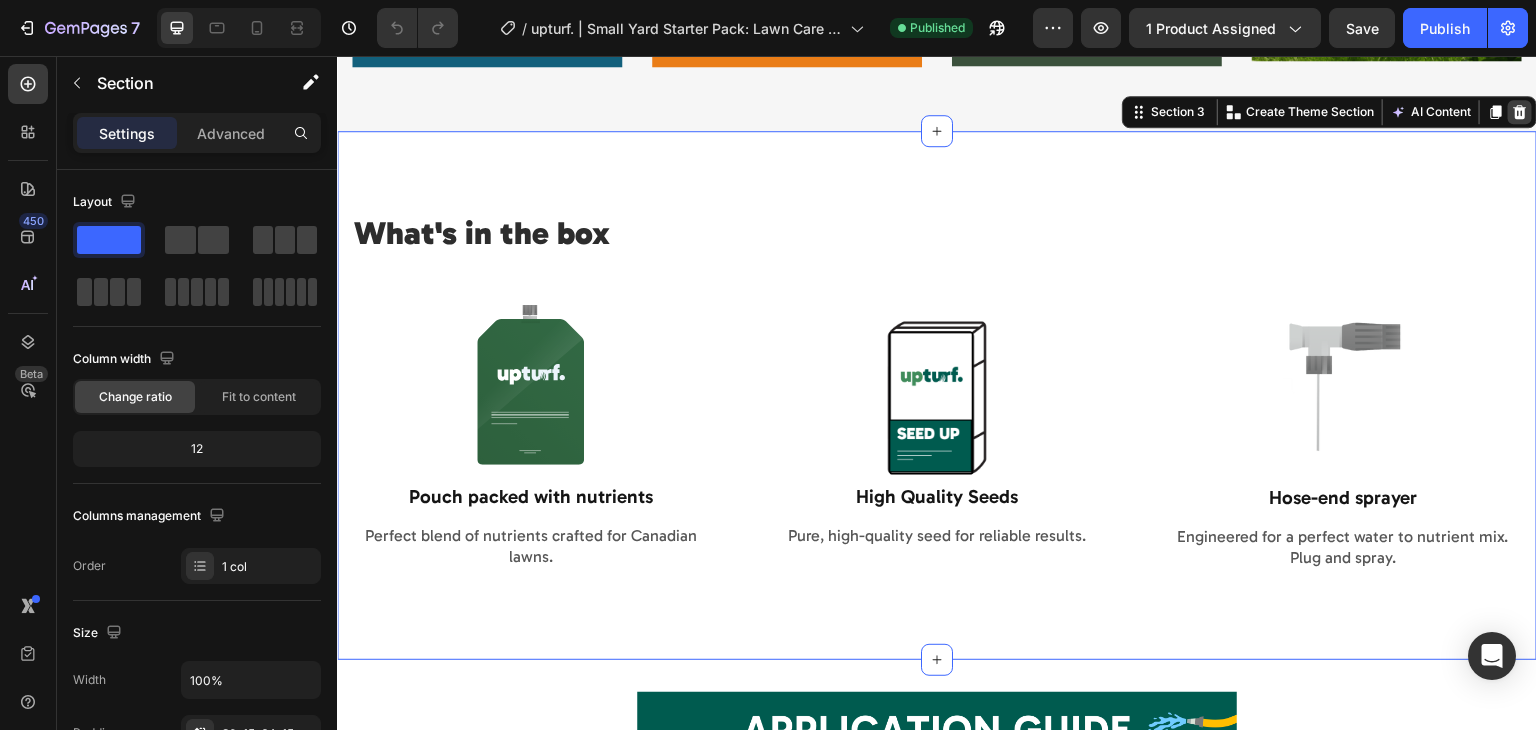 click 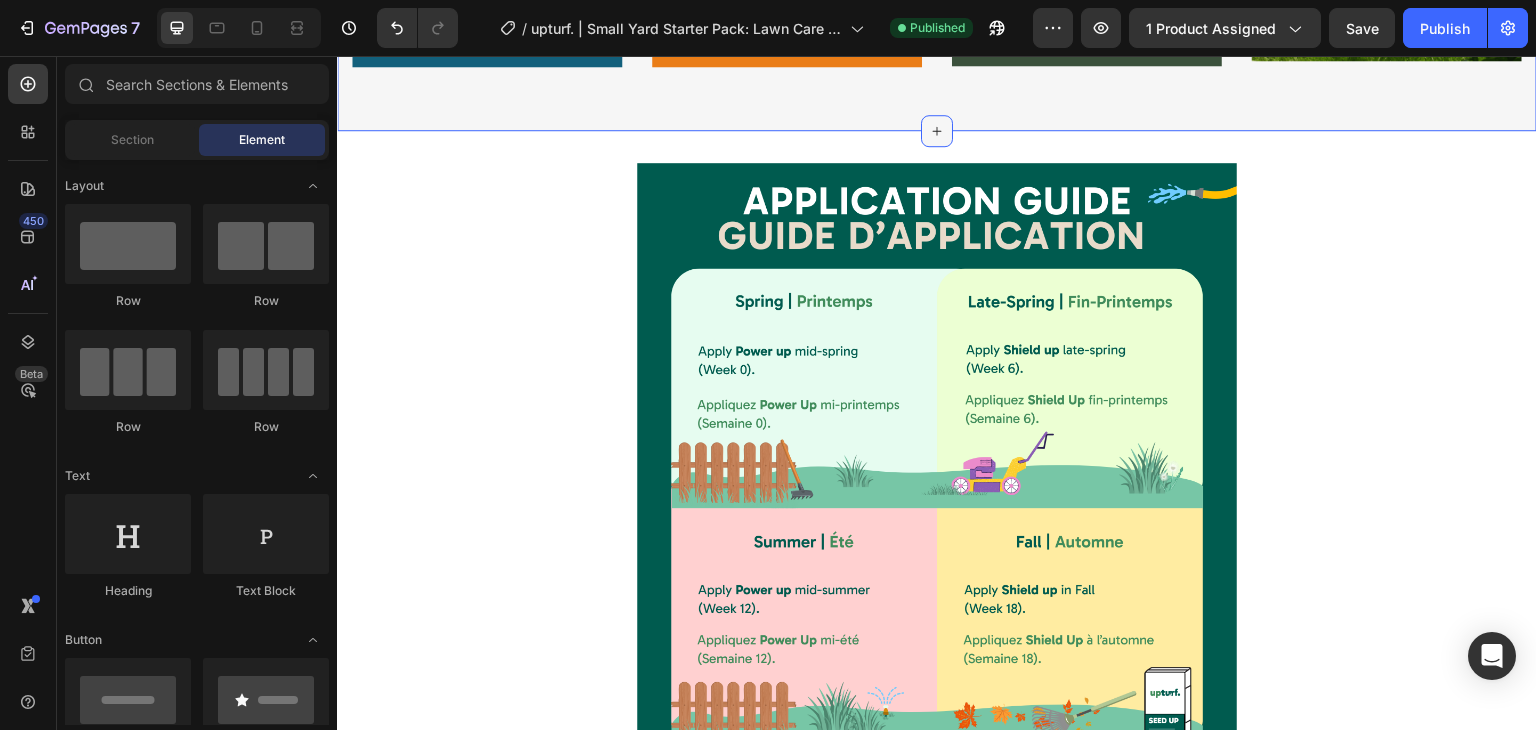 click 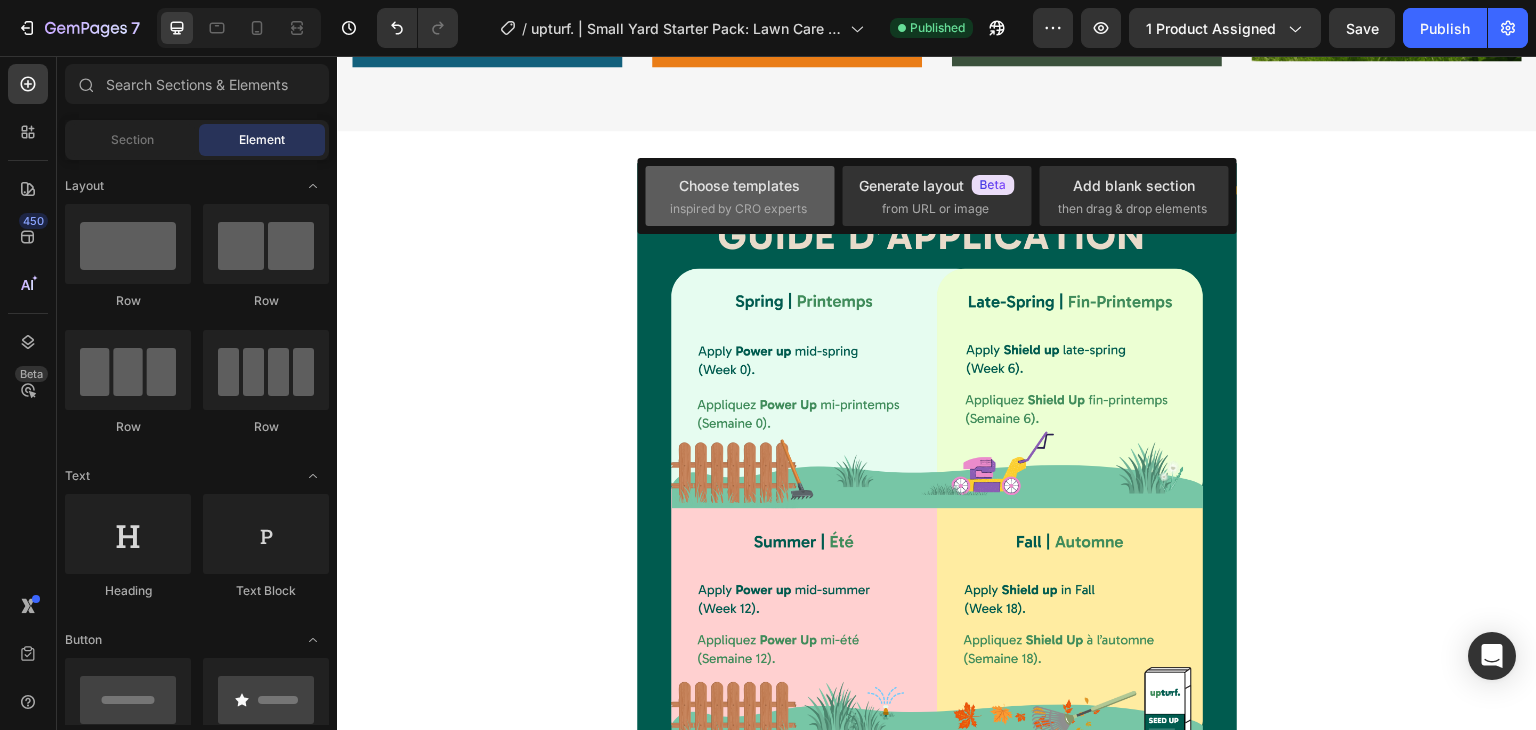 click on "Choose templates" at bounding box center (739, 185) 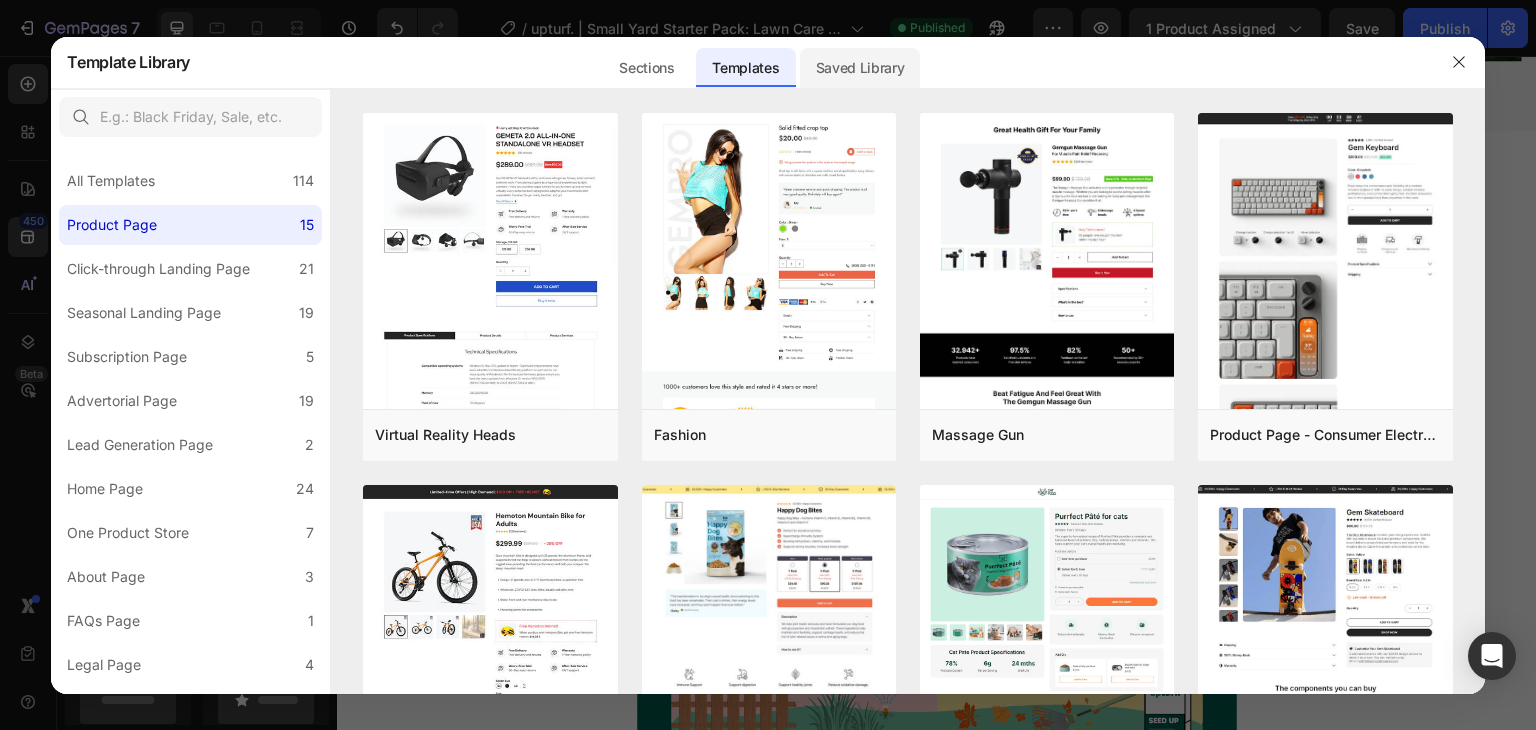 click on "Saved Library" 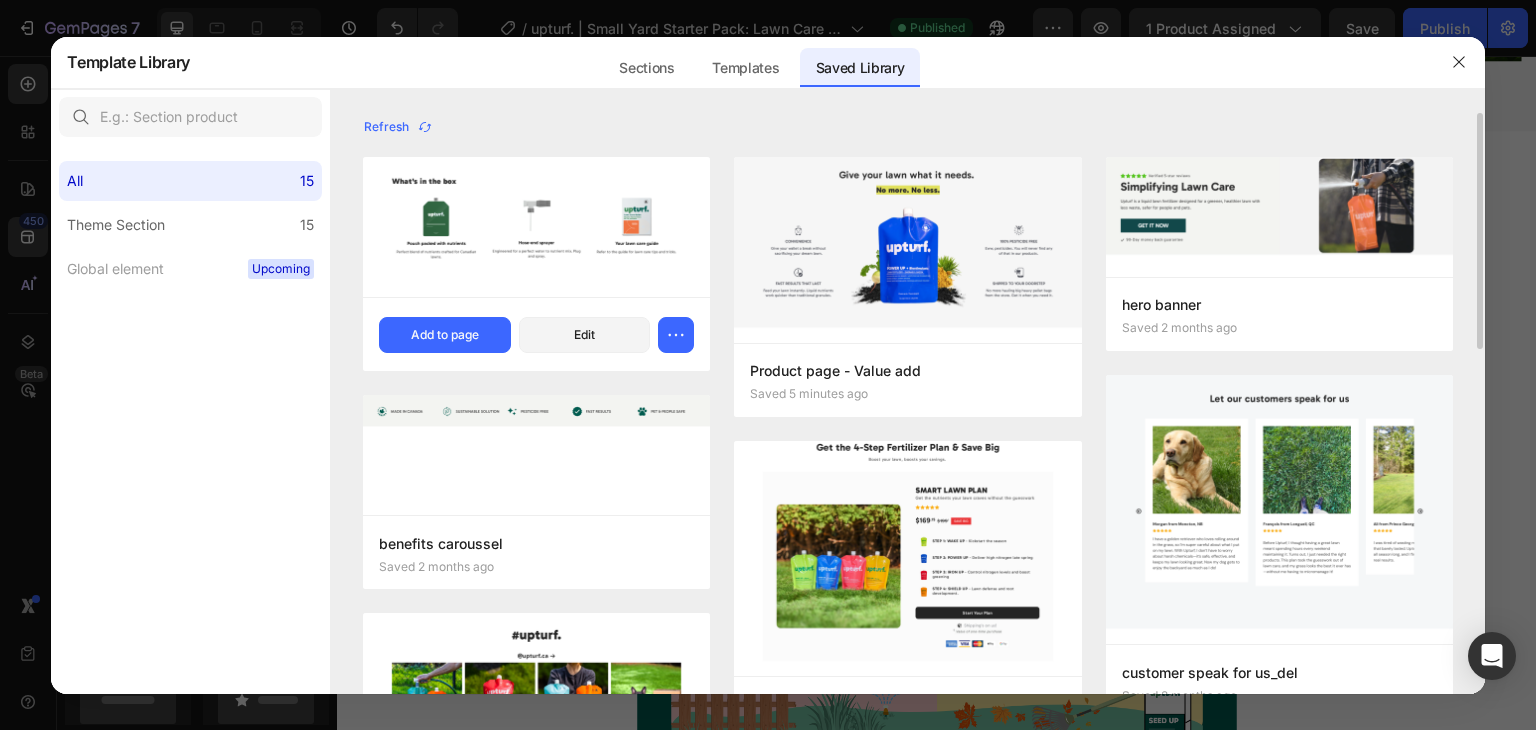 click at bounding box center [536, 227] 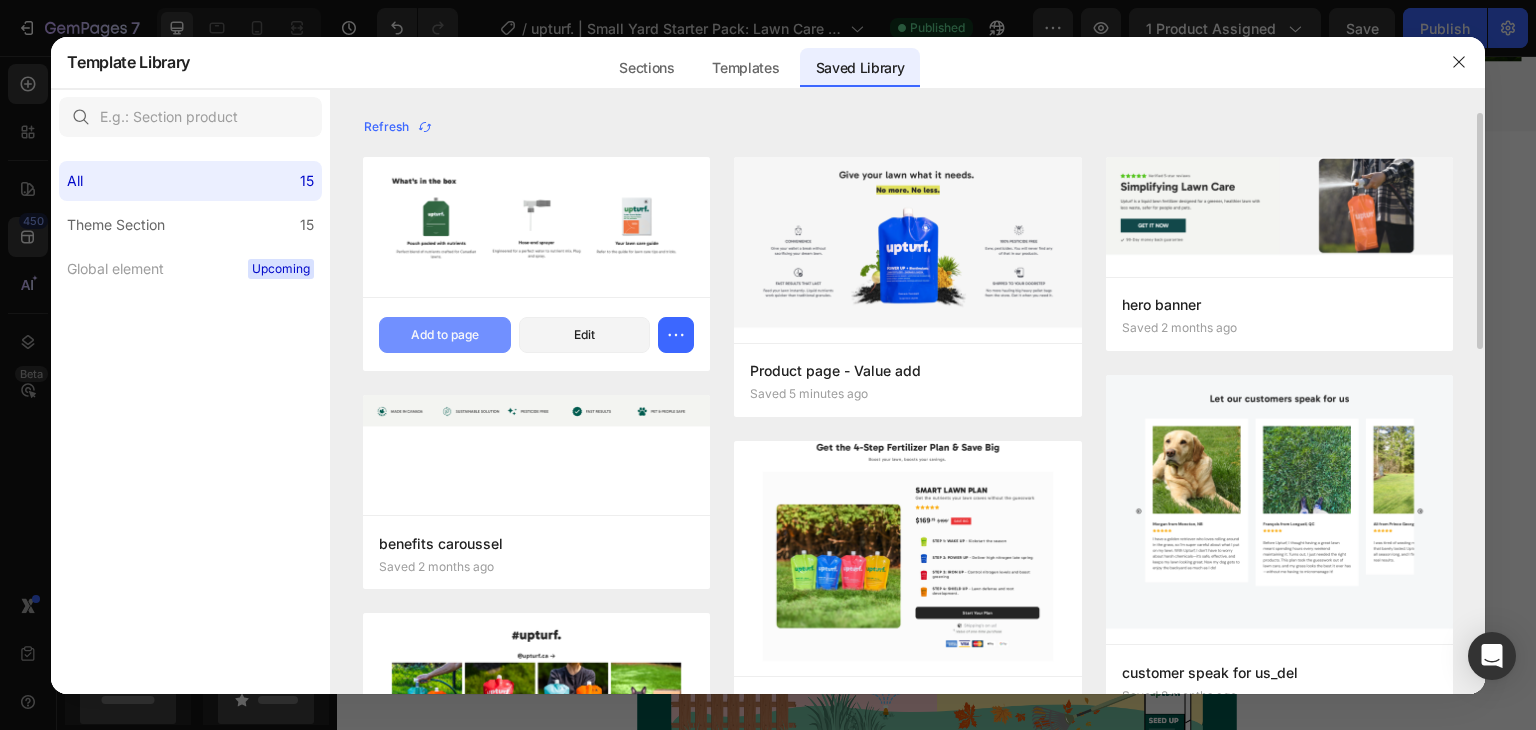 click on "Add to page" at bounding box center [445, 335] 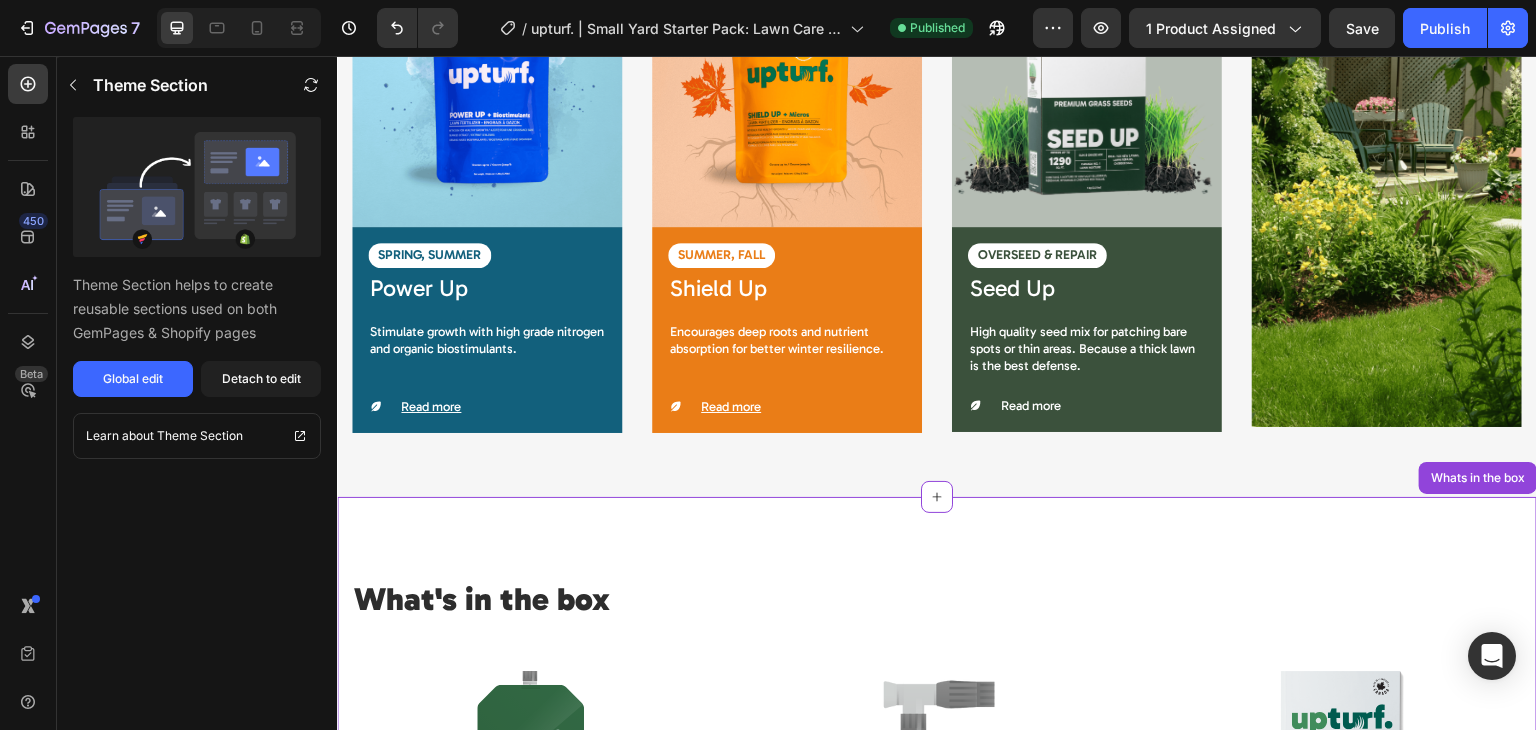scroll, scrollTop: 1370, scrollLeft: 0, axis: vertical 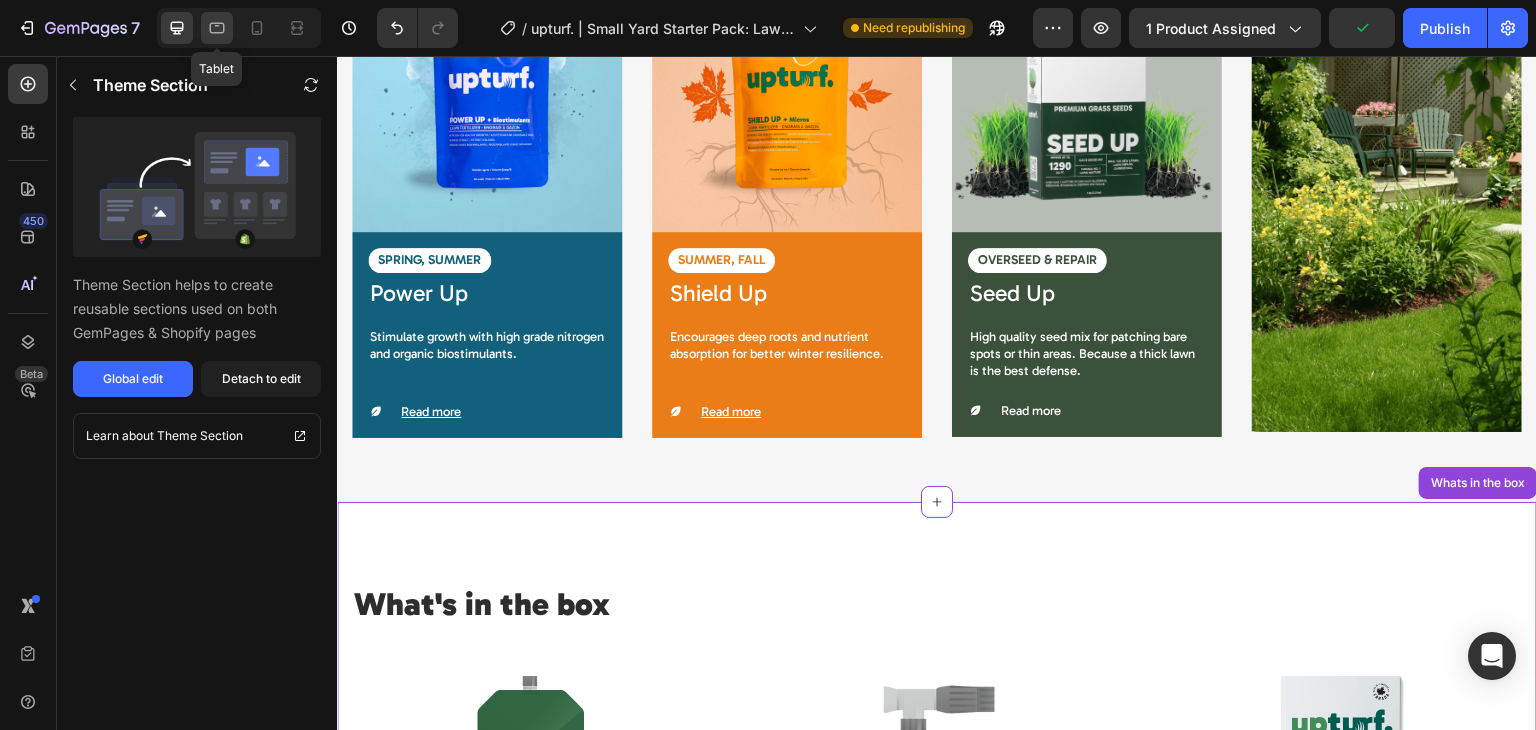 click 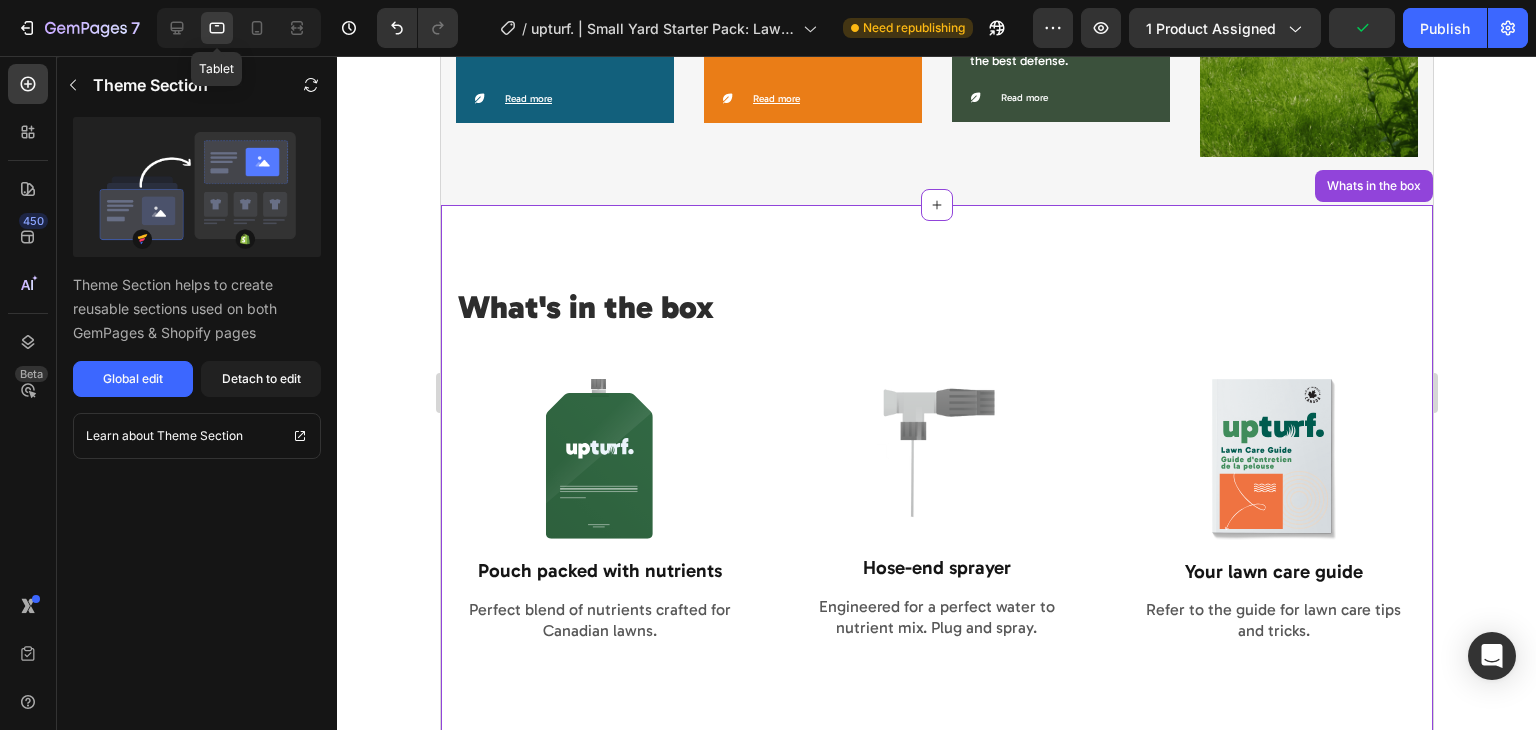 scroll, scrollTop: 1724, scrollLeft: 0, axis: vertical 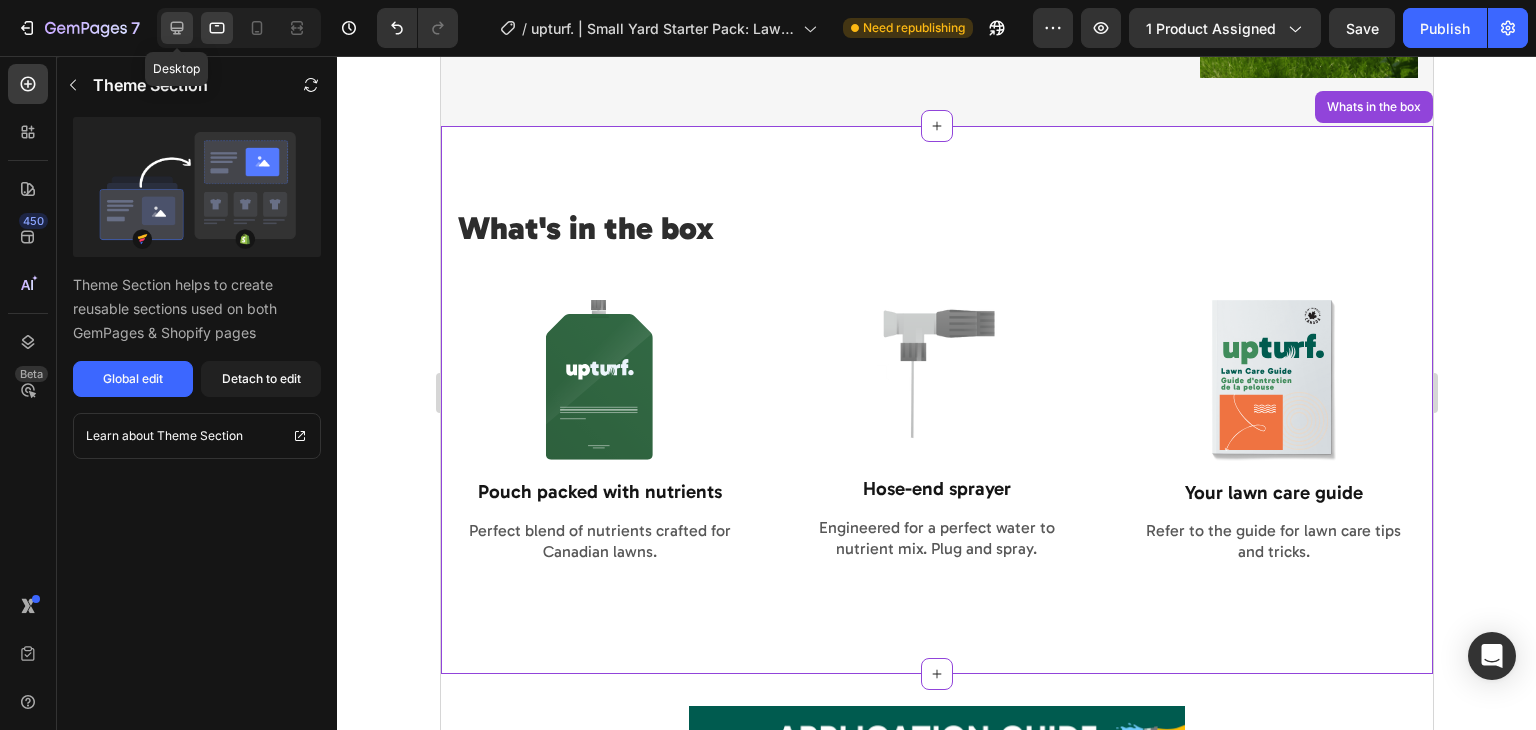 click 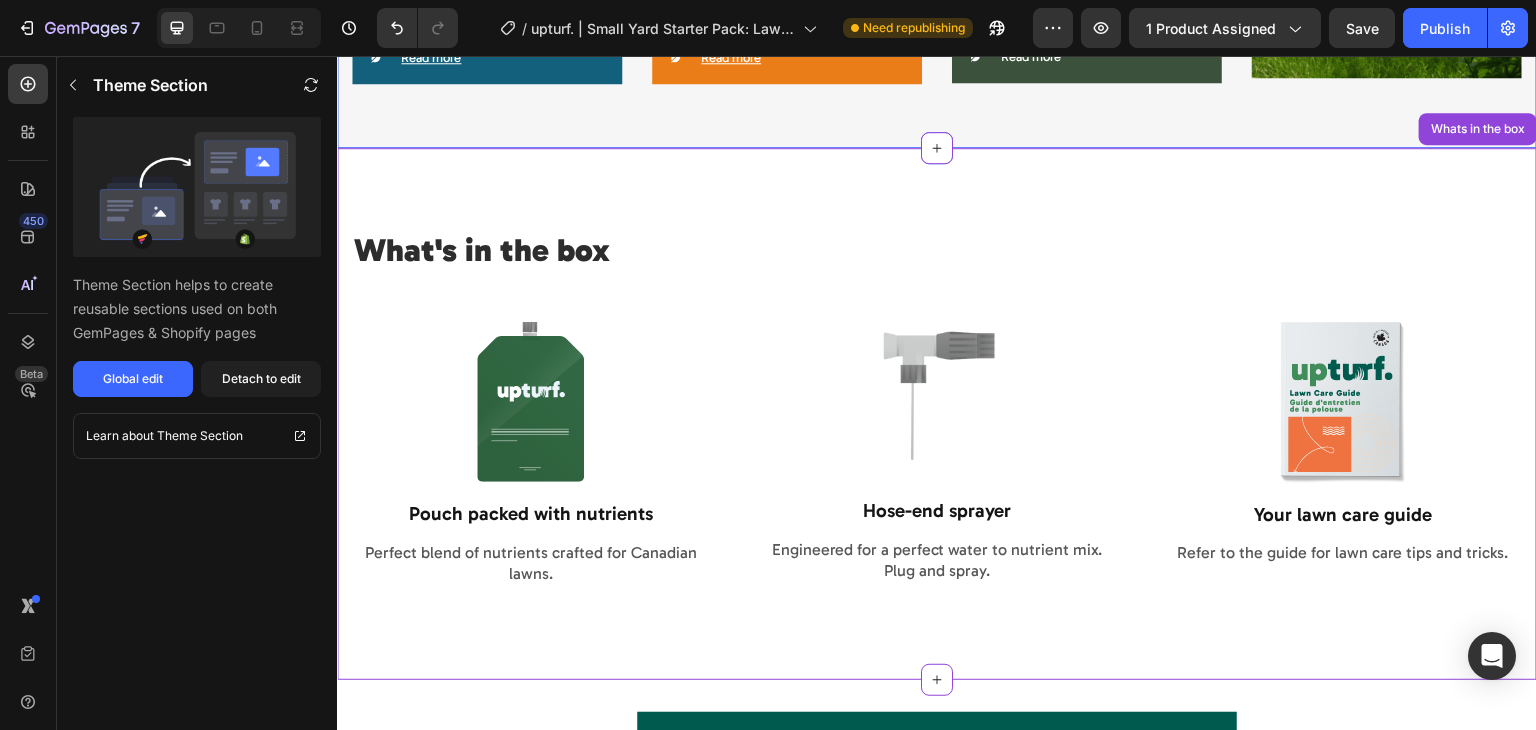 scroll, scrollTop: 1741, scrollLeft: 0, axis: vertical 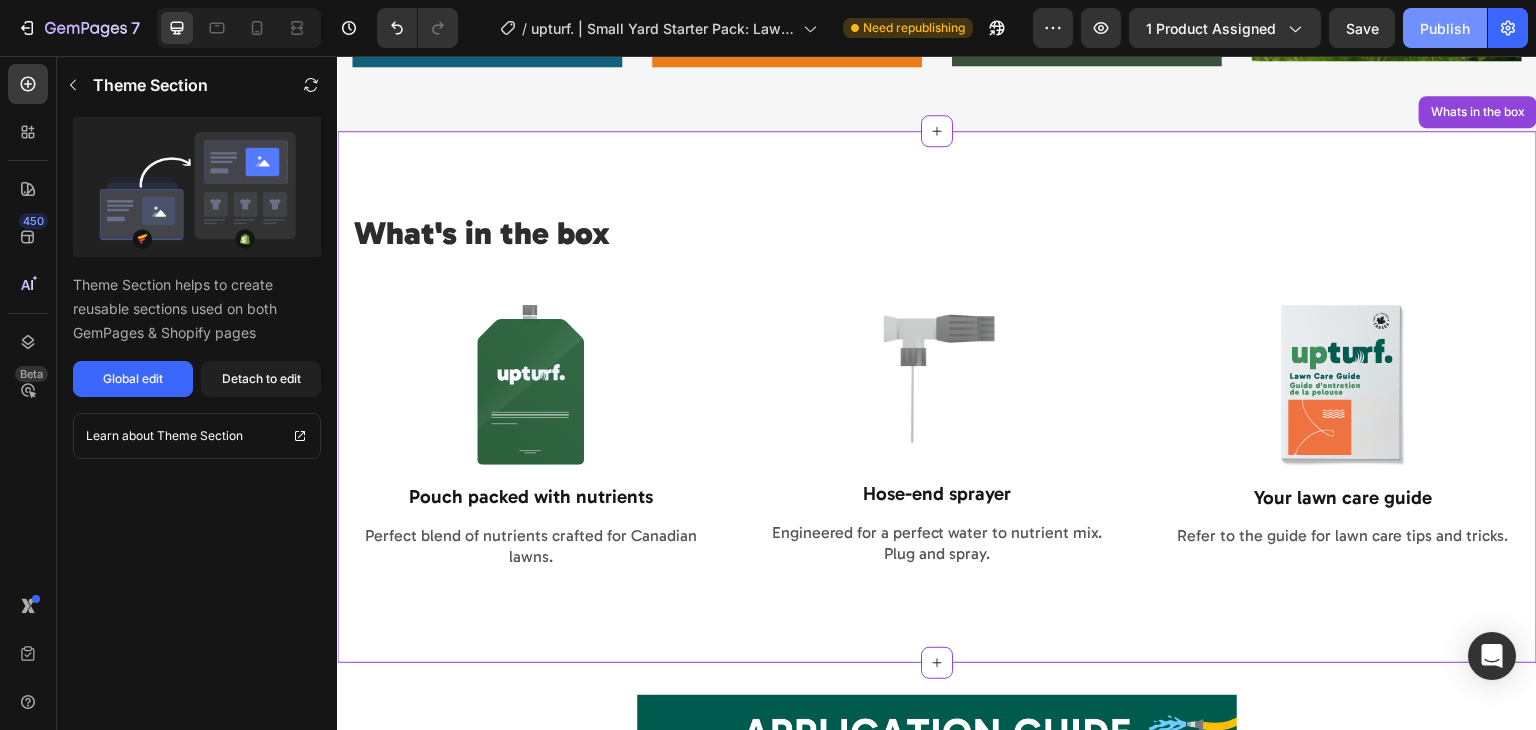 click on "Publish" 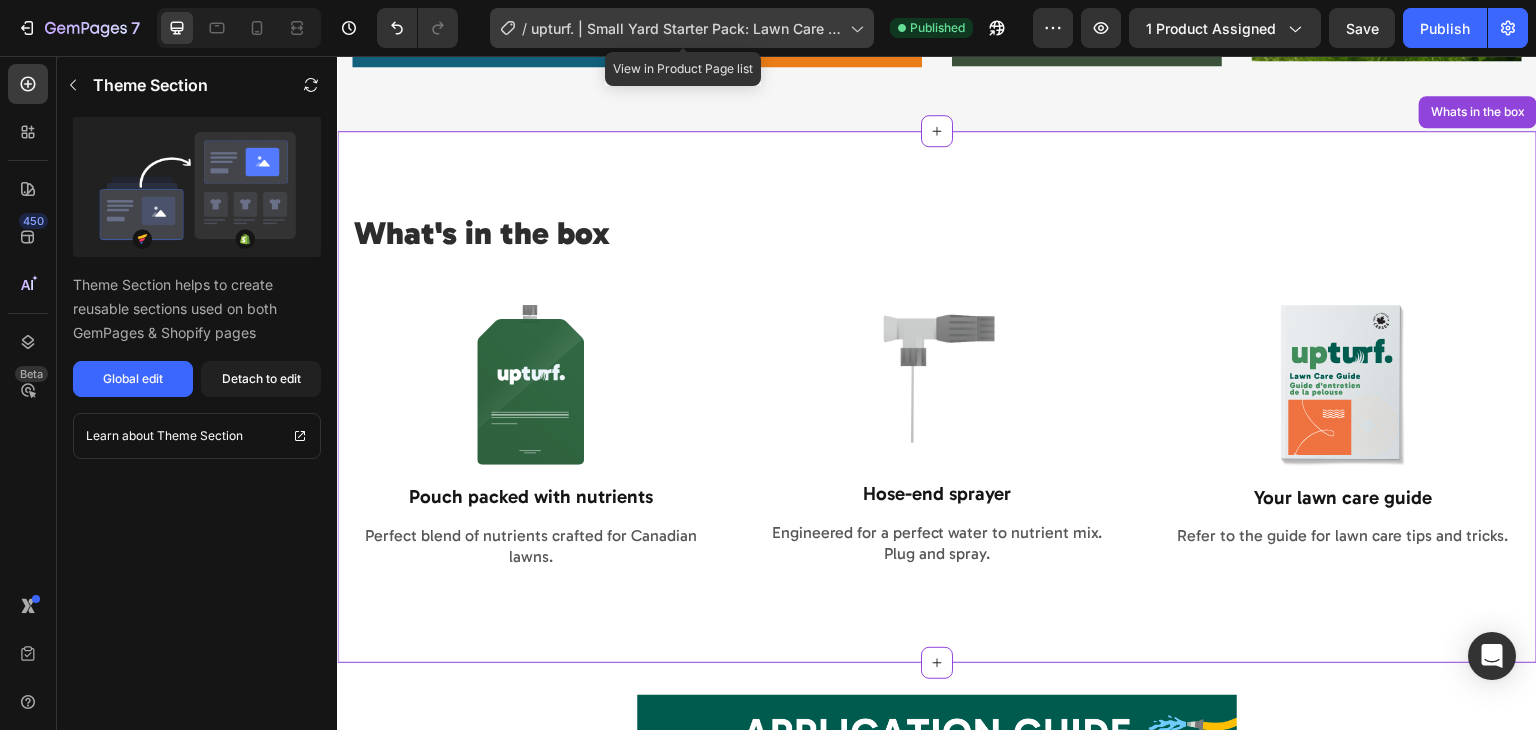 click on "/  upturf. | Small Yard Starter Pack: Lawn Care Essentials" 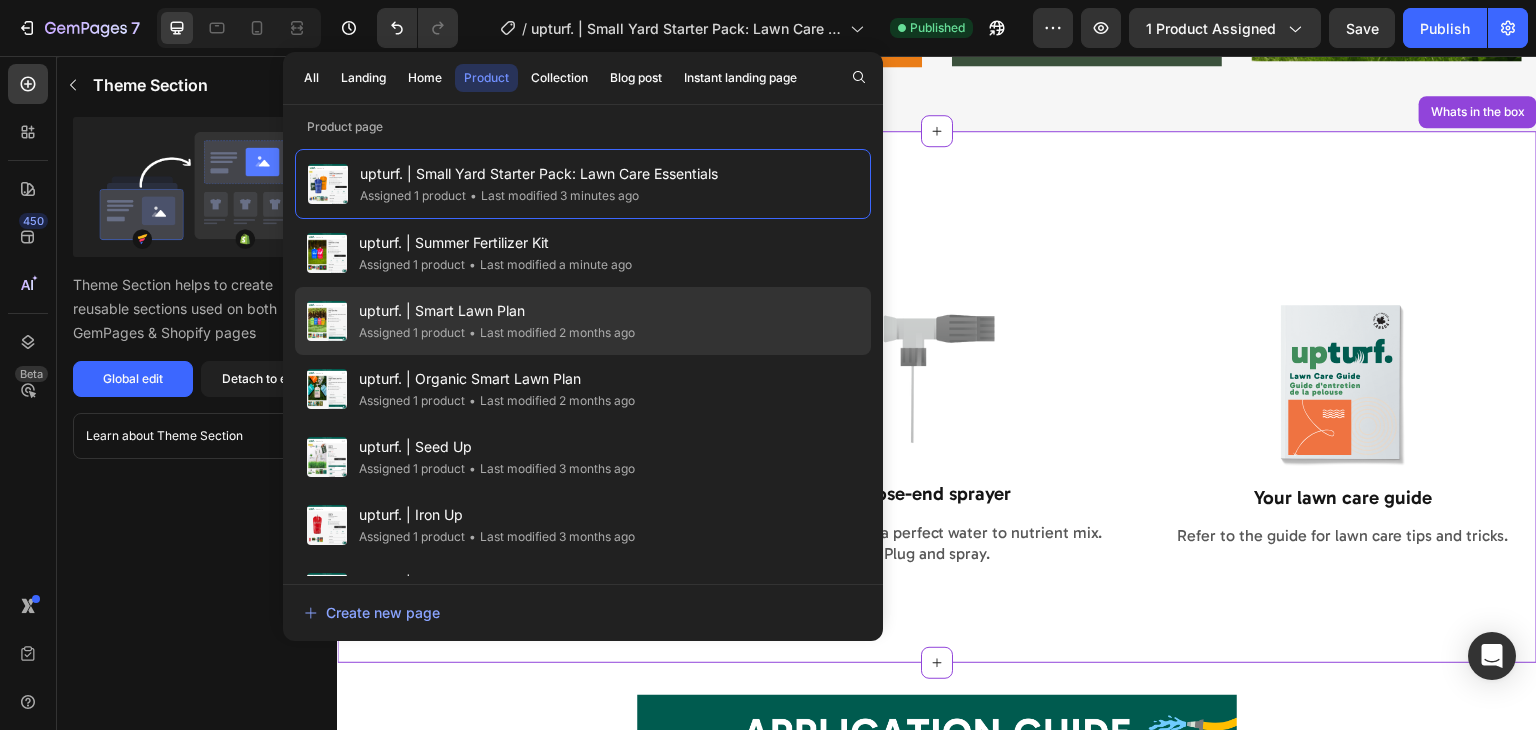 click on "upturf. | Smart Lawn Plan" at bounding box center (497, 311) 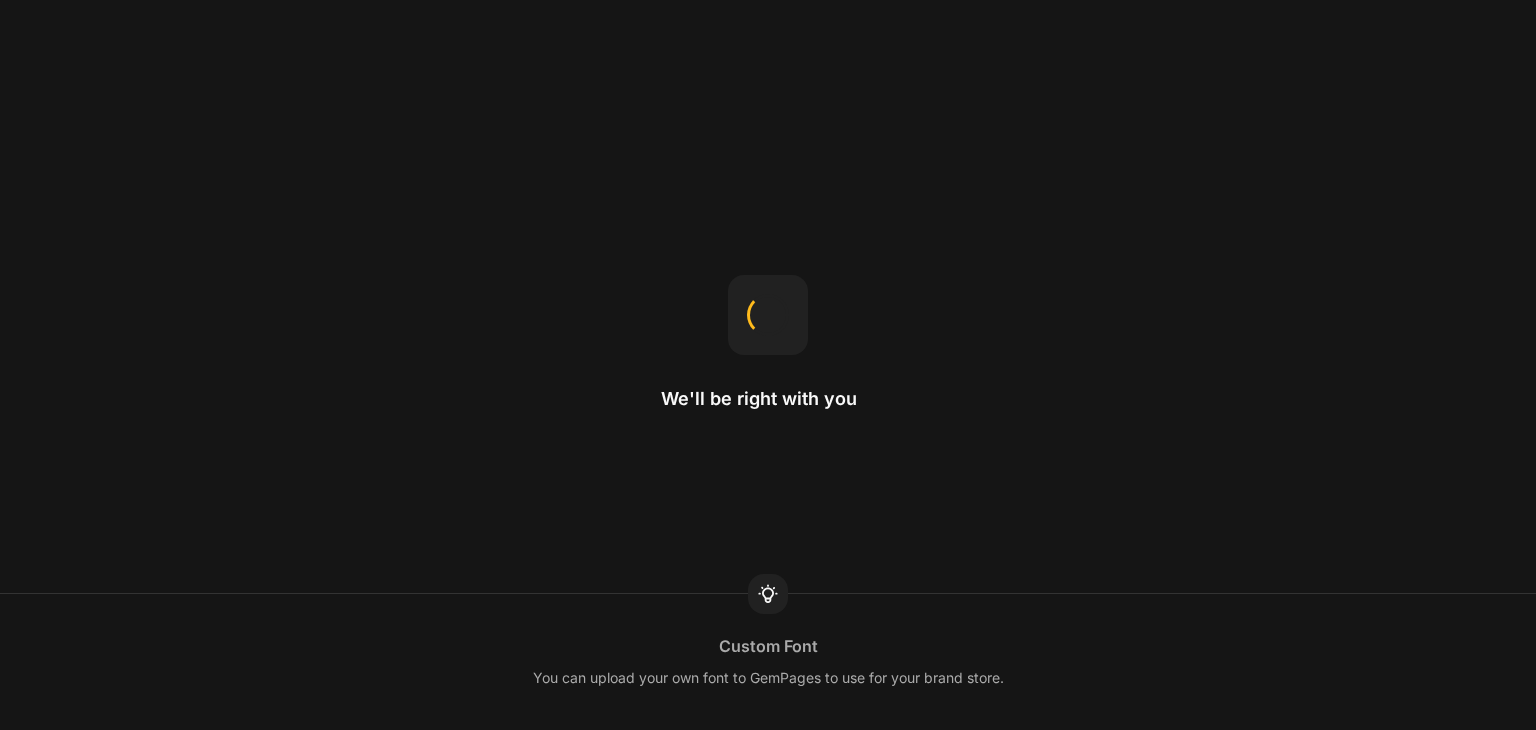 scroll, scrollTop: 0, scrollLeft: 0, axis: both 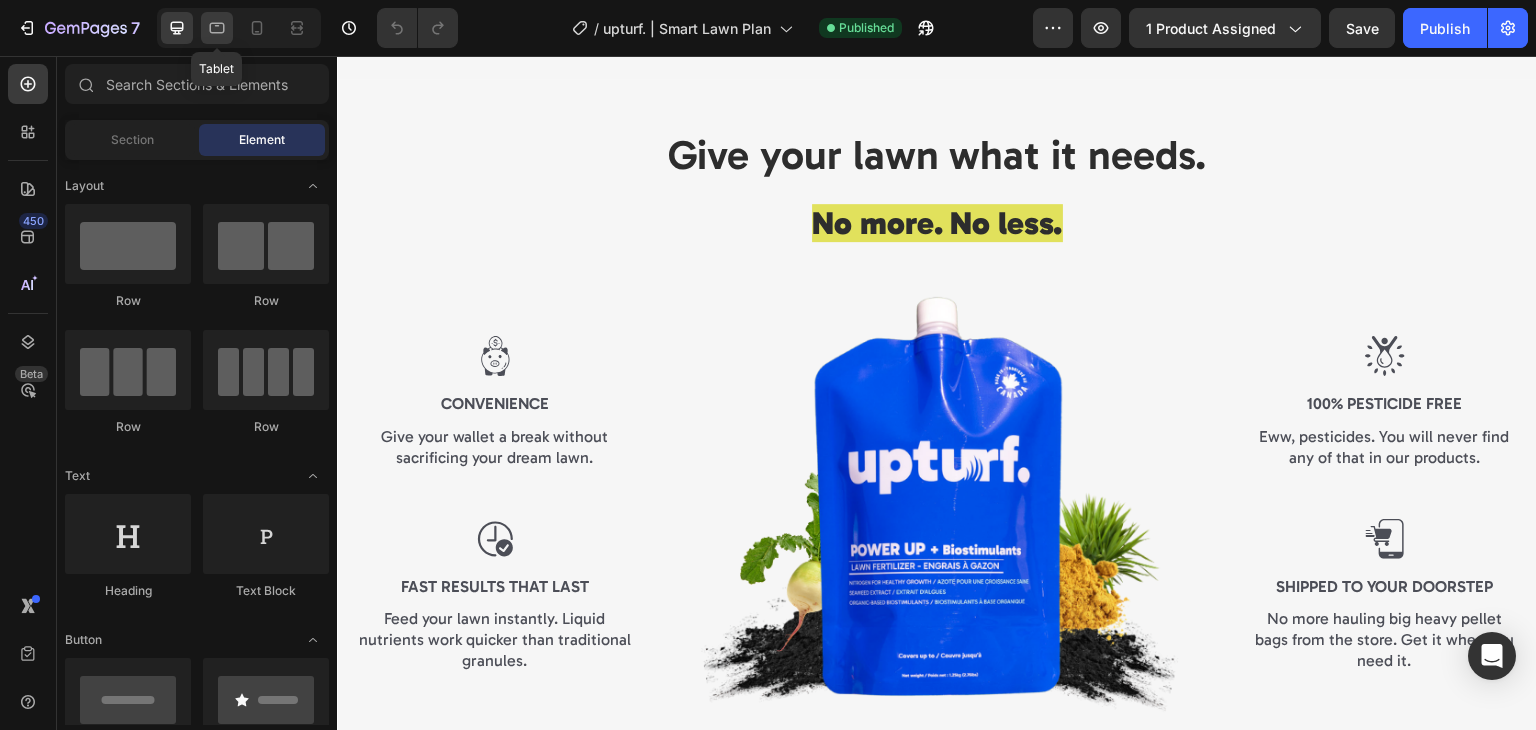 click 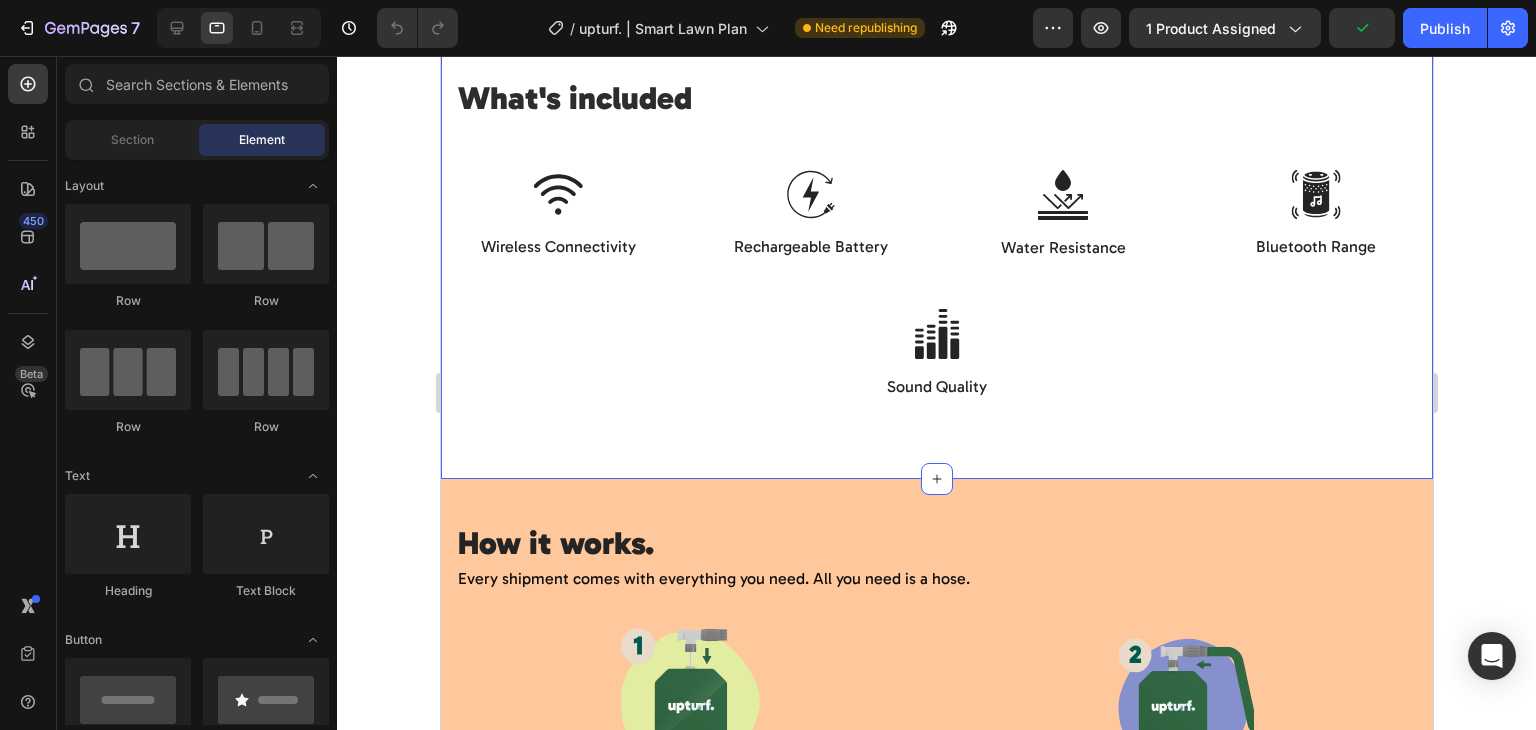 scroll, scrollTop: 4875, scrollLeft: 0, axis: vertical 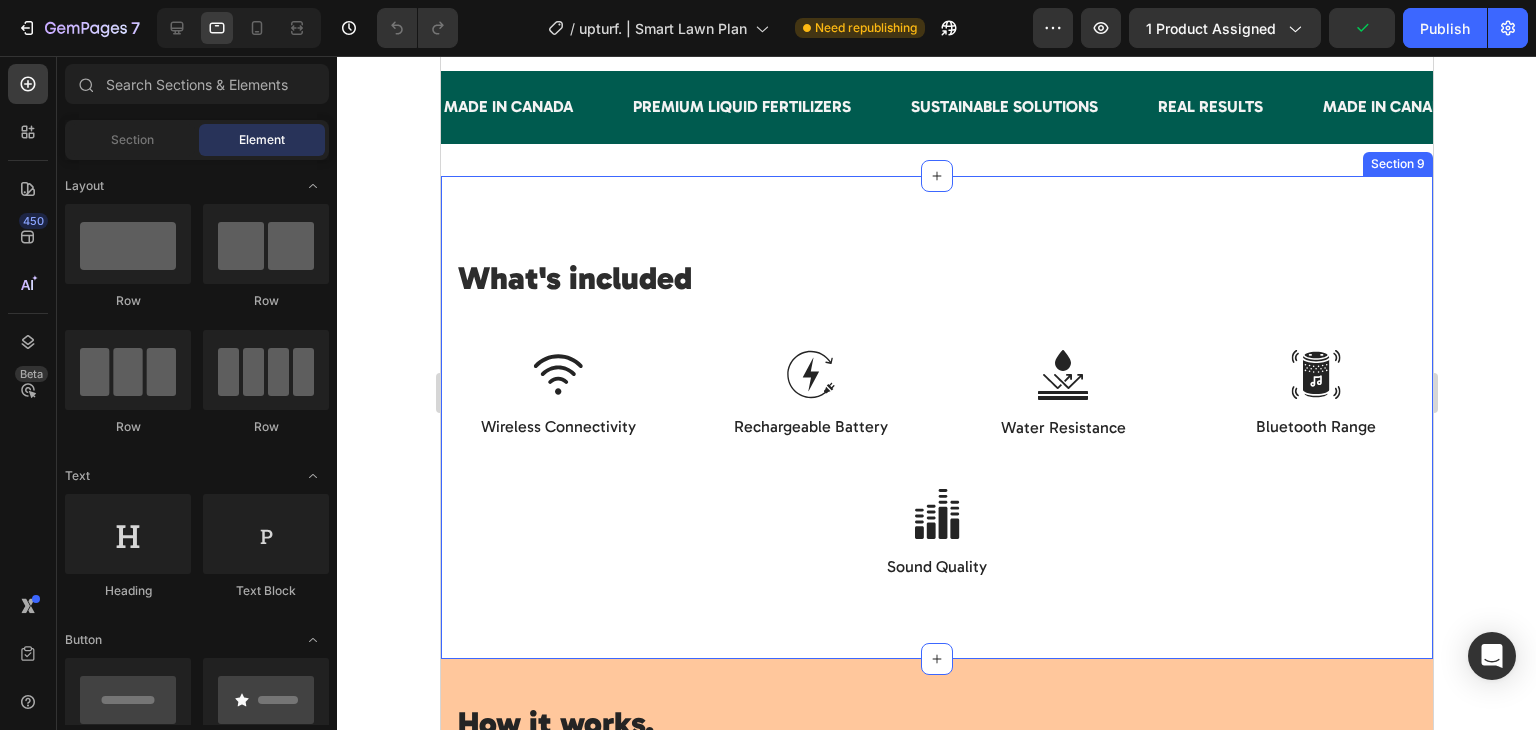 click on "What's included Heading Row Image Pouch packed with nutrients Text Block Perfect blend of nutrients crafted for [COUNTRY] lawns. Text Block Image Hose-end sprayer Text Block Engineered for a perfect water to nutrient mix. Plug and spray. Text Block Image Lawn care guide  Text Block Refer to the guide for lawn care tips and tricks.  Text Block Row Image Wireless Connectivity Text Block Image Rechargeable Battery Text Block Row Image Water Resistance Text Block Image Bluetooth Range Text Block Row Row Image Sound Quality Text Block Row Section 9" at bounding box center [936, 417] 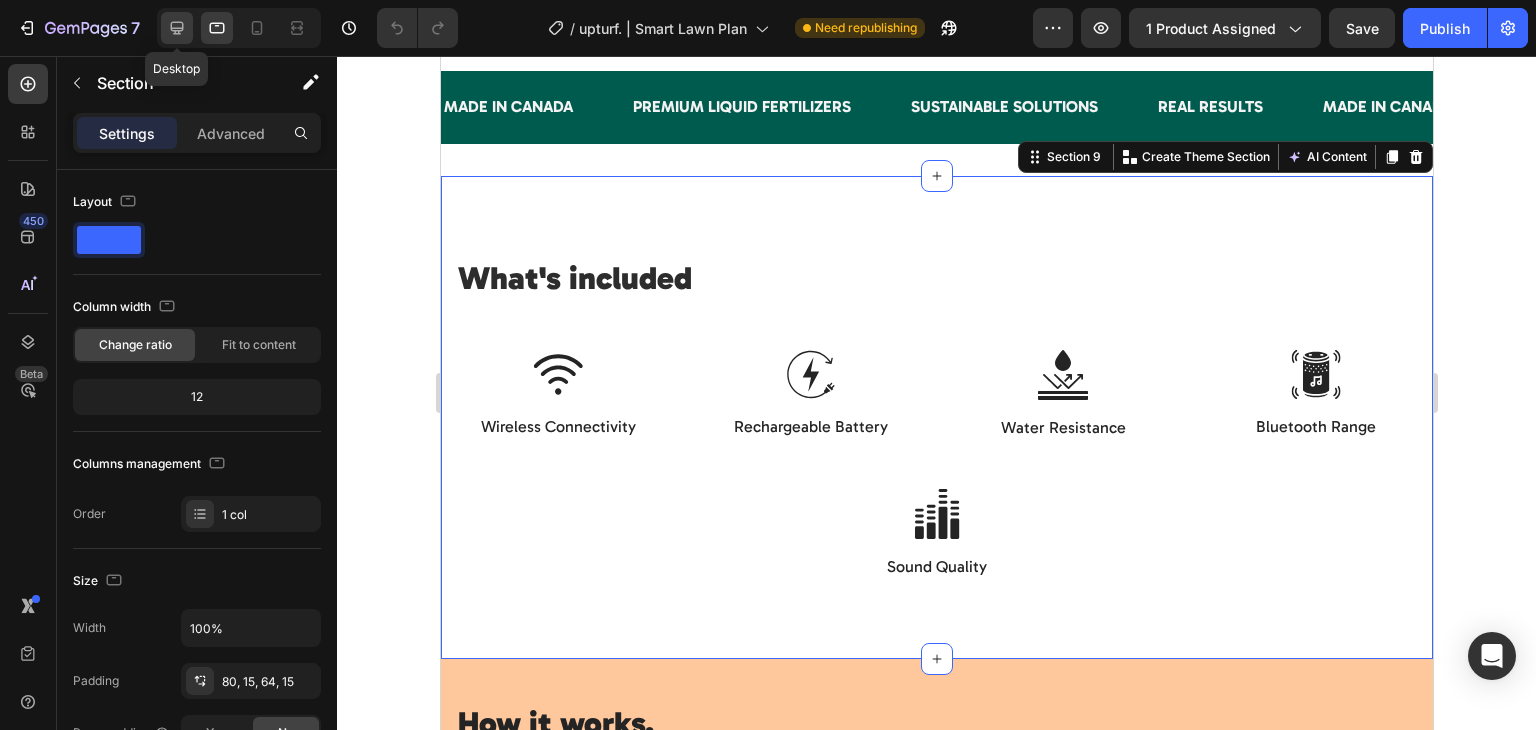 click 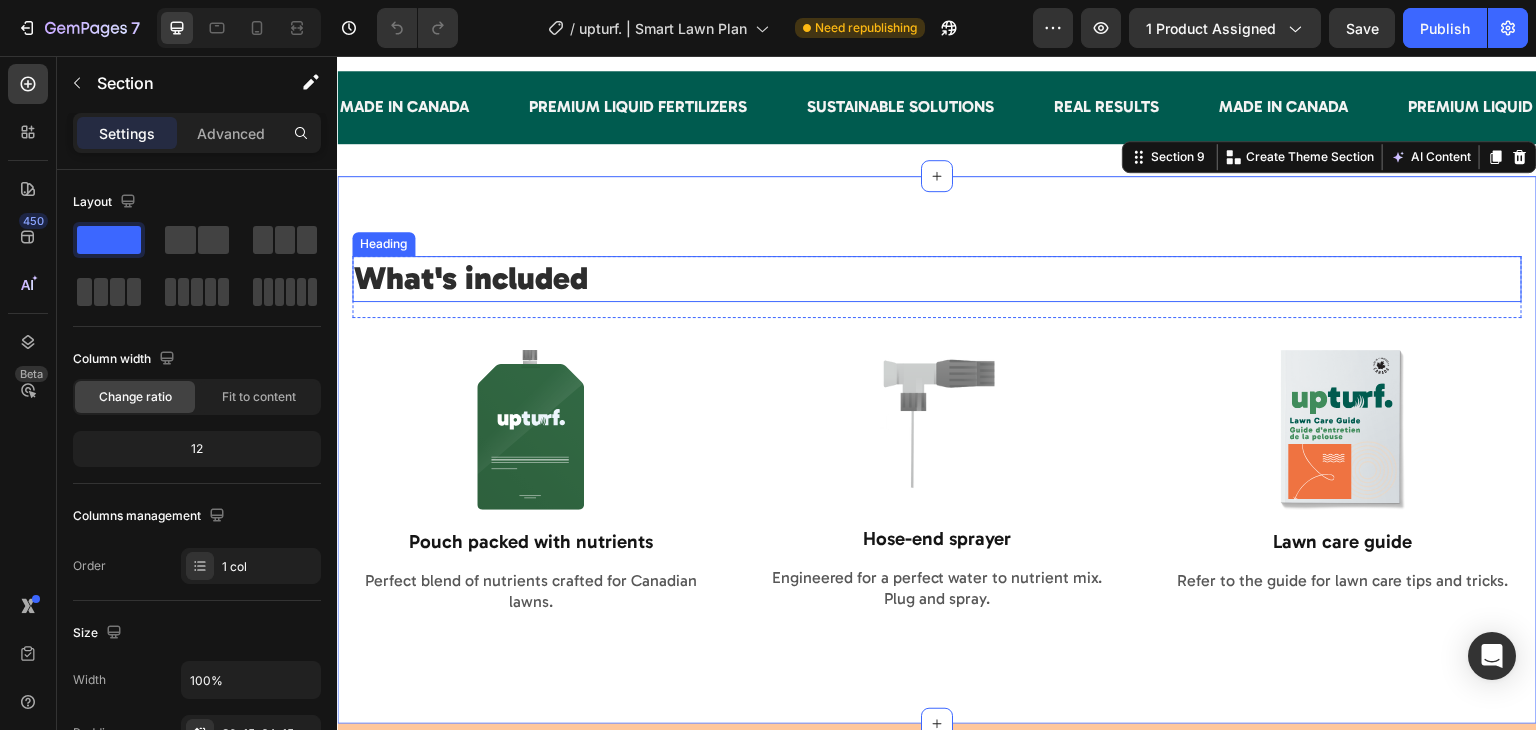 scroll, scrollTop: 4882, scrollLeft: 0, axis: vertical 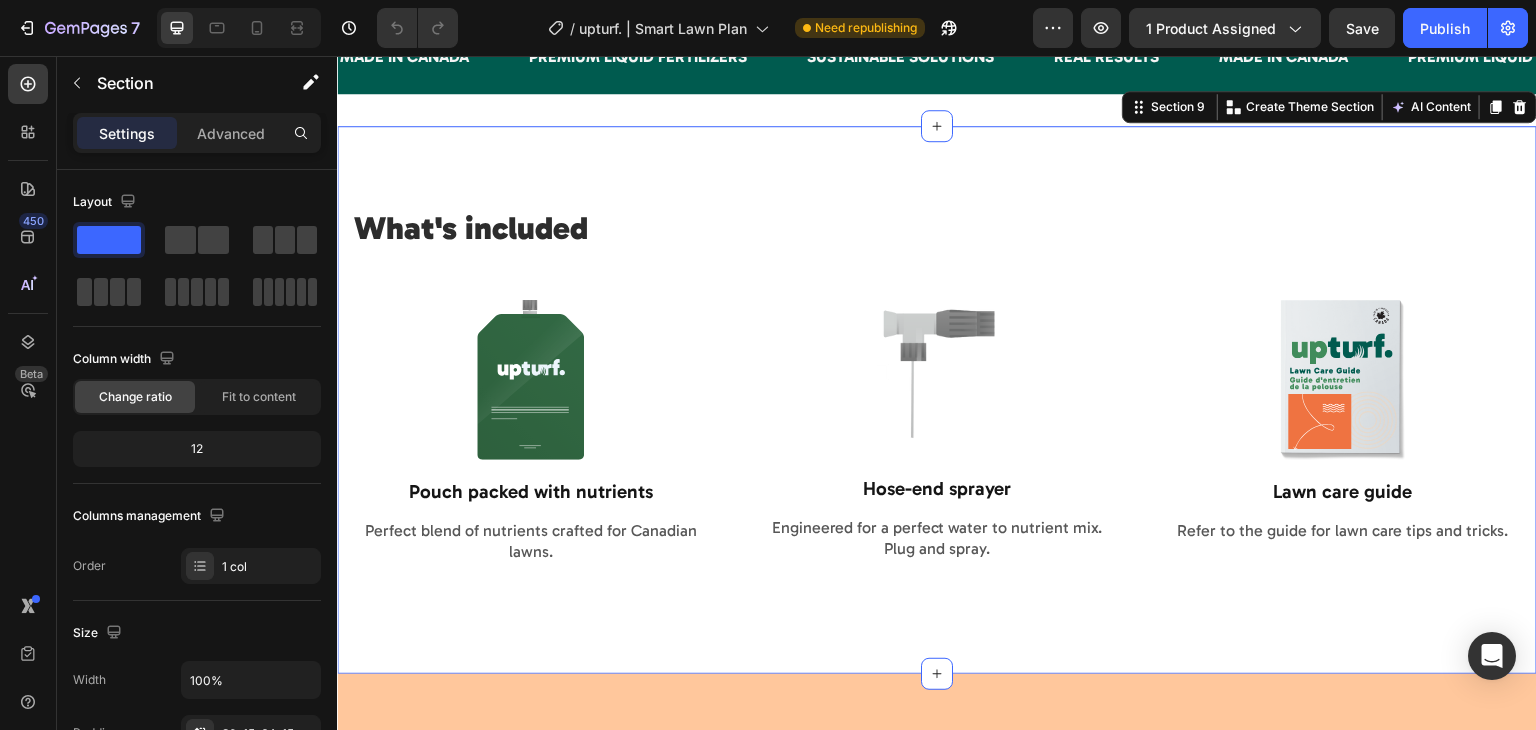 click on "What's included Heading Row Image Pouch packed with nutrients Text Block Perfect blend of nutrients crafted for Canadian lawns. Text Block Image Hose-end sprayer Text Block Engineered for a perfect water to nutrient mix. Plug and spray. Text Block Image Lawn care guide  Text Block Refer to the guide for lawn care tips and tricks.  Text Block Row Image Wireless Connectivity Text Block Image Rechargeable Battery Text Block Row Image Water Resistance Text Block Image Bluetooth Range Text Block Row Row Image Sound Quality Text Block Row Section 9   Create Theme Section AI Content Write with GemAI What would you like to describe here? Tone and Voice Persuasive Product Small Lawn Essentials Kit Show more Generate" at bounding box center (937, 400) 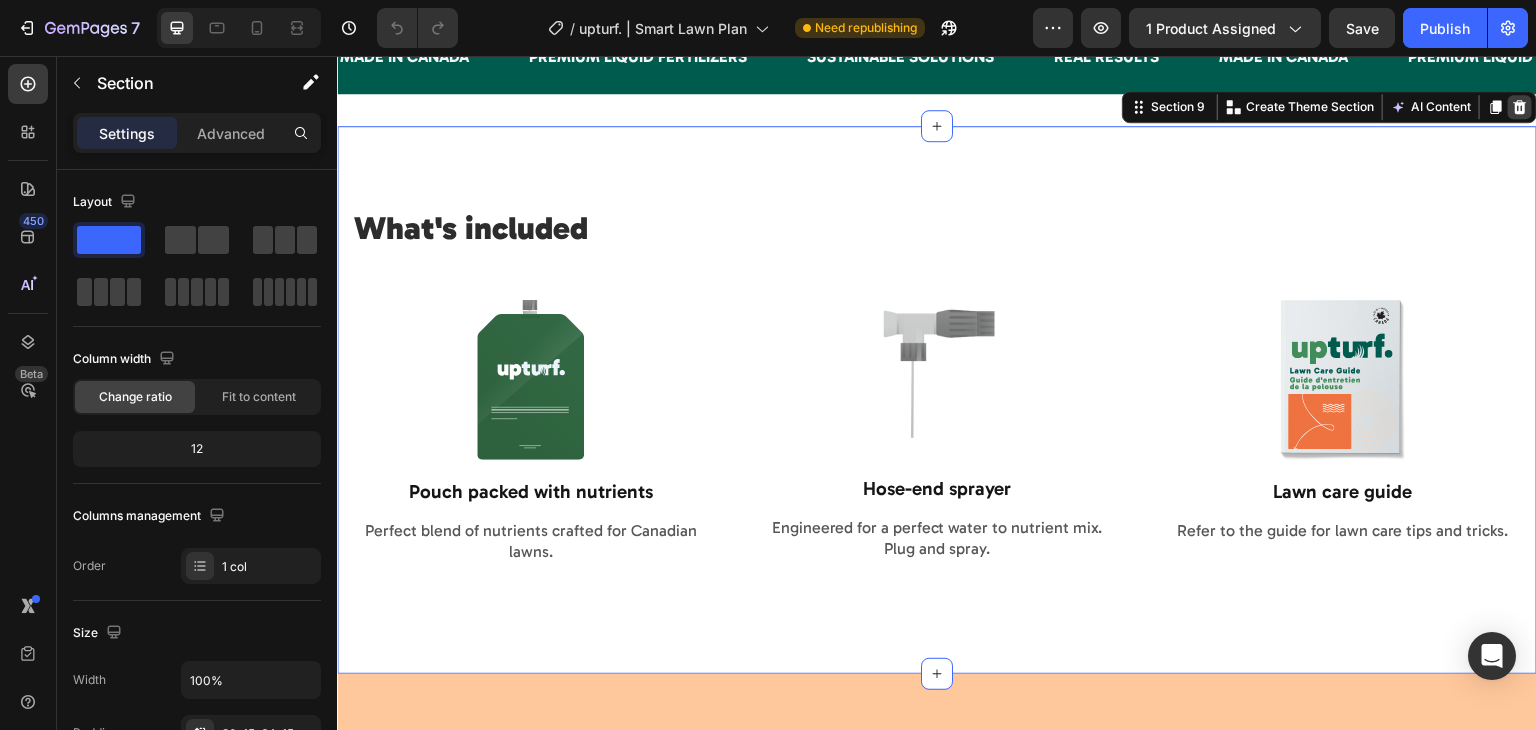 click 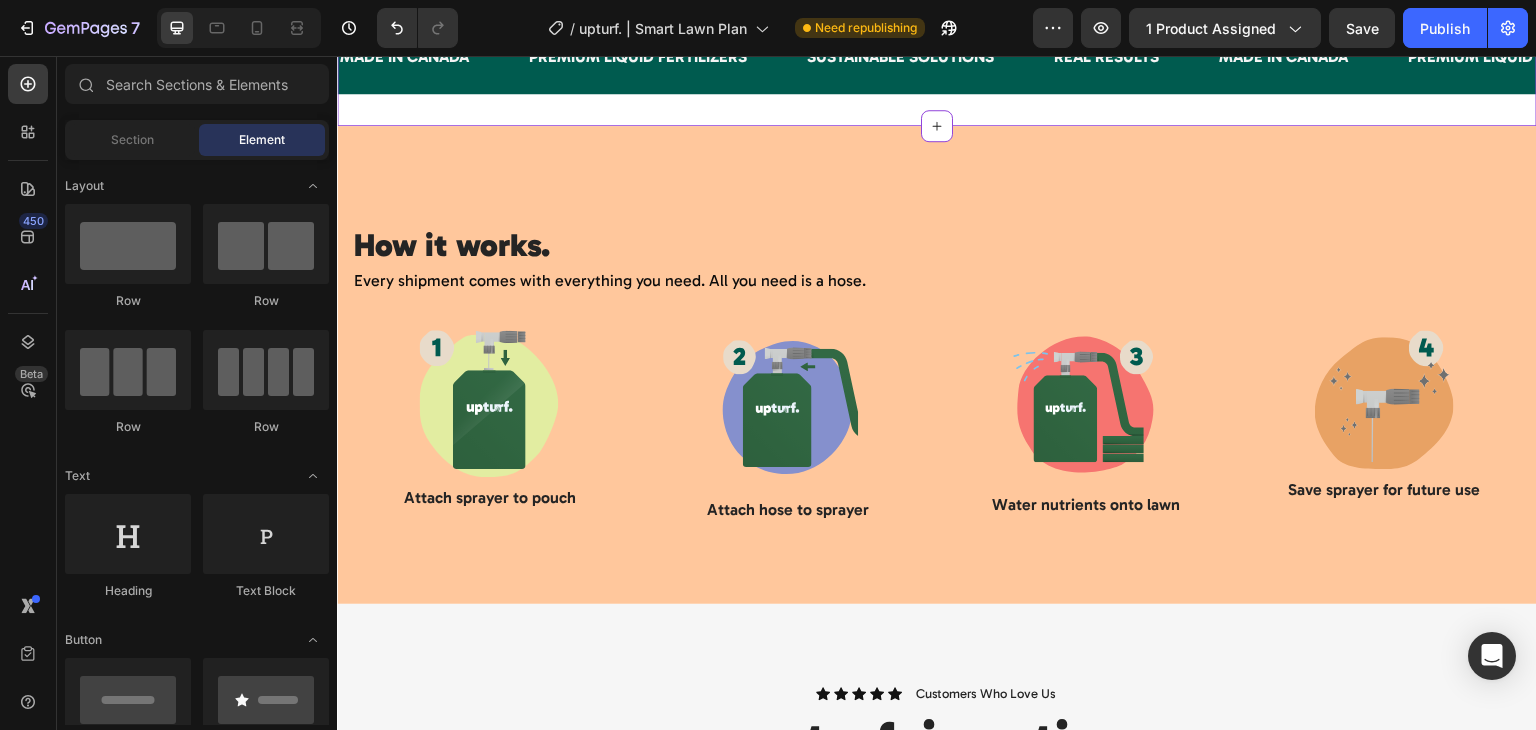 scroll, scrollTop: 4841, scrollLeft: 0, axis: vertical 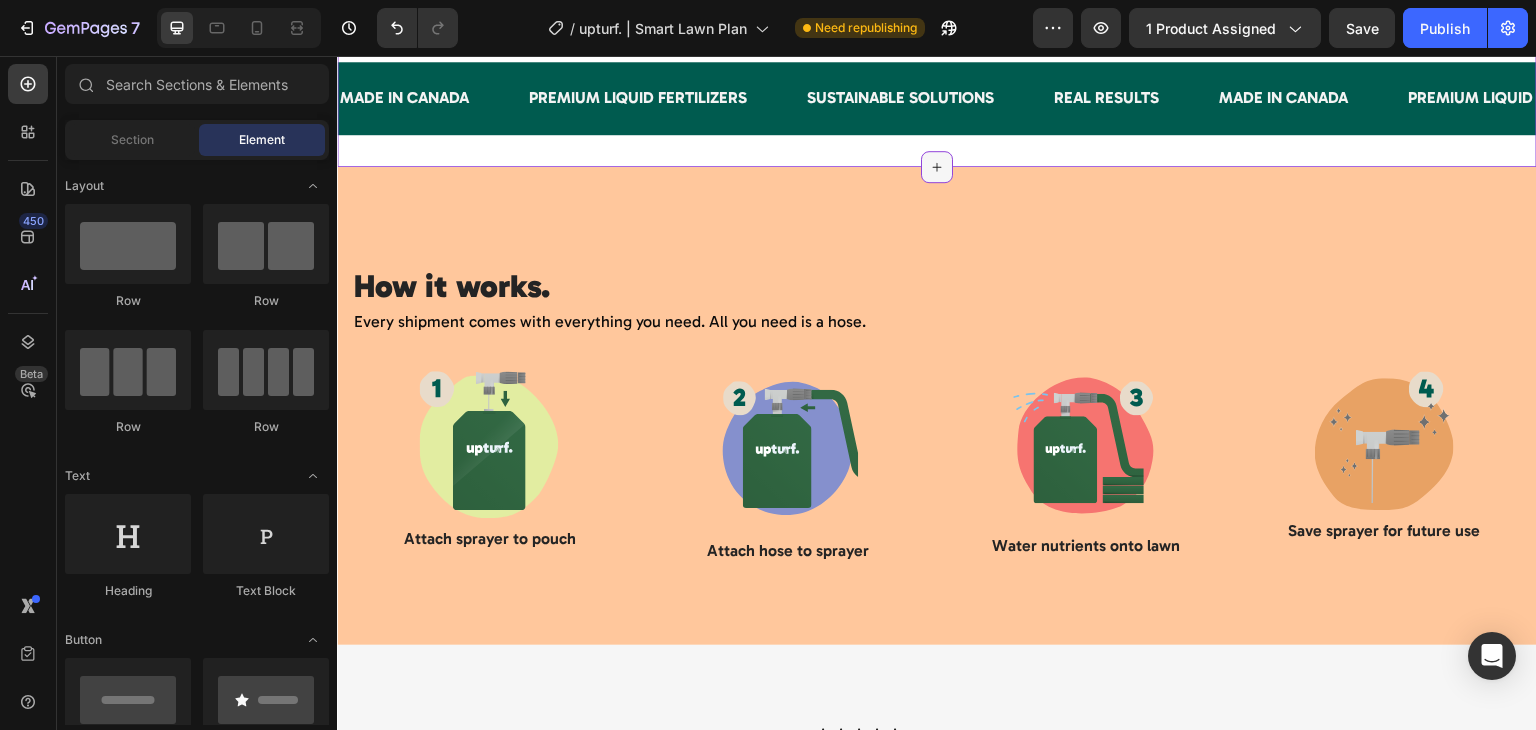 click 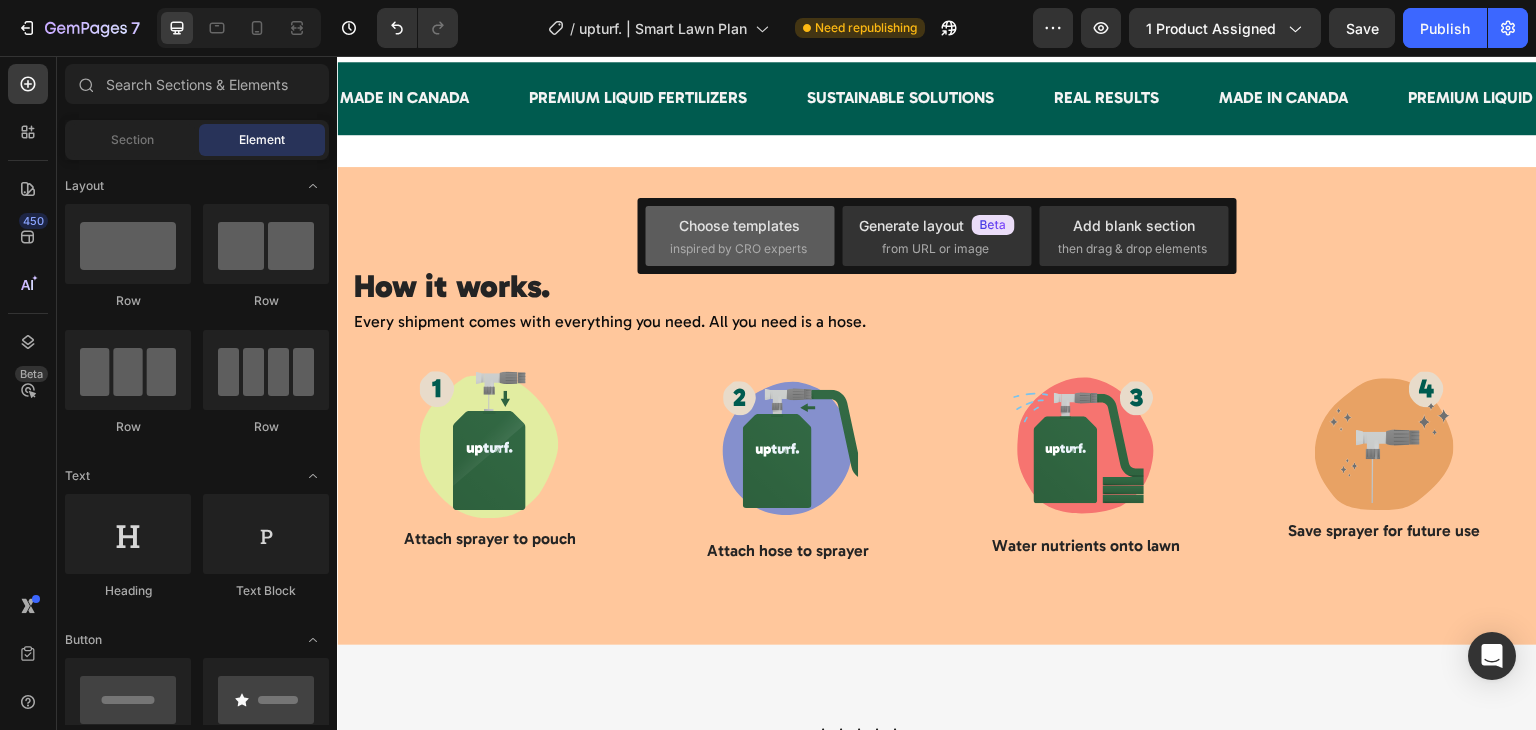 click on "Choose templates  inspired by CRO experts" at bounding box center [740, 236] 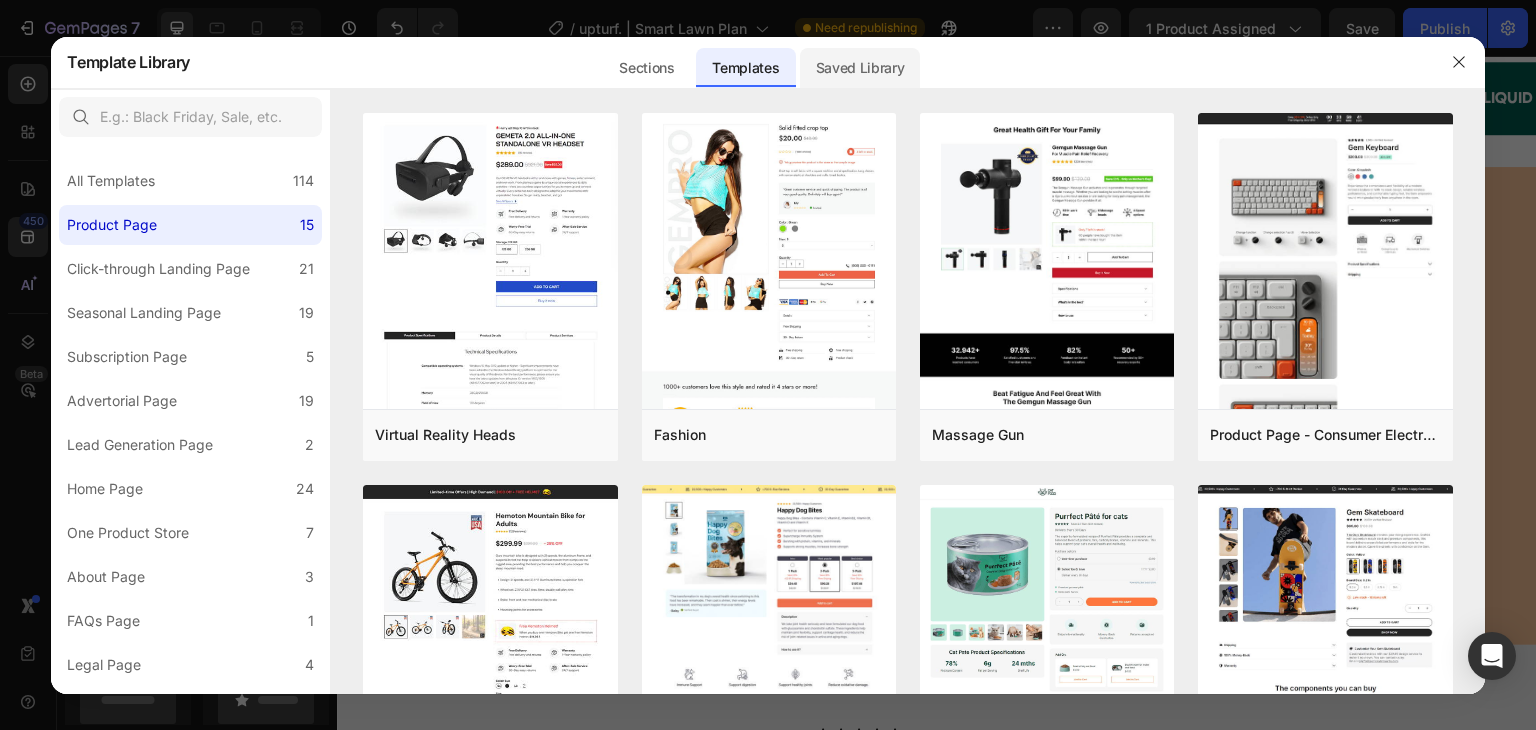 click on "Saved Library" 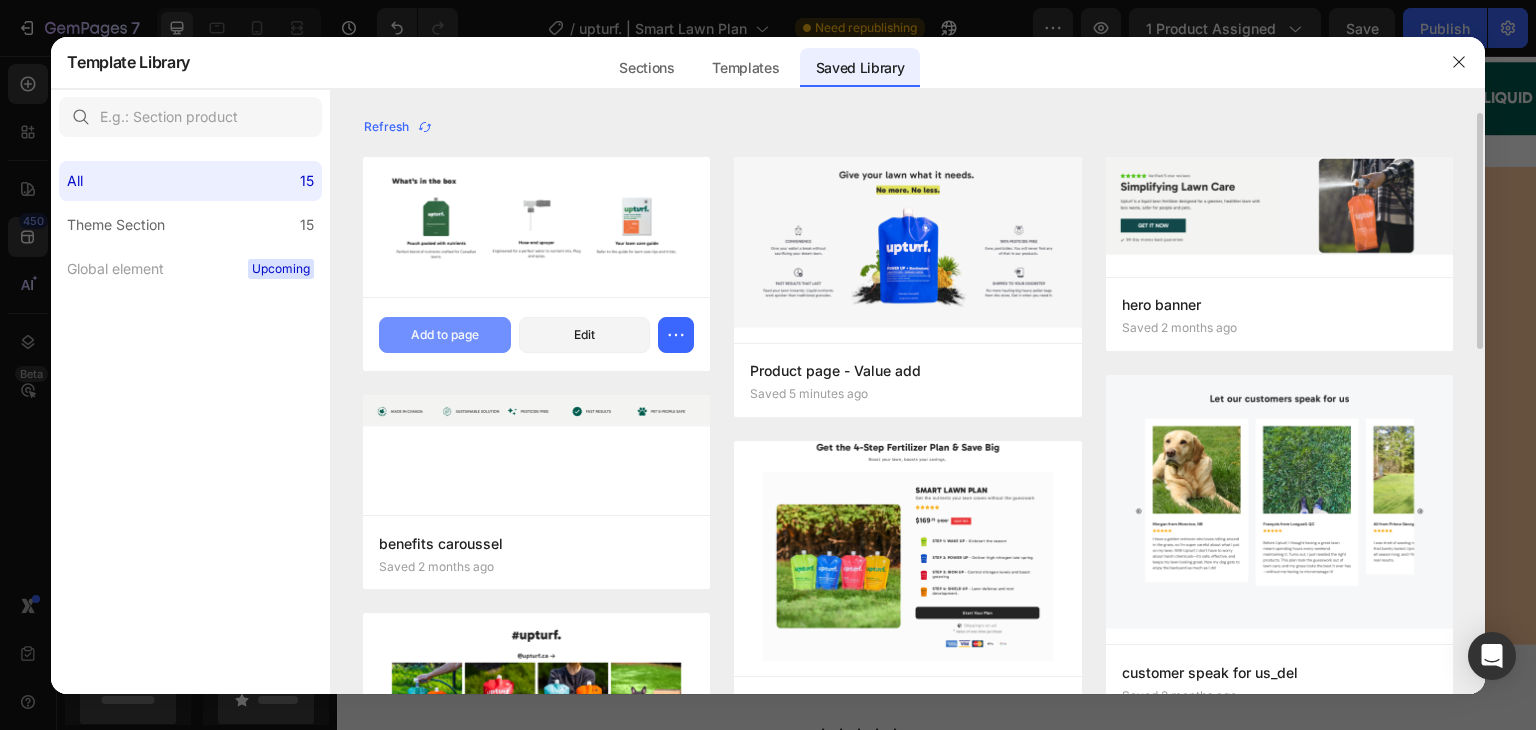 click on "Add to page" at bounding box center (445, 335) 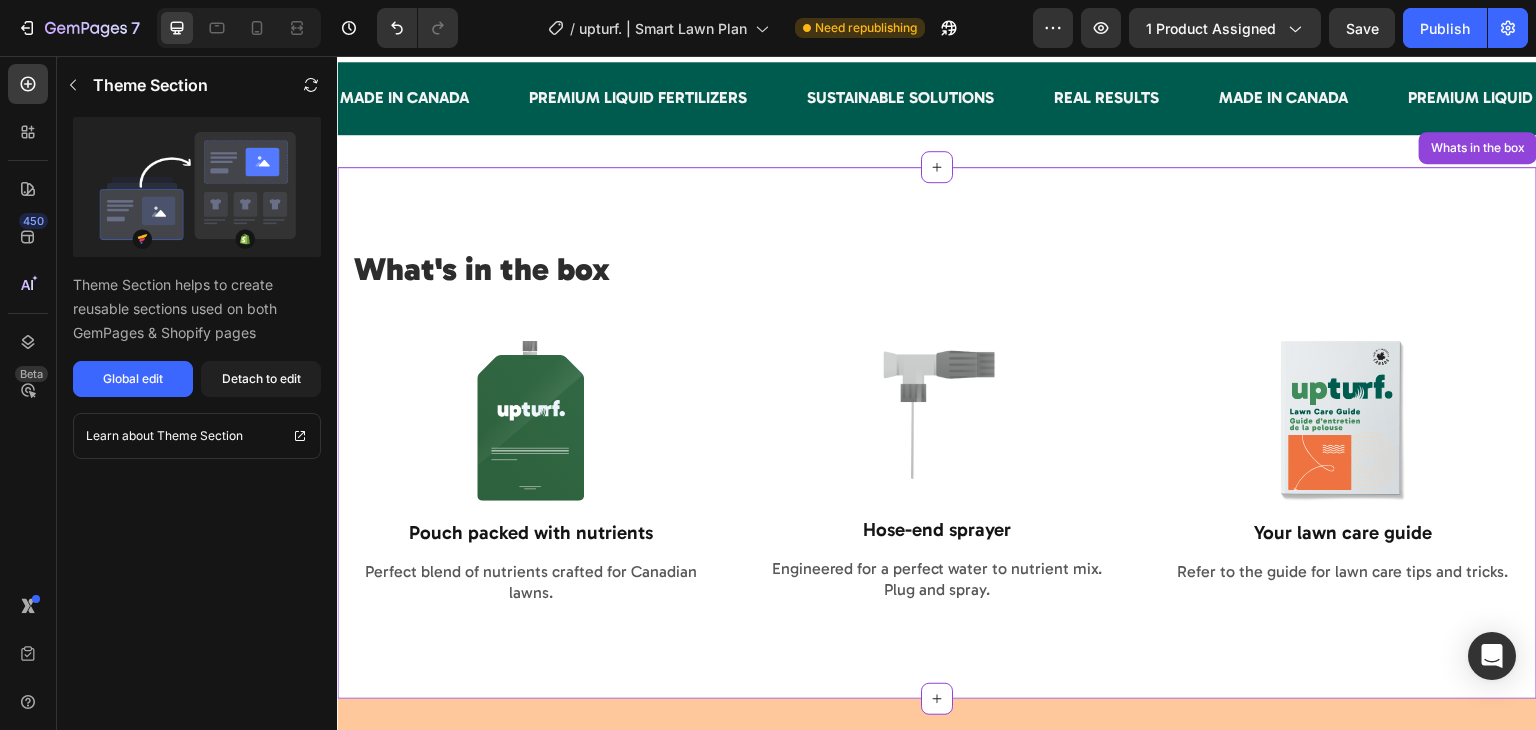 scroll, scrollTop: 4952, scrollLeft: 0, axis: vertical 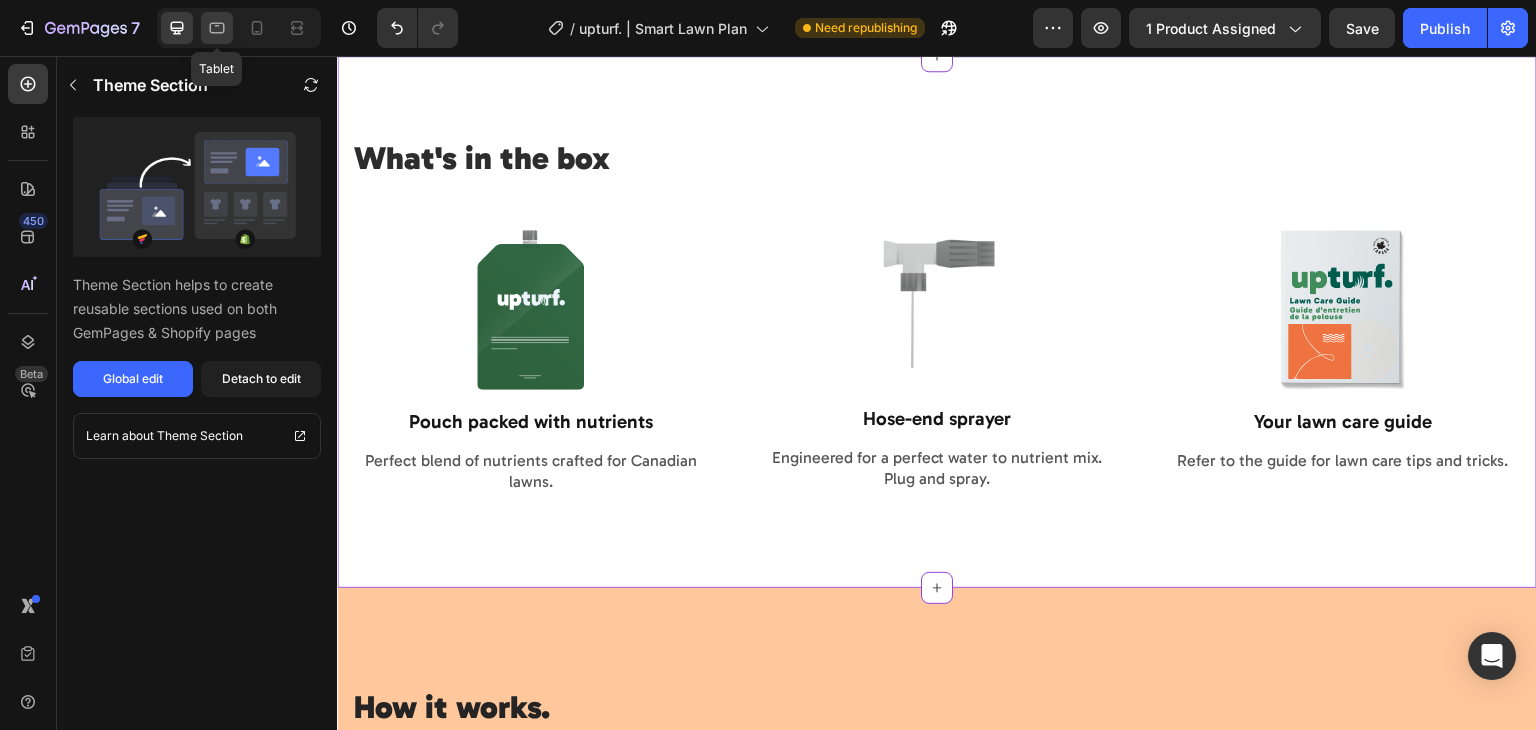 click 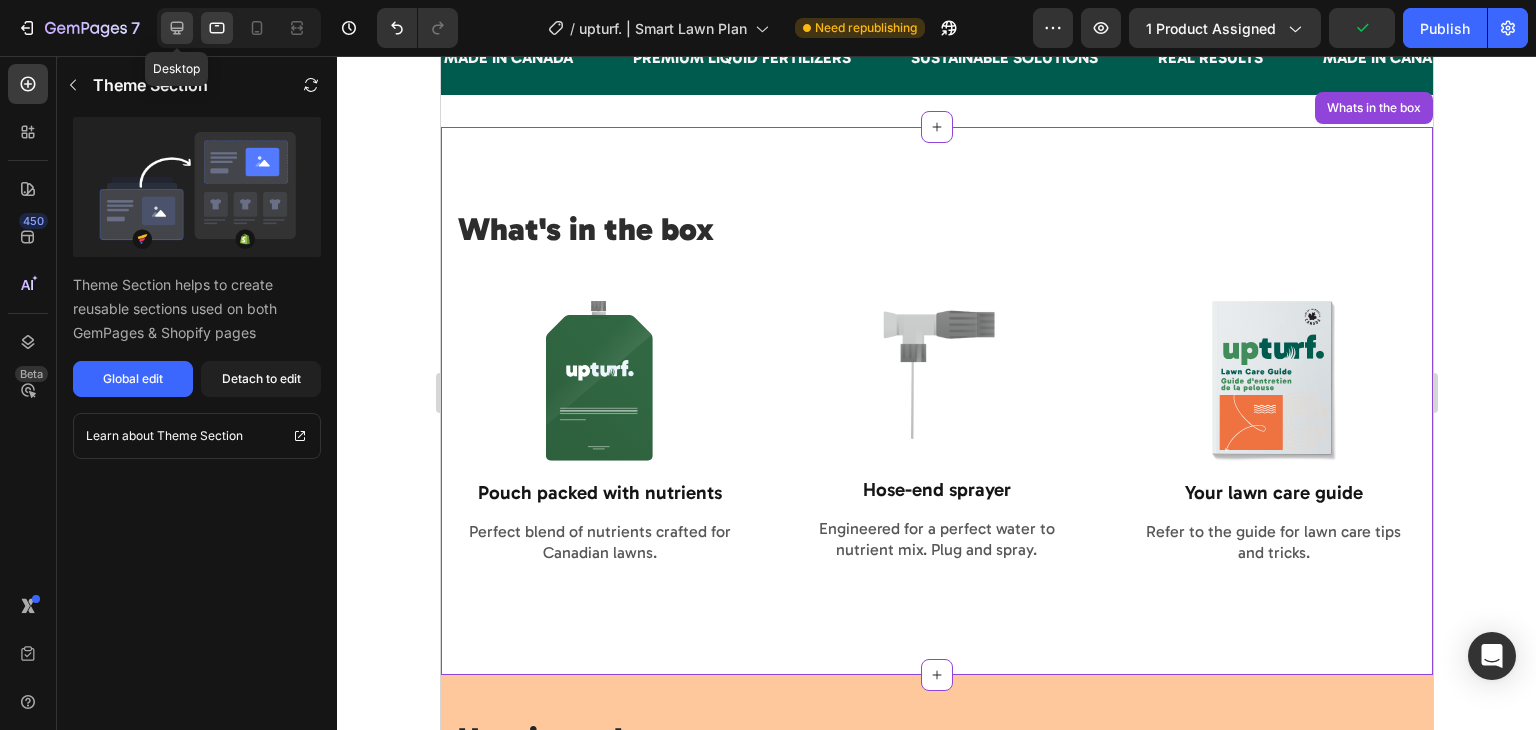 click 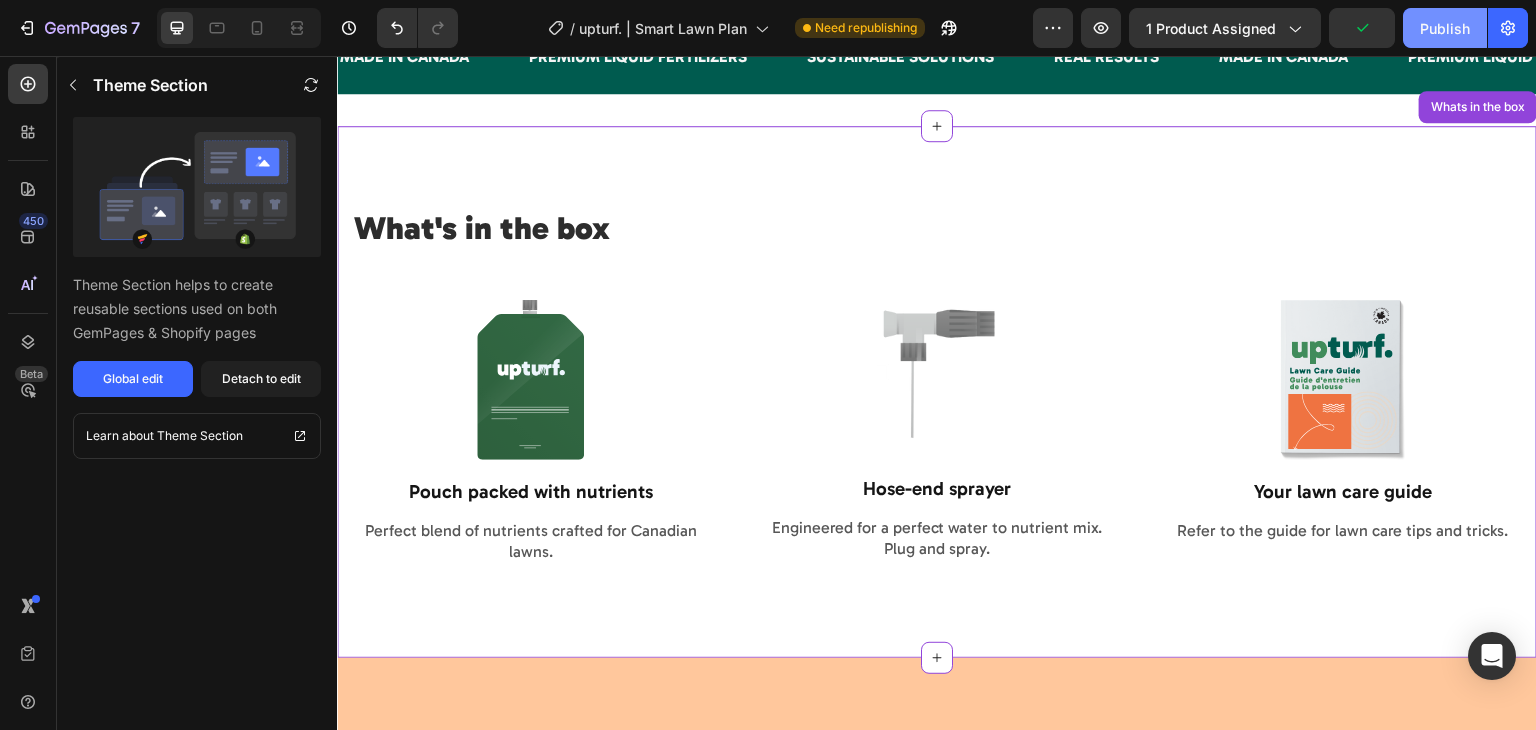 click on "Publish" at bounding box center [1445, 28] 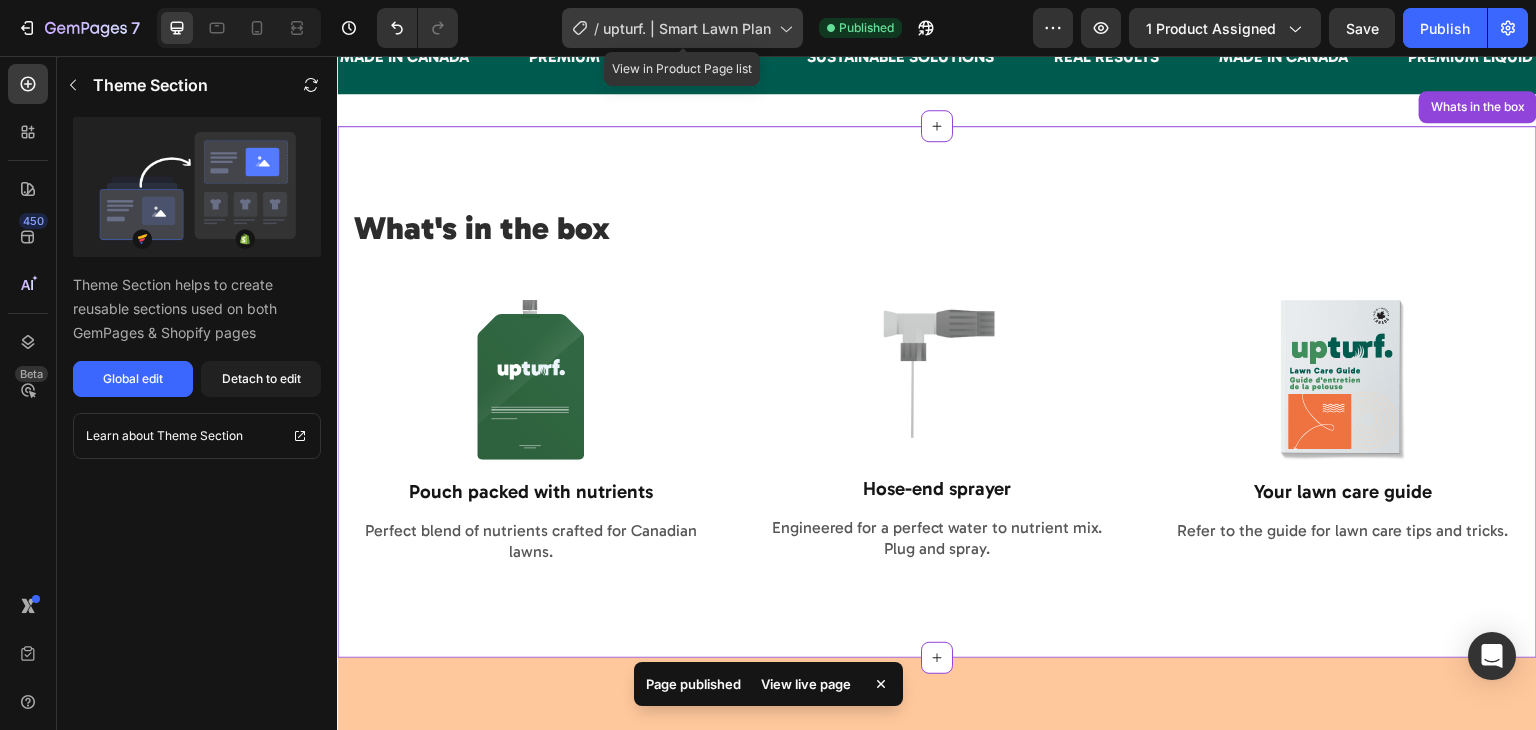 click on "upturf. | Smart Lawn Plan" at bounding box center (687, 28) 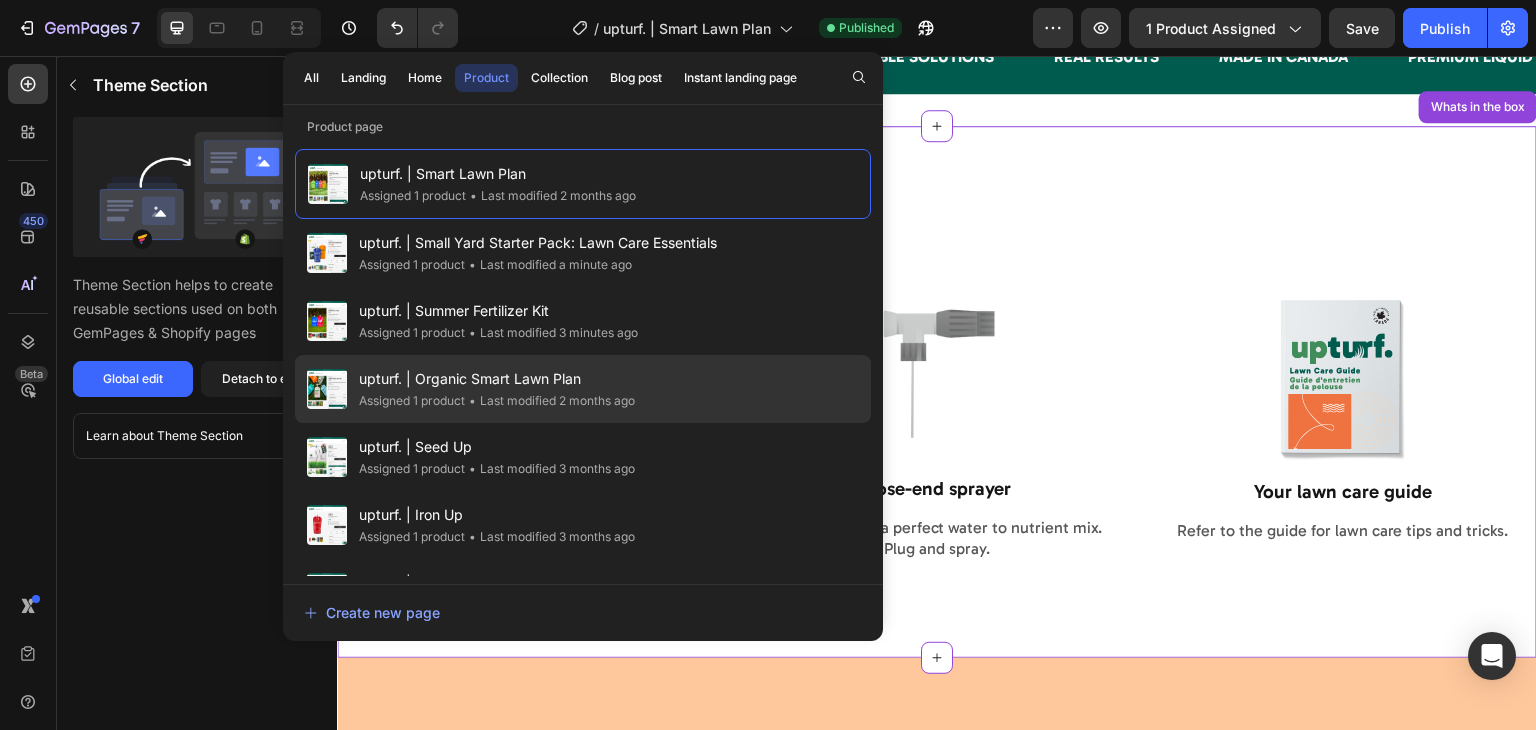click on "• Last modified 2 months ago" 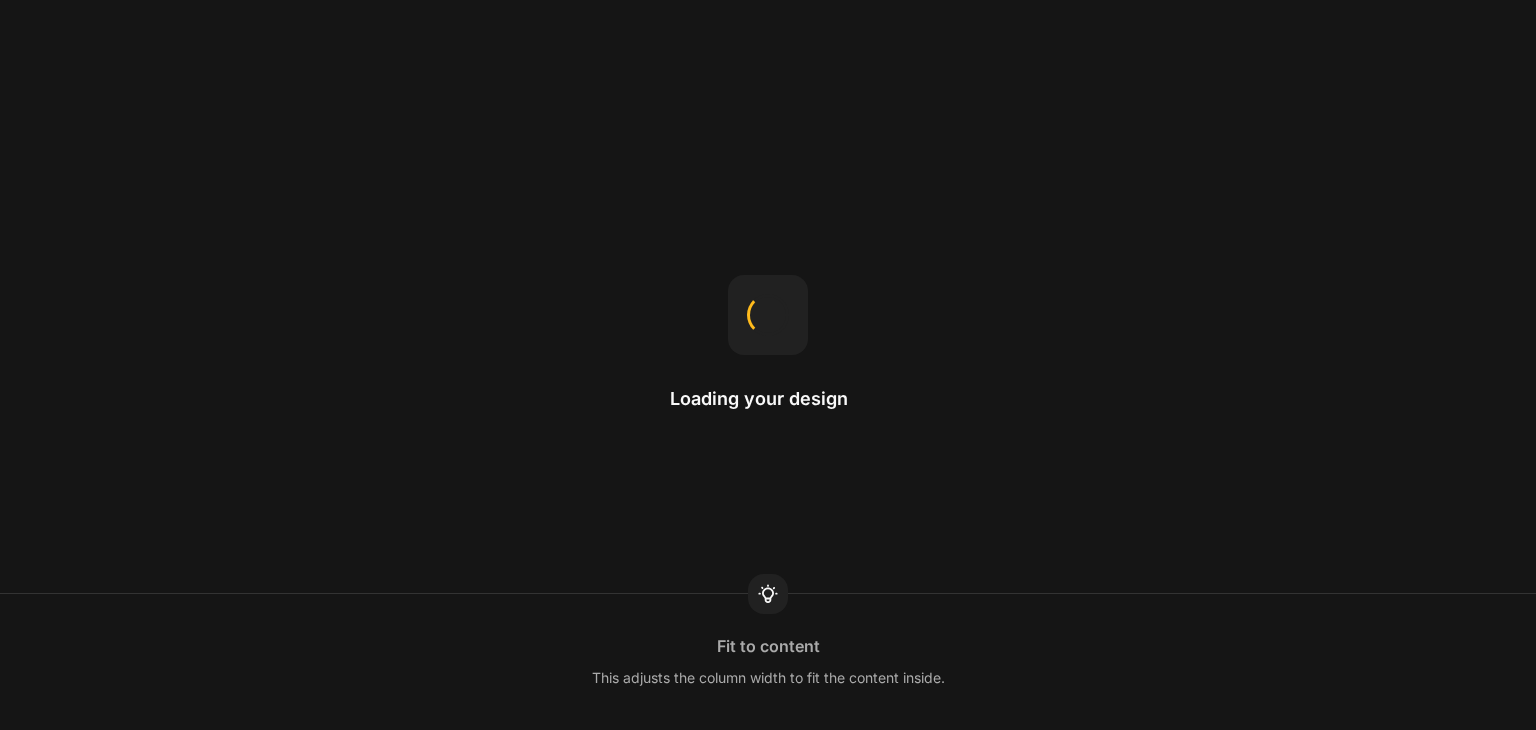 scroll, scrollTop: 0, scrollLeft: 0, axis: both 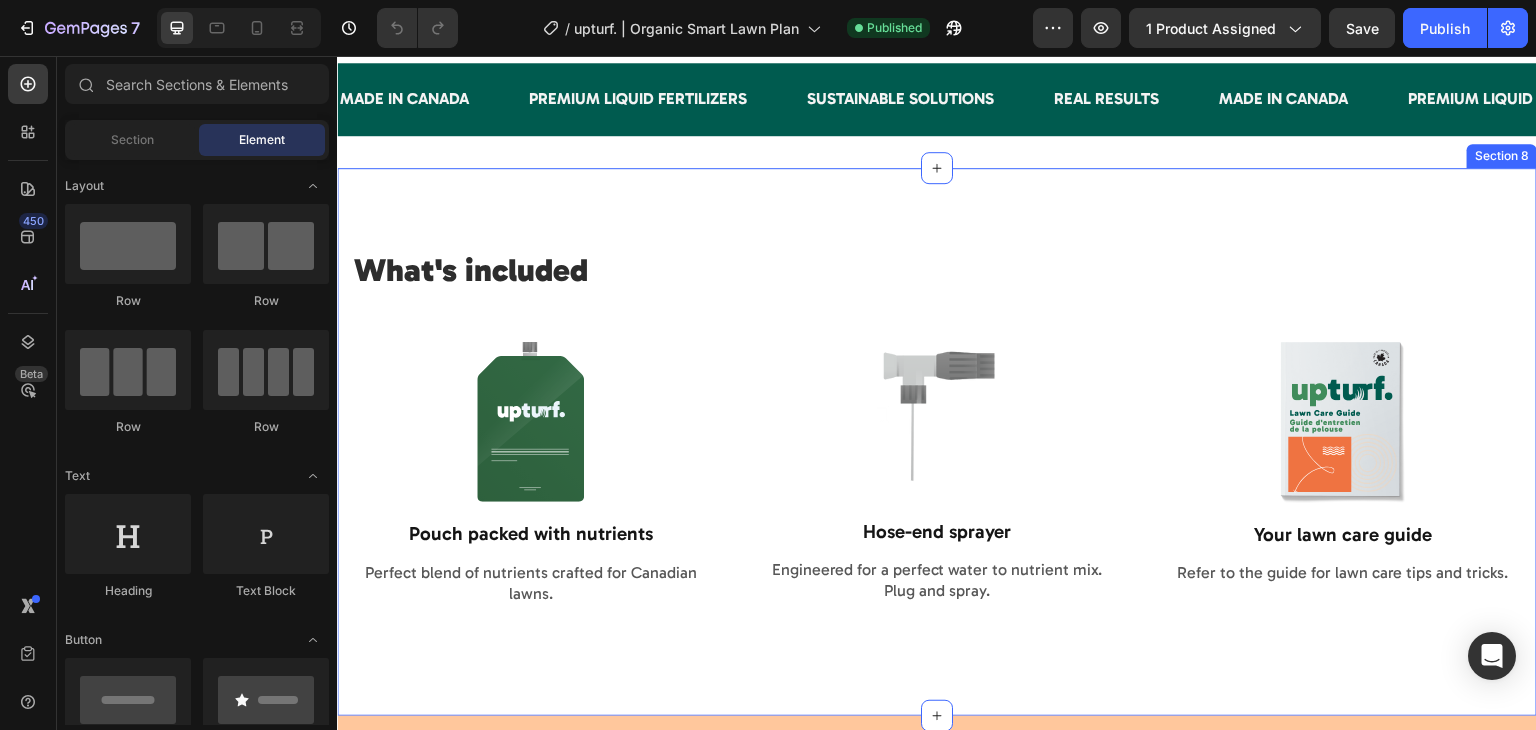 click on "What's included Heading Row Image Pouch packed with nutrients Text Block Perfect blend of nutrients crafted for Canadian lawns. Text Block Image Hose-end sprayer Text Block Engineered for a perfect water to nutrient mix. Plug and spray. Text Block Image Your lawn care guide Text Block Refer to the guide for lawn care tips and tricks.  Text Block Row Image Wireless Connectivity Text Block Image Rechargeable Battery Text Block Row Image Water Resistance Text Block Image Bluetooth Range Text Block Row Row Image Sound Quality Text Block Row Section 8" at bounding box center (937, 442) 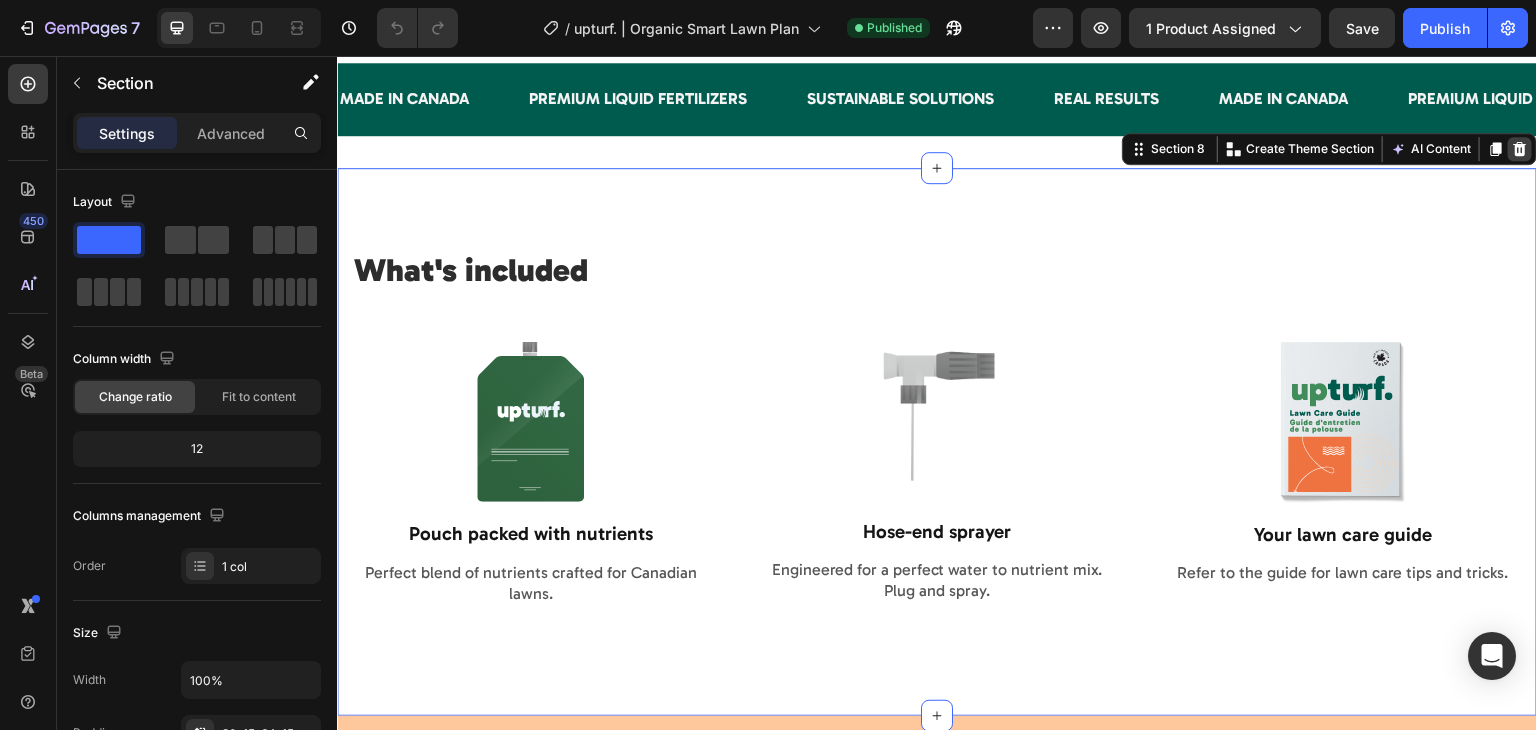 click 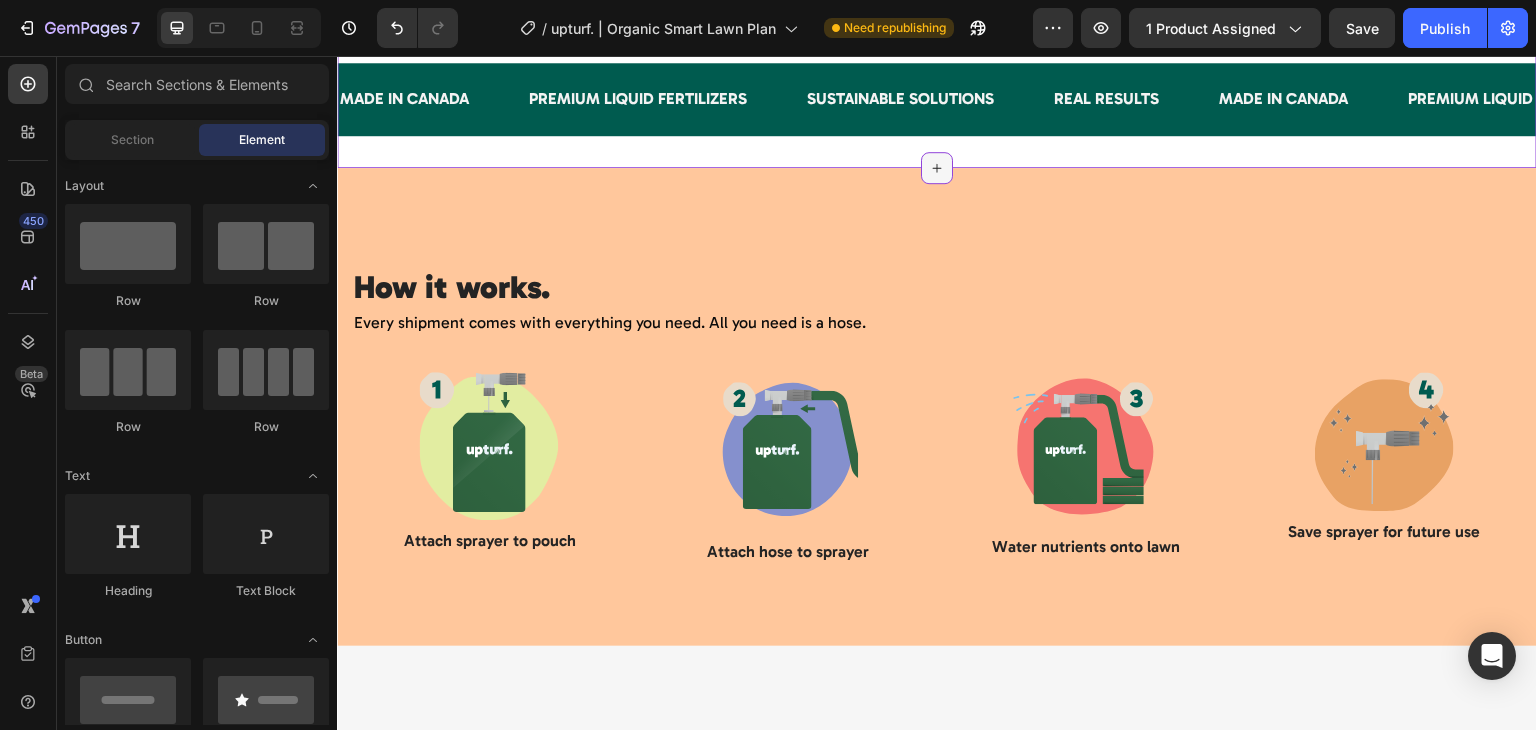 click at bounding box center [937, 168] 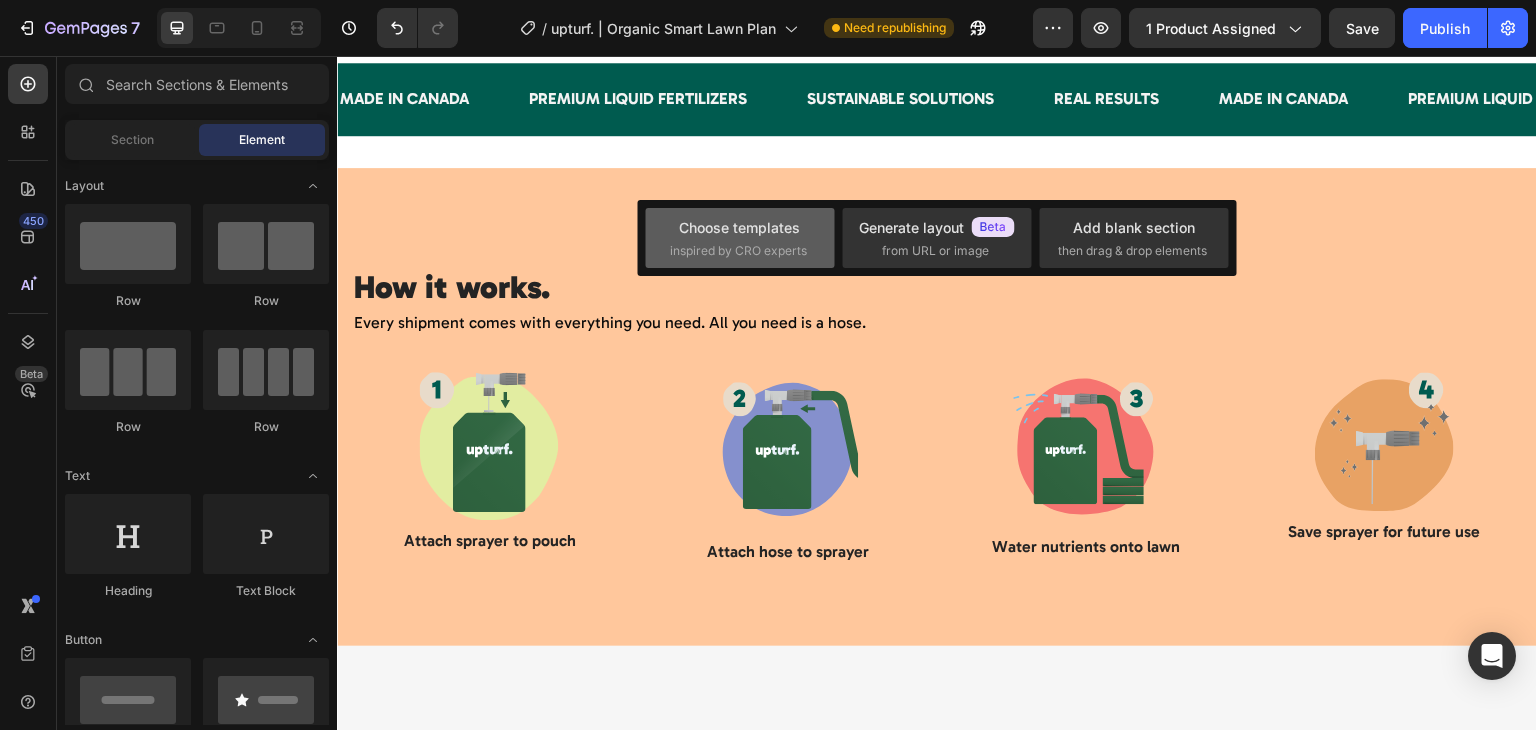 click on "Choose templates" at bounding box center [739, 227] 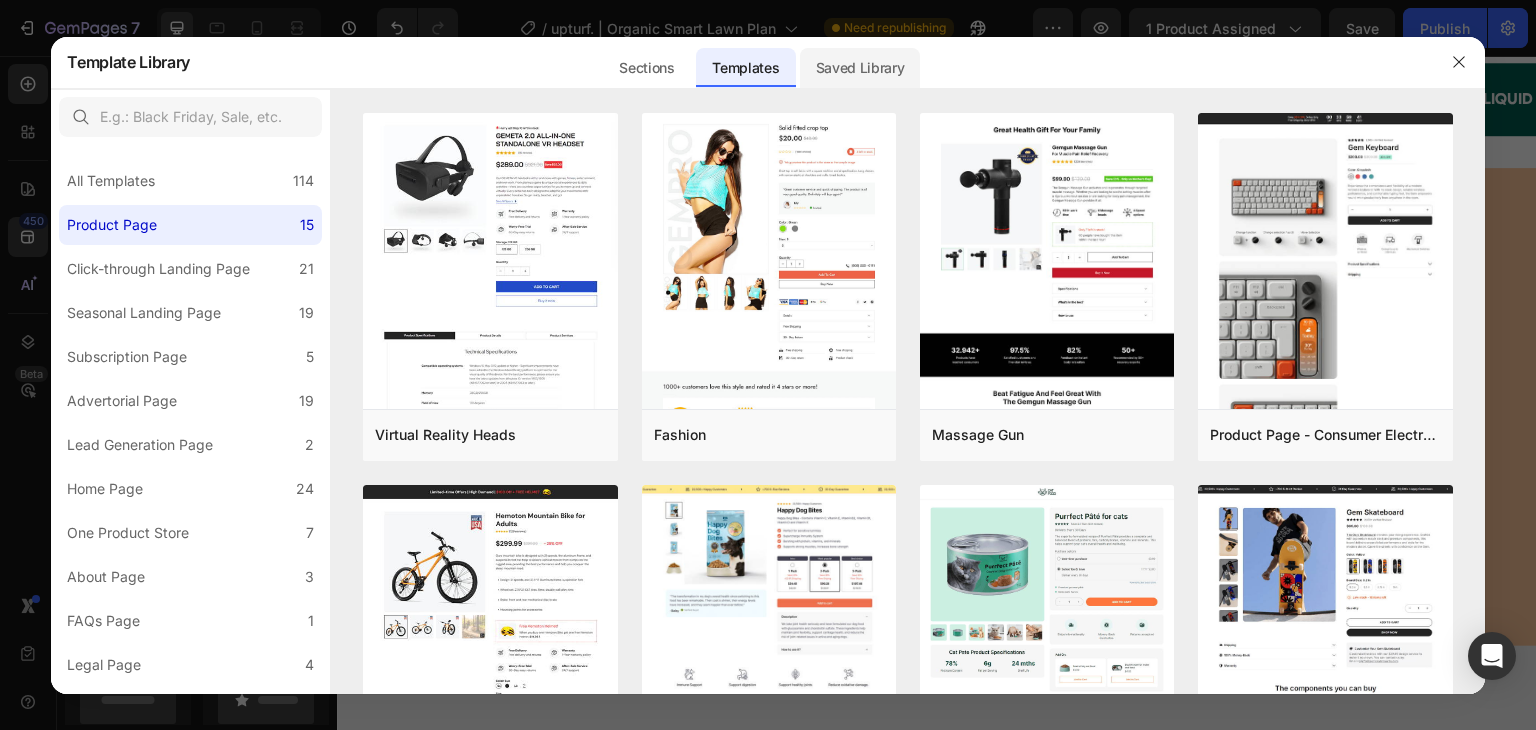 click on "Saved Library" 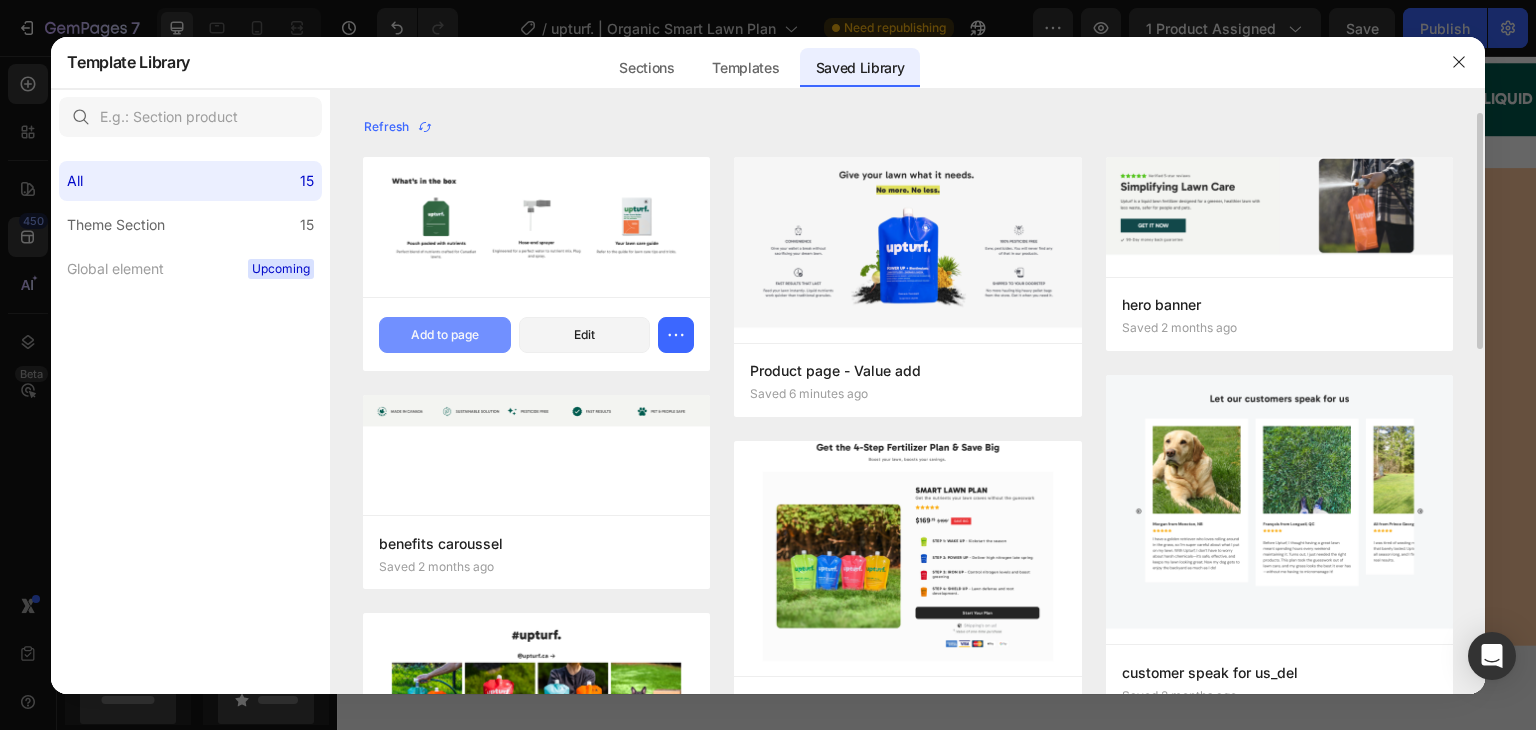 click on "Add to page" at bounding box center [445, 335] 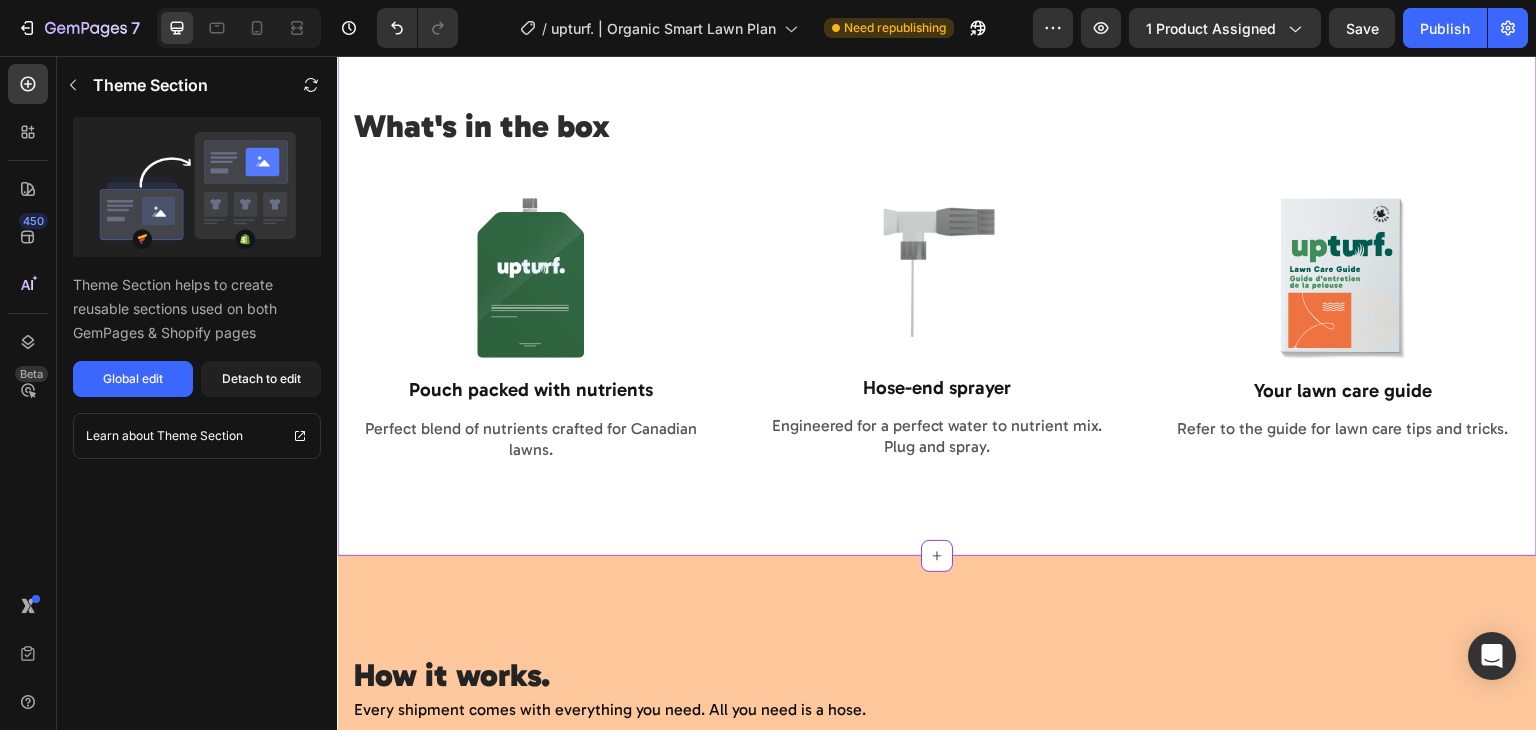 scroll, scrollTop: 2959, scrollLeft: 0, axis: vertical 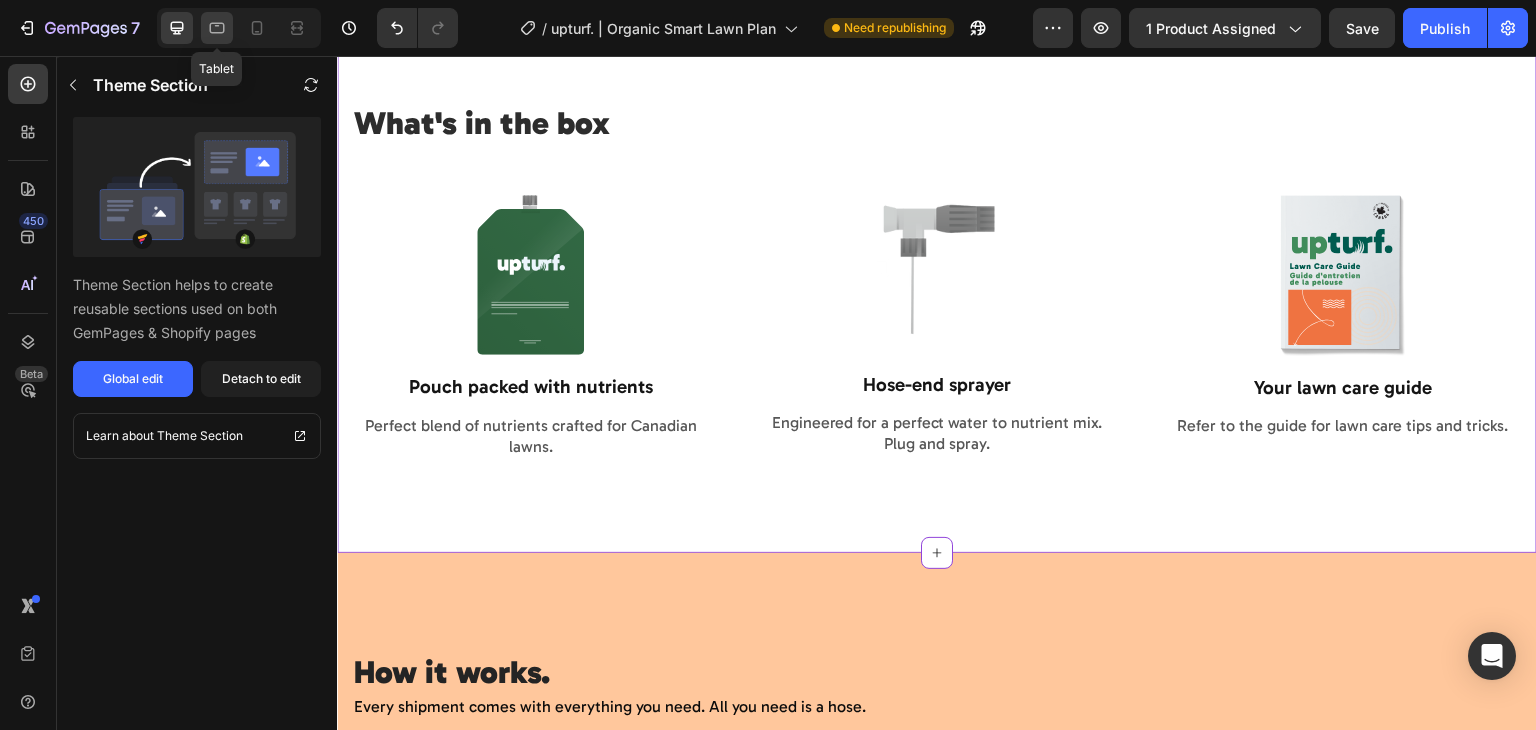 click 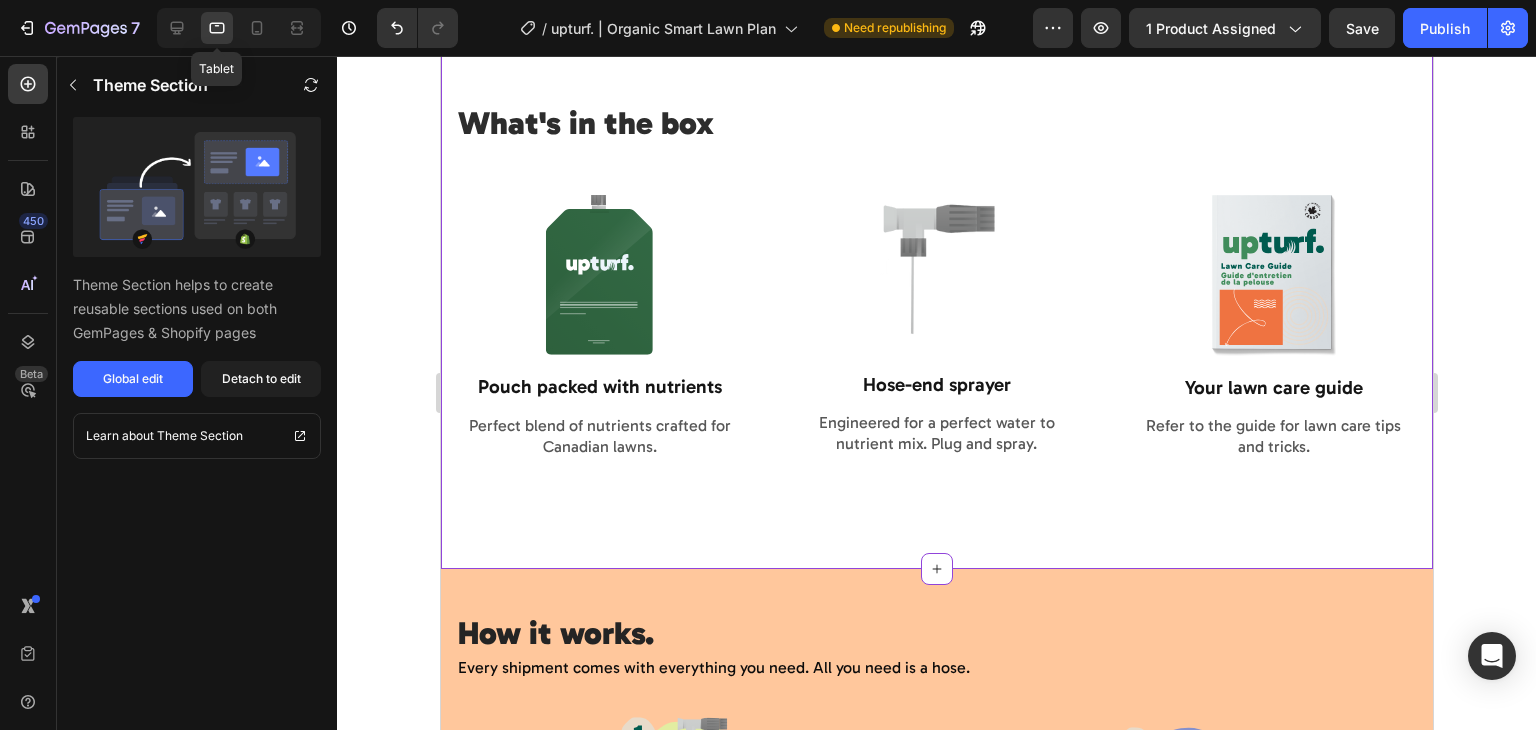 scroll, scrollTop: 2896, scrollLeft: 0, axis: vertical 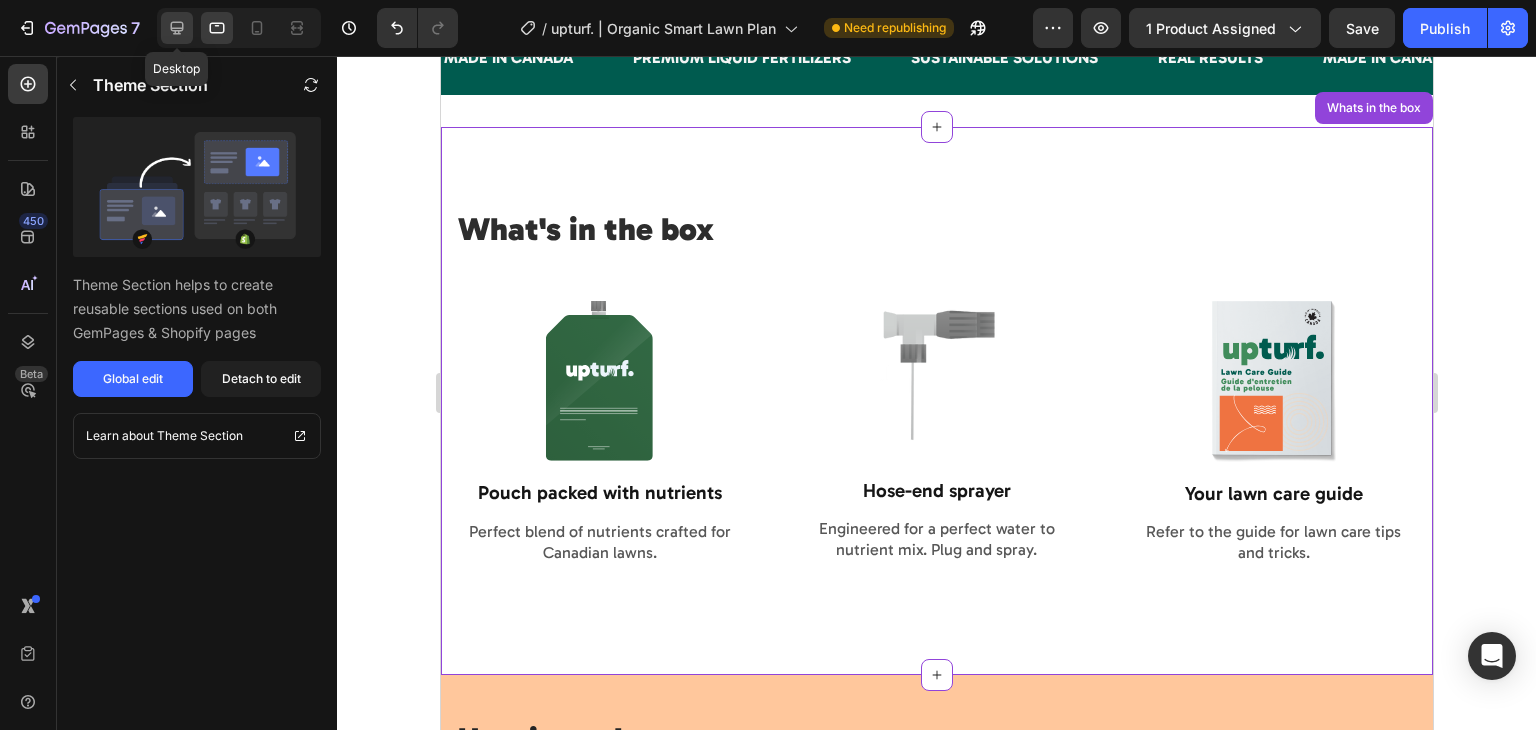 click 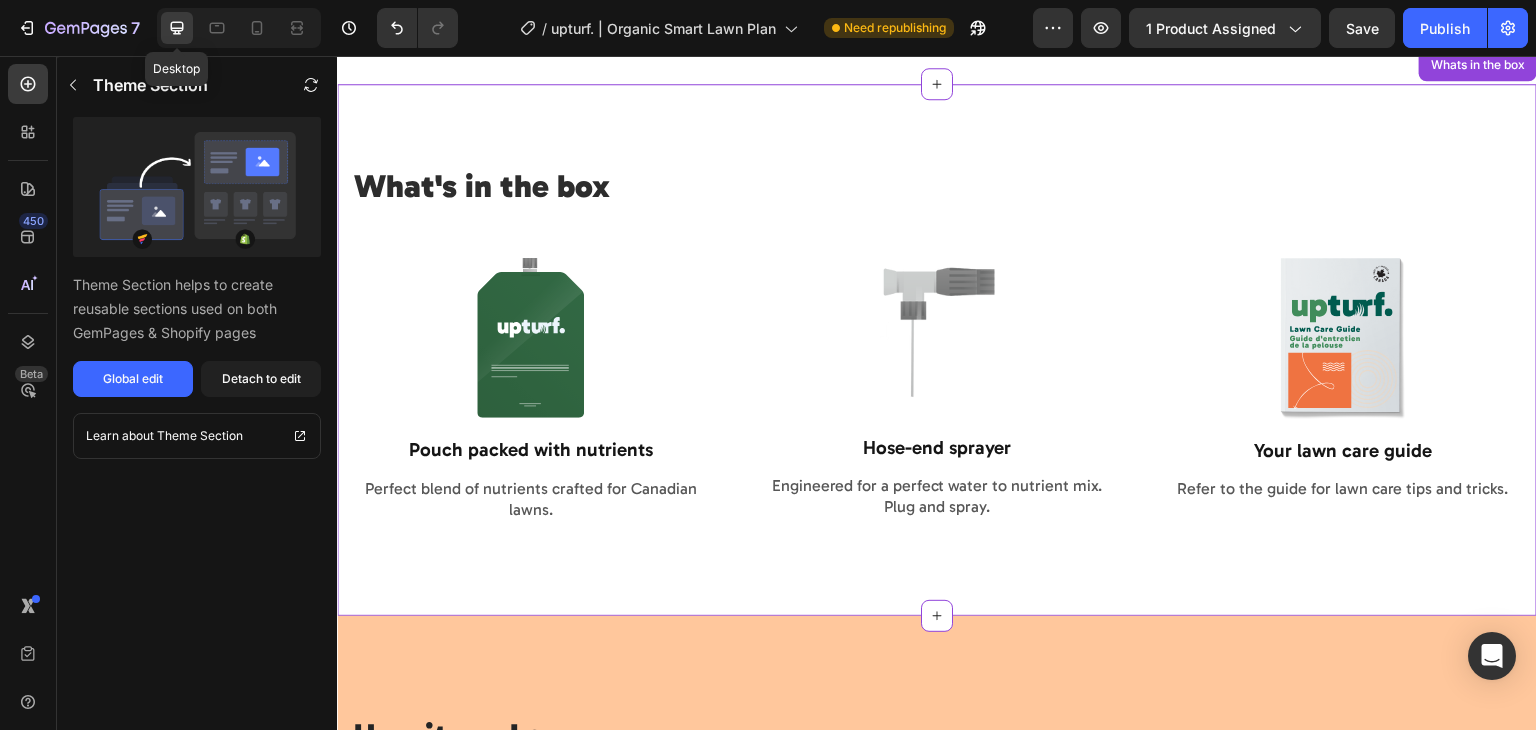 scroll, scrollTop: 2854, scrollLeft: 0, axis: vertical 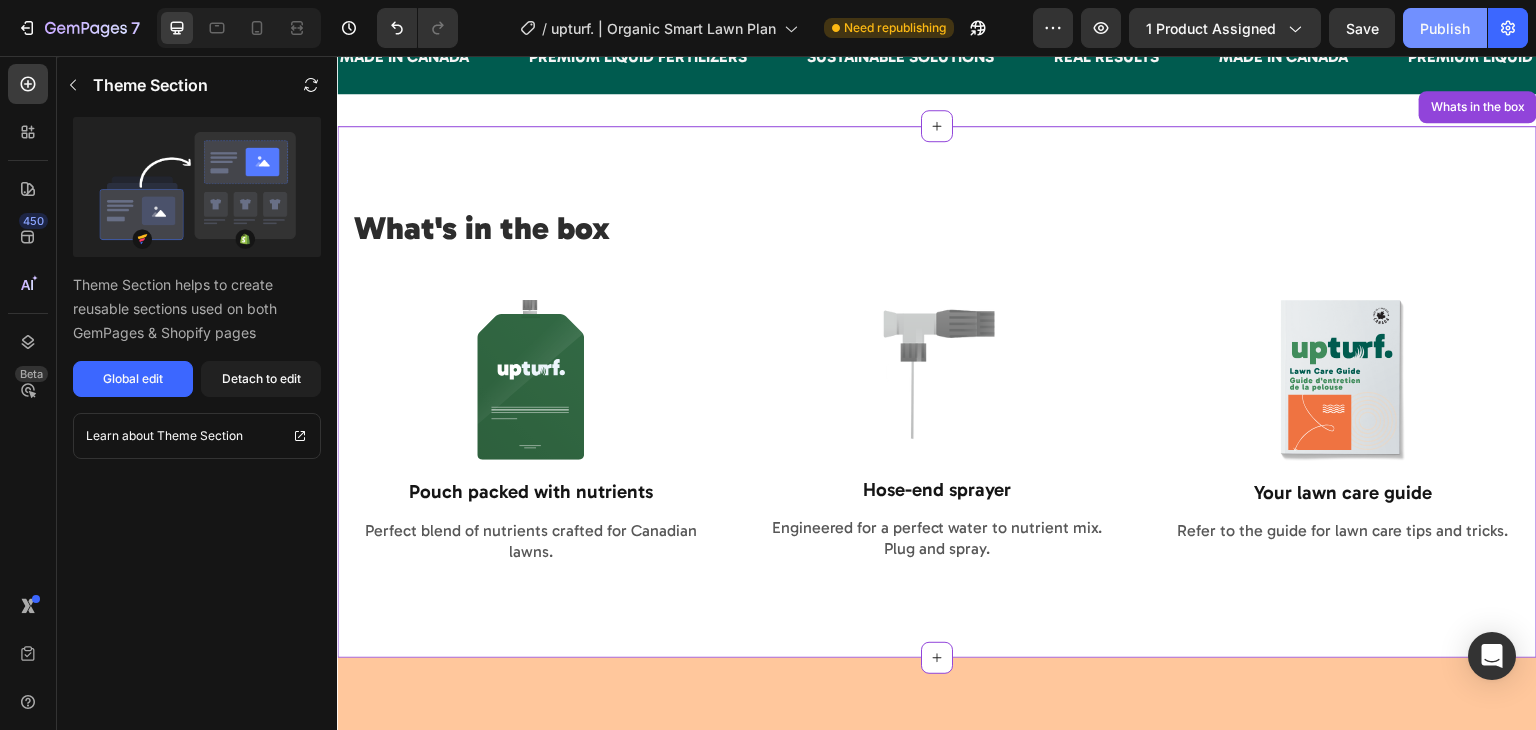 click on "Publish" 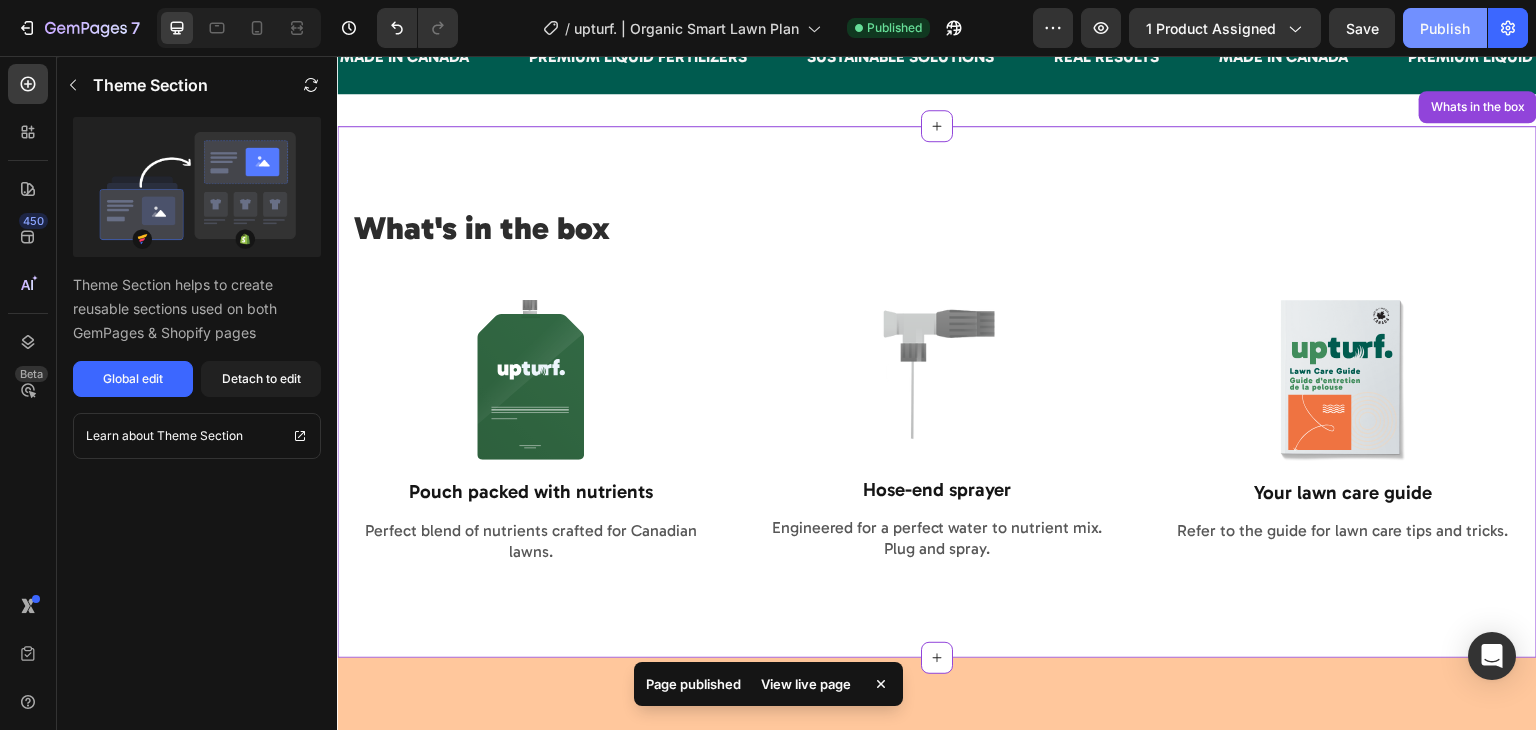 click on "Publish" 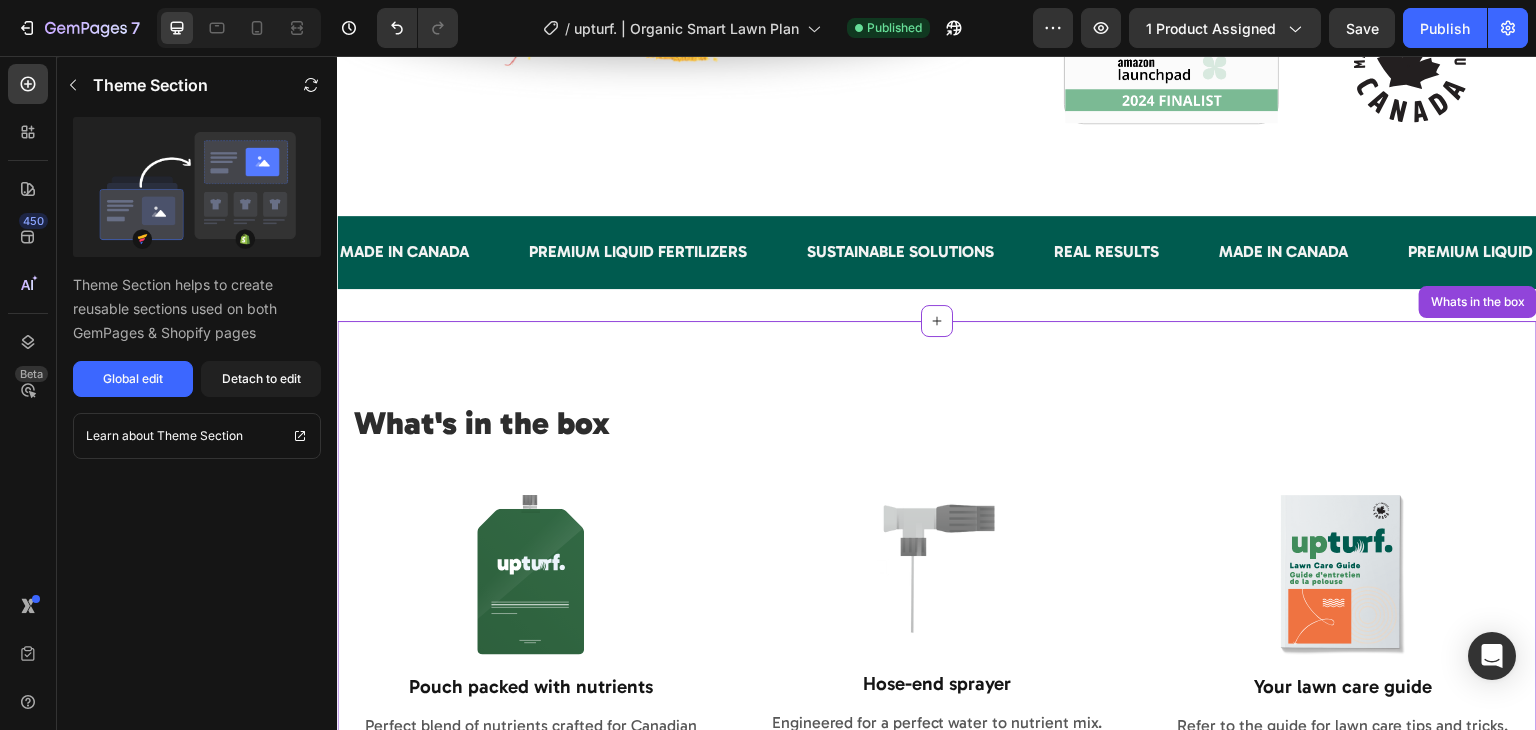 scroll, scrollTop: 2667, scrollLeft: 0, axis: vertical 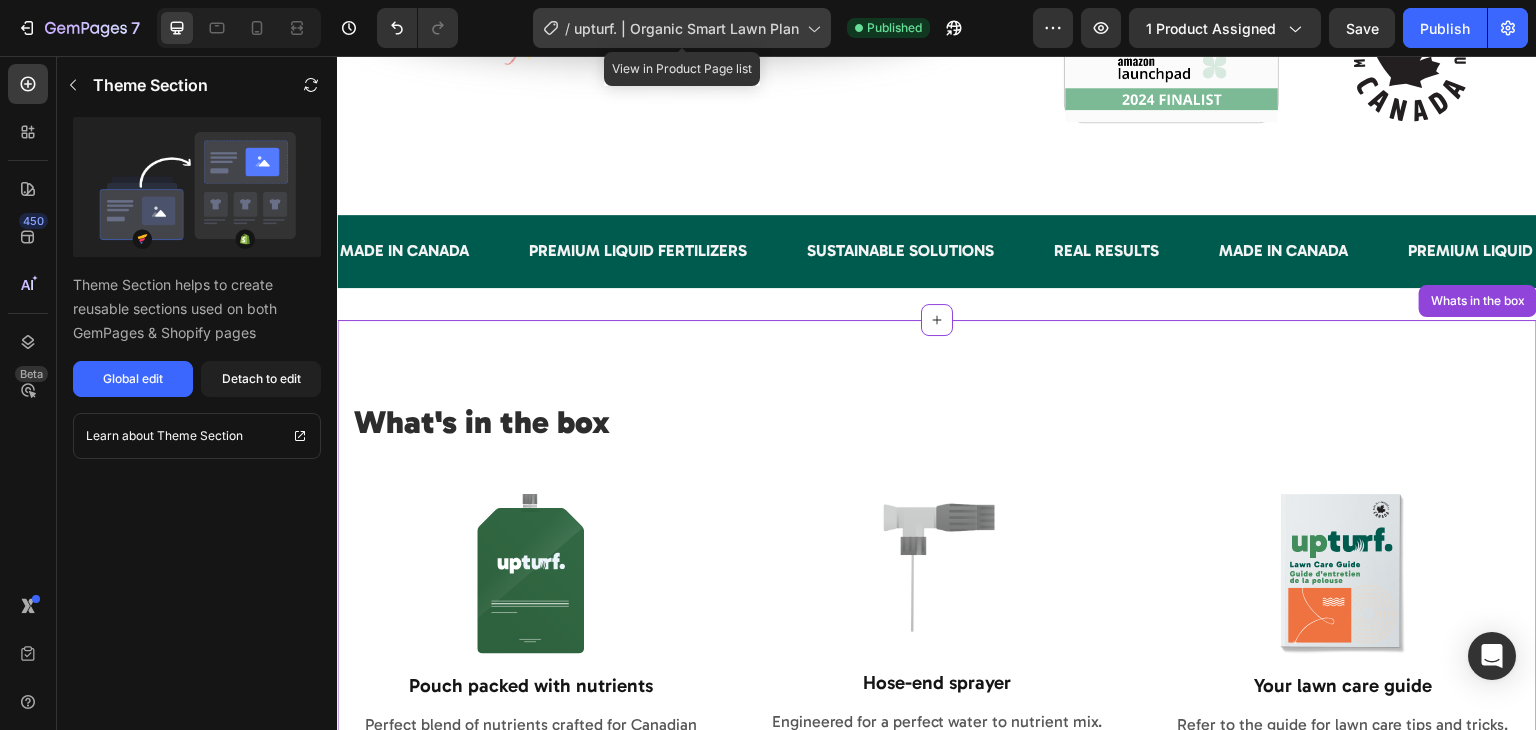 click on "upturf. | Organic Smart Lawn Plan" at bounding box center (686, 28) 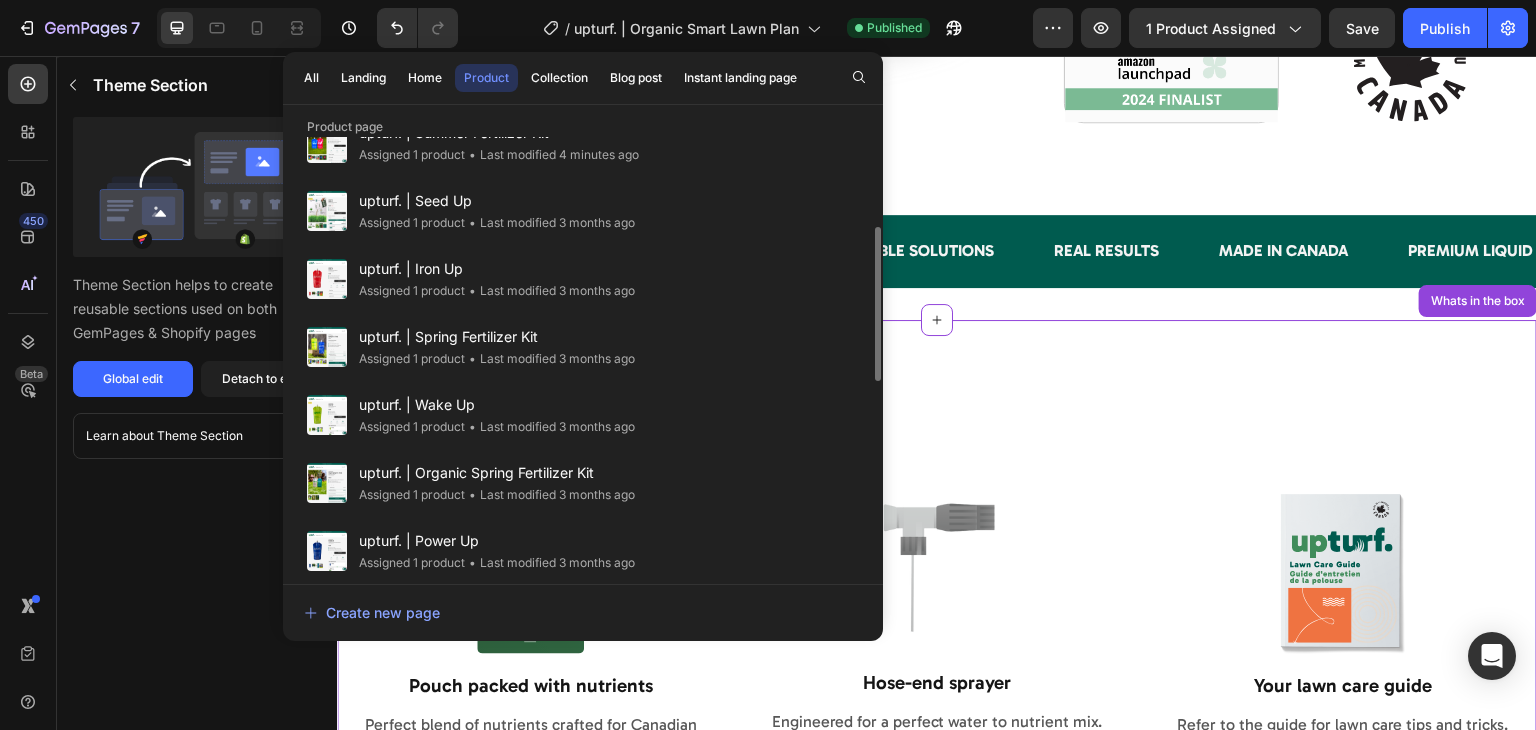 scroll, scrollTop: 247, scrollLeft: 0, axis: vertical 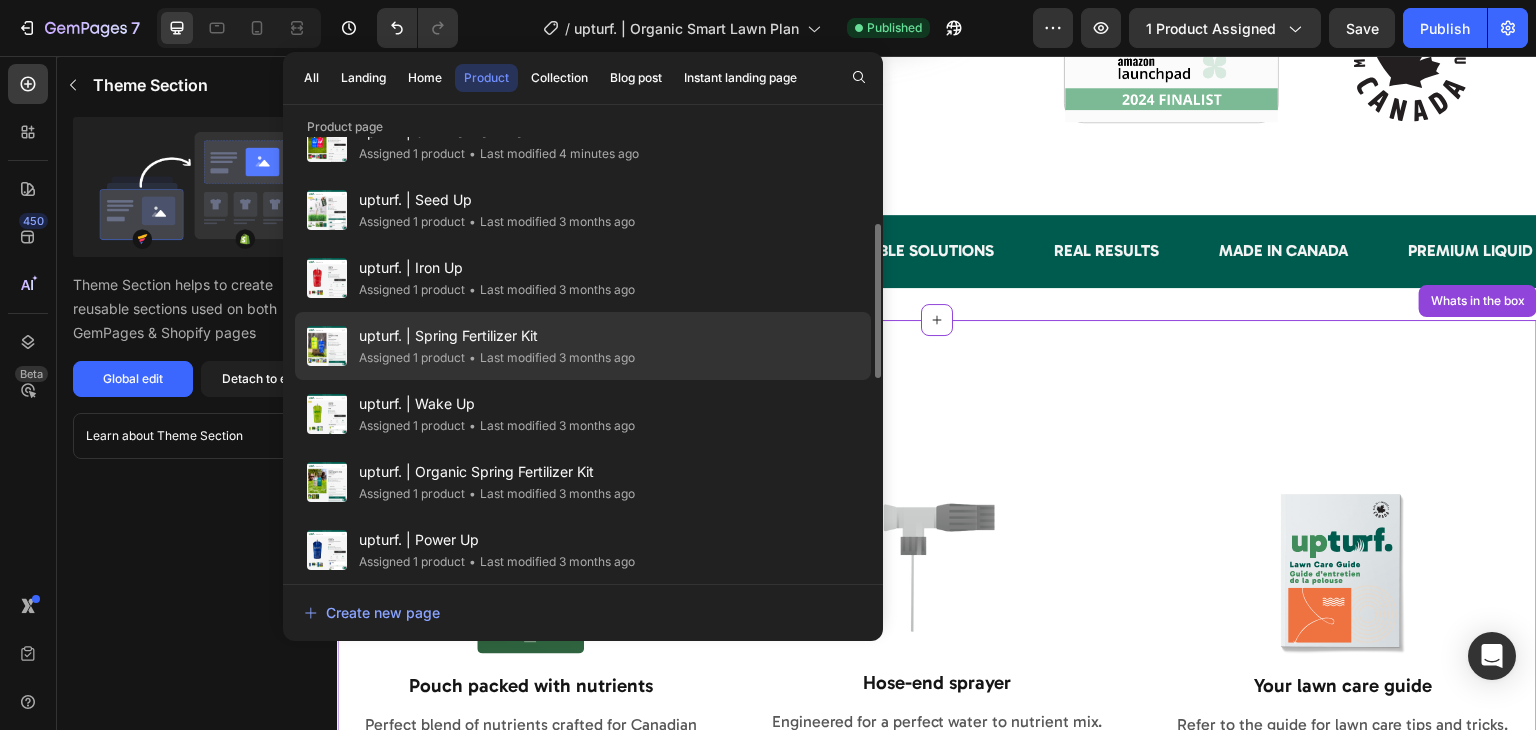 click on "upturf. | Spring Fertilizer Kit Assigned 1 product • Last modified 3 months ago" 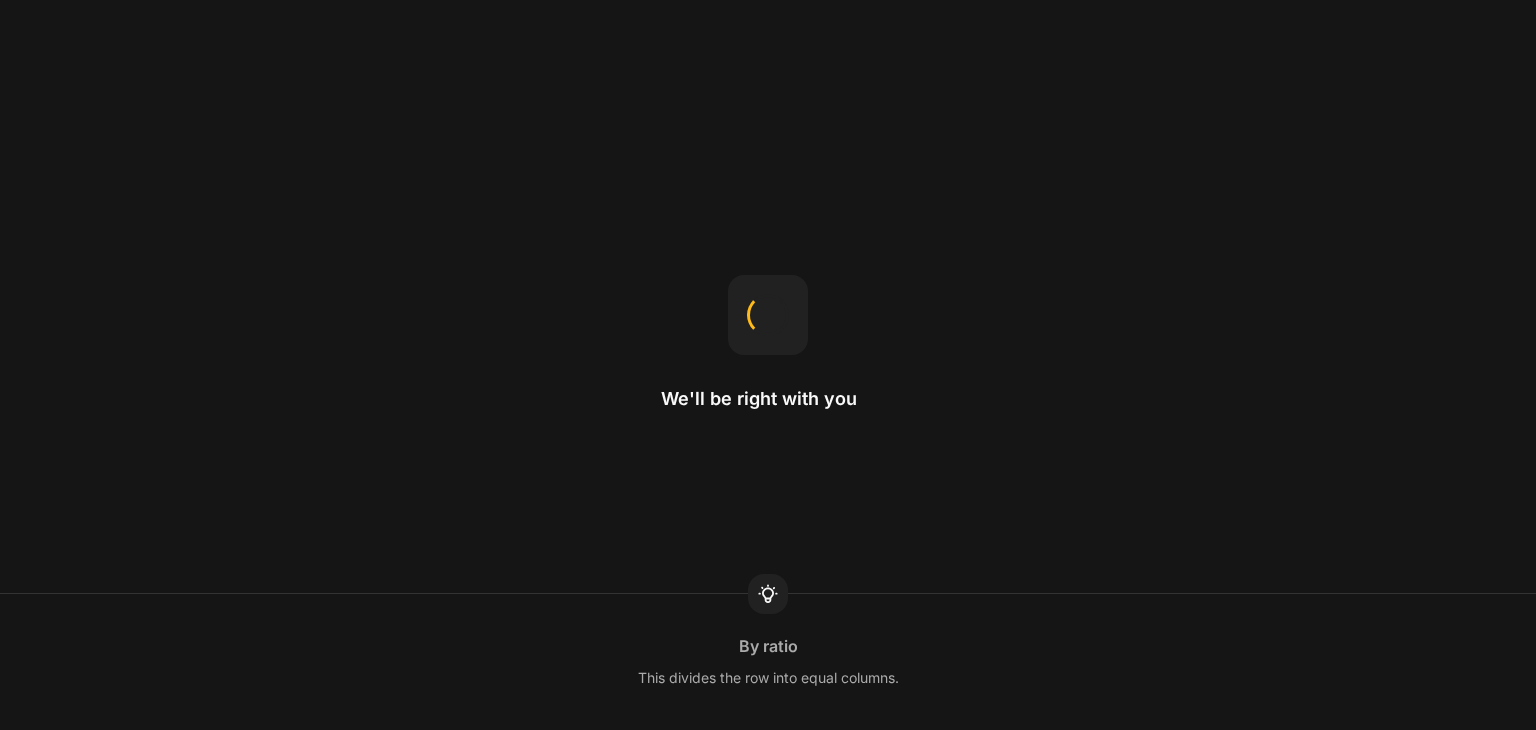 scroll, scrollTop: 0, scrollLeft: 0, axis: both 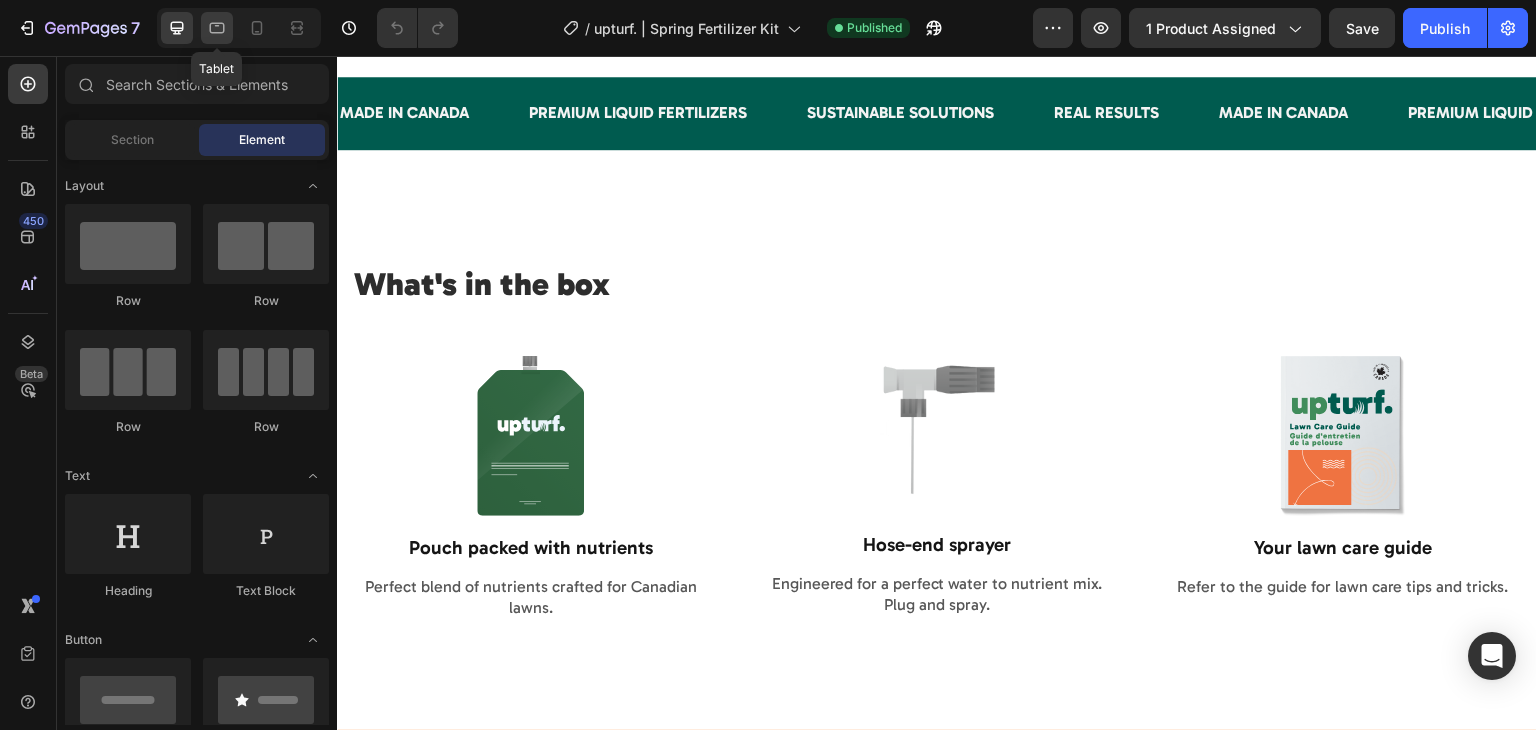 click 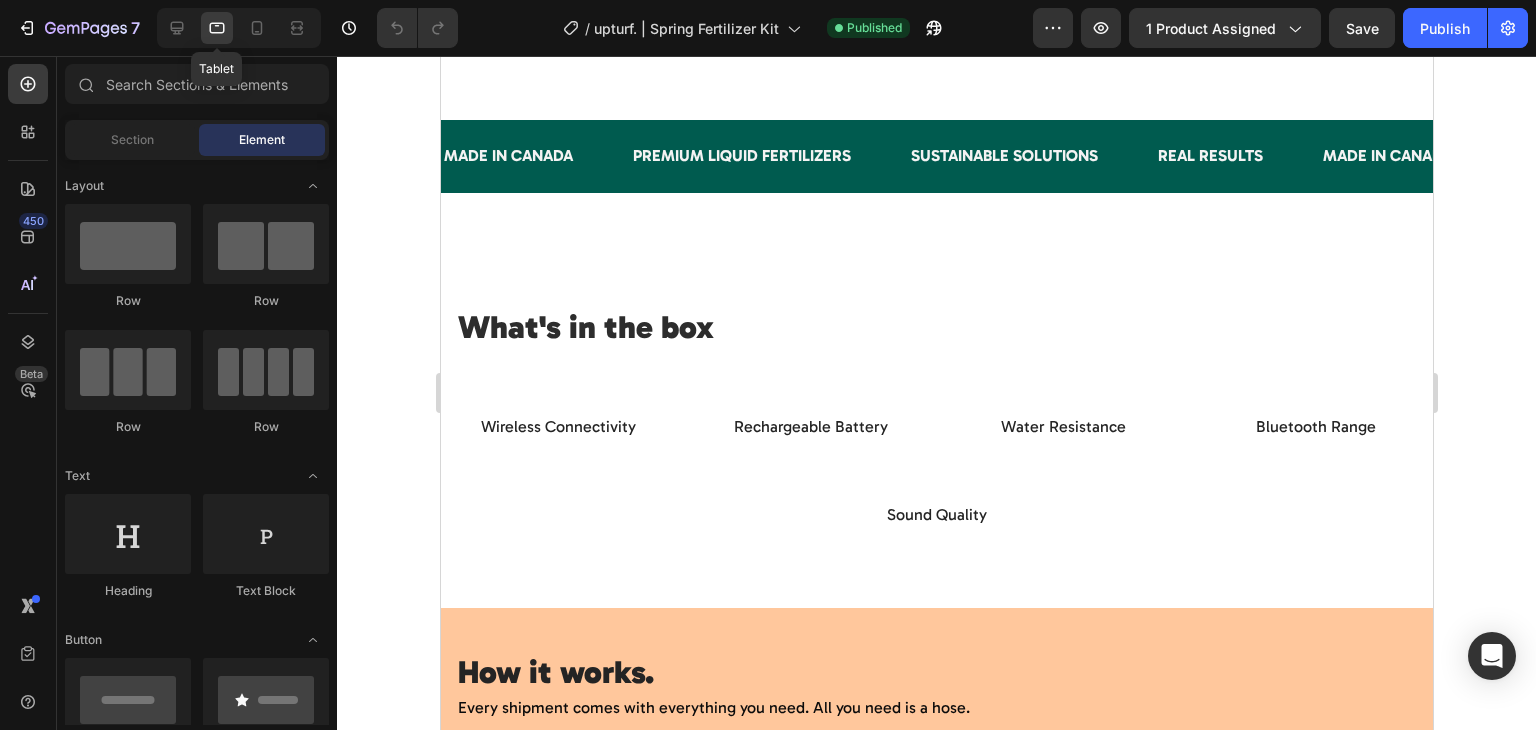 scroll, scrollTop: 3523, scrollLeft: 0, axis: vertical 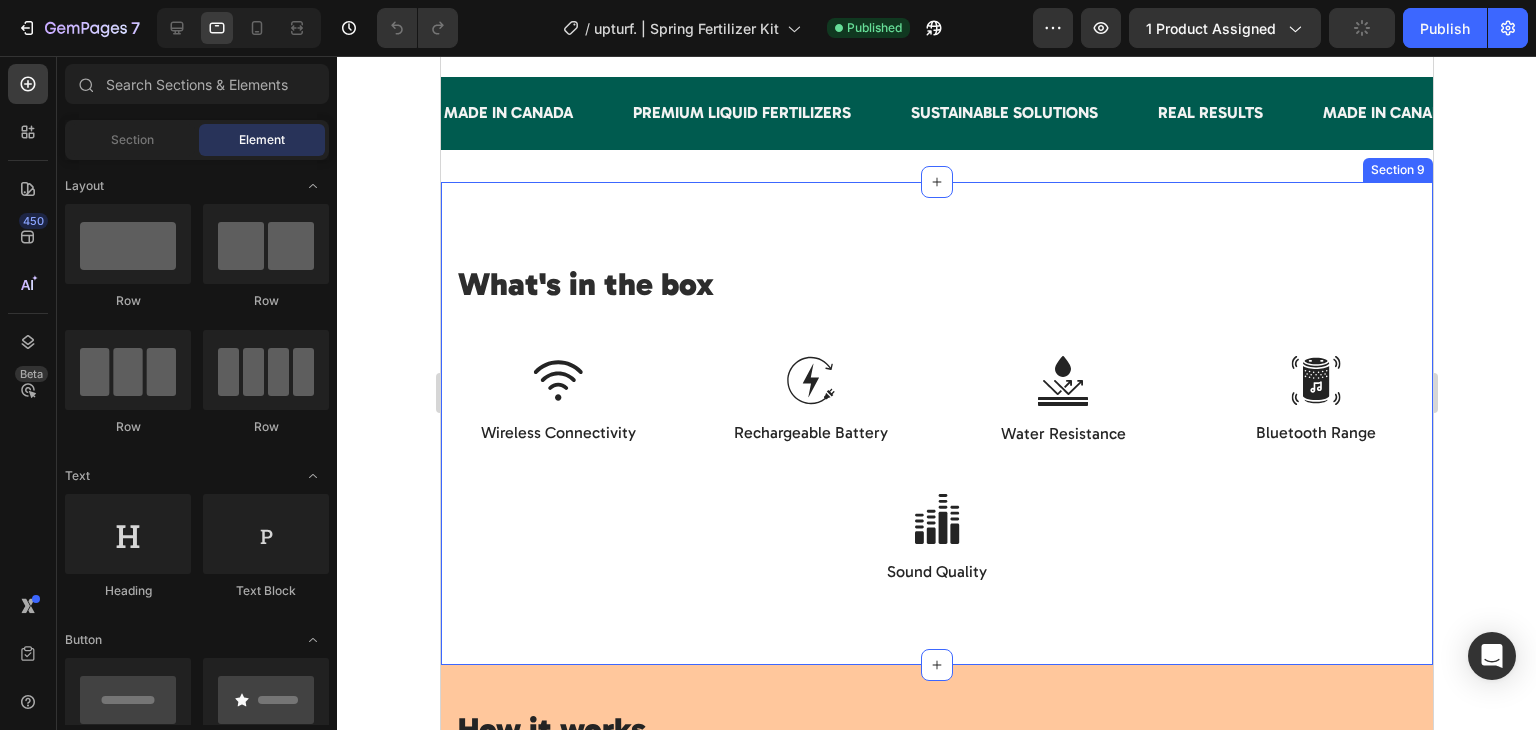 click on "What's in the box Heading Row Image Pouch packed with nutrients Text Block Perfect blend of nutrients crafted for Canadian lawns. Text Block Image Hose-end sprayer Text Block Engineered for a perfect water to nutrient mix. Plug and spray. Text Block Image Your lawn care guide Text Block Refer to the guide for lawn care tips and tricks.  Text Block Row Image Wireless Connectivity Text Block Image Rechargeable Battery Text Block Row Image Water Resistance Text Block Image Bluetooth Range Text Block Row Row Image Sound Quality Text Block Row Section 9" at bounding box center (936, 423) 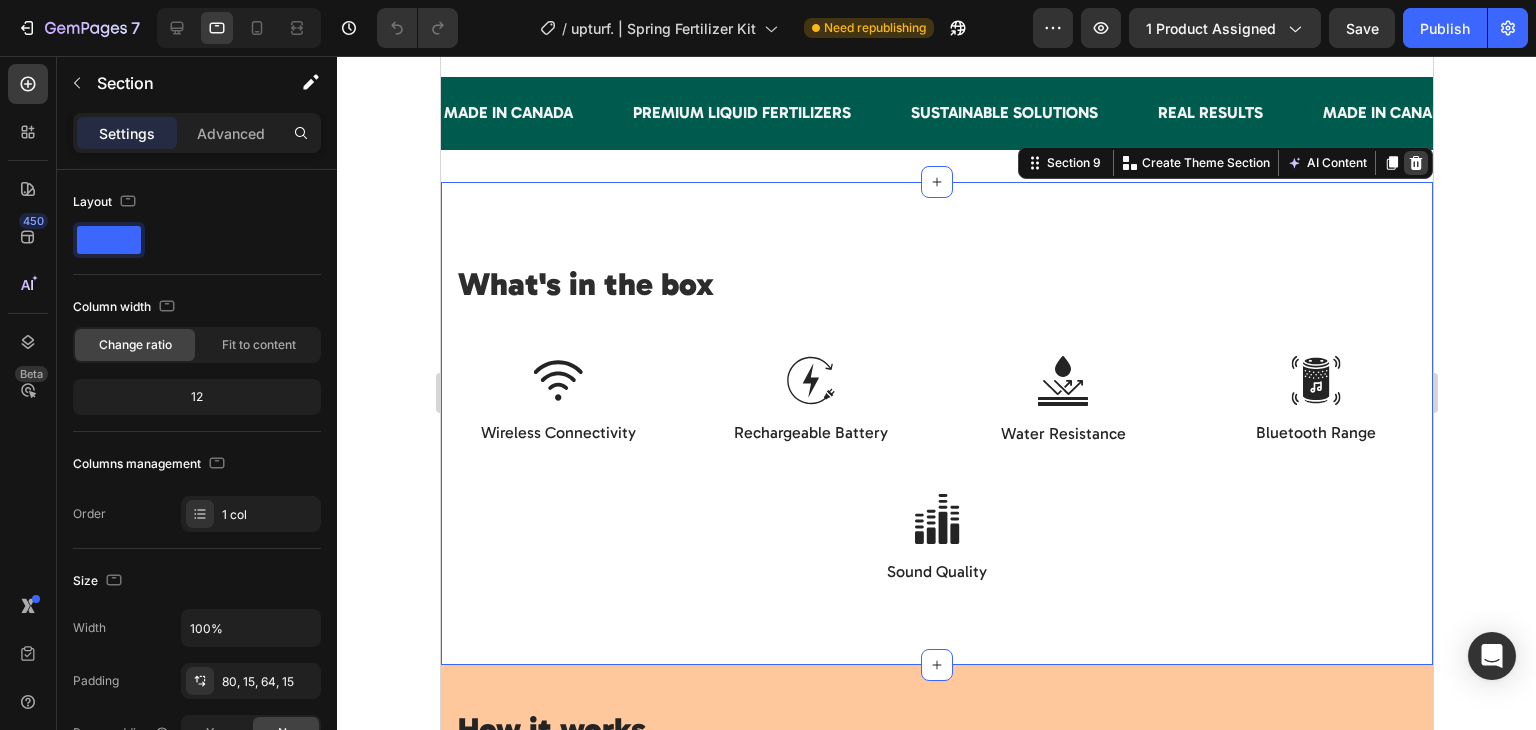 click 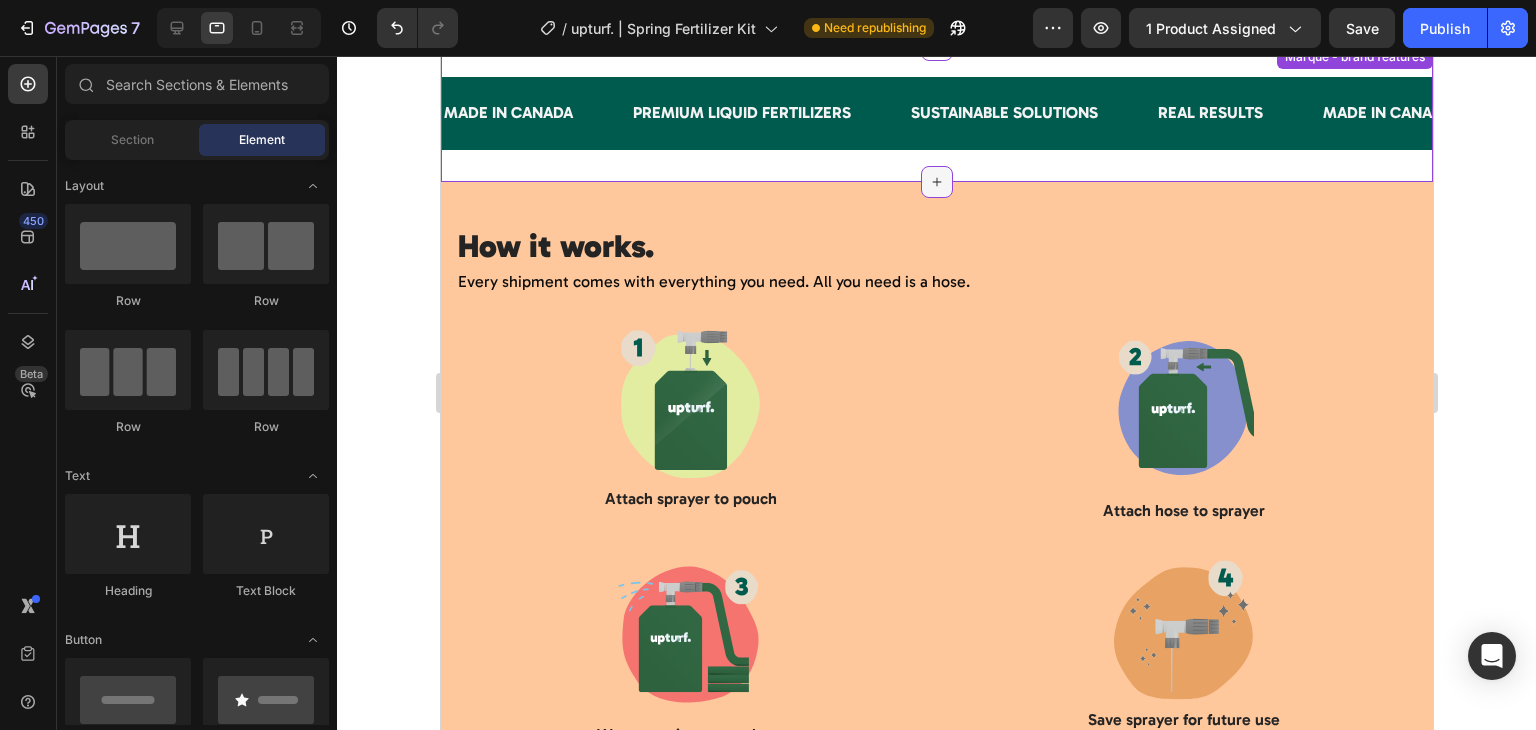 click at bounding box center (936, 182) 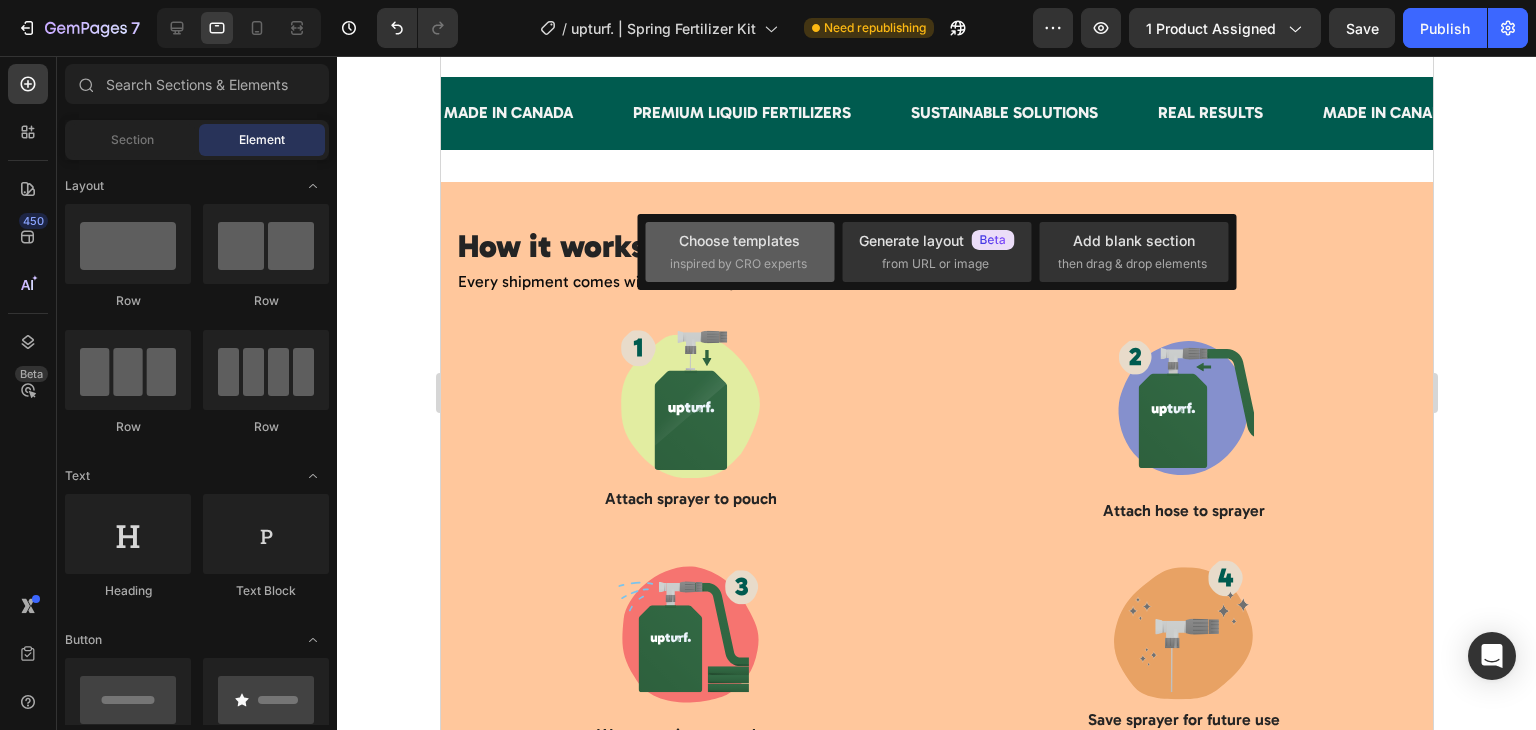 click on "Choose templates" at bounding box center [739, 240] 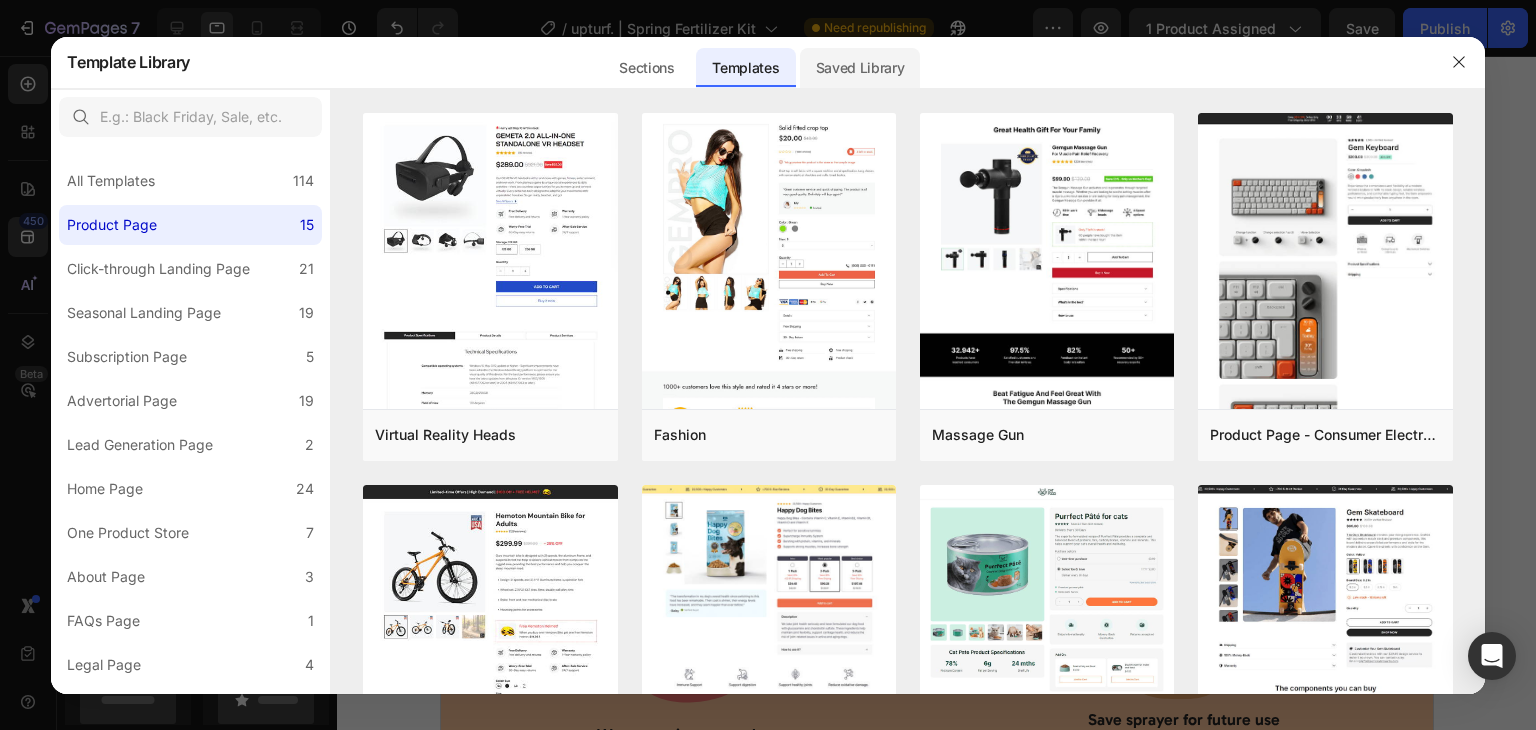 click on "Saved Library" 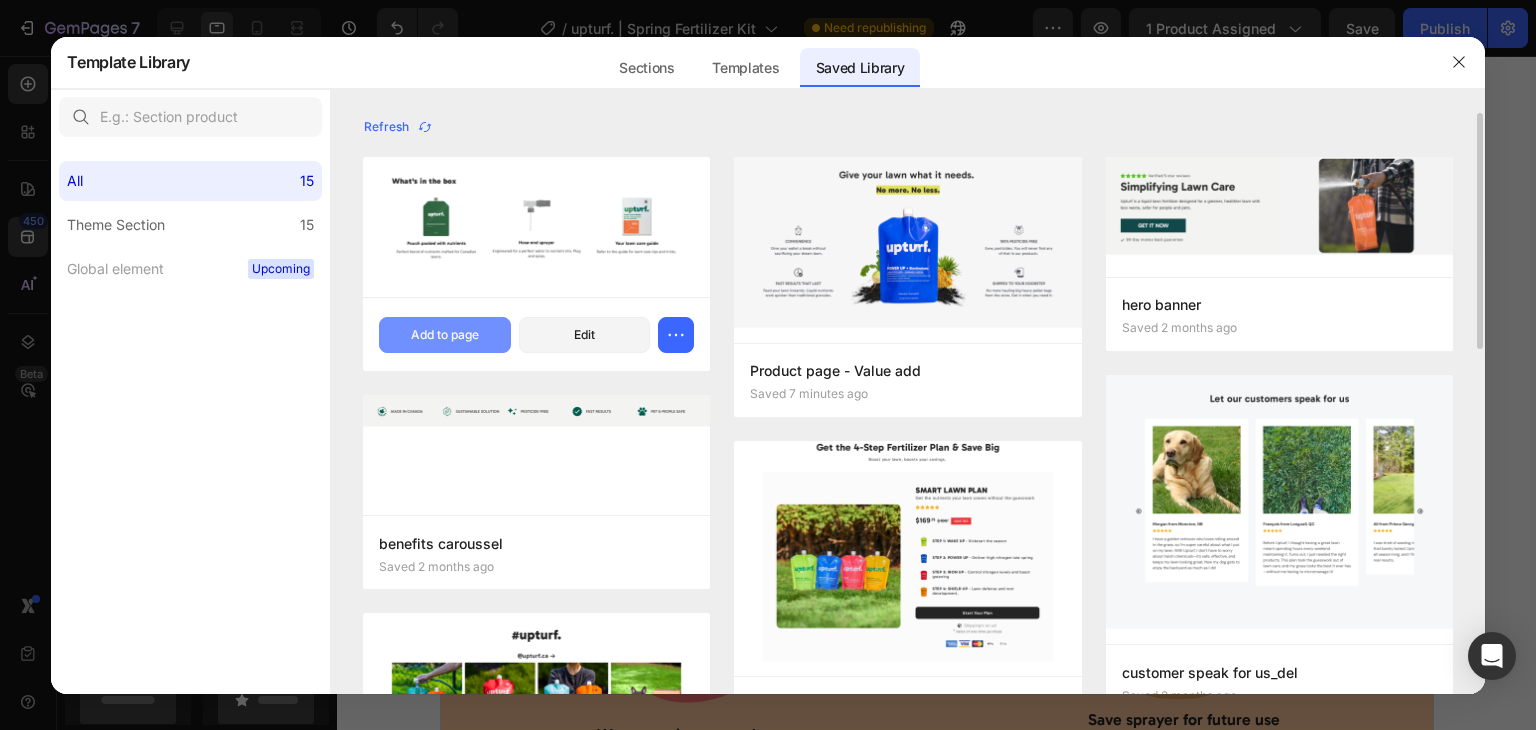 click on "Add to page" at bounding box center [445, 335] 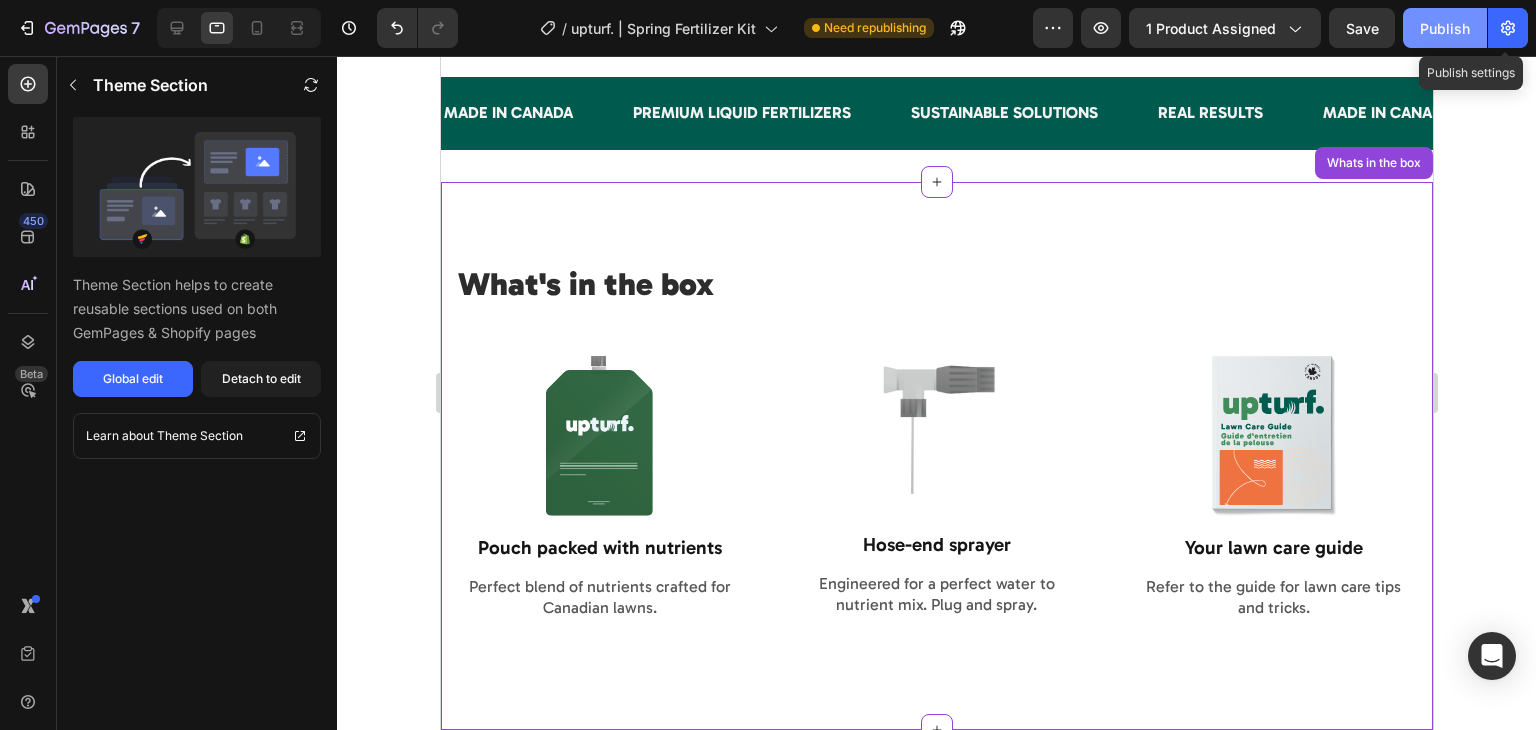 scroll, scrollTop: 3648, scrollLeft: 0, axis: vertical 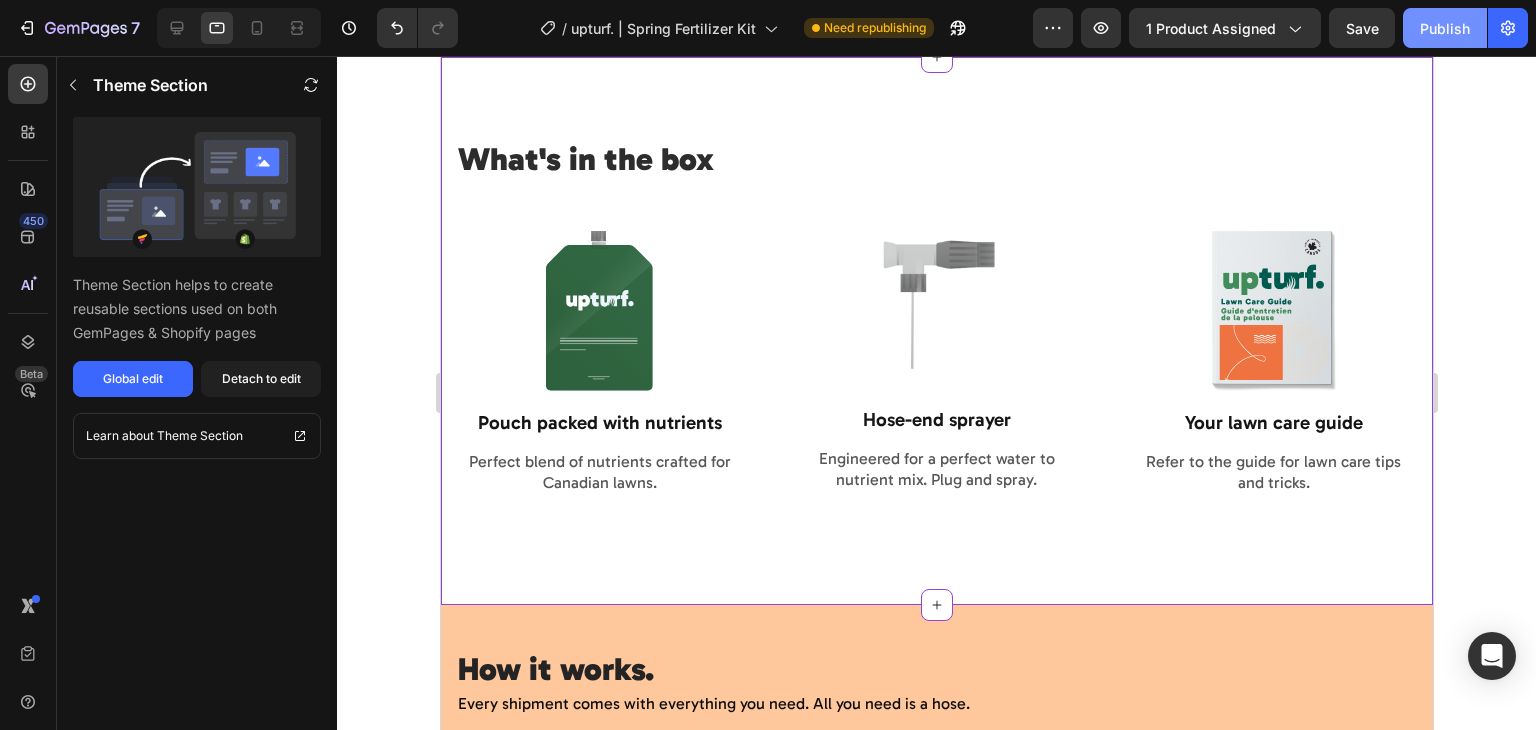 click on "Publish" at bounding box center [1445, 28] 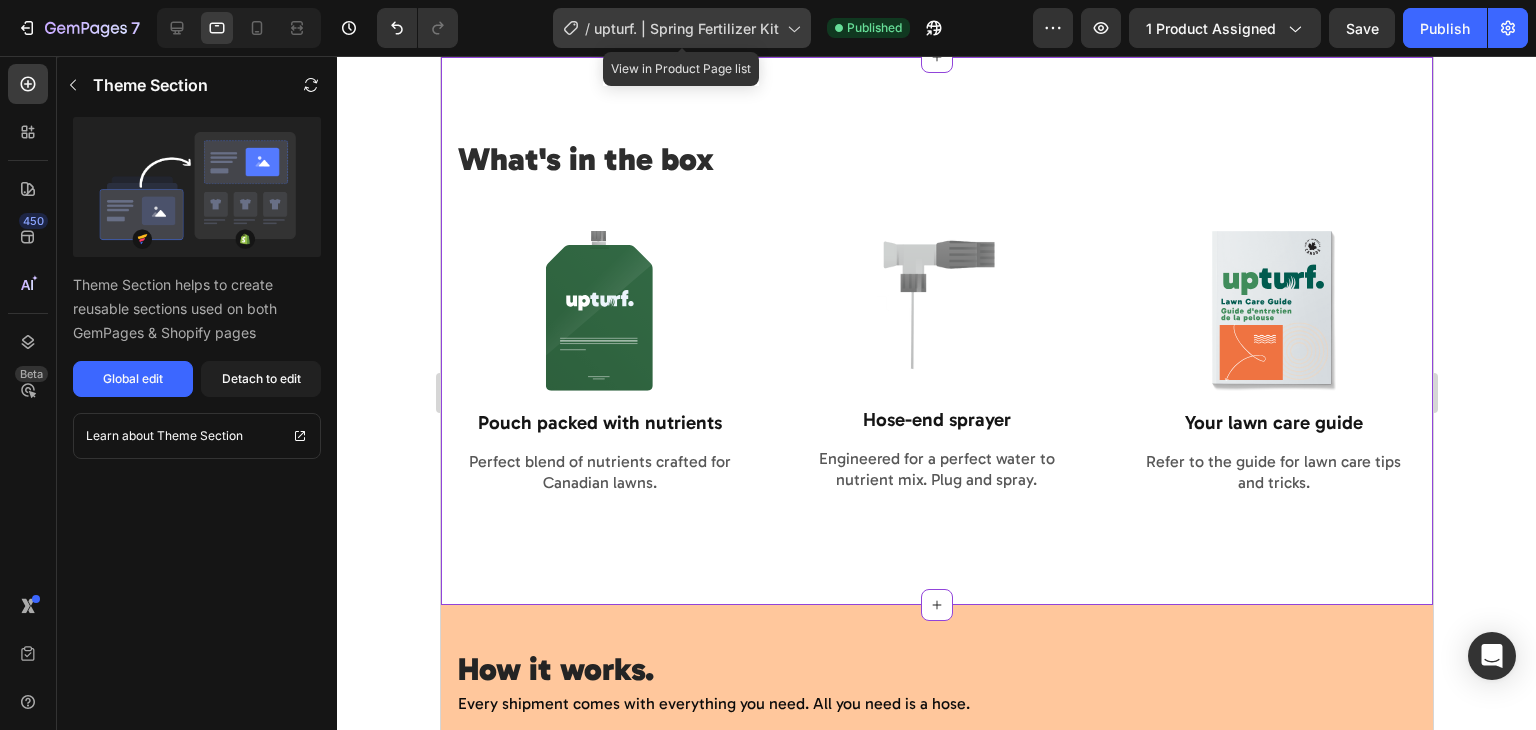 click on "upturf. | Spring Fertilizer Kit" at bounding box center [686, 28] 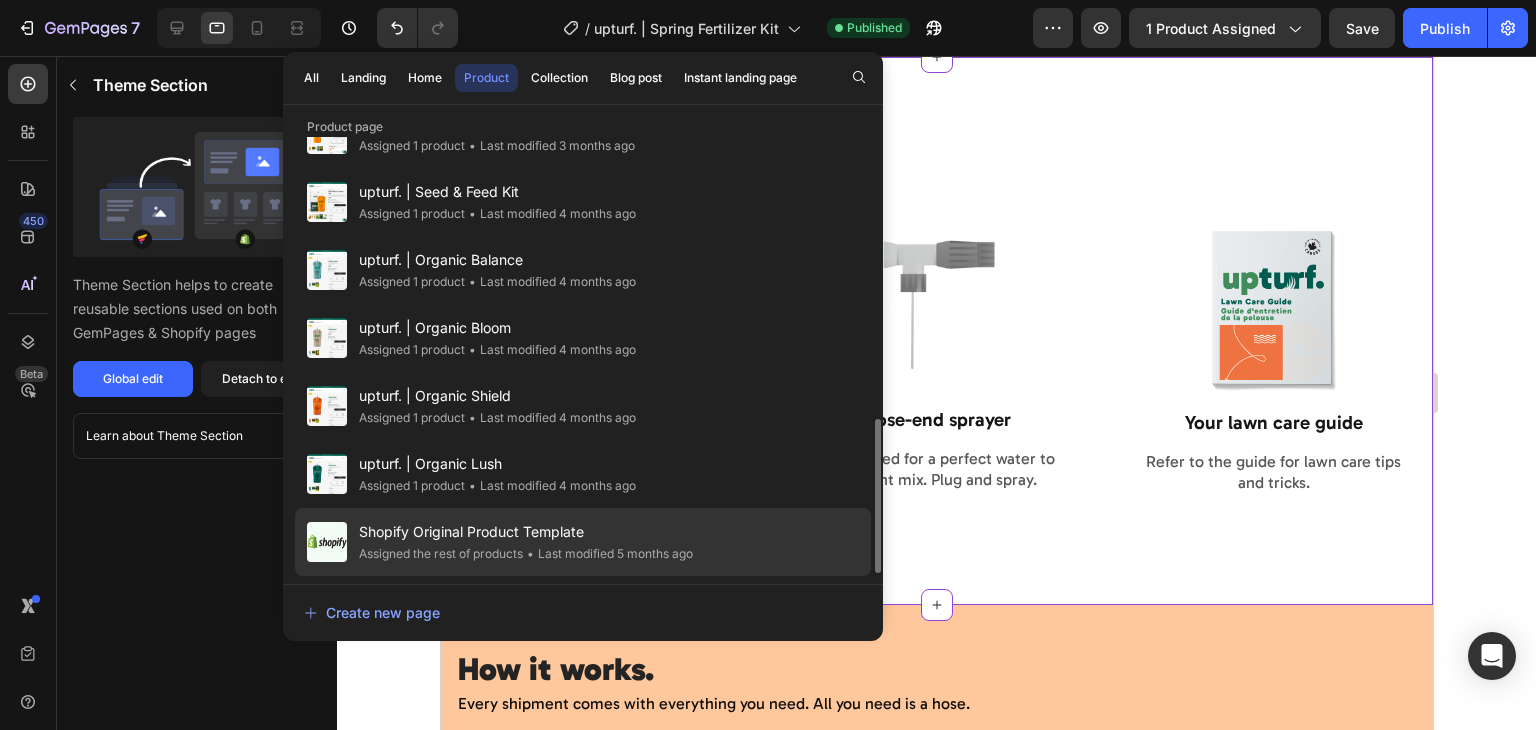 scroll, scrollTop: 798, scrollLeft: 0, axis: vertical 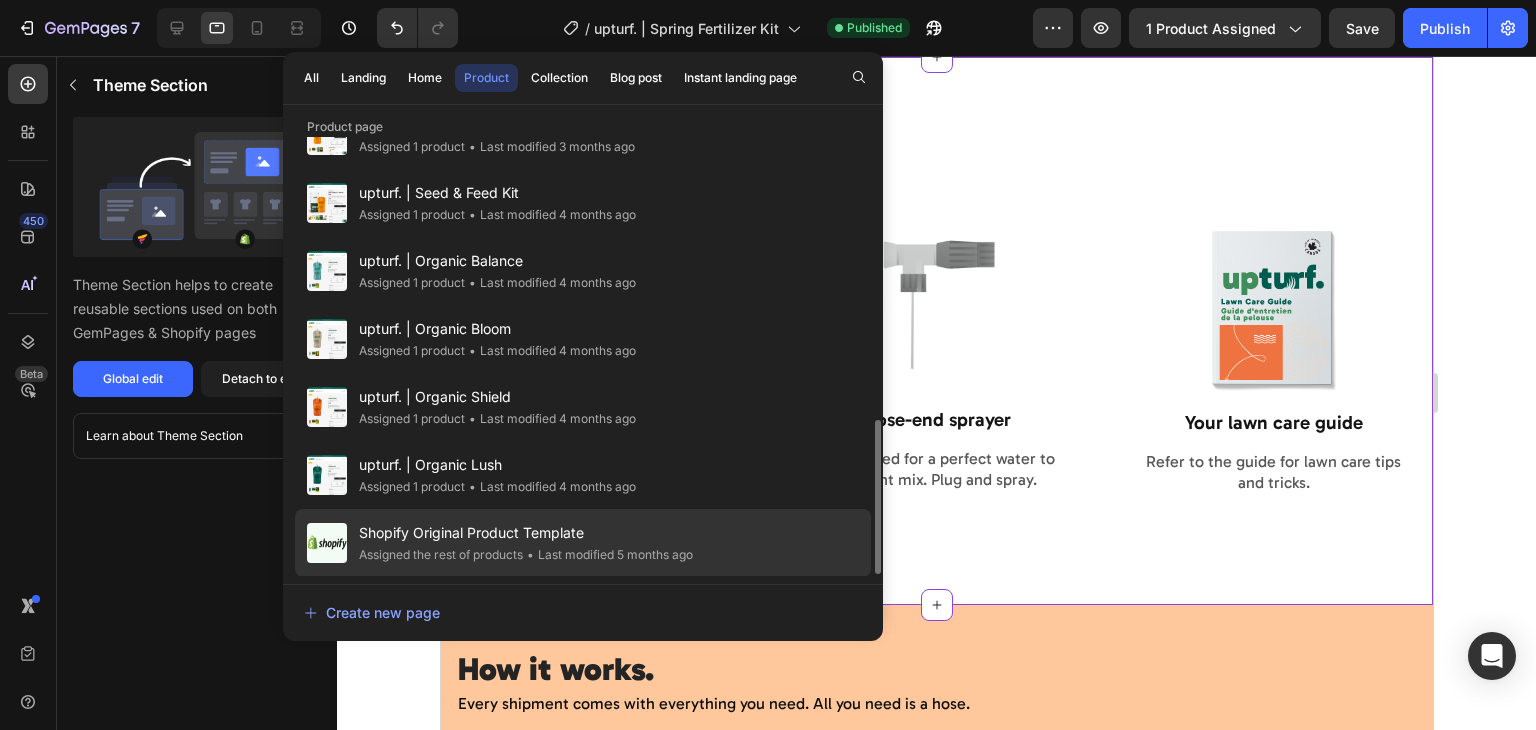 click on "Shopify Original Product Template" at bounding box center [526, 533] 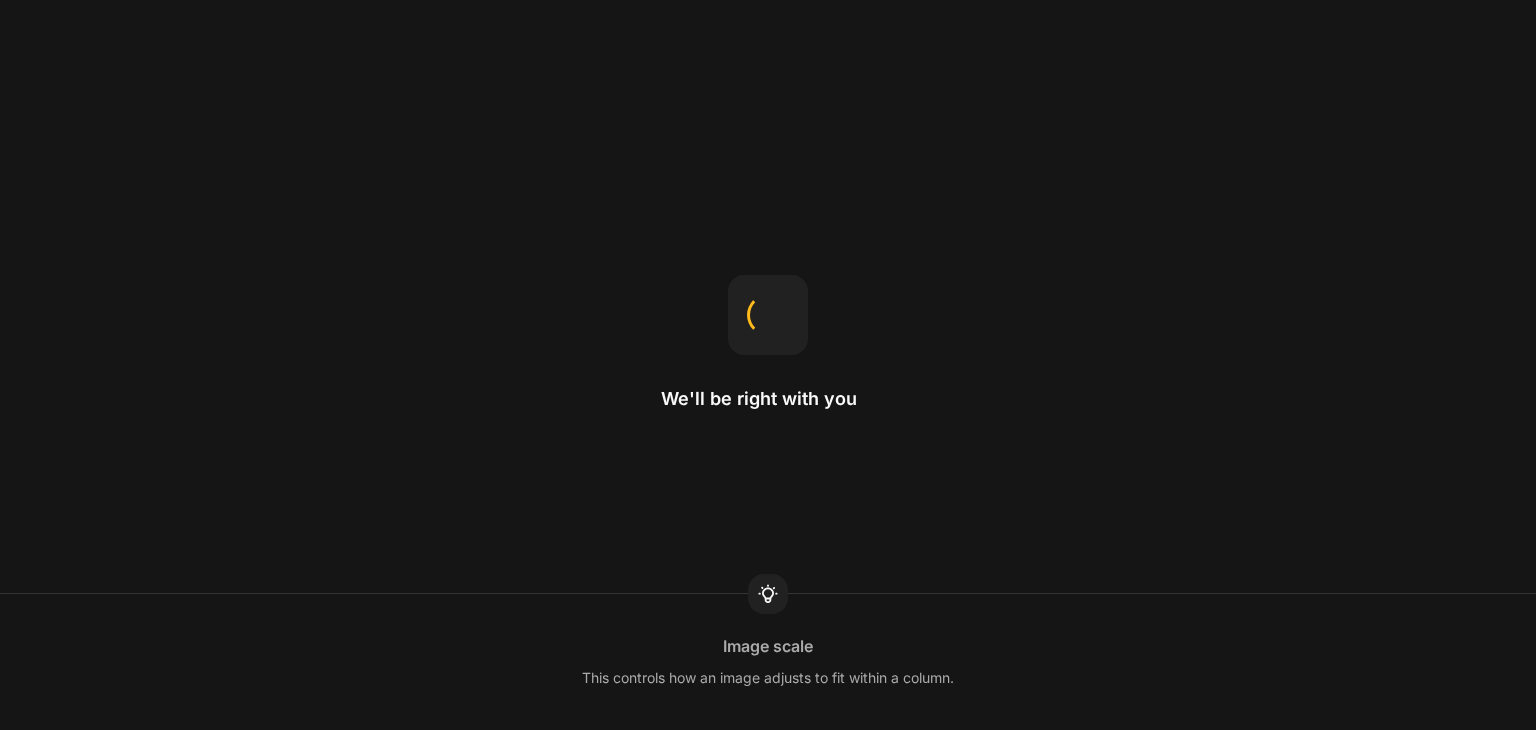scroll, scrollTop: 0, scrollLeft: 0, axis: both 